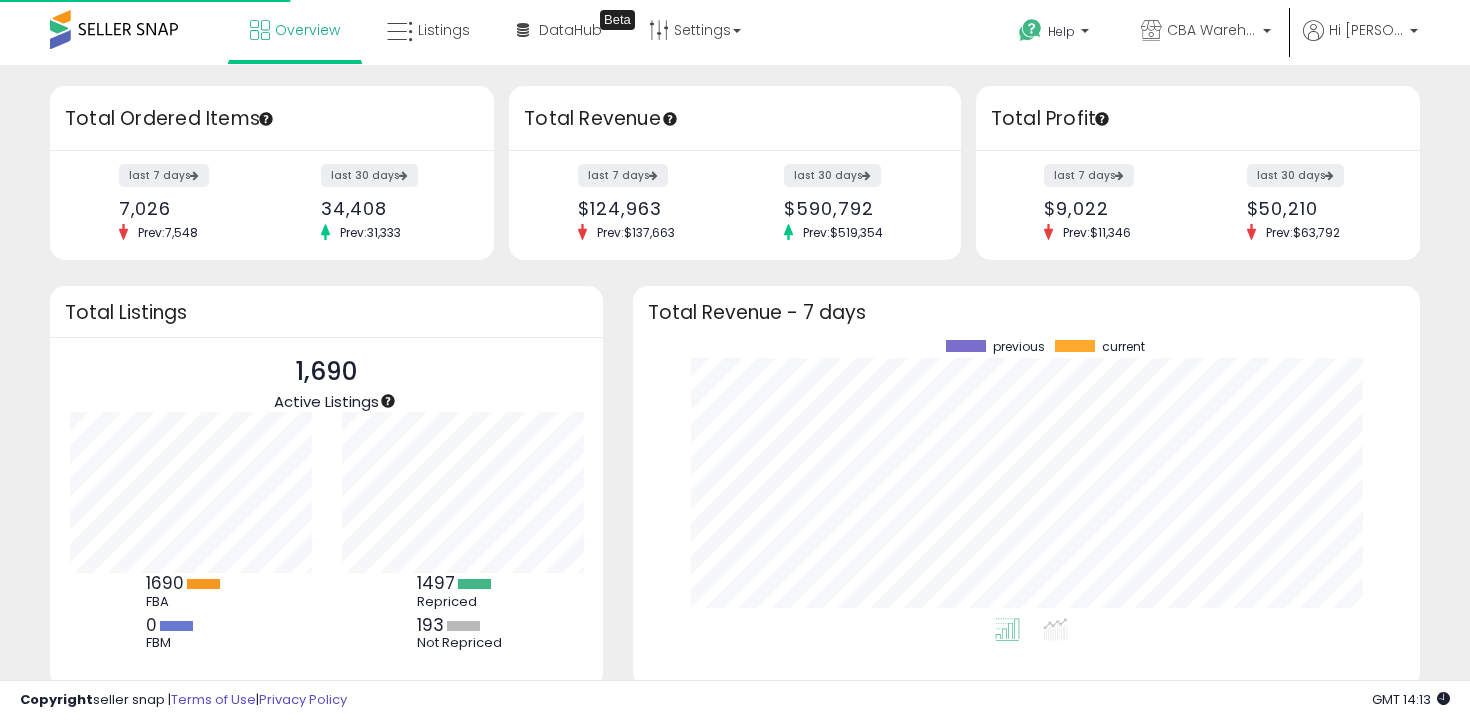 scroll, scrollTop: 0, scrollLeft: 0, axis: both 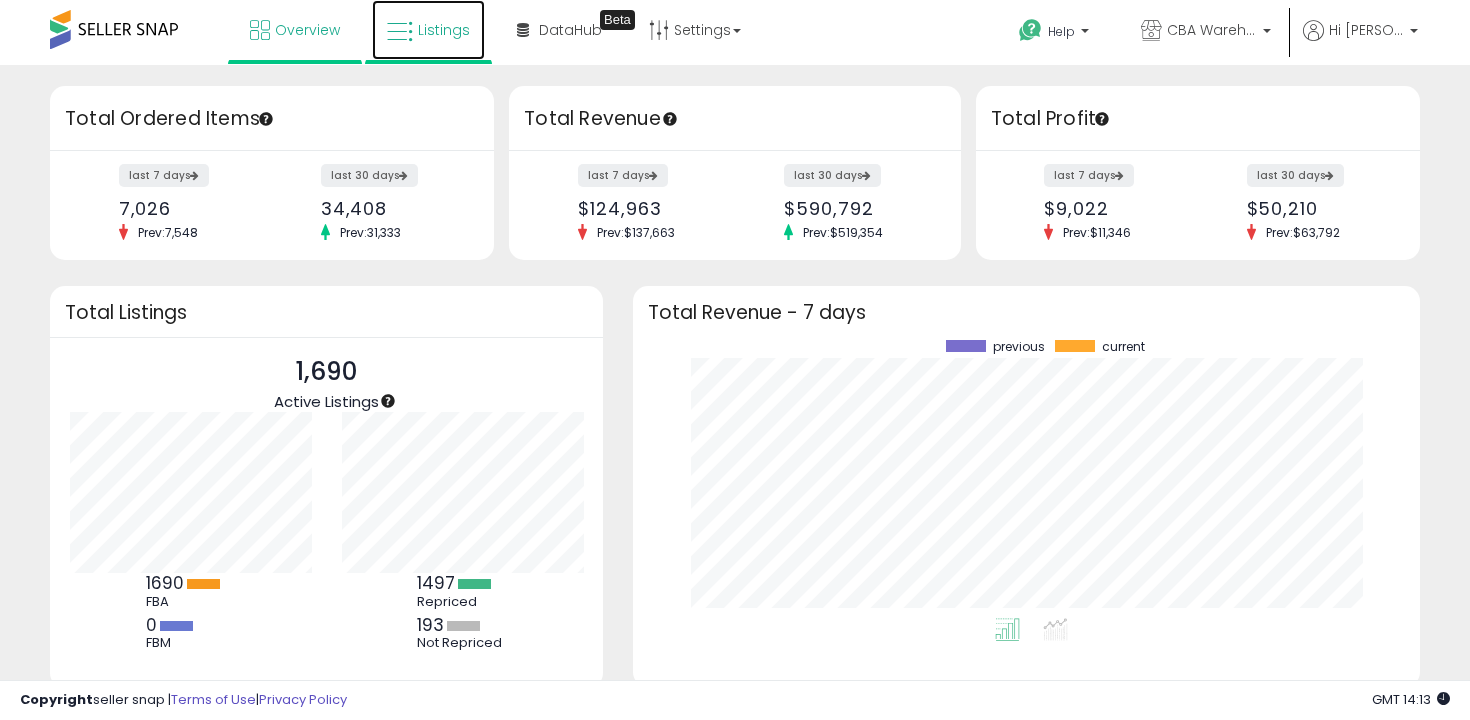 click on "Listings" at bounding box center (428, 30) 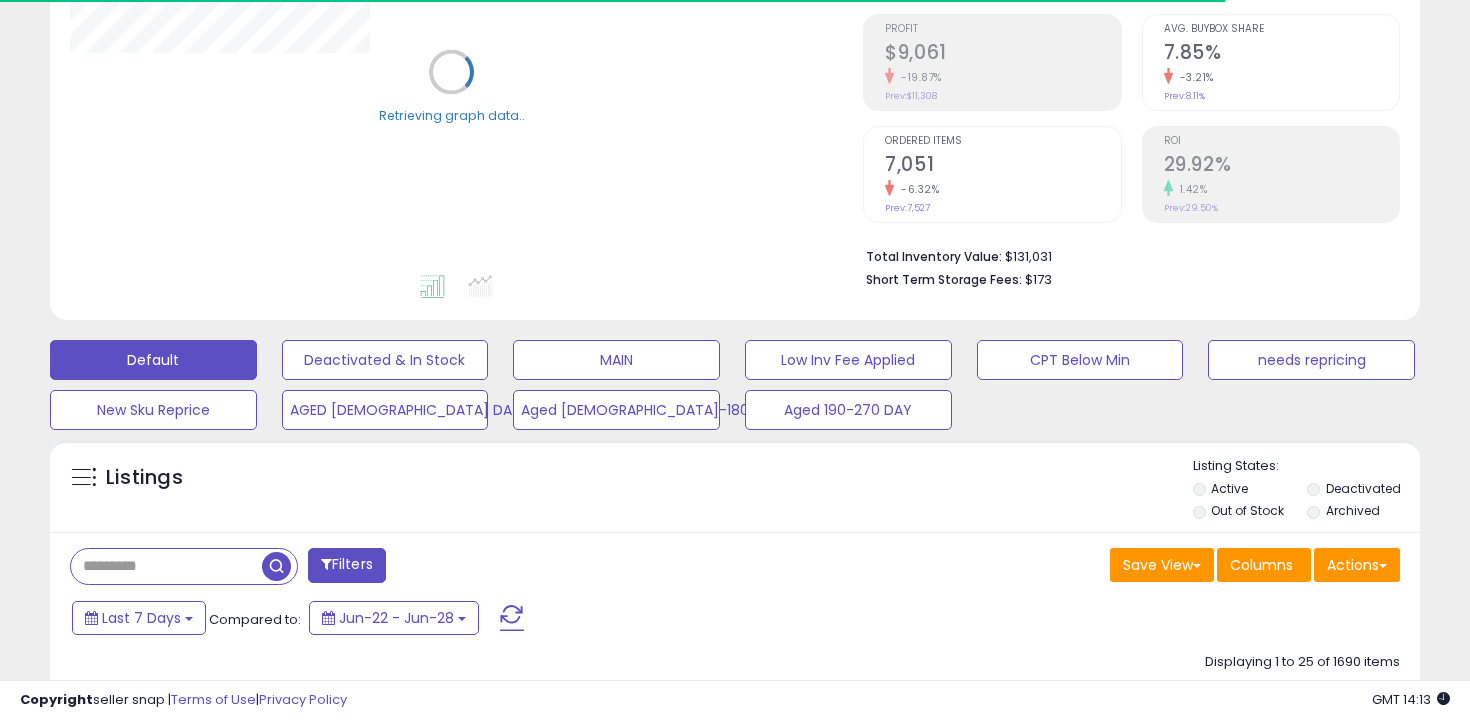 scroll, scrollTop: 384, scrollLeft: 0, axis: vertical 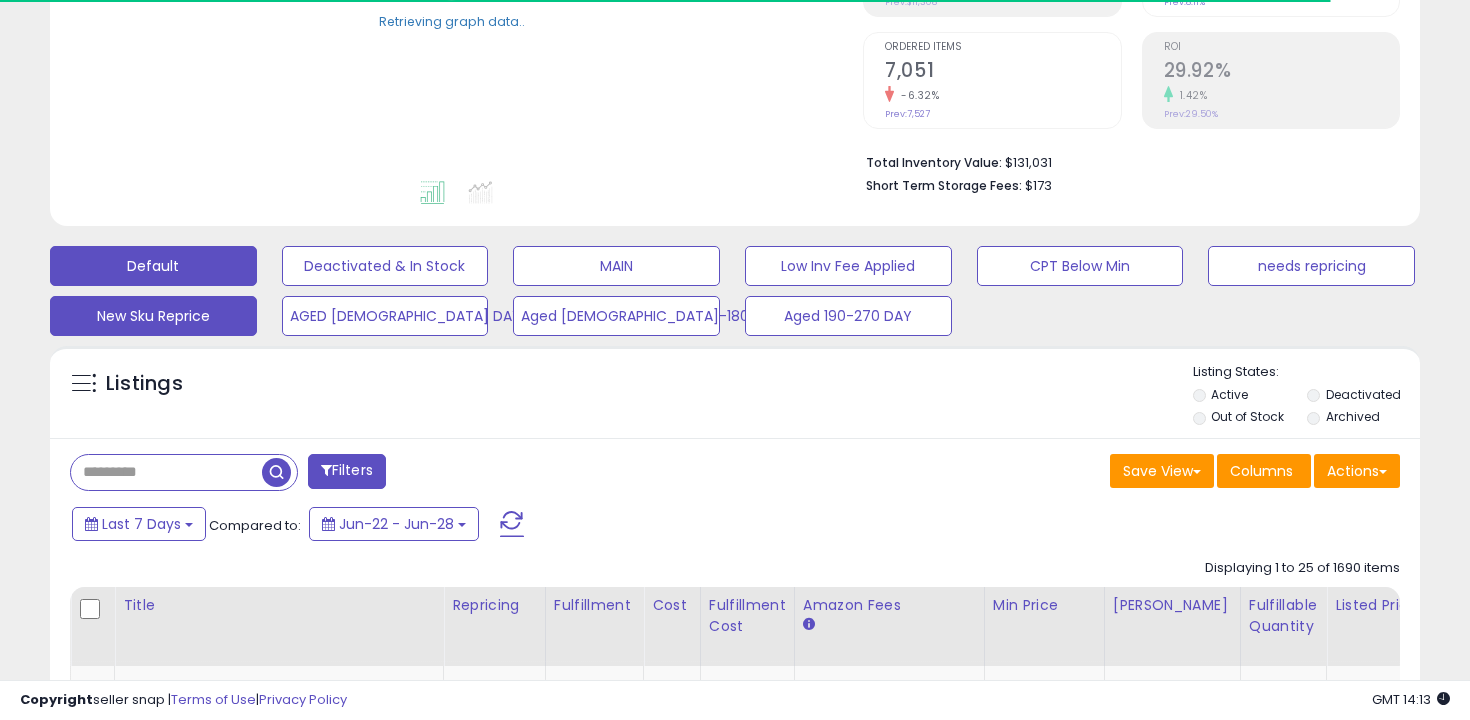 click on "New Sku Reprice" at bounding box center [385, 266] 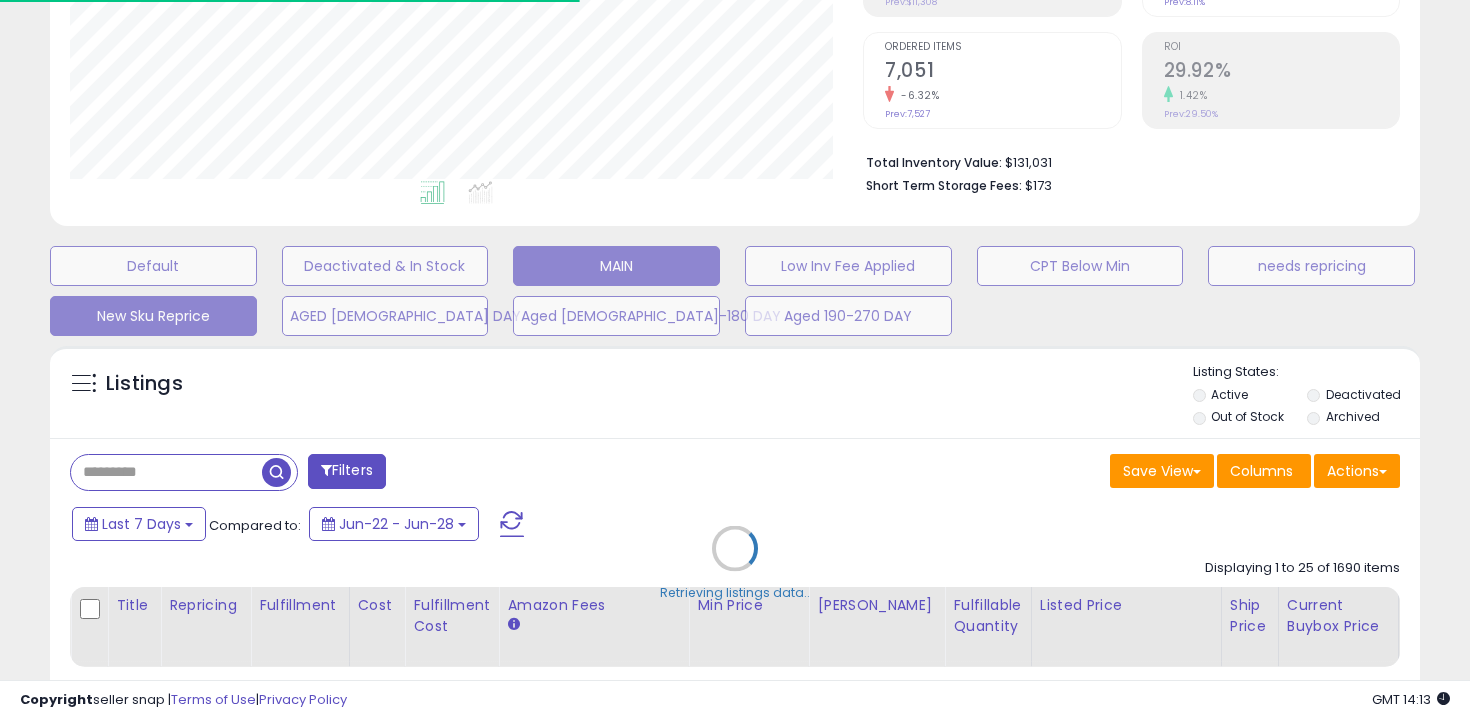 scroll, scrollTop: 999590, scrollLeft: 999206, axis: both 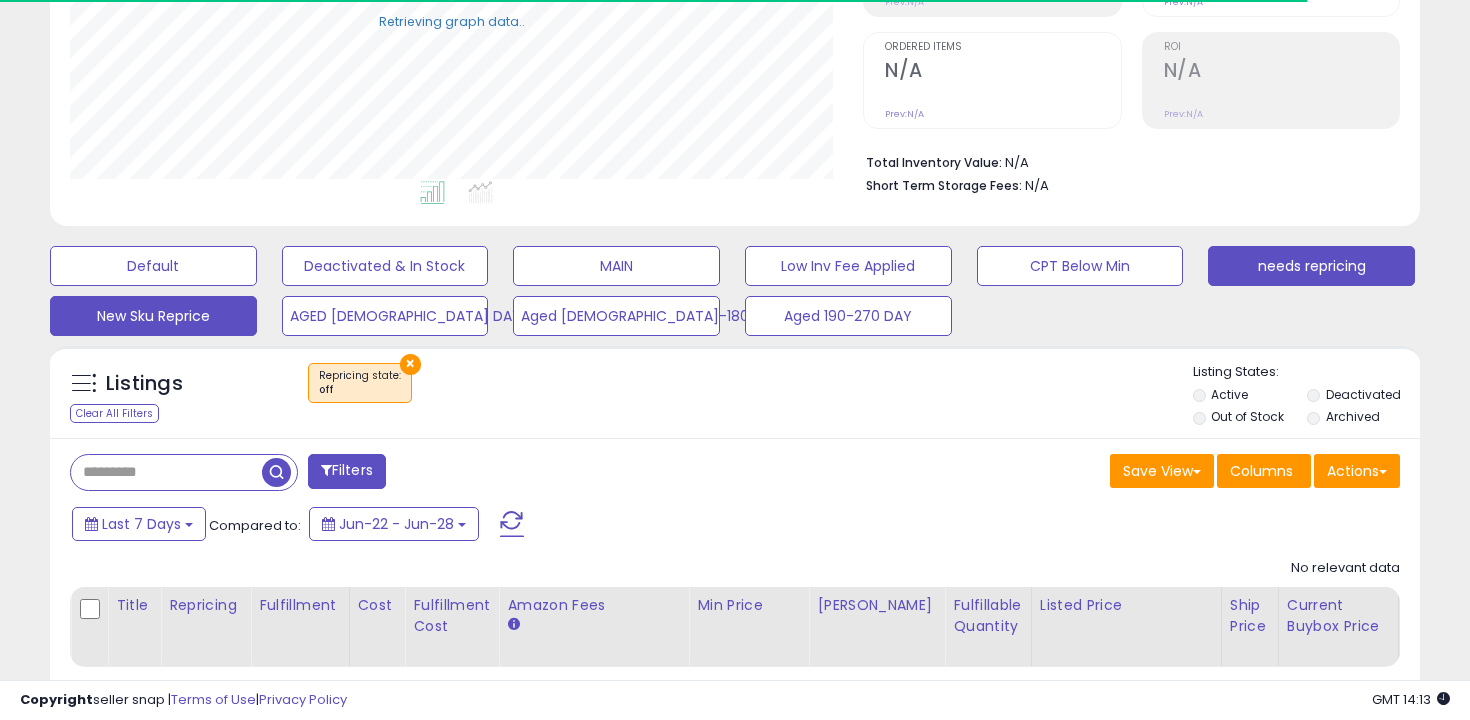 click on "needs repricing" at bounding box center (153, 266) 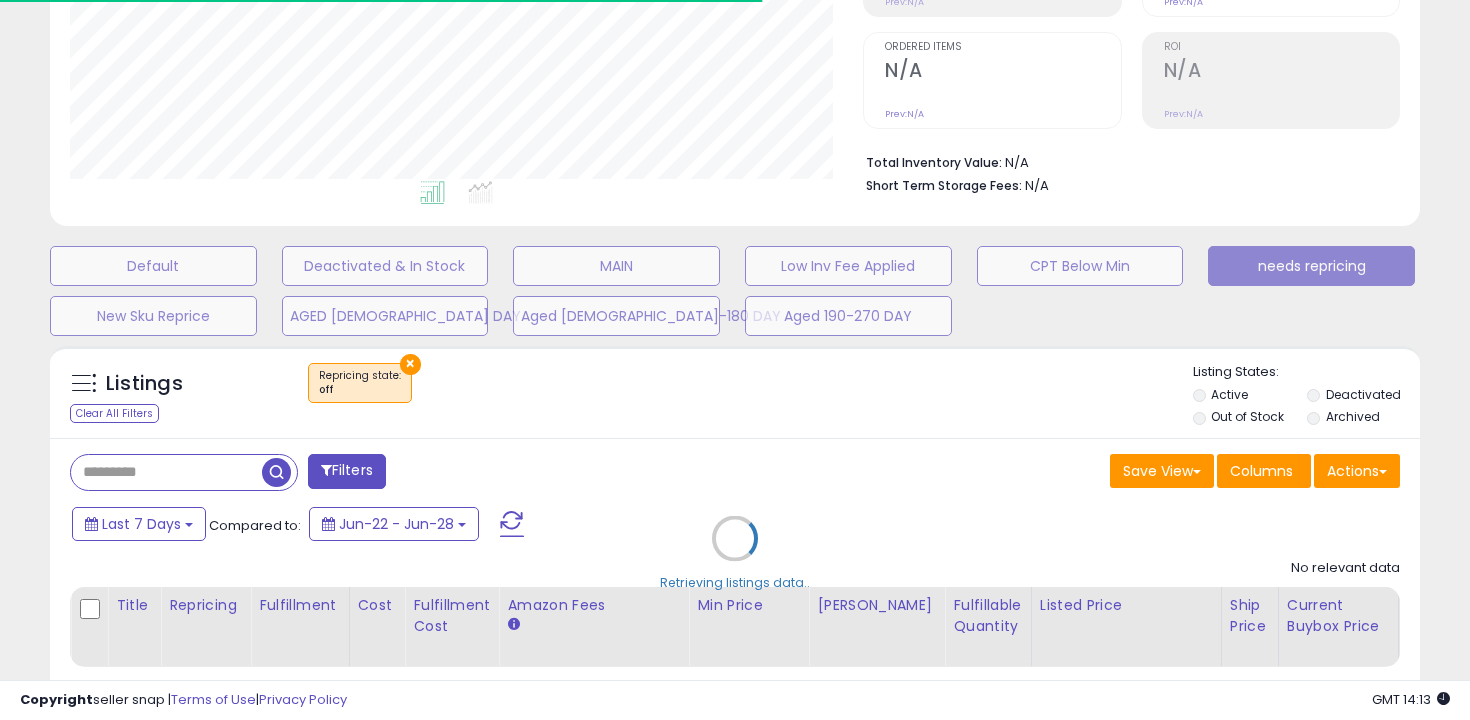 scroll, scrollTop: 999590, scrollLeft: 999206, axis: both 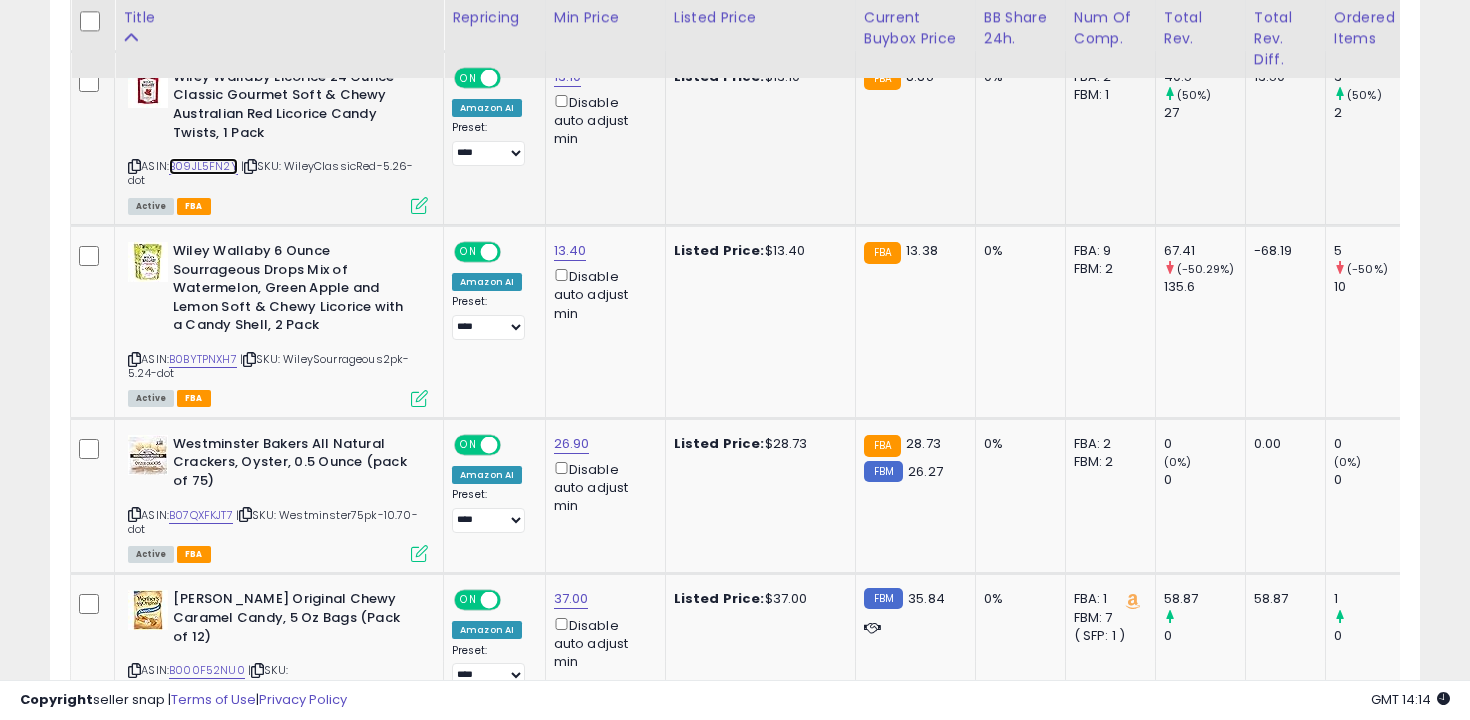 click on "B09JL5FN2Y" at bounding box center [203, 166] 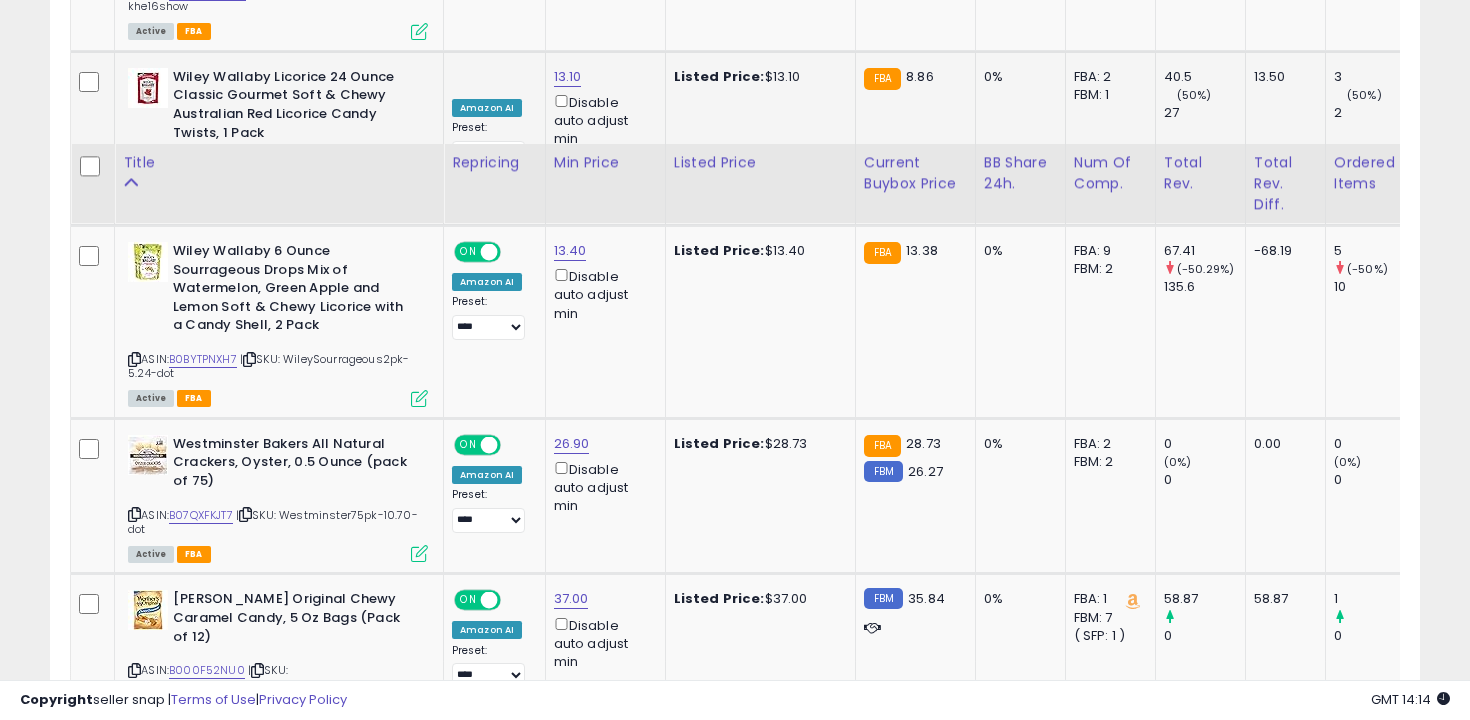 scroll, scrollTop: 1533, scrollLeft: 0, axis: vertical 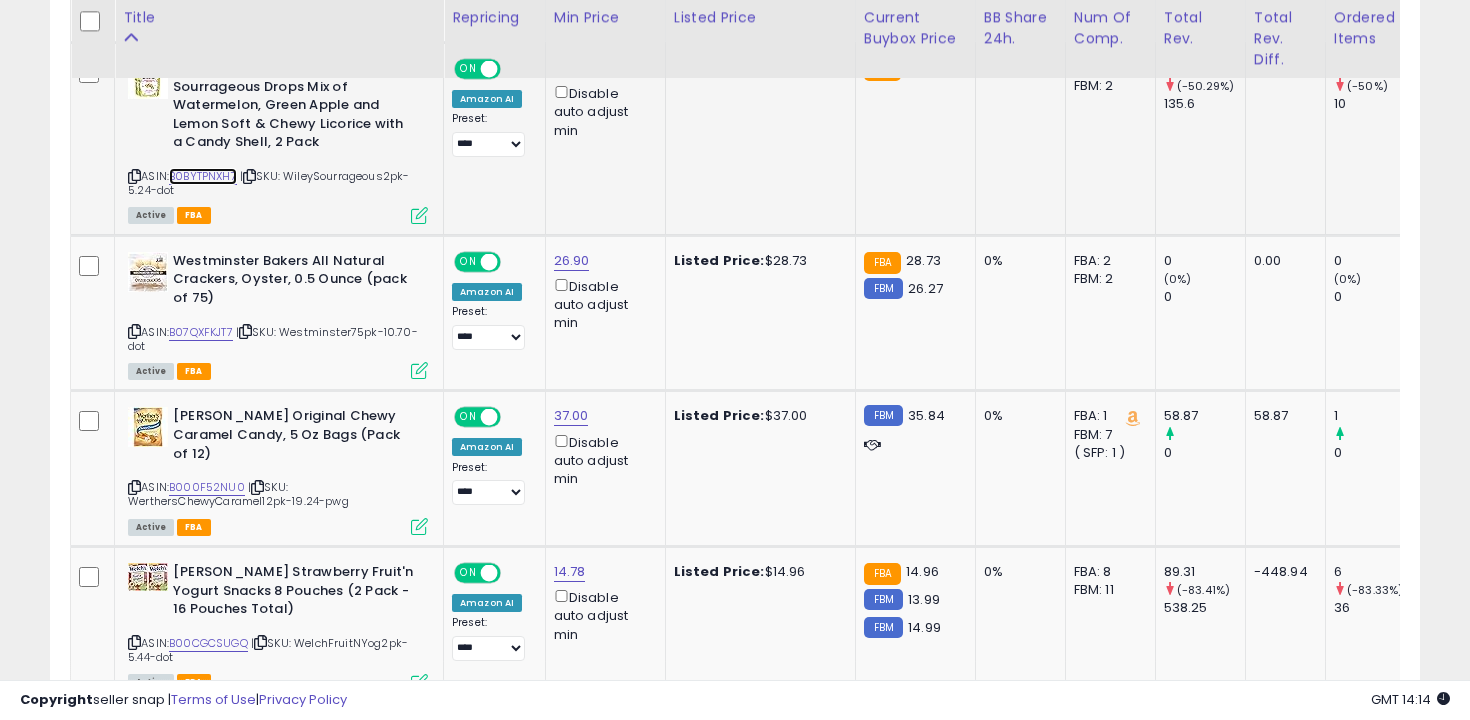 click on "B0BYTPNXH7" at bounding box center (203, 176) 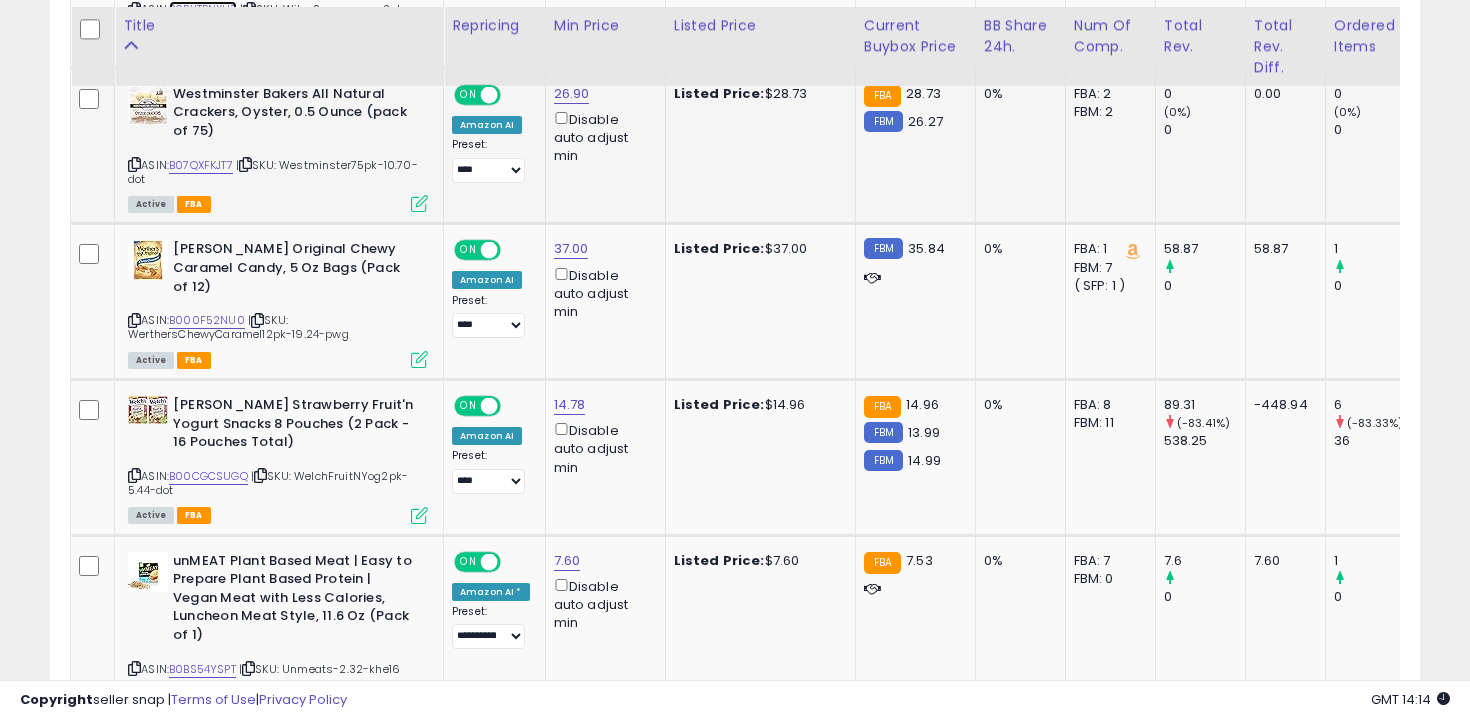 scroll, scrollTop: 1848, scrollLeft: 0, axis: vertical 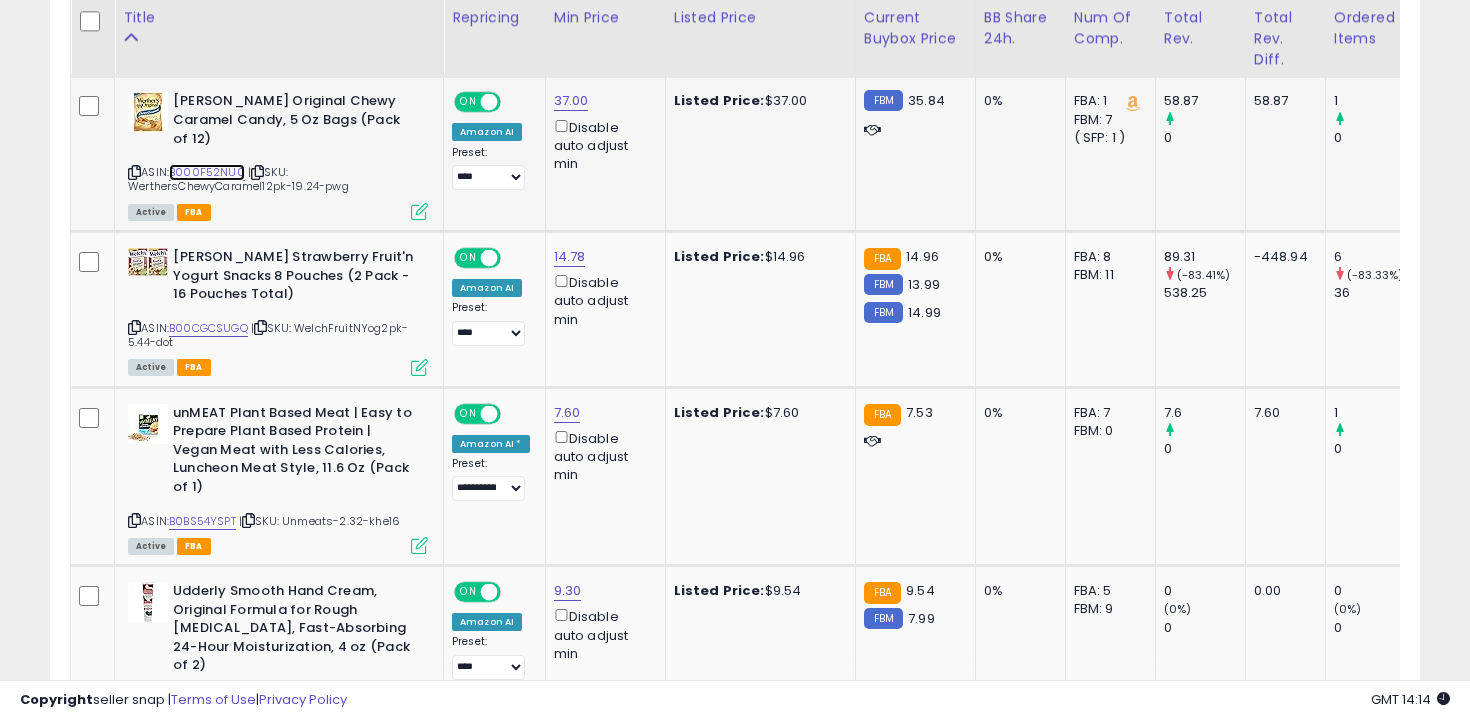 click on "B000F52NU0" at bounding box center [207, 172] 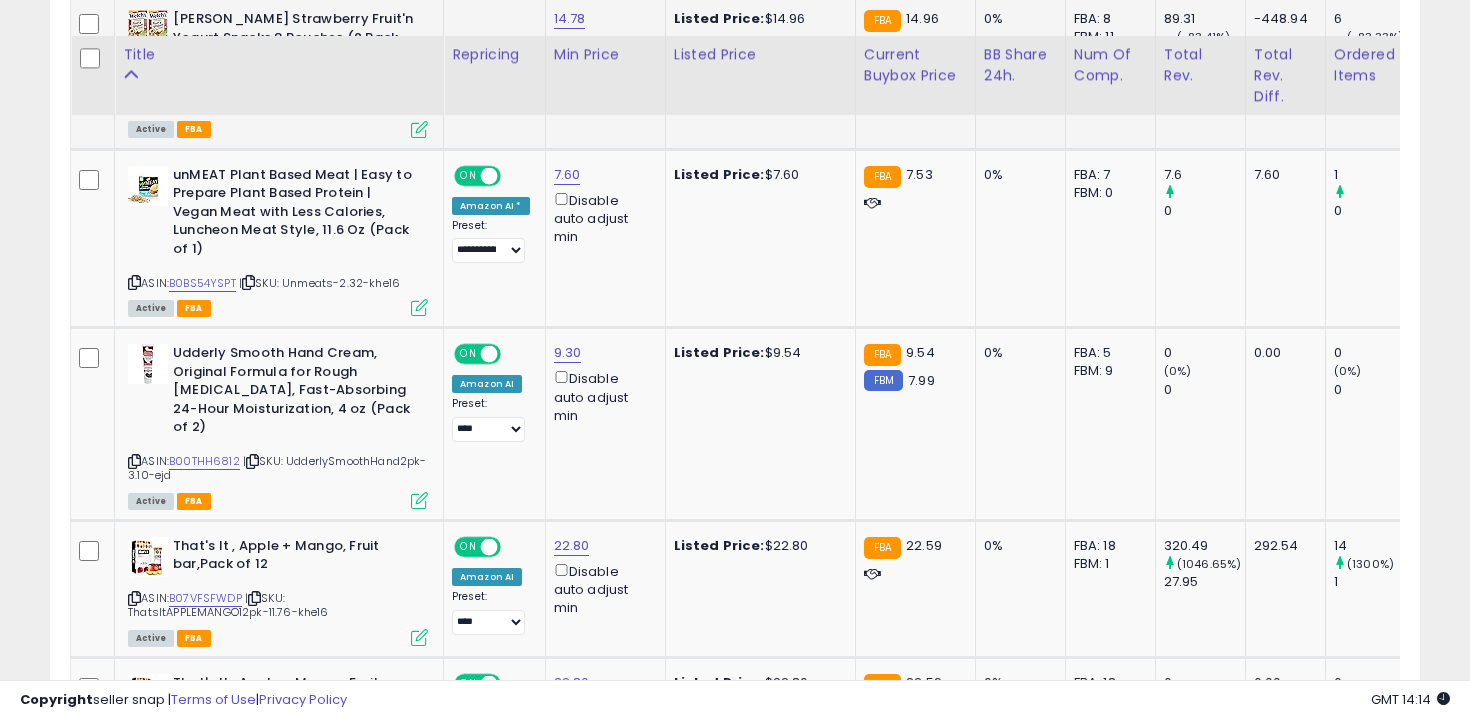 scroll, scrollTop: 2128, scrollLeft: 0, axis: vertical 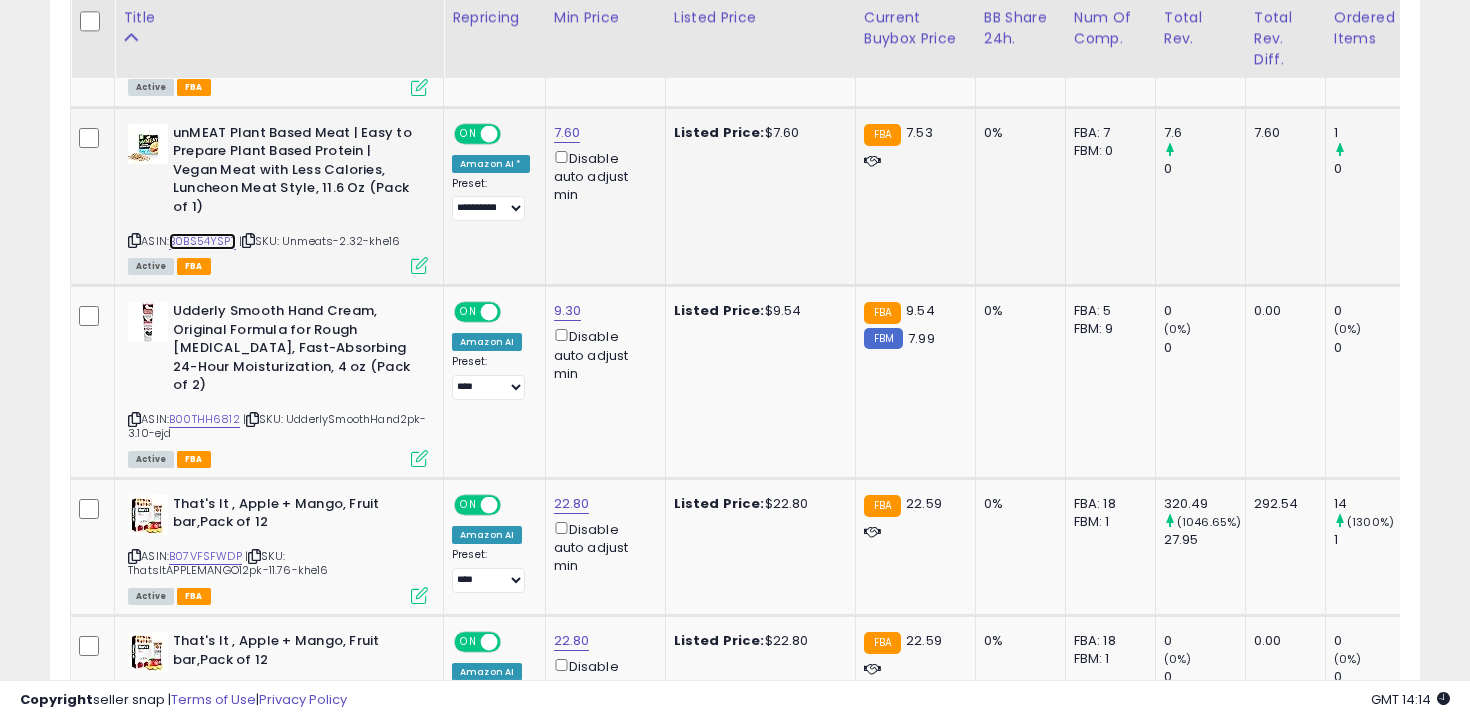 click on "B0BS54YSPT" at bounding box center (202, 241) 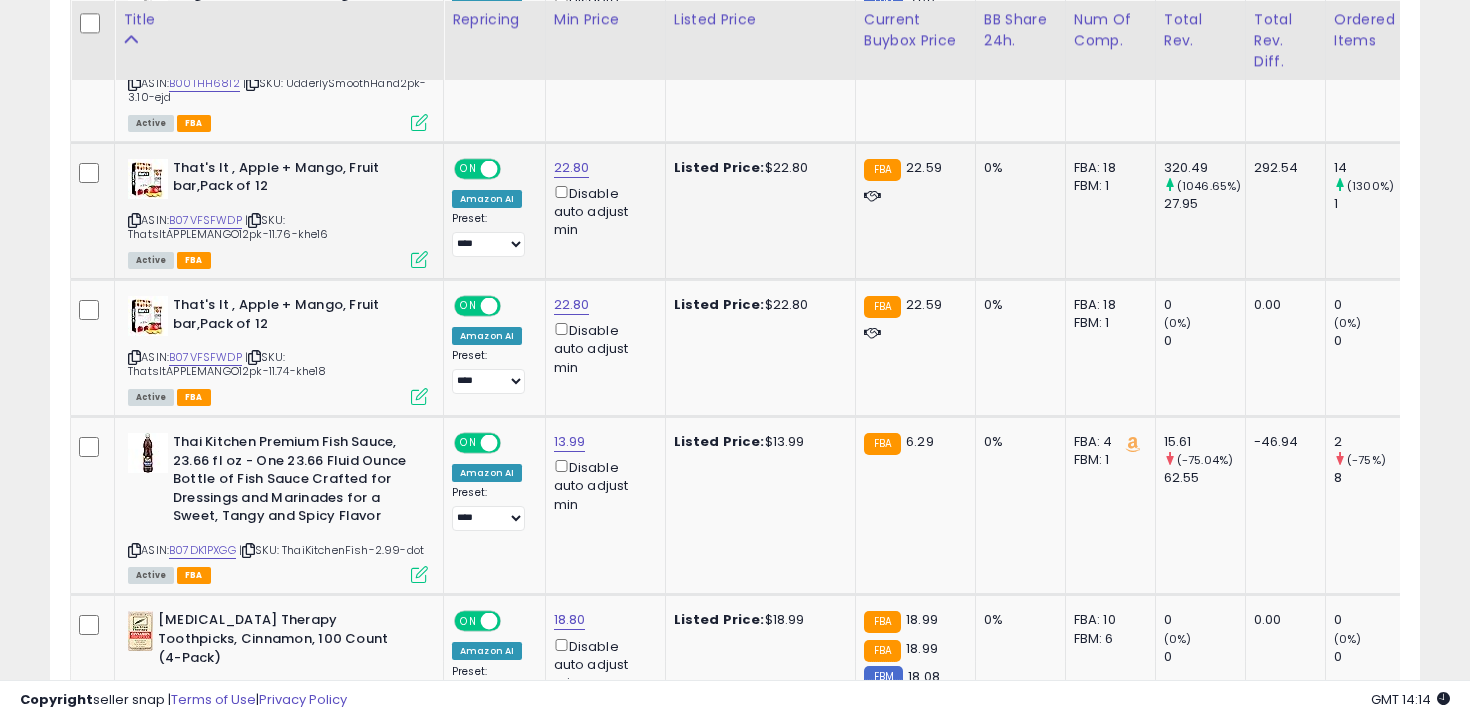 scroll, scrollTop: 2479, scrollLeft: 0, axis: vertical 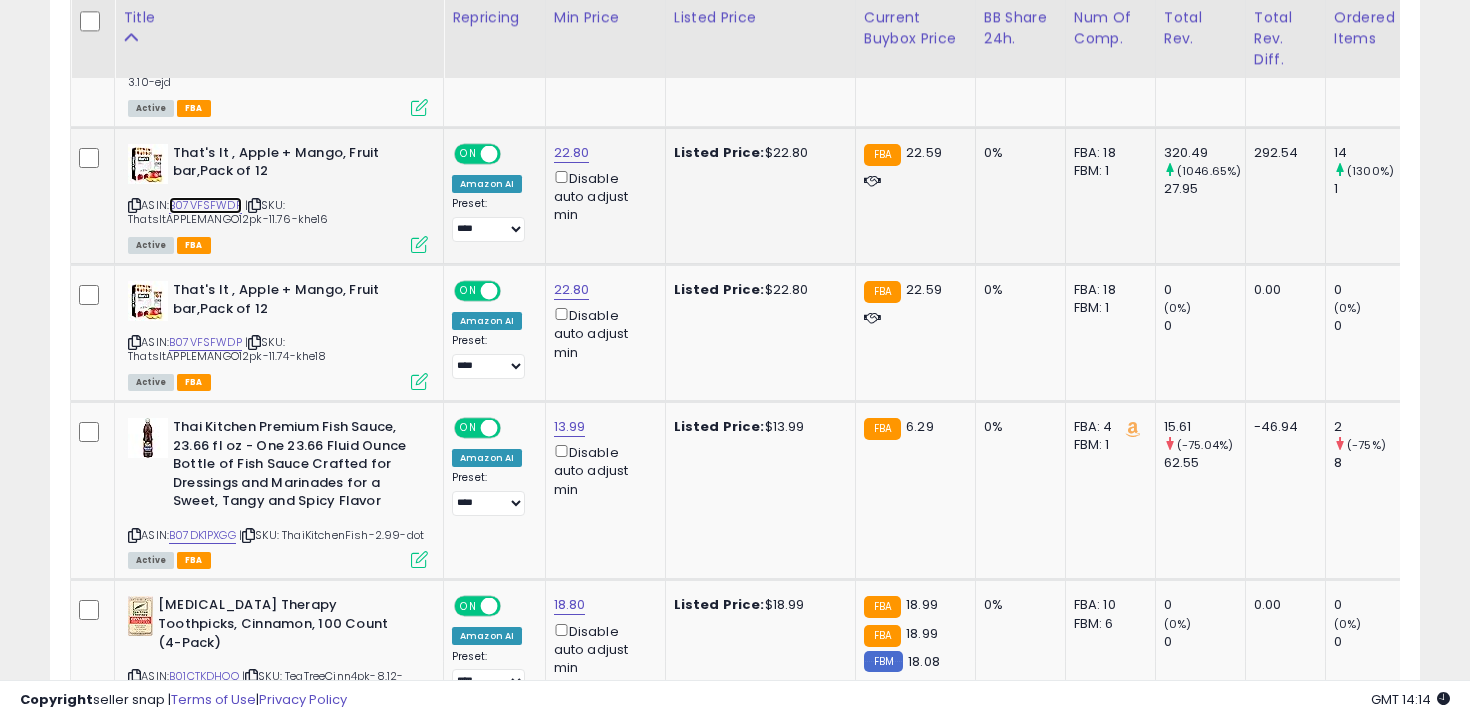 click on "B07VFSFWDP" at bounding box center (205, 205) 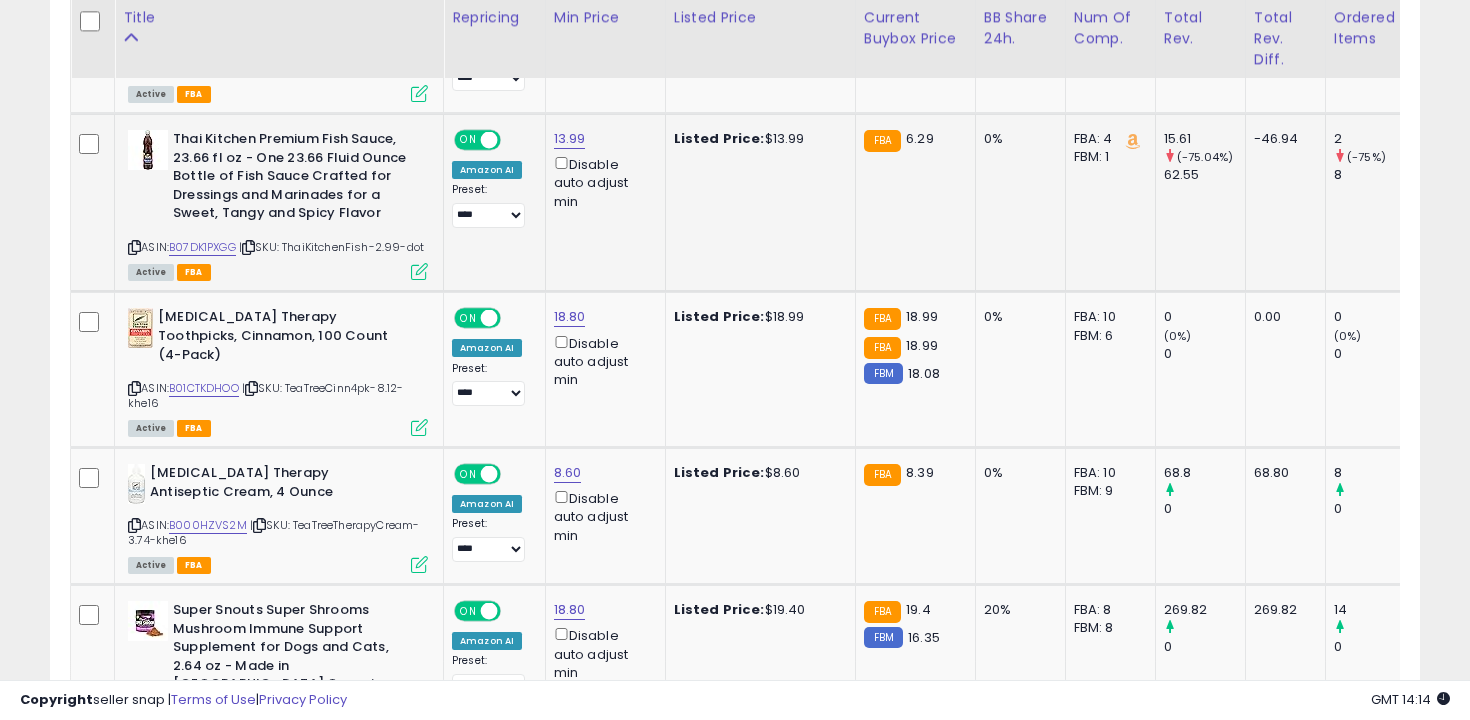 scroll, scrollTop: 2769, scrollLeft: 0, axis: vertical 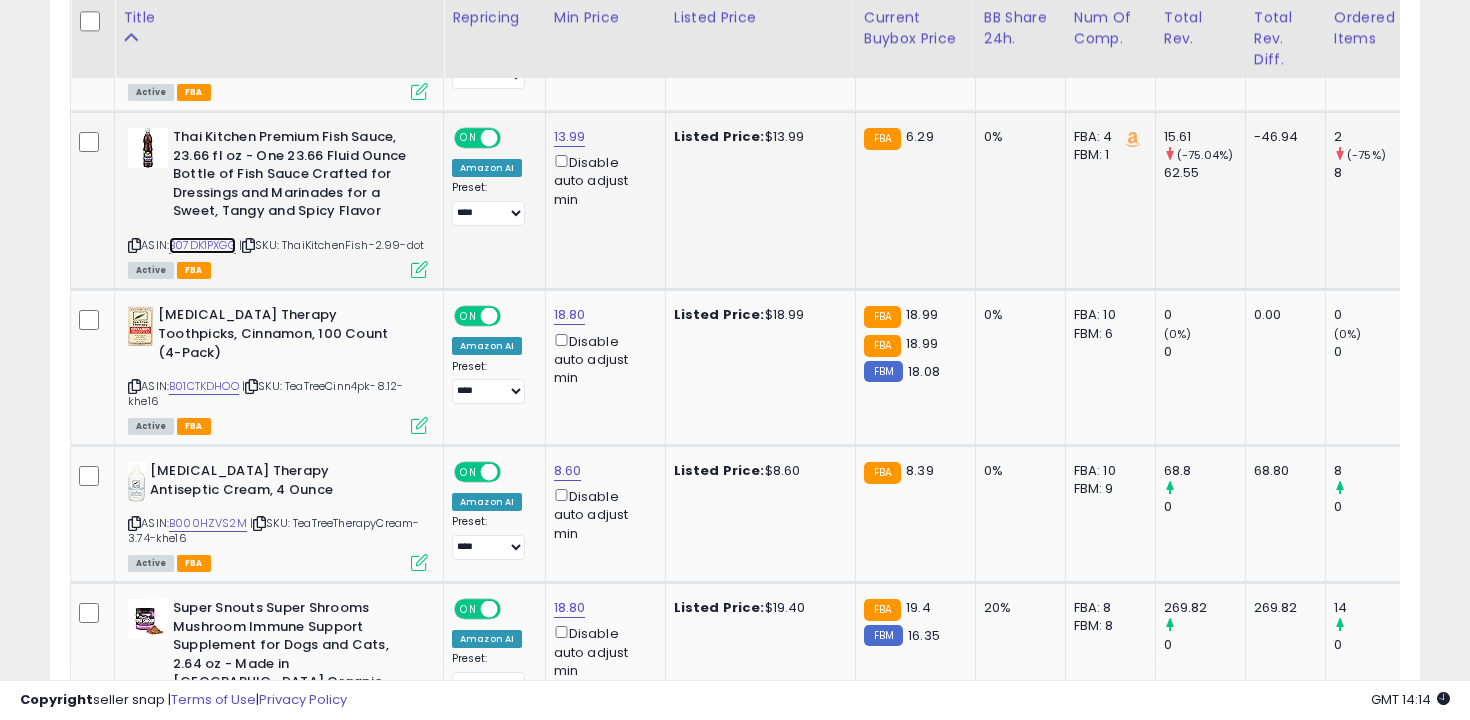 click on "B07DK1PXGG" at bounding box center (202, 245) 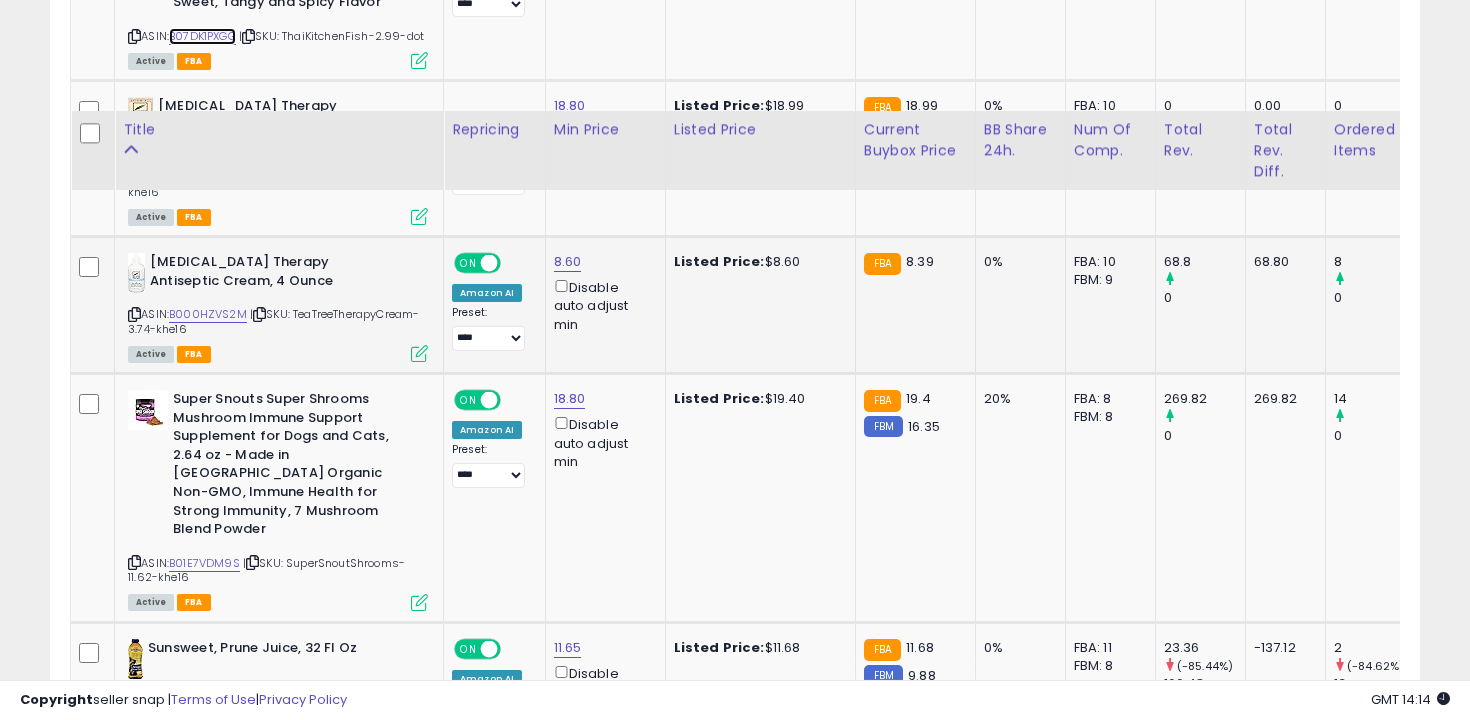 scroll, scrollTop: 3108, scrollLeft: 0, axis: vertical 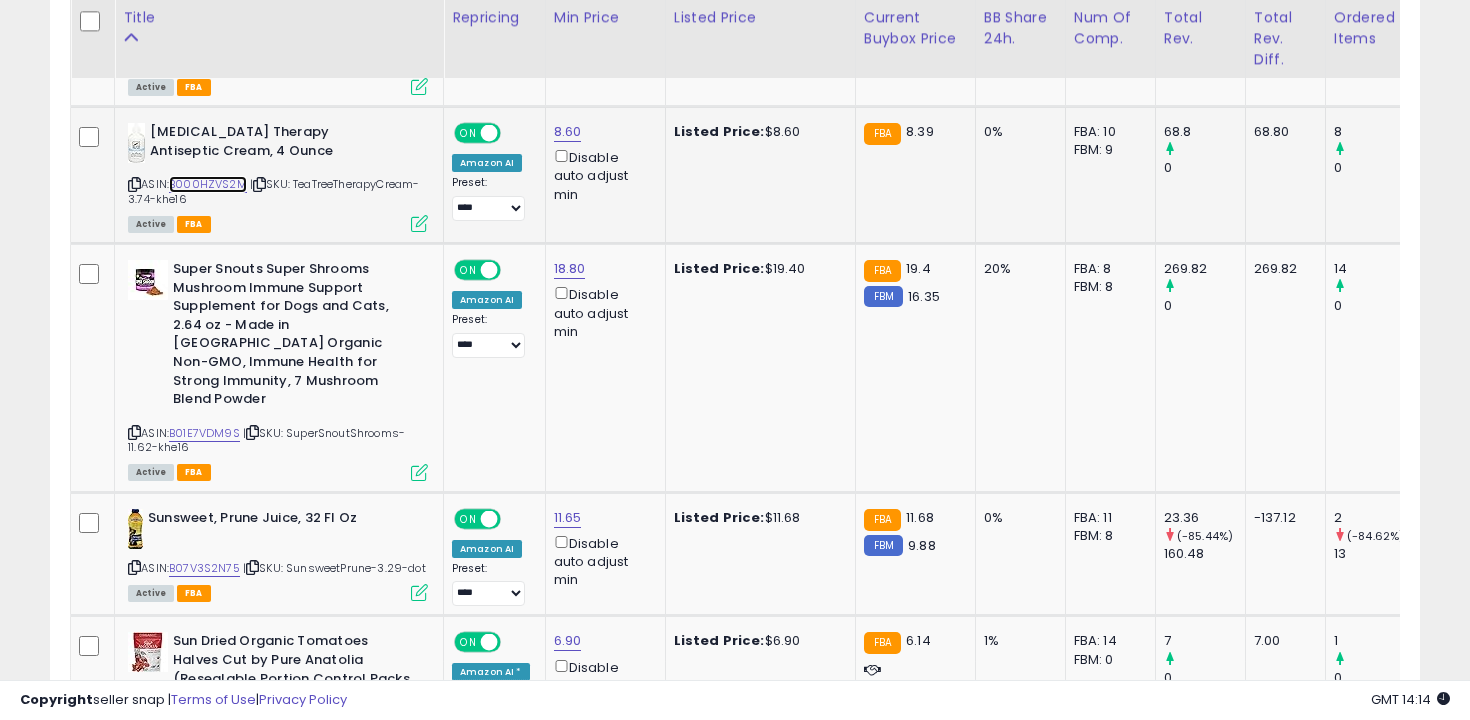 click on "B000HZVS2M" at bounding box center [208, 184] 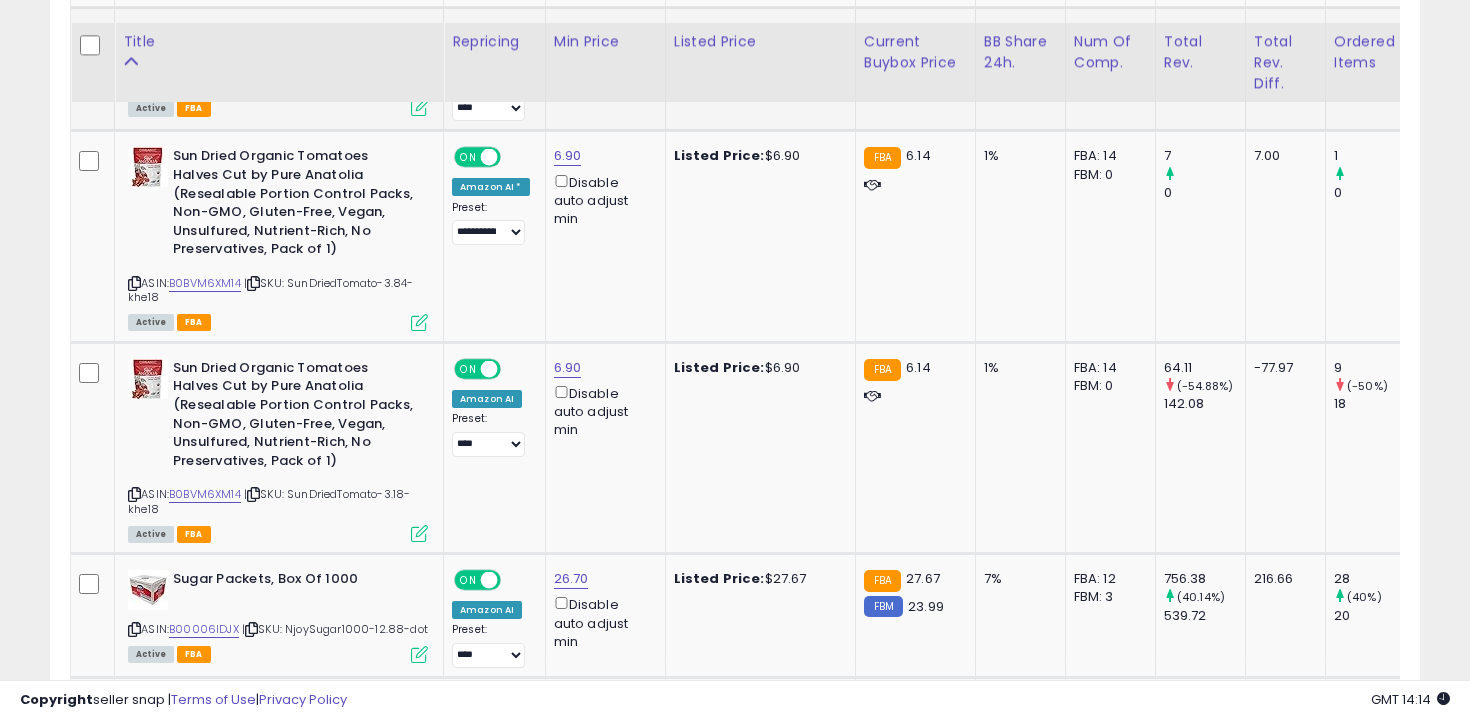 scroll, scrollTop: 3620, scrollLeft: 0, axis: vertical 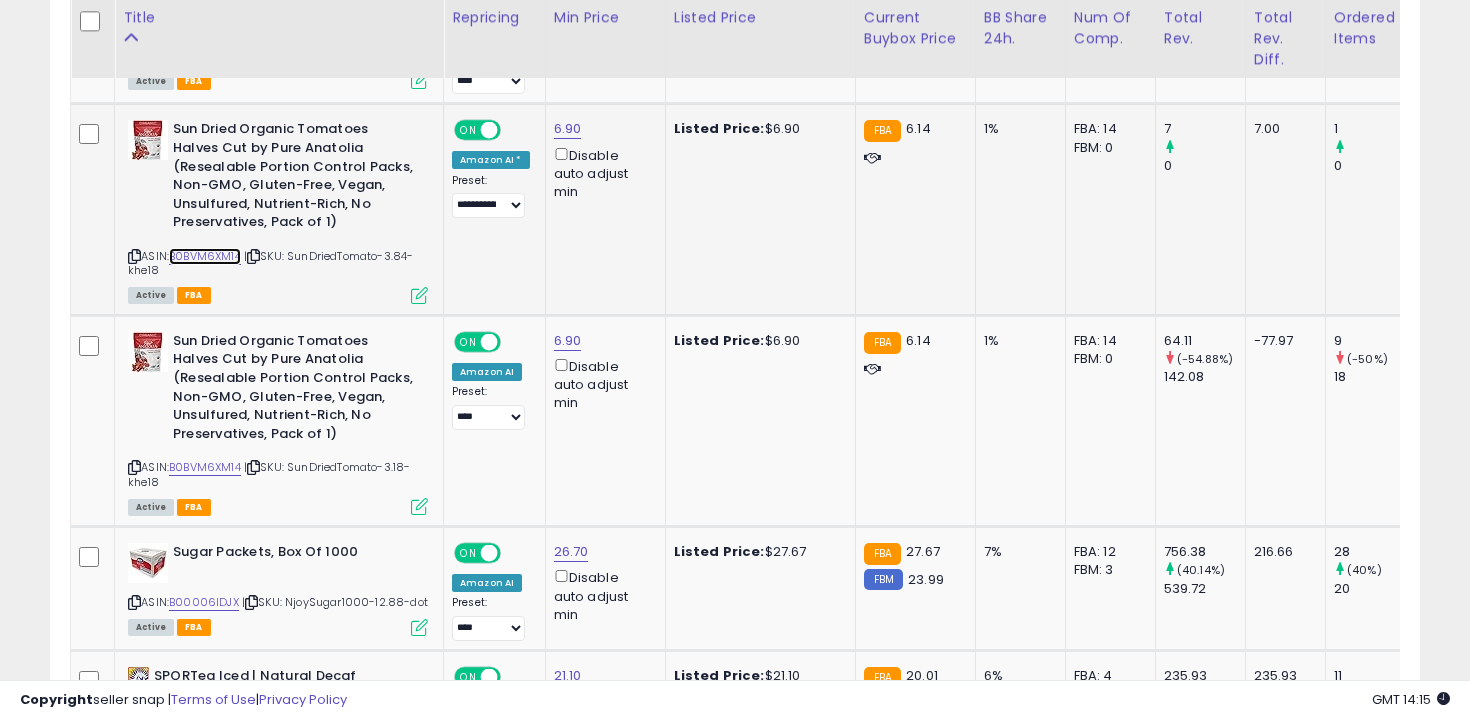 click on "B0BVM6XM14" at bounding box center (205, 256) 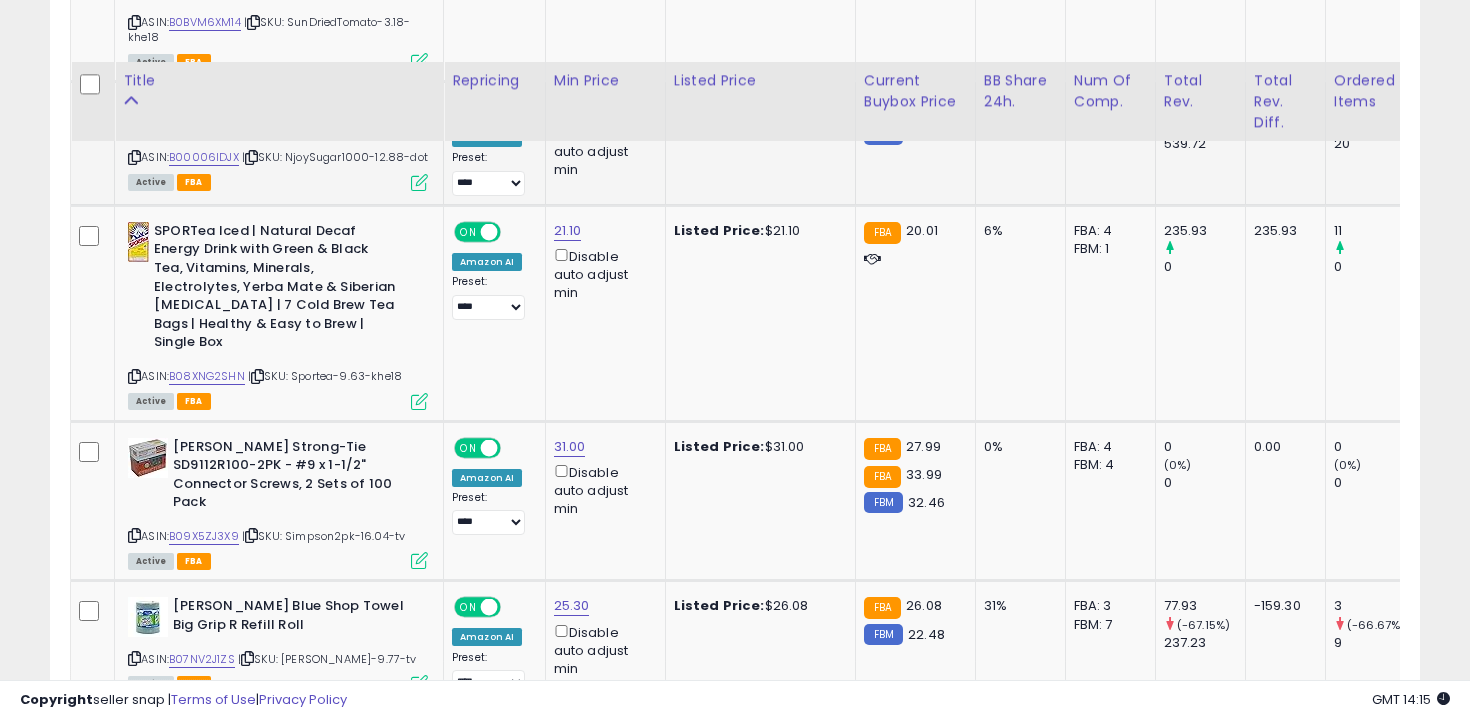 scroll, scrollTop: 4169, scrollLeft: 0, axis: vertical 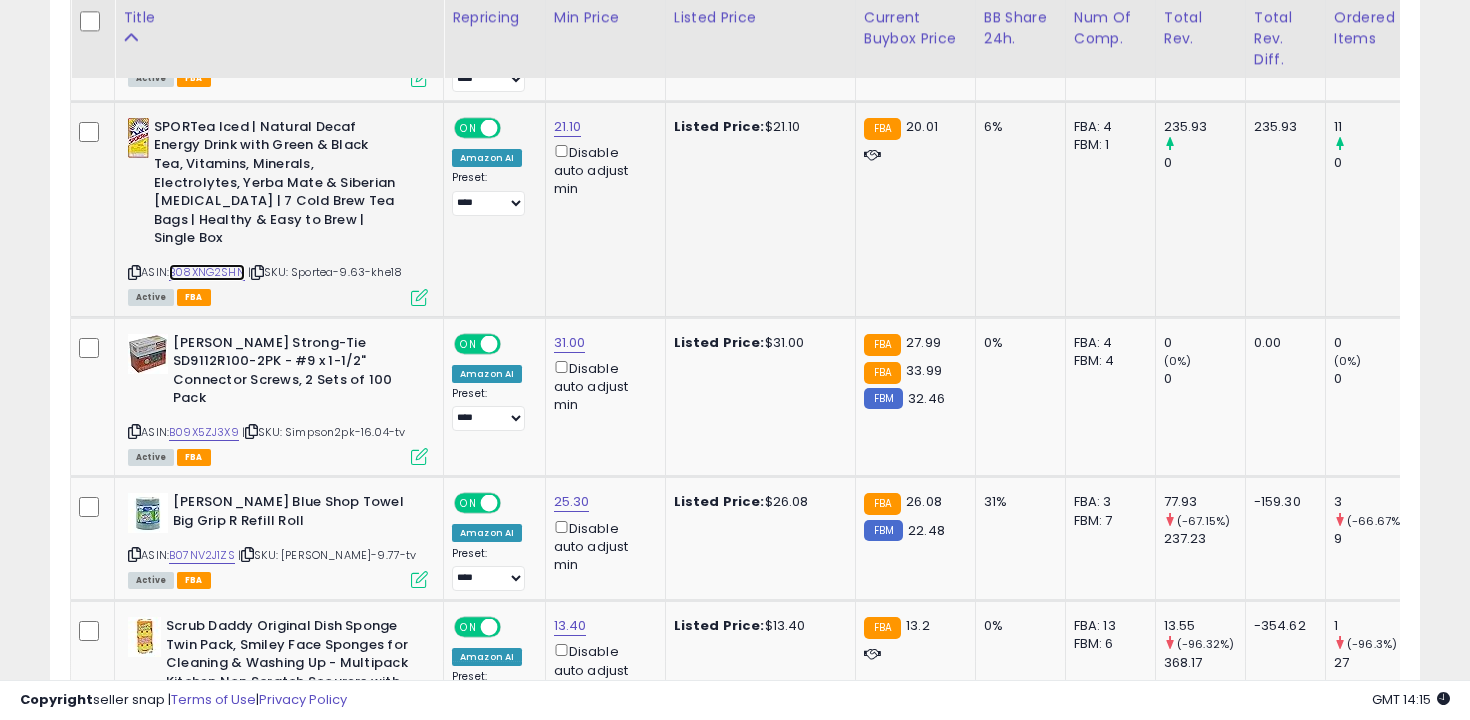 click on "B08XNG2SHN" at bounding box center (207, 272) 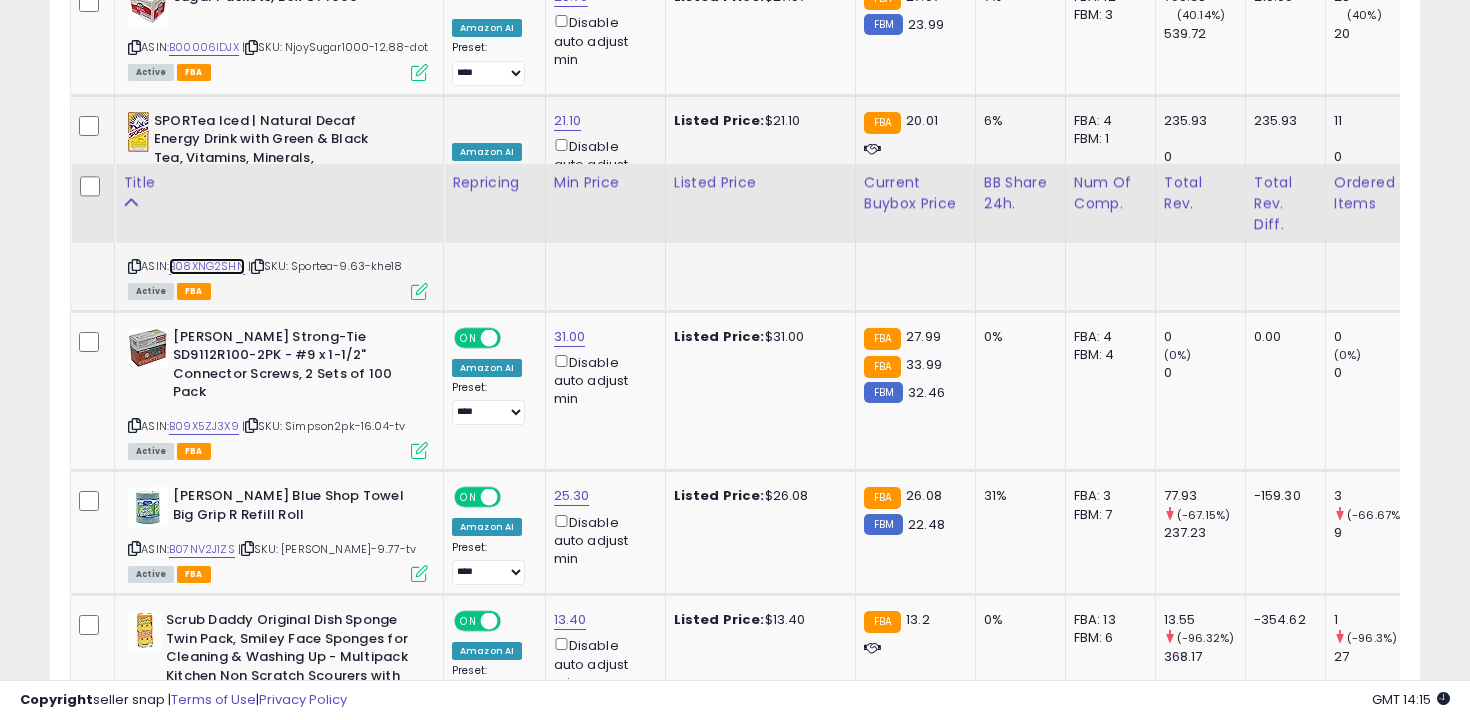 scroll, scrollTop: 4345, scrollLeft: 0, axis: vertical 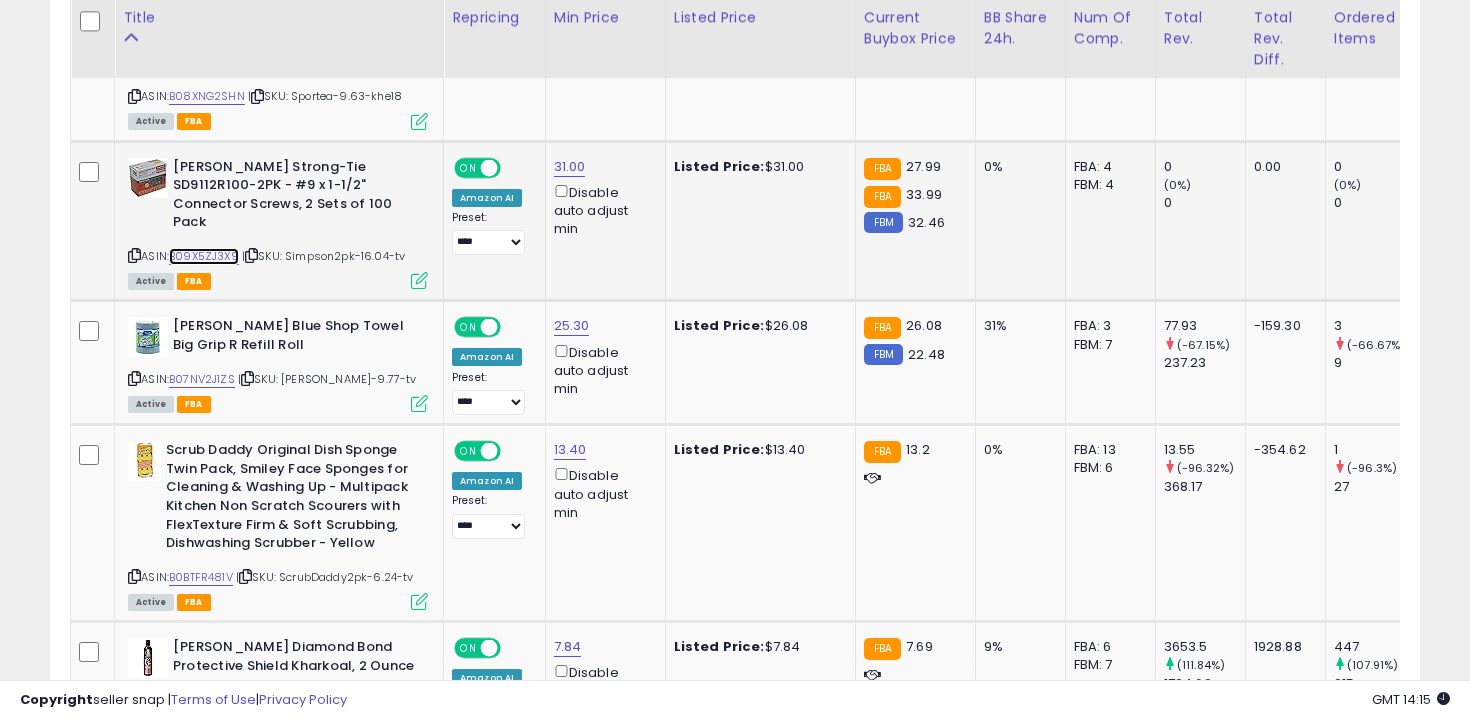 click on "B09X5ZJ3X9" at bounding box center [204, 256] 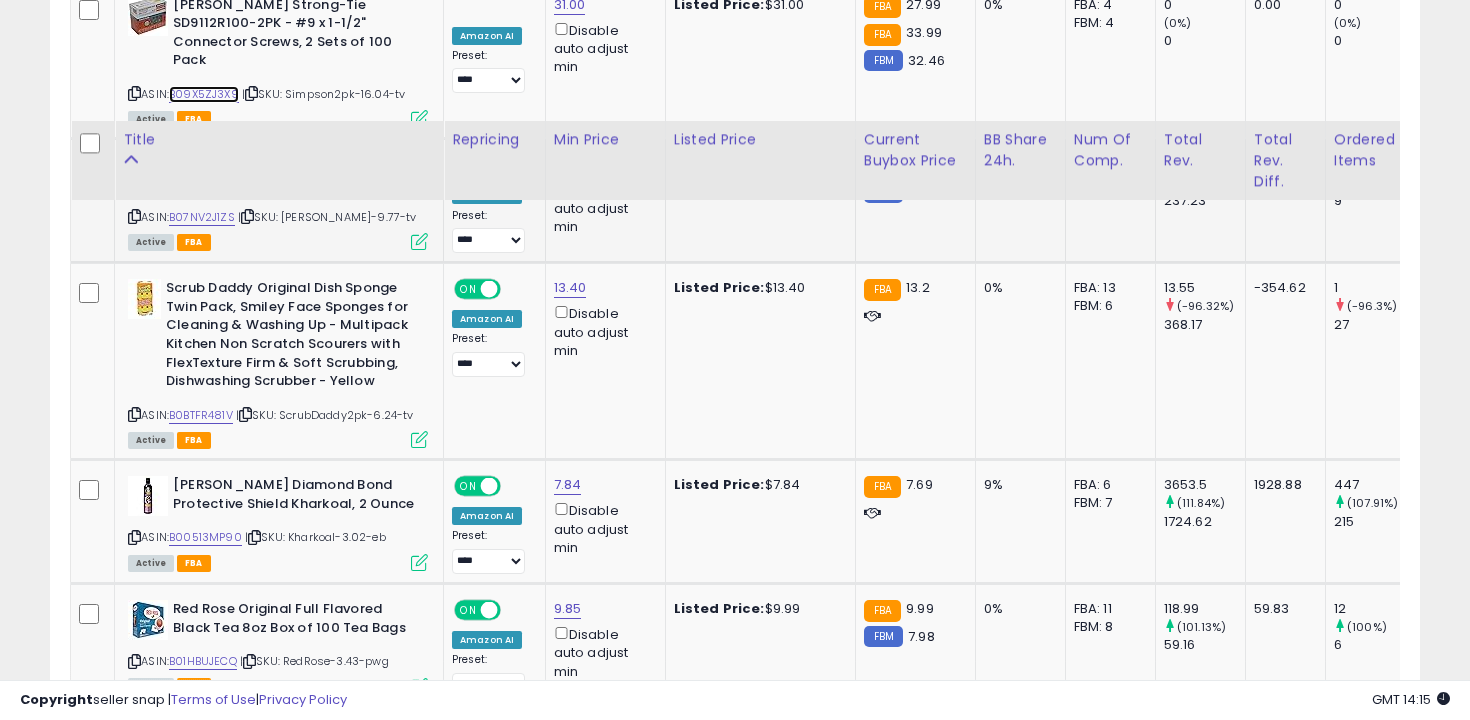 scroll, scrollTop: 4631, scrollLeft: 0, axis: vertical 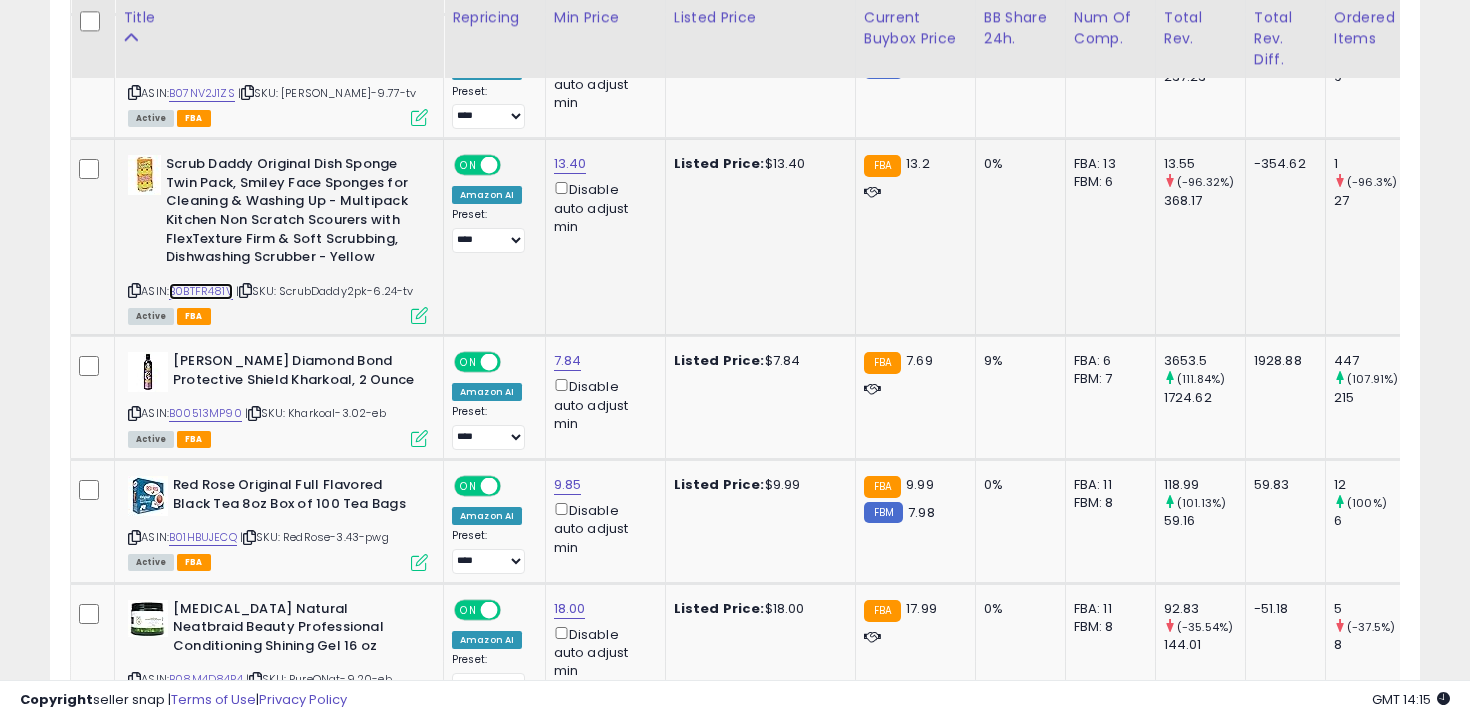 click on "B0BTFR481V" at bounding box center (201, 291) 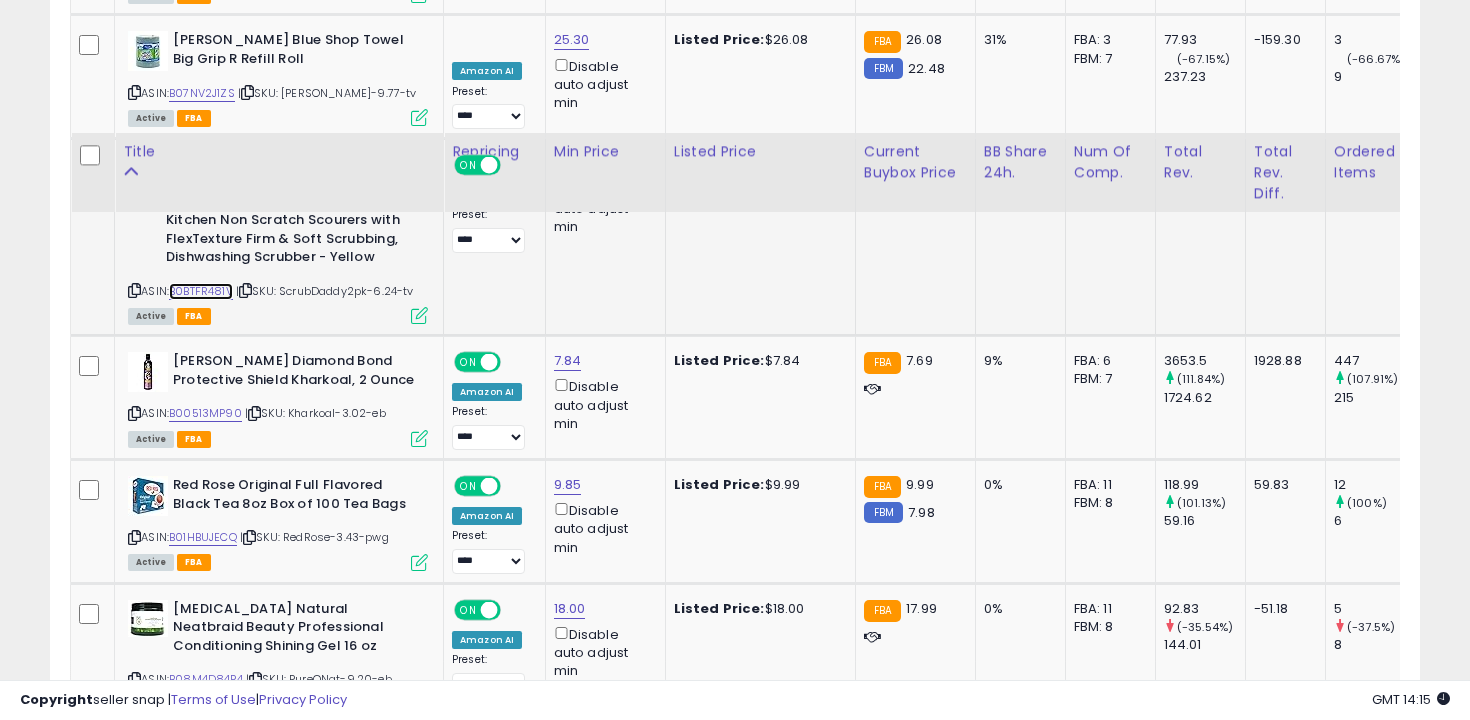 scroll, scrollTop: 4788, scrollLeft: 0, axis: vertical 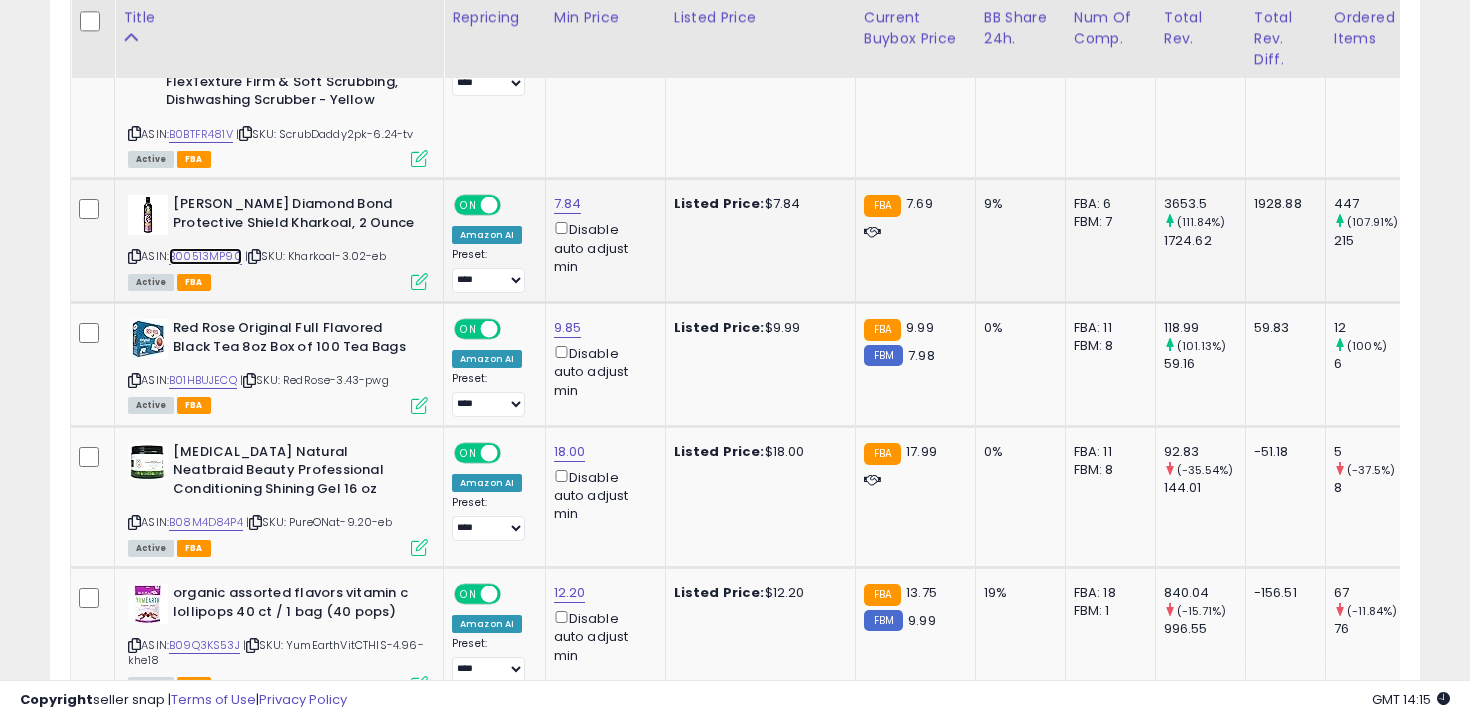 click on "B00513MP90" at bounding box center (205, 256) 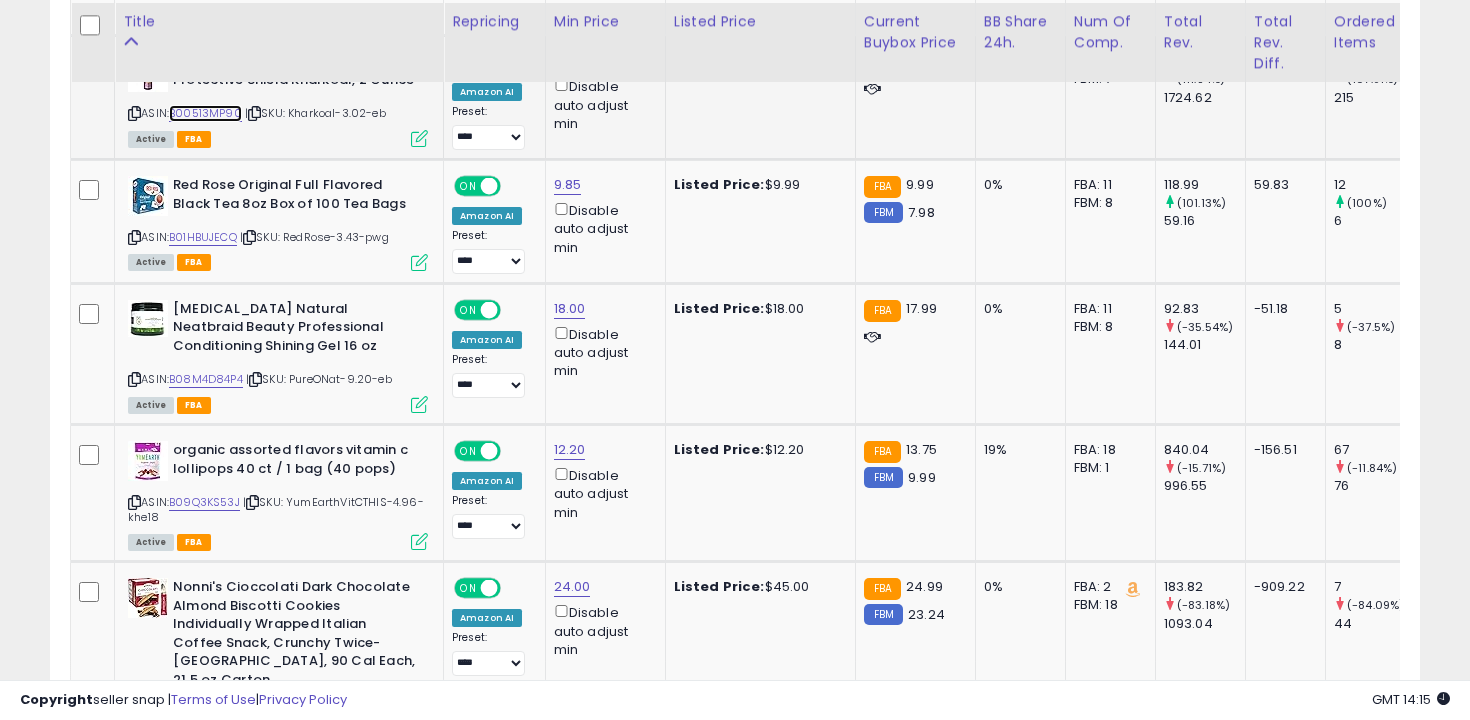 scroll, scrollTop: 5068, scrollLeft: 0, axis: vertical 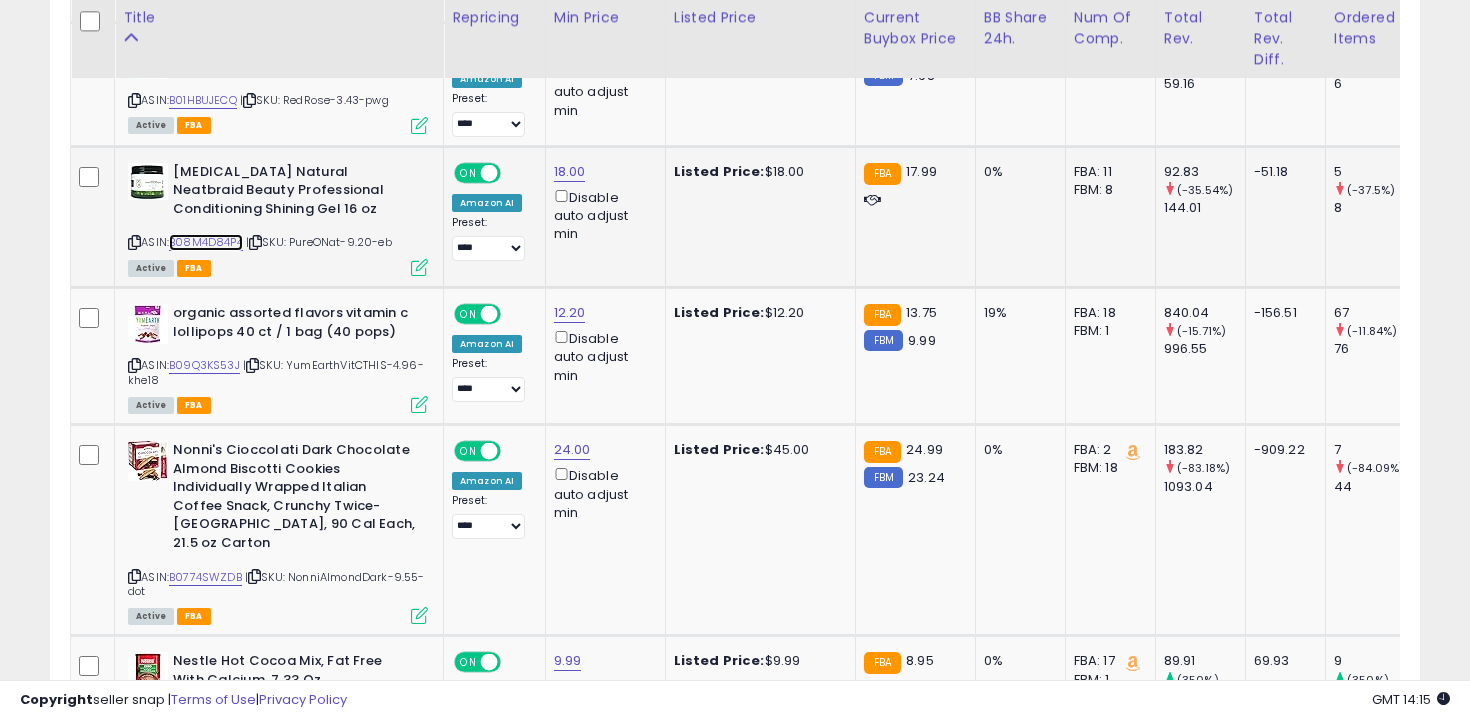 click on "B08M4D84P4" at bounding box center [206, 242] 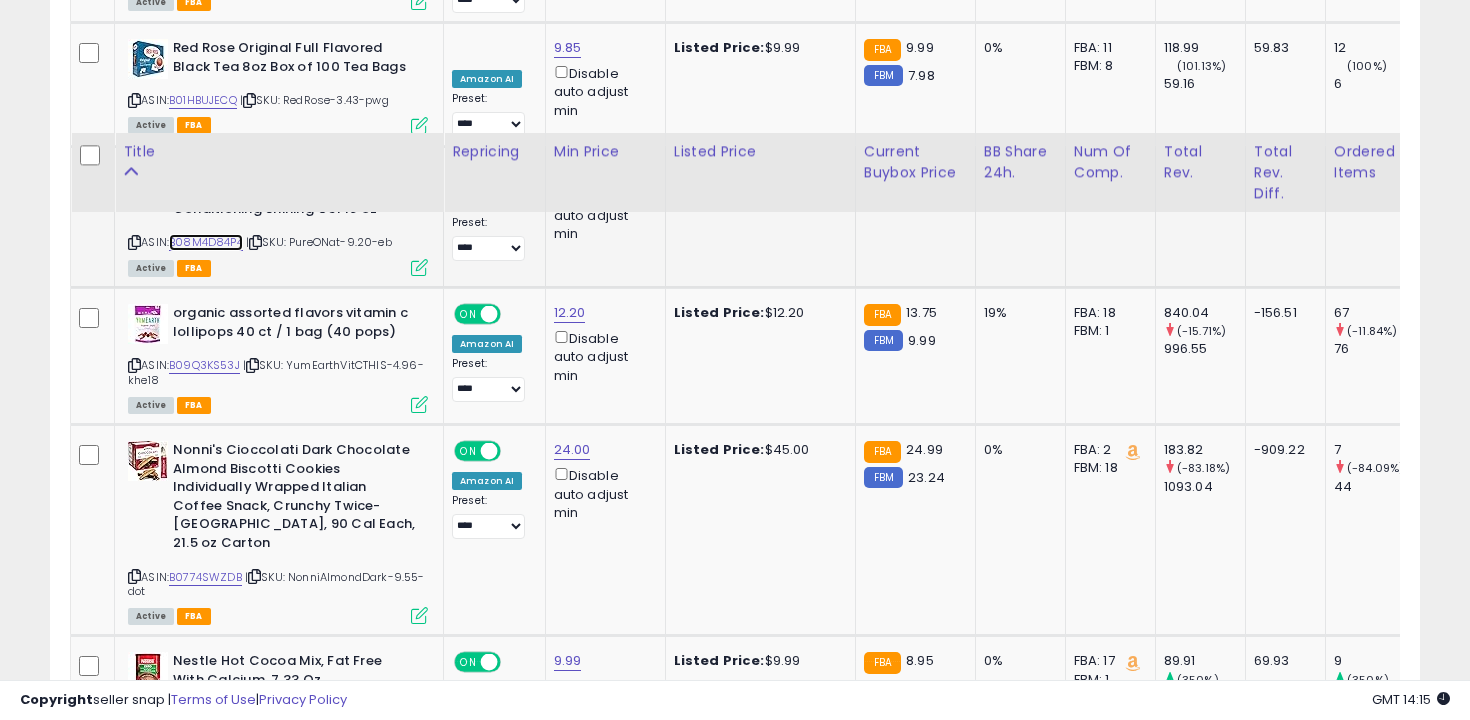 scroll, scrollTop: 5206, scrollLeft: 0, axis: vertical 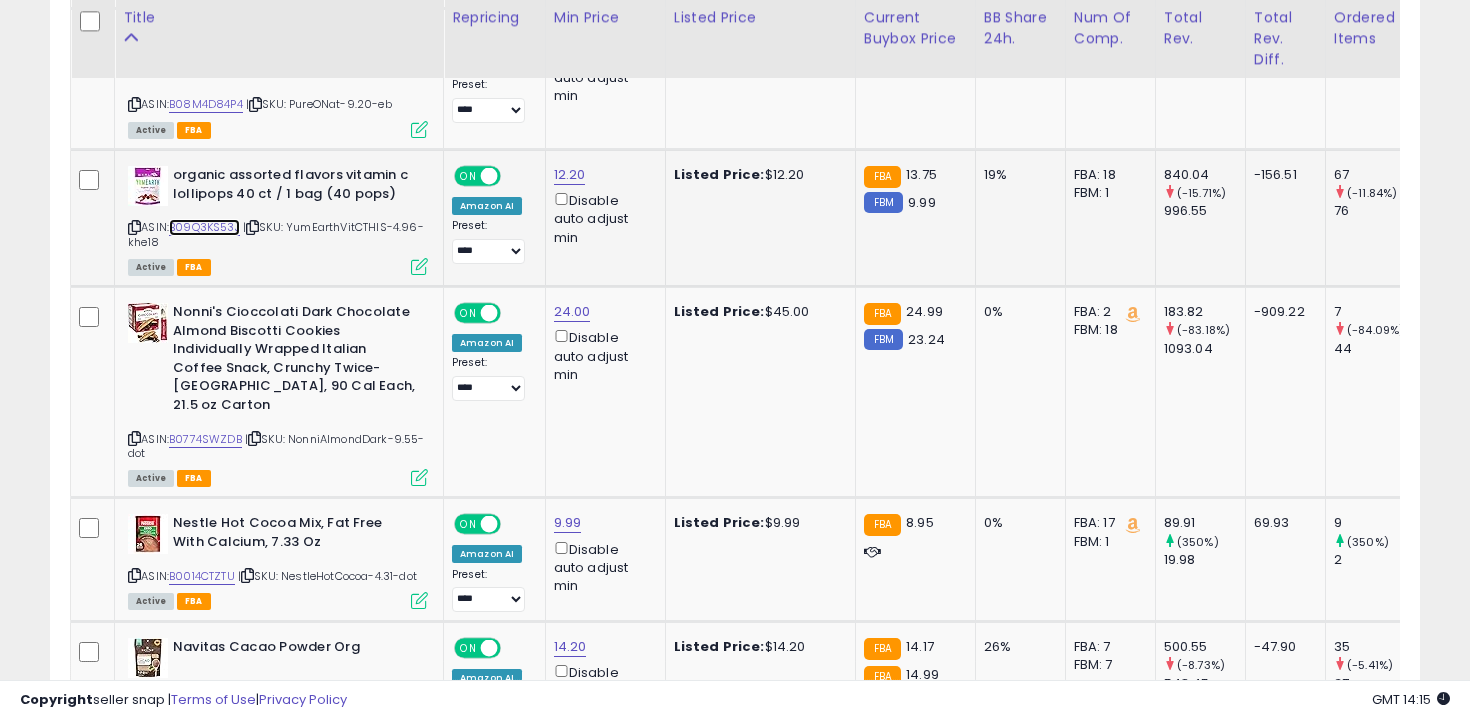 click on "B09Q3KS53J" at bounding box center [204, 227] 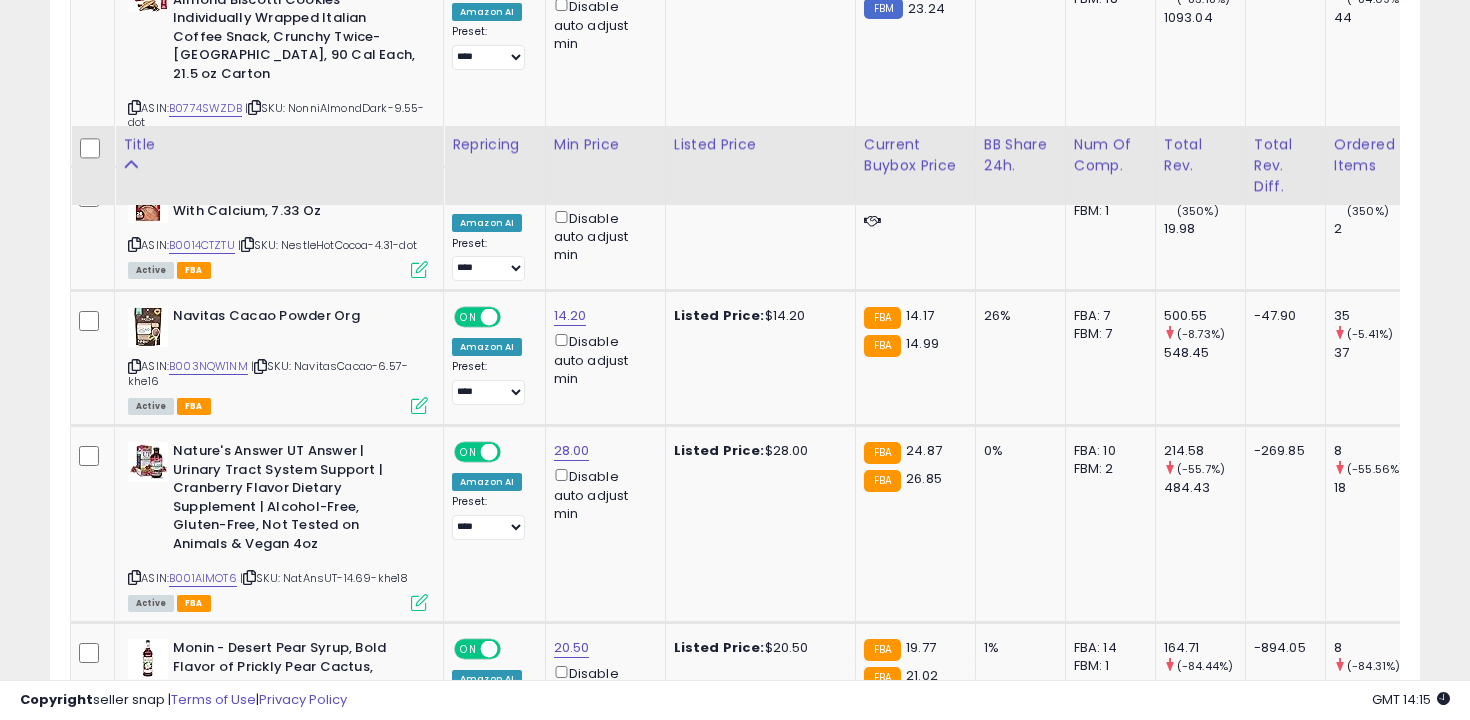scroll, scrollTop: 5667, scrollLeft: 0, axis: vertical 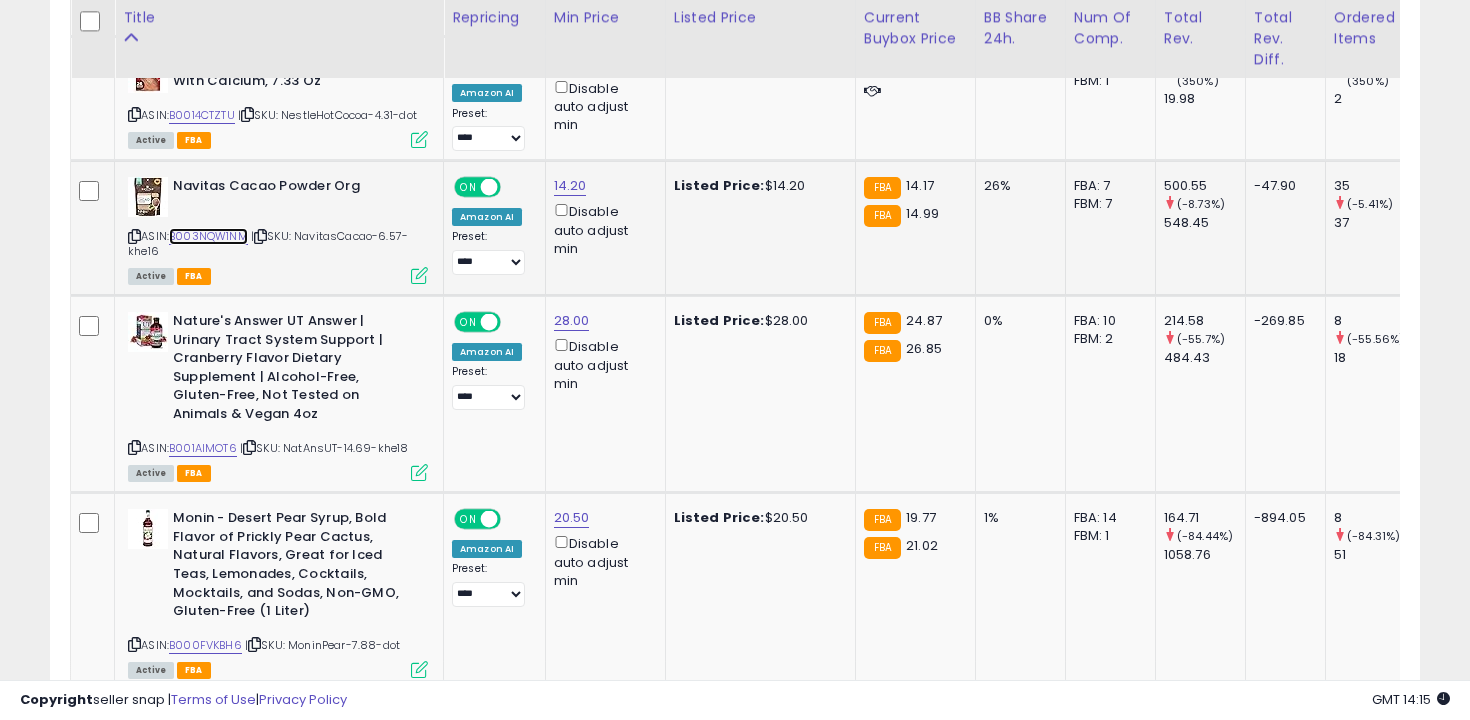 click on "B003NQW1NM" at bounding box center (208, 236) 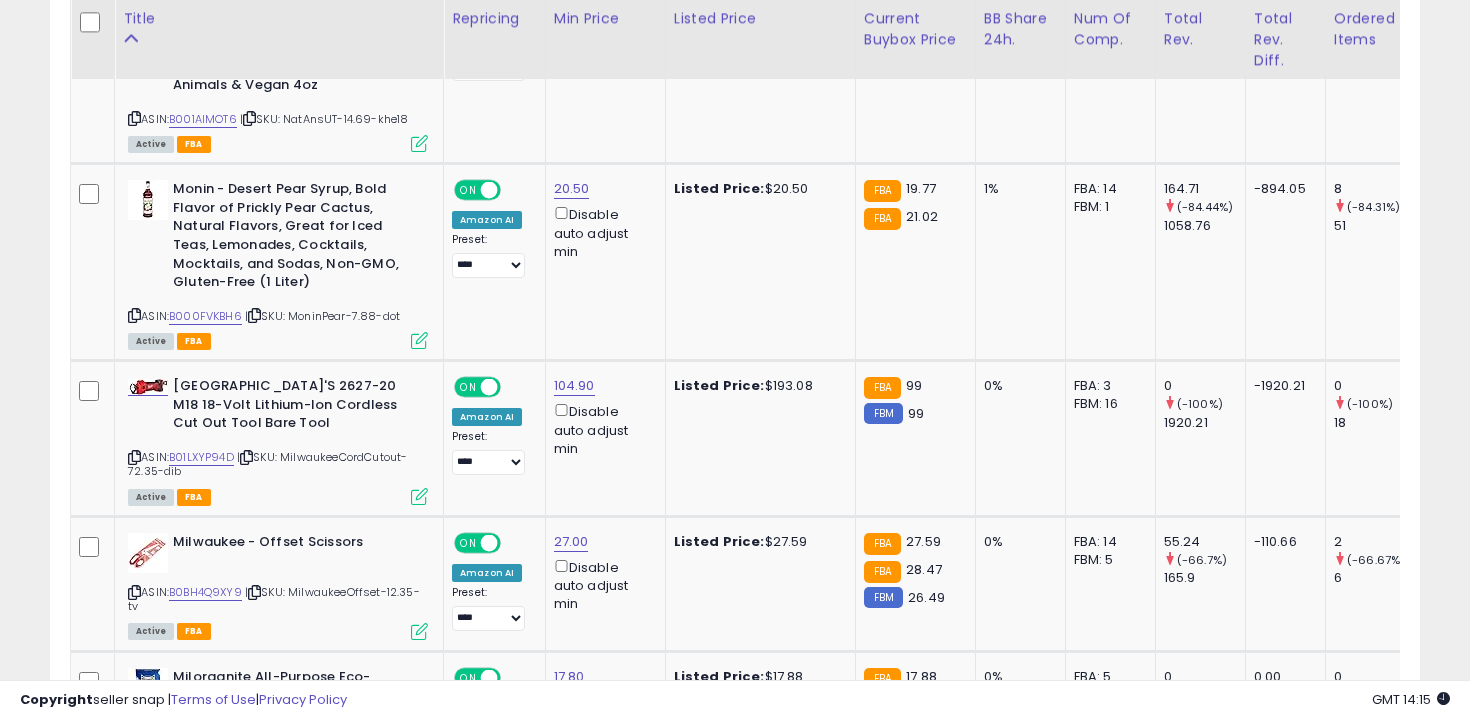 scroll, scrollTop: 5997, scrollLeft: 0, axis: vertical 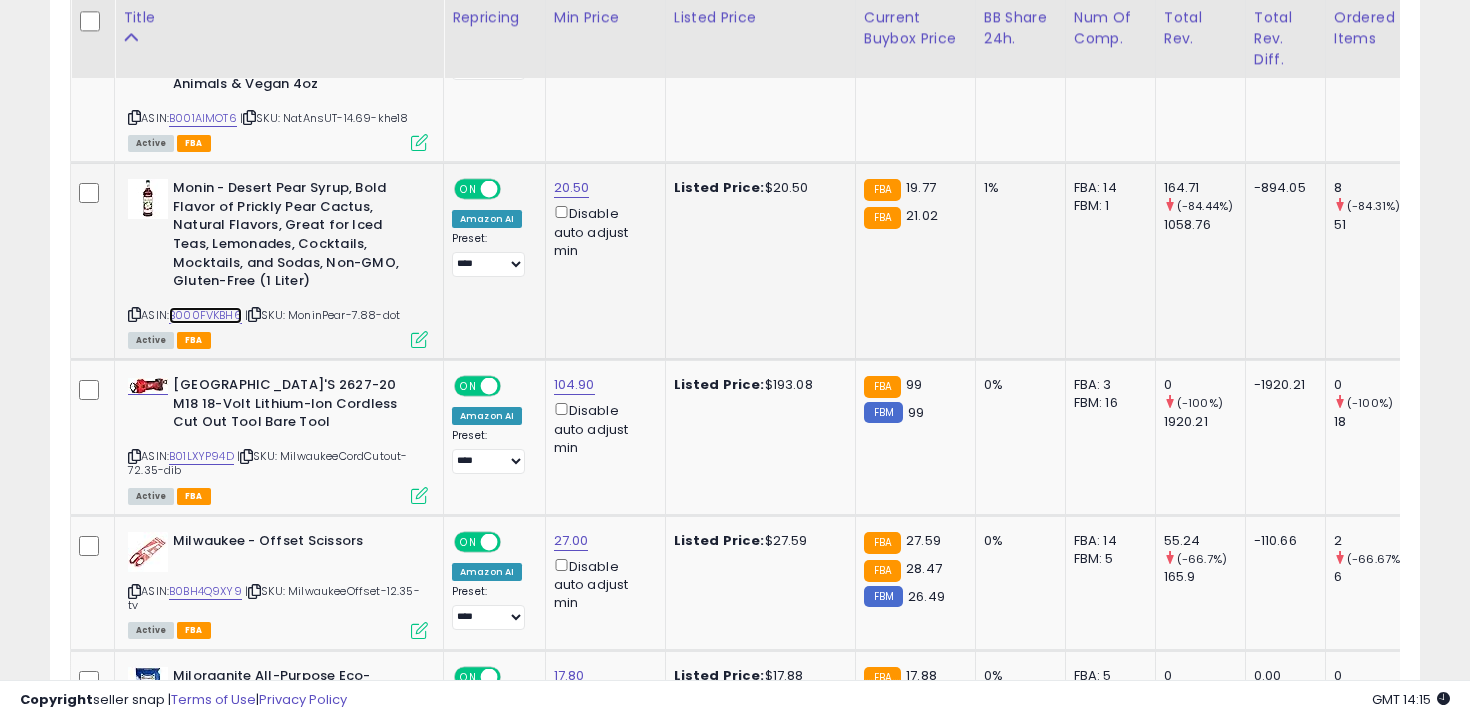 click on "B000FVKBH6" at bounding box center (205, 315) 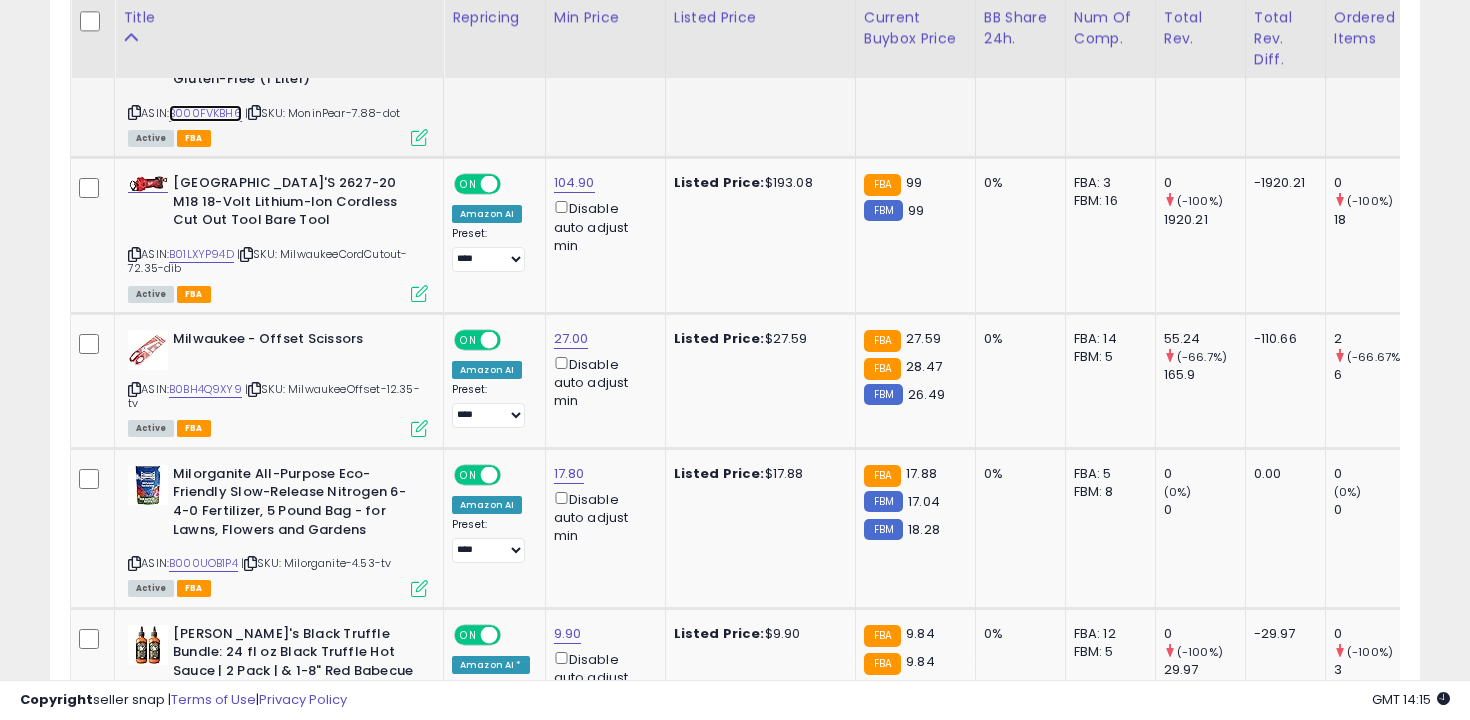 scroll, scrollTop: 6203, scrollLeft: 0, axis: vertical 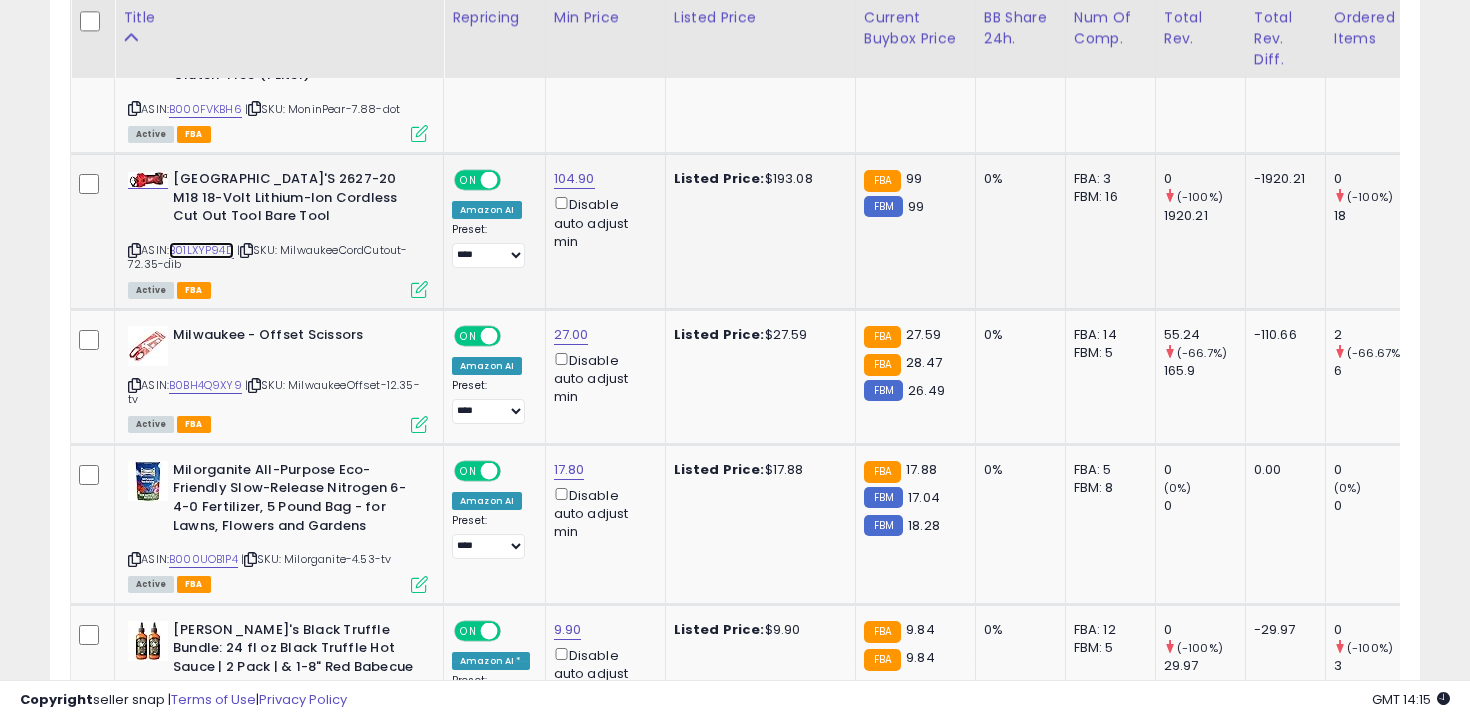 click on "B01LXYP94D" at bounding box center [201, 250] 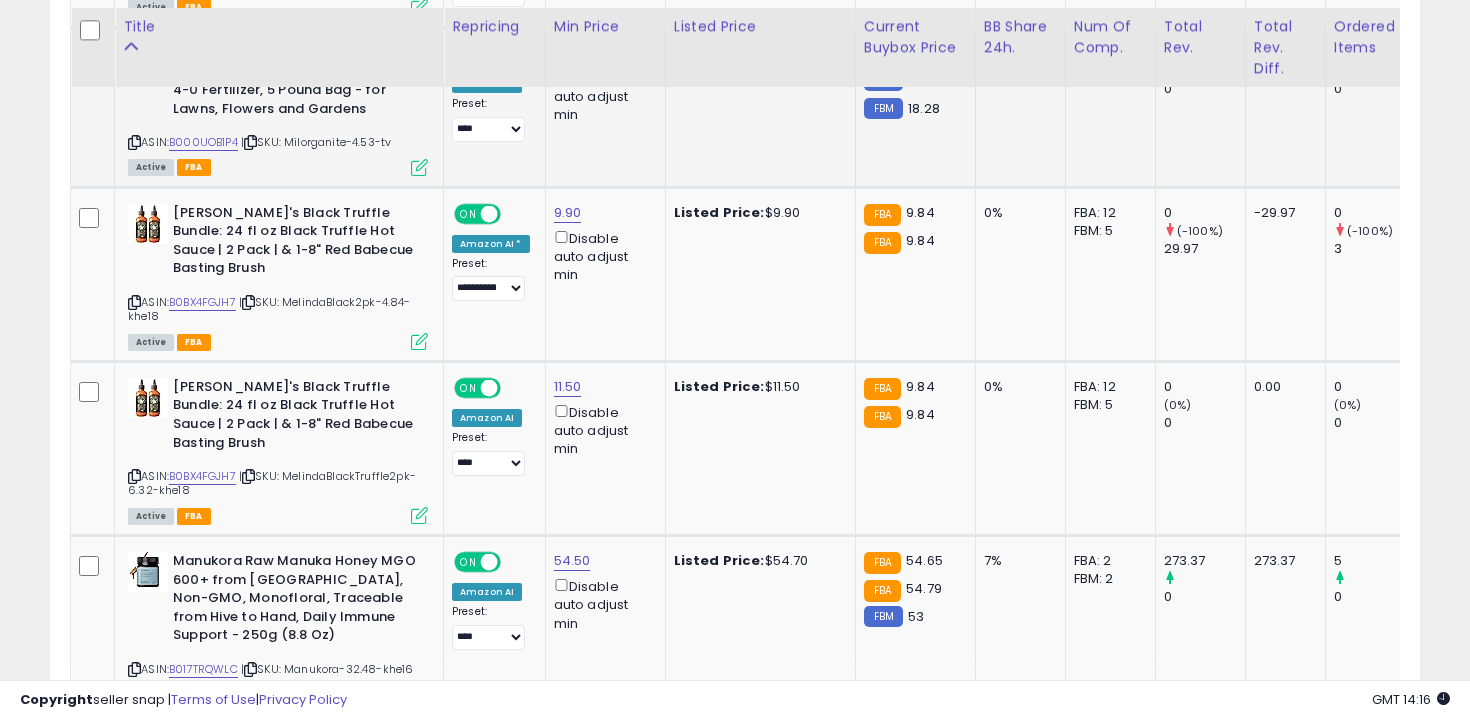 scroll, scrollTop: 6642, scrollLeft: 0, axis: vertical 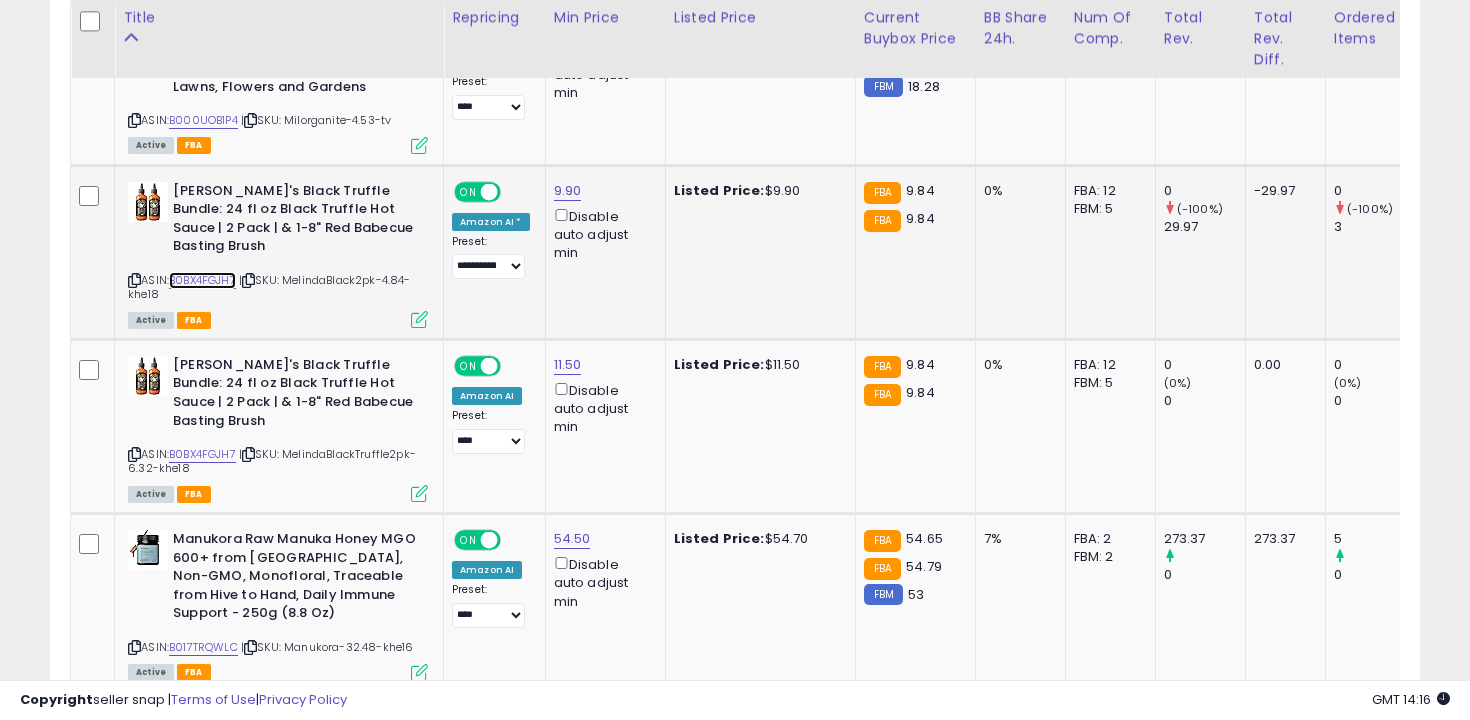 click on "B0BX4FGJH7" at bounding box center (202, 280) 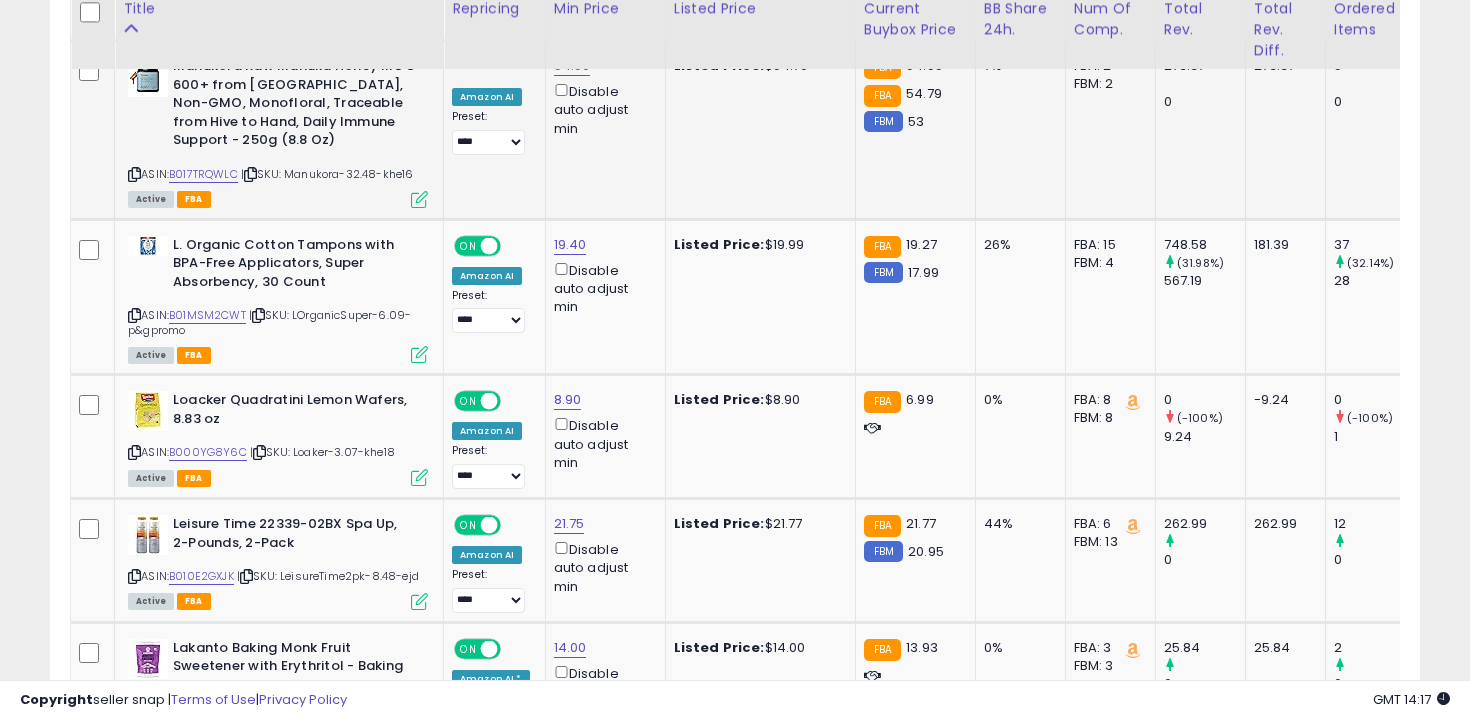 scroll, scrollTop: 7137, scrollLeft: 0, axis: vertical 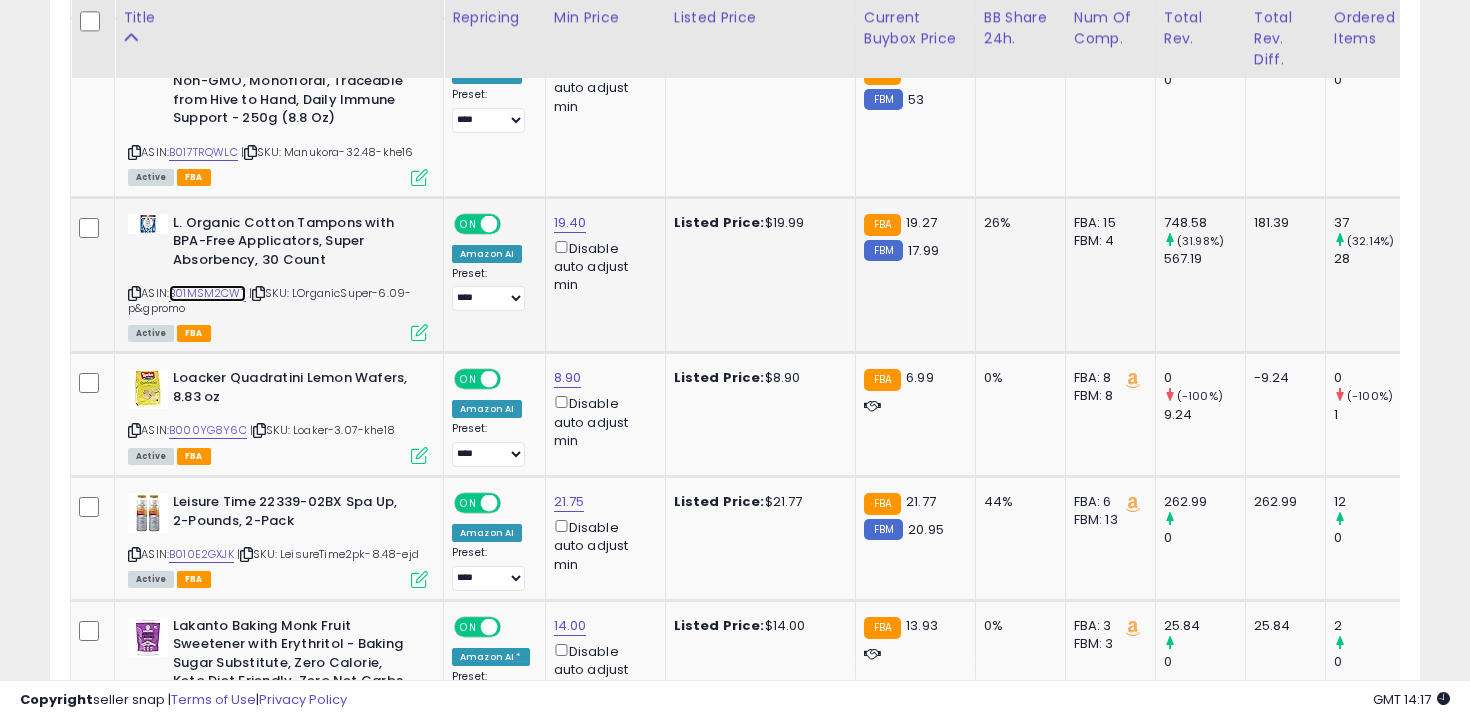 click on "B01MSM2CWT" at bounding box center (207, 293) 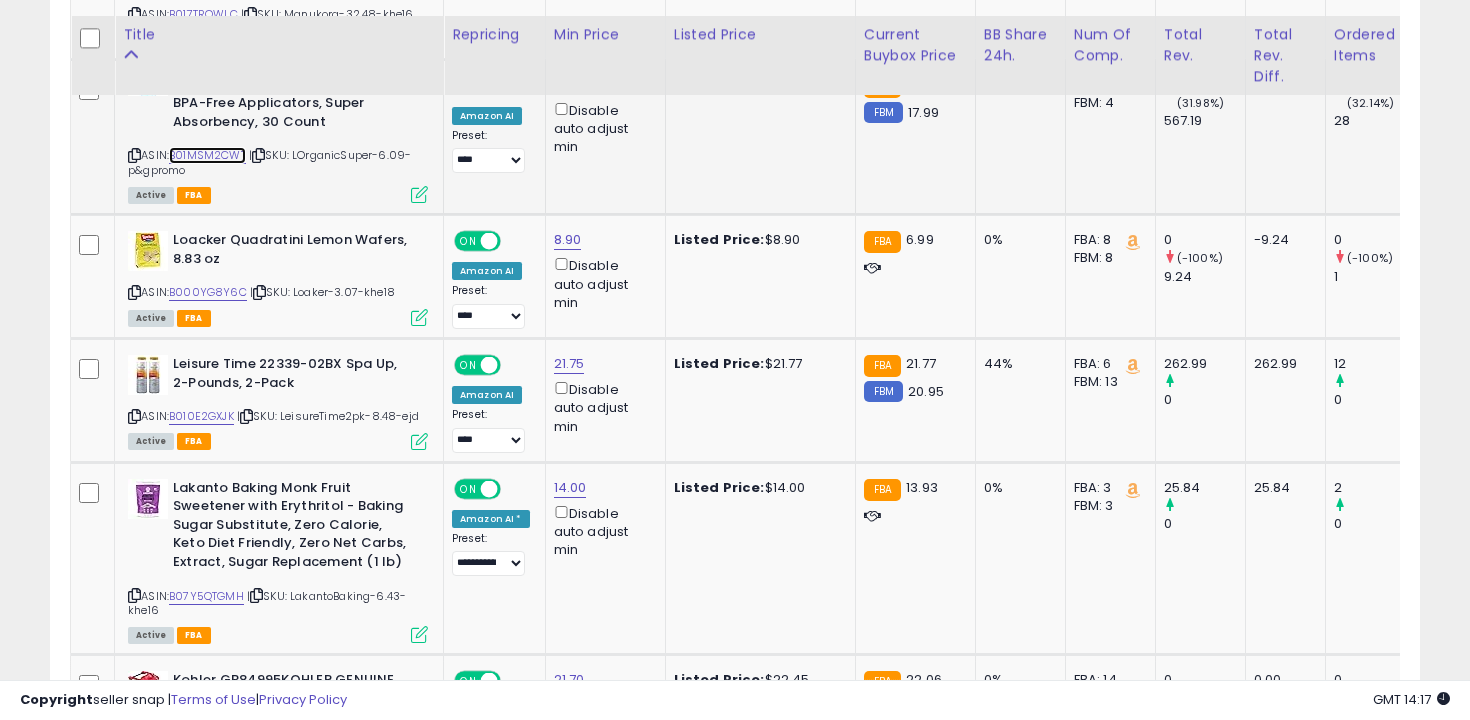 scroll, scrollTop: 7298, scrollLeft: 0, axis: vertical 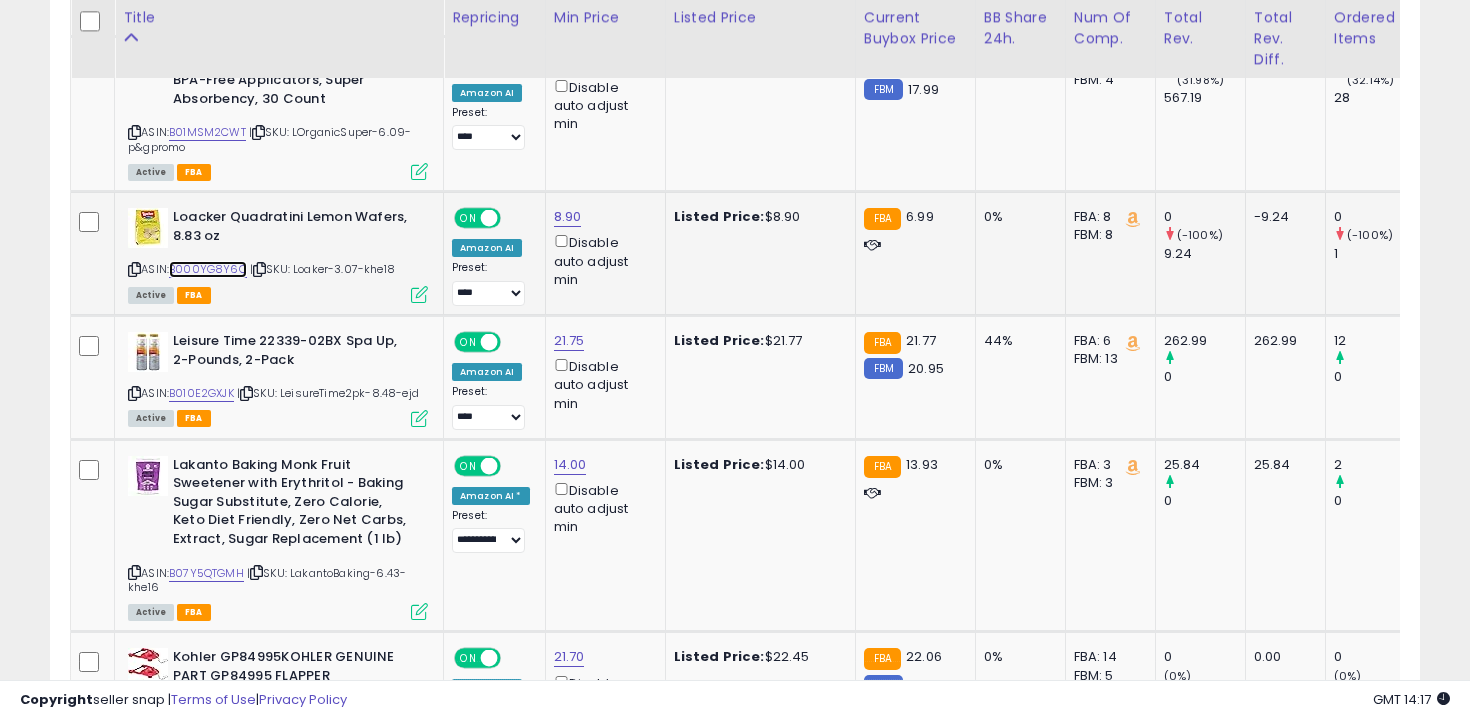 click on "B000YG8Y6C" at bounding box center [208, 269] 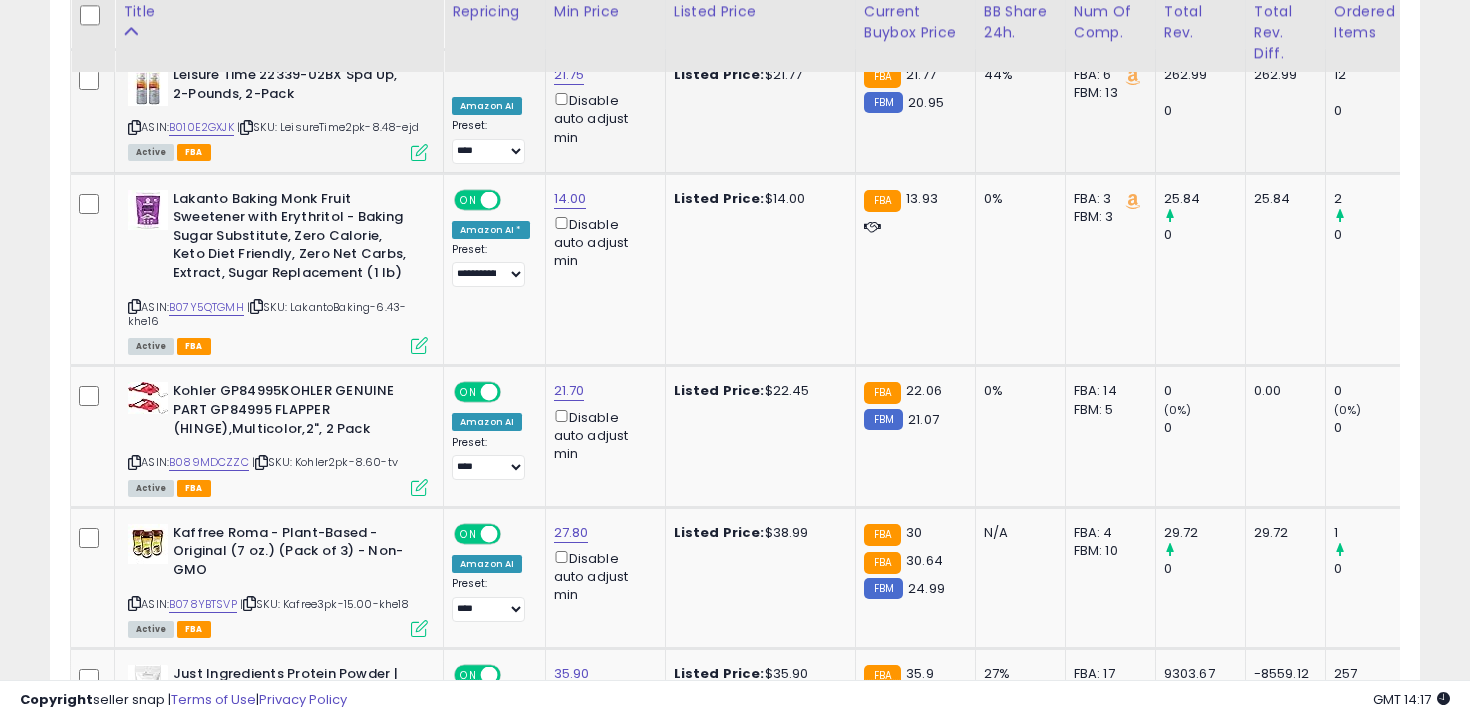 scroll, scrollTop: 7558, scrollLeft: 0, axis: vertical 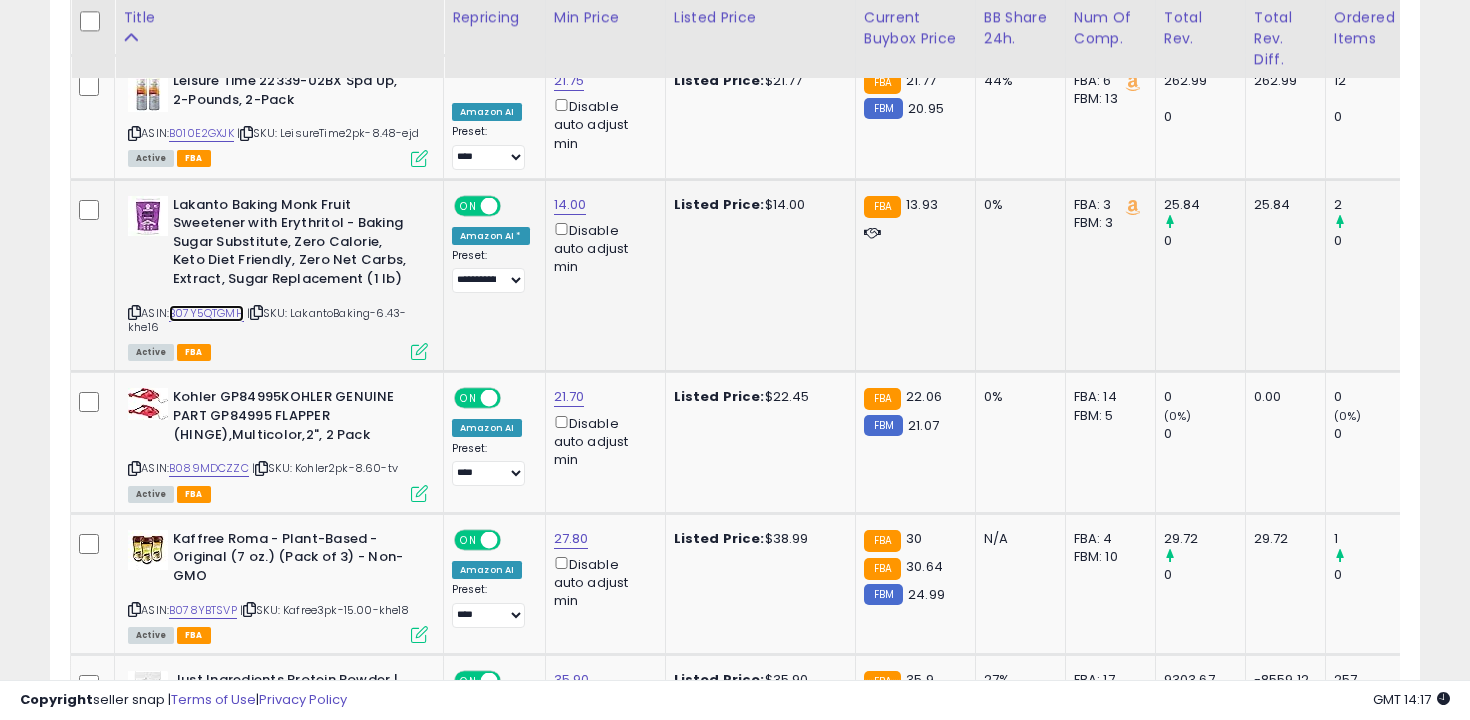 click on "B07Y5QTGMH" at bounding box center [206, 313] 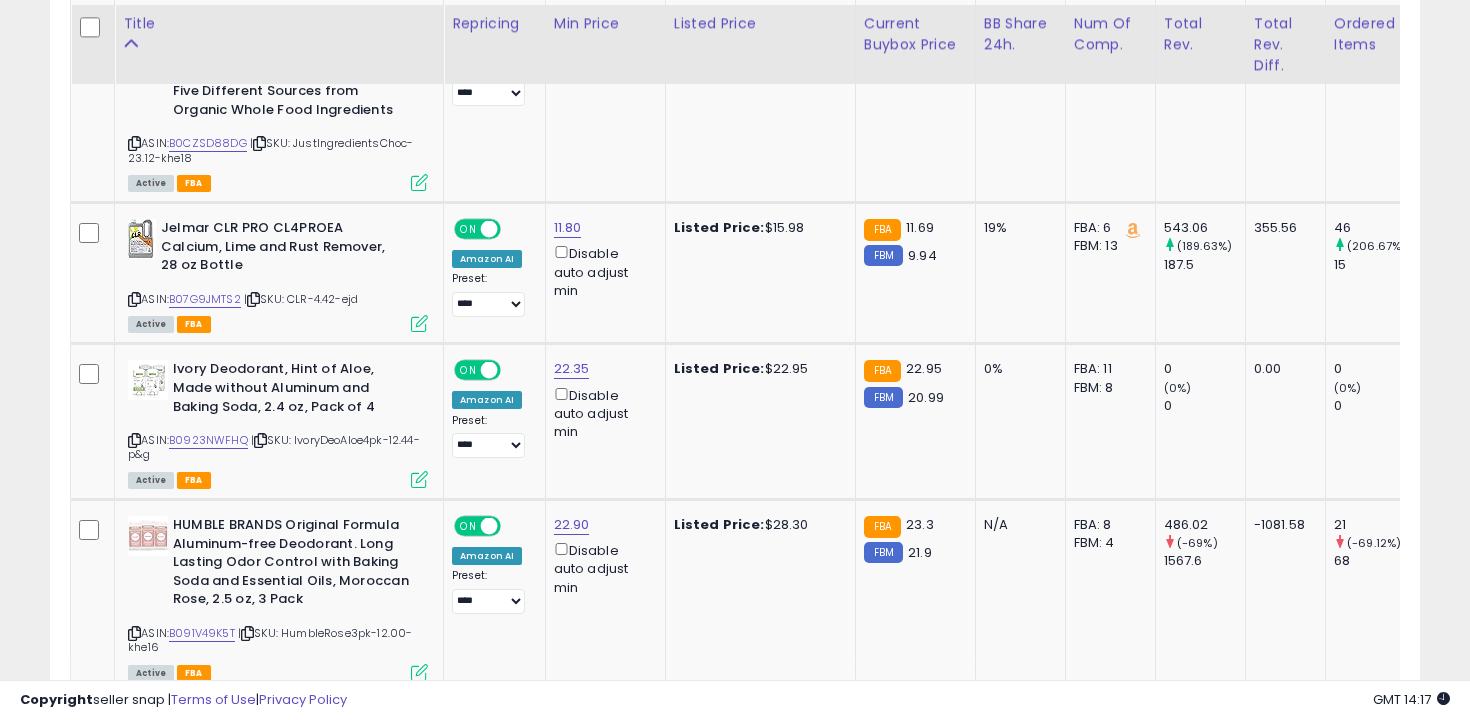 scroll, scrollTop: 8444, scrollLeft: 0, axis: vertical 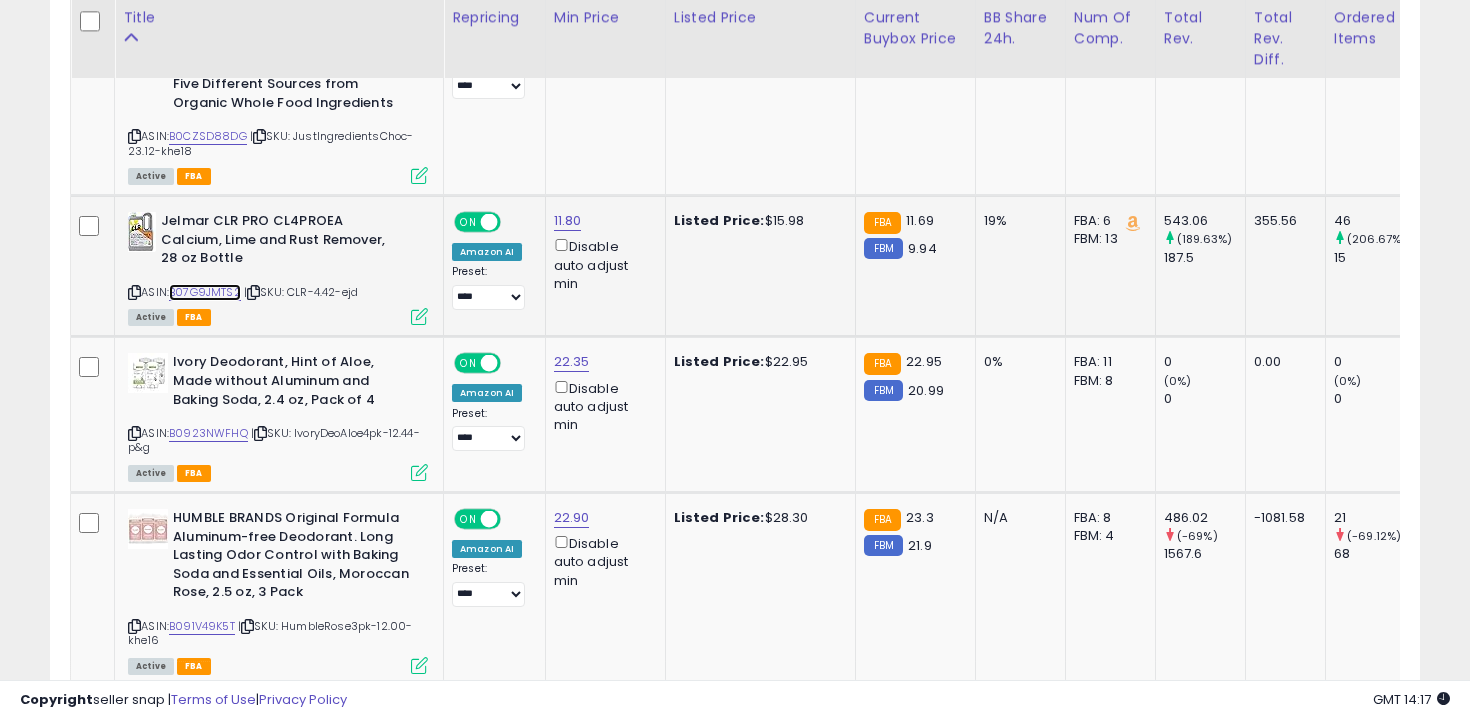 click on "B07G9JMTS2" at bounding box center [205, 292] 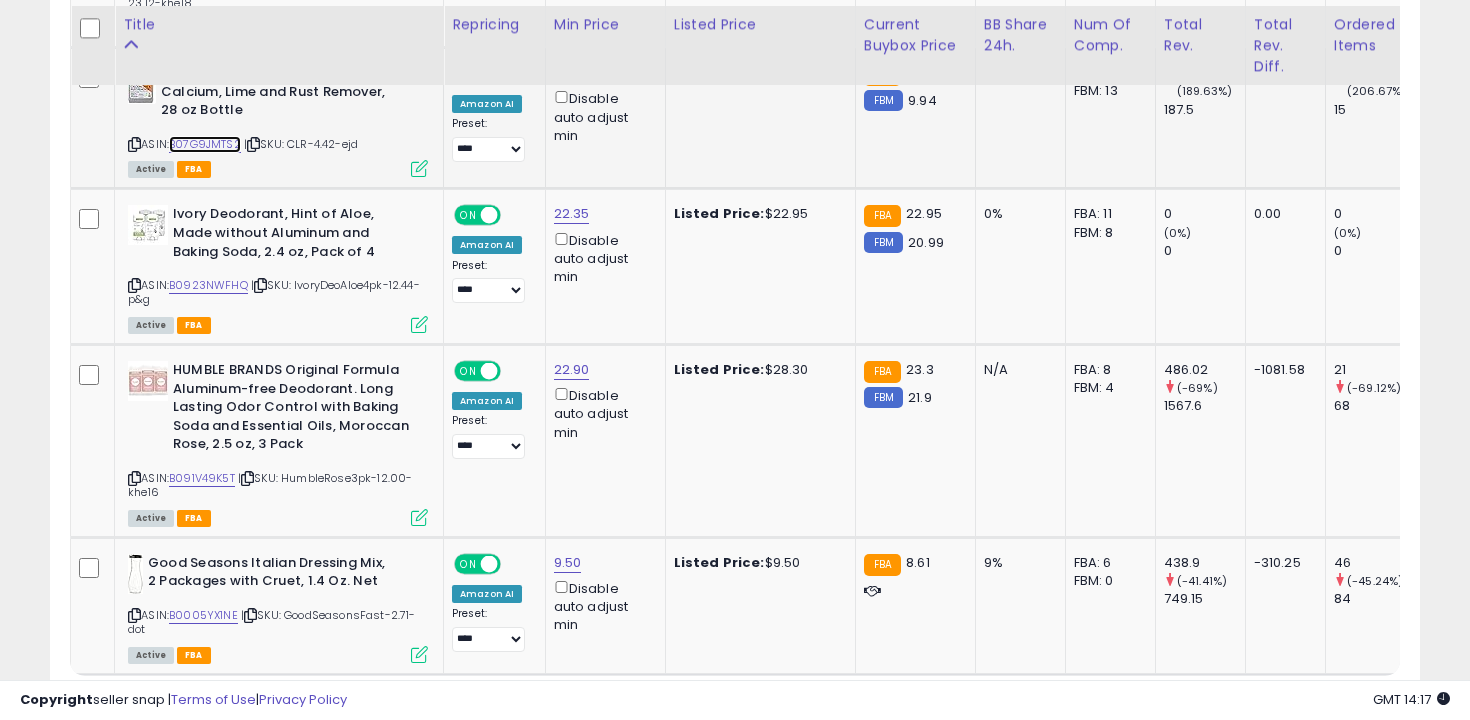 scroll, scrollTop: 8599, scrollLeft: 0, axis: vertical 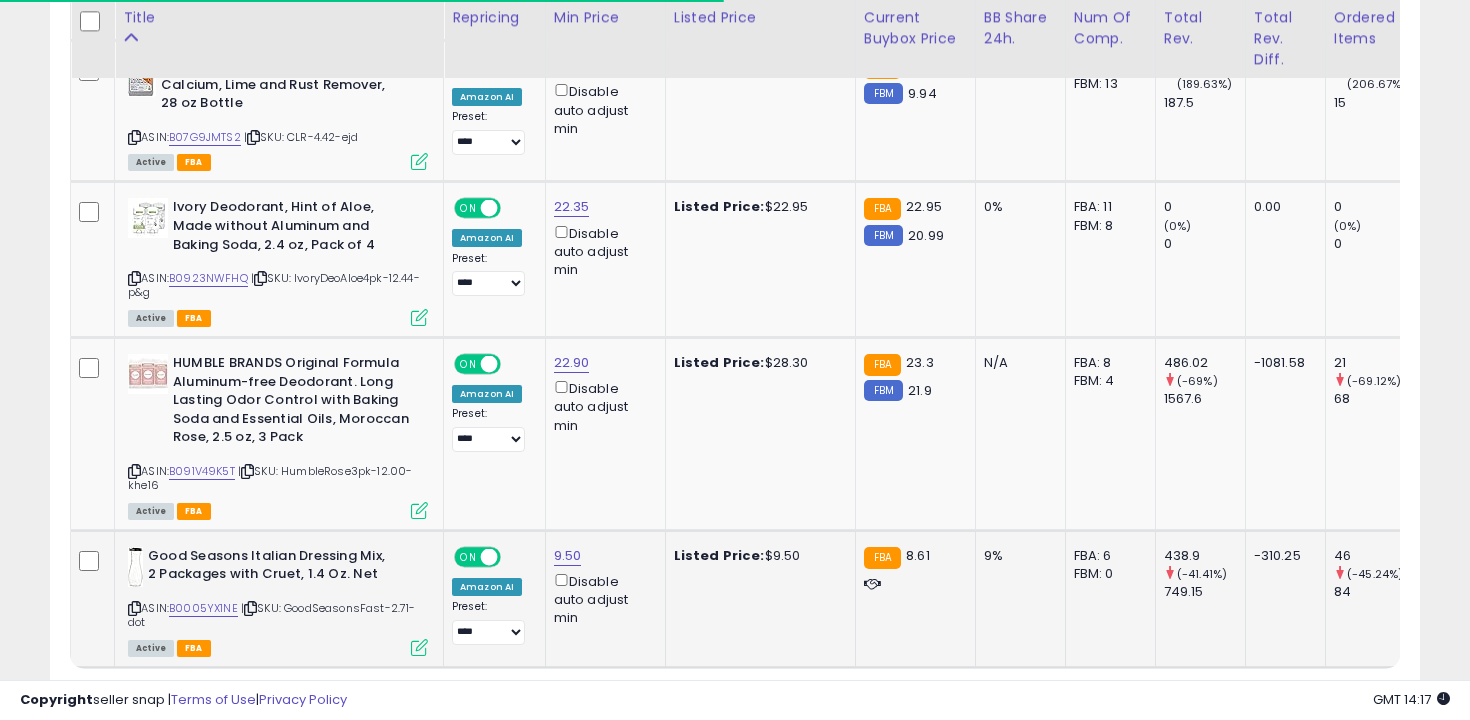 click at bounding box center (134, 608) 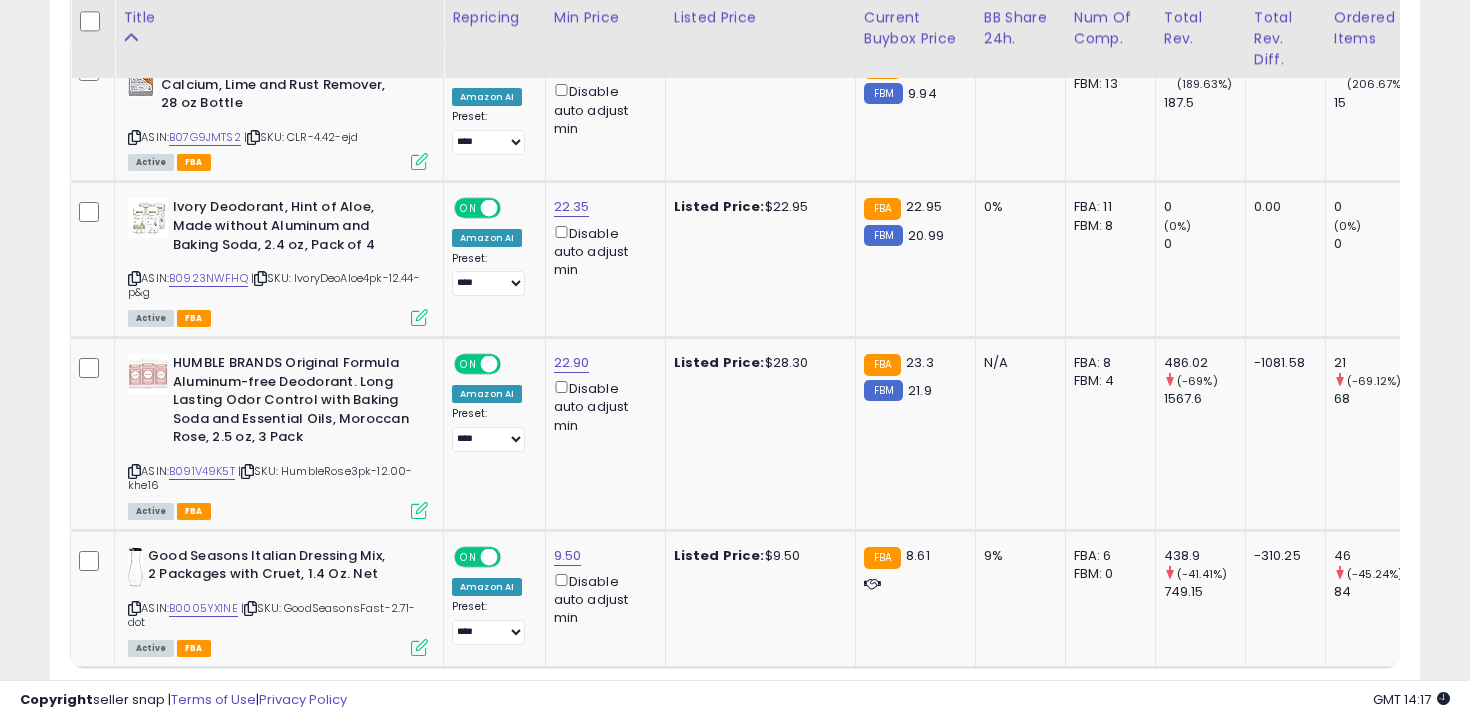 click on "2" 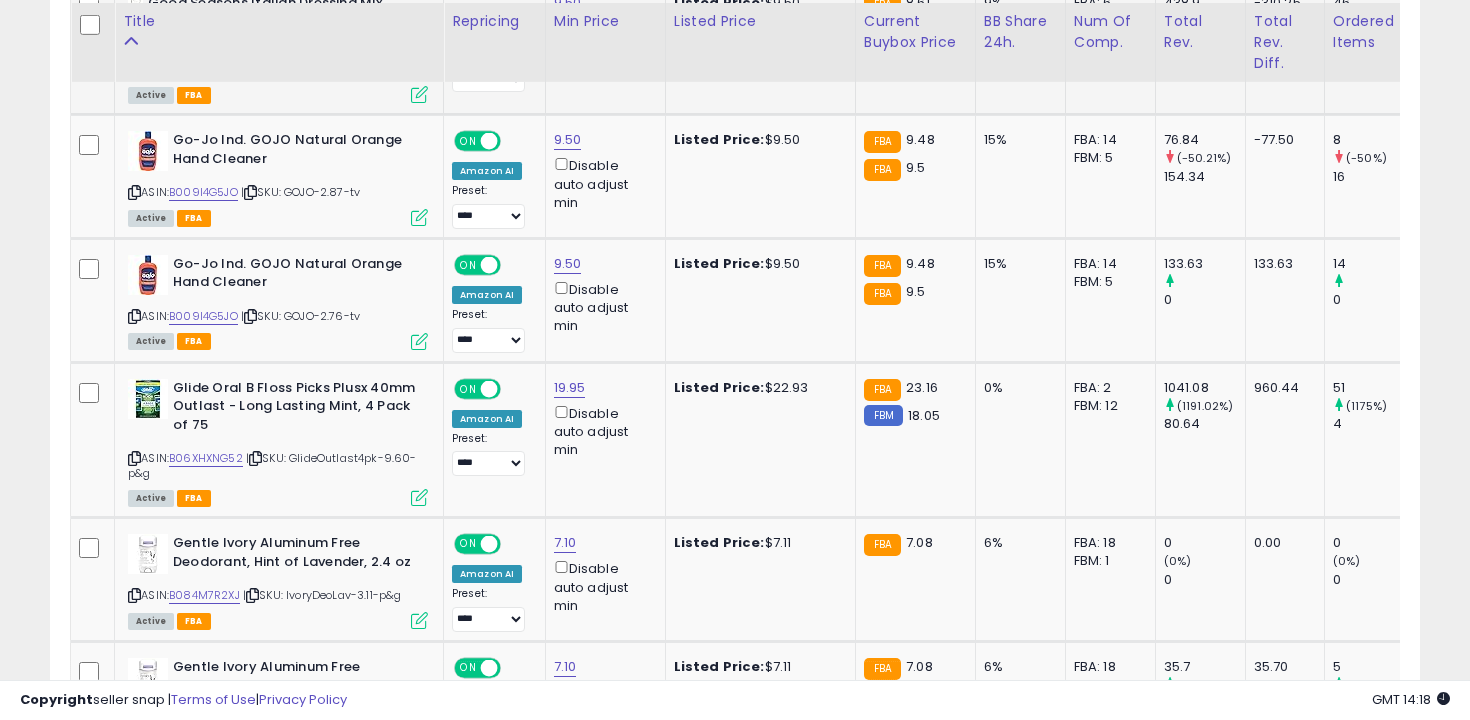 scroll, scrollTop: 1074, scrollLeft: 0, axis: vertical 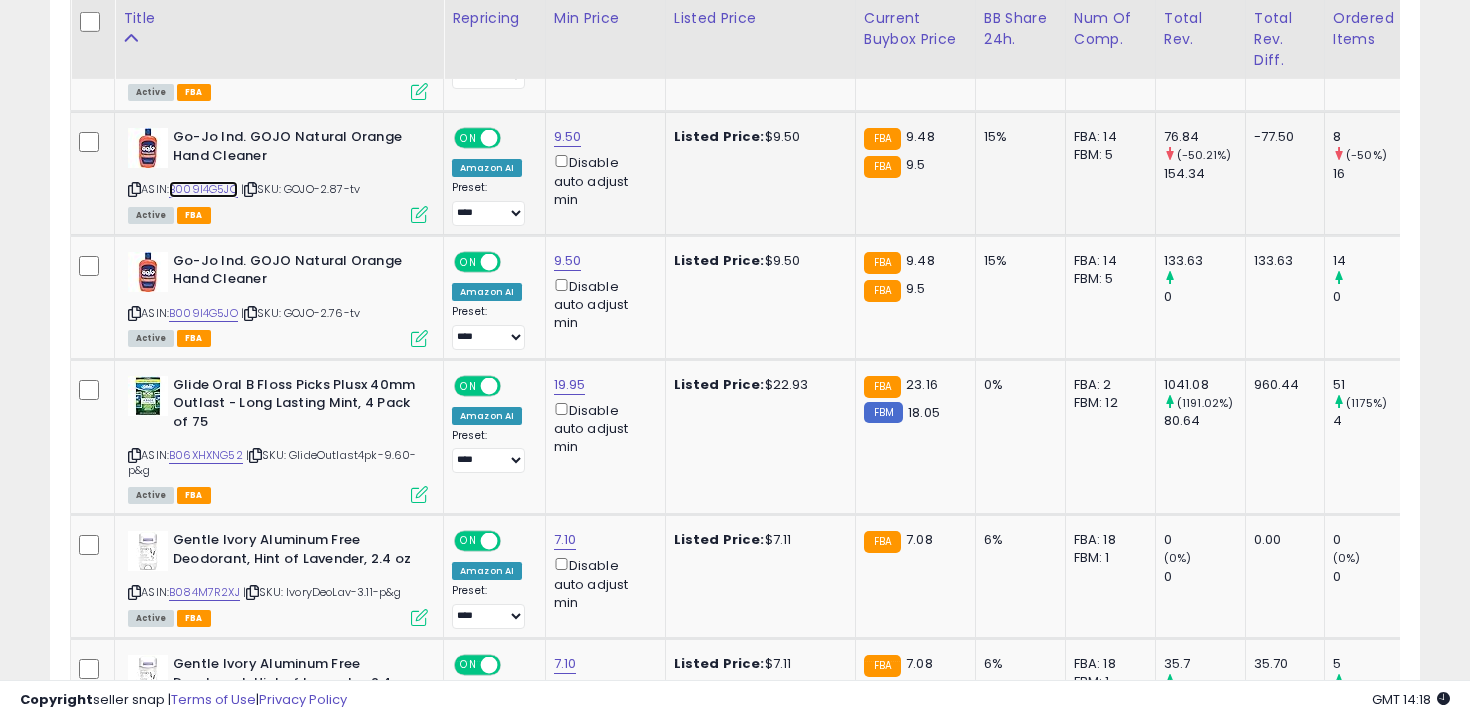 click on "B009I4G5JO" at bounding box center (203, 189) 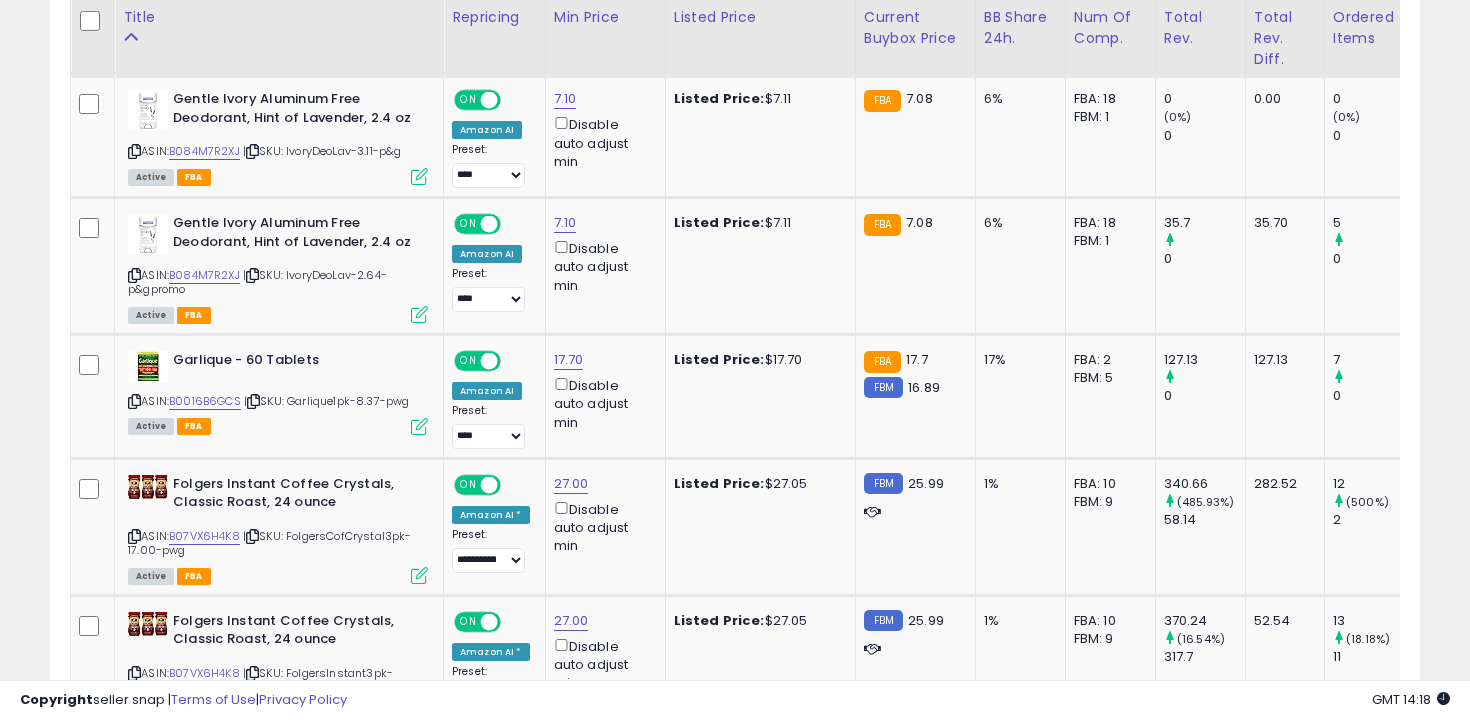 scroll, scrollTop: 1514, scrollLeft: 0, axis: vertical 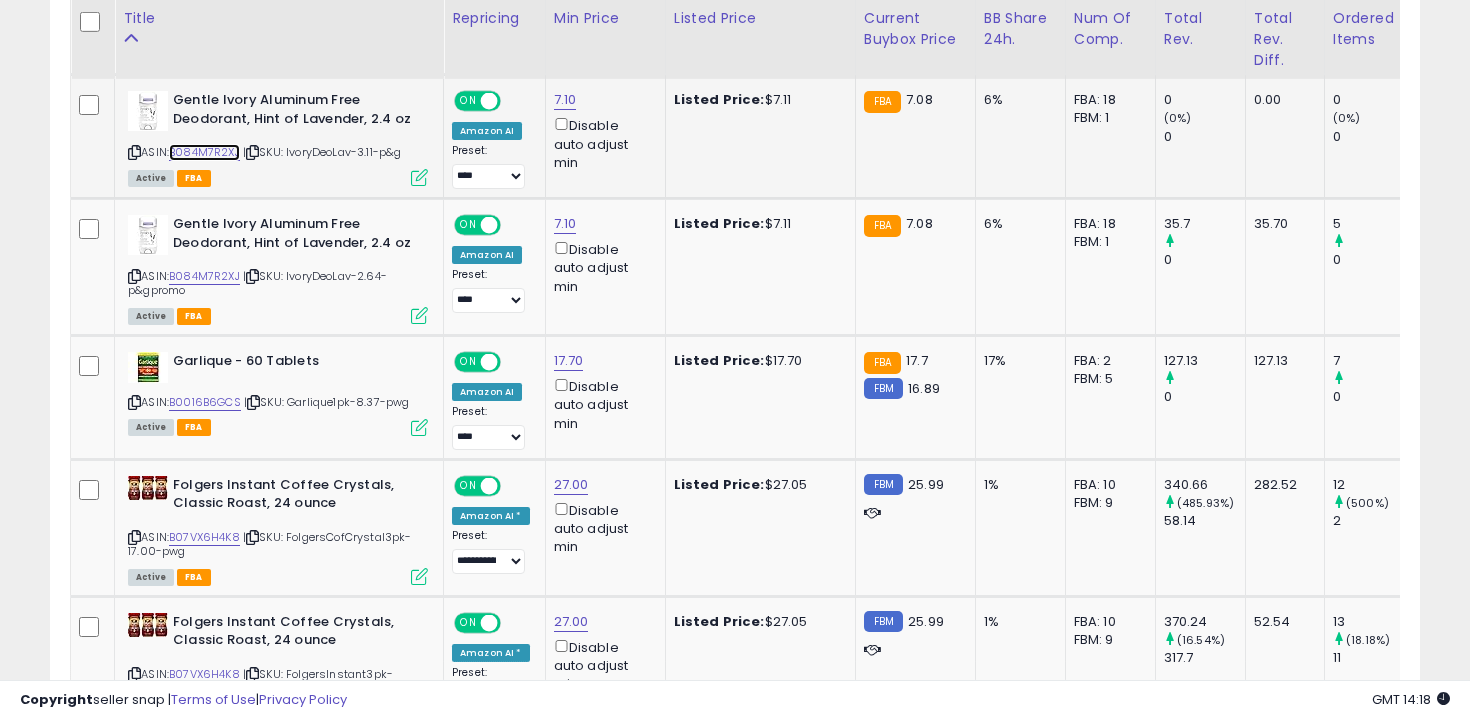 click on "B084M7R2XJ" at bounding box center [204, 152] 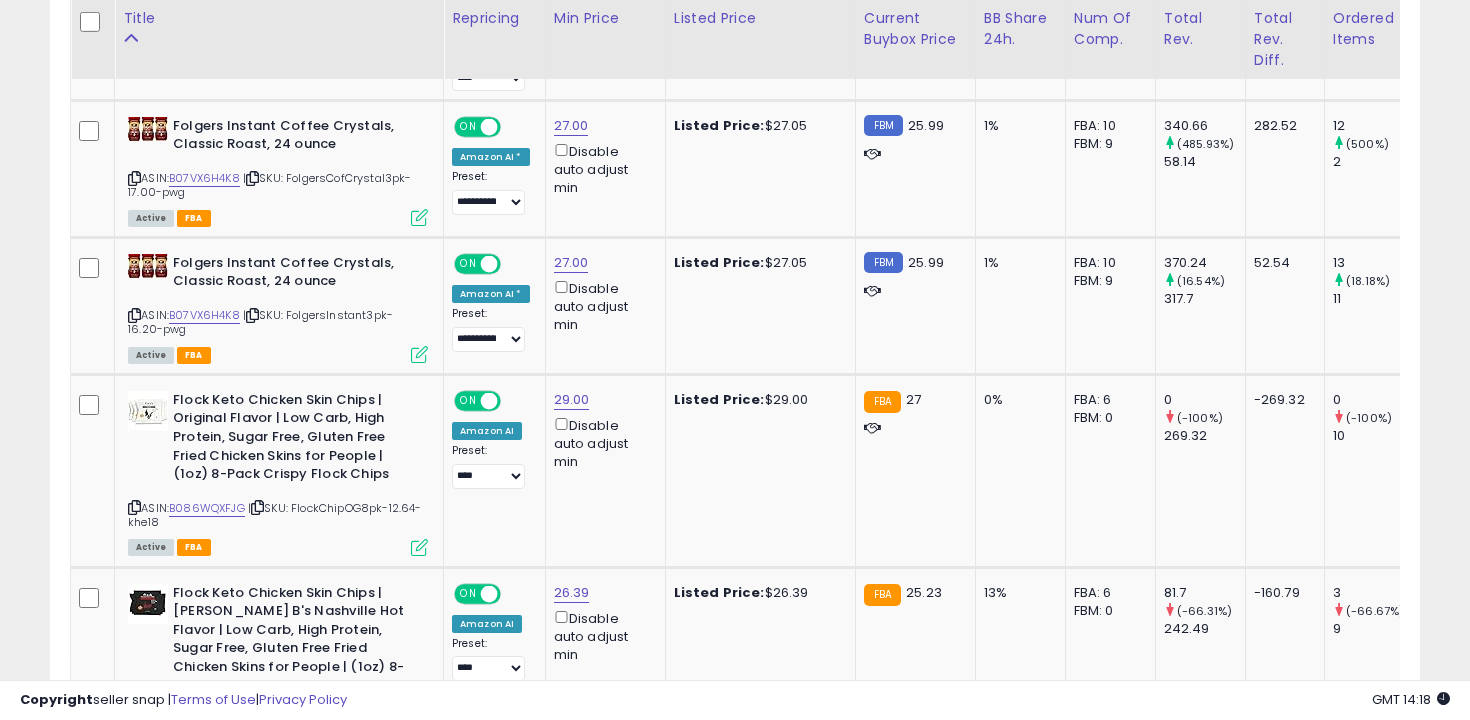 scroll, scrollTop: 1887, scrollLeft: 0, axis: vertical 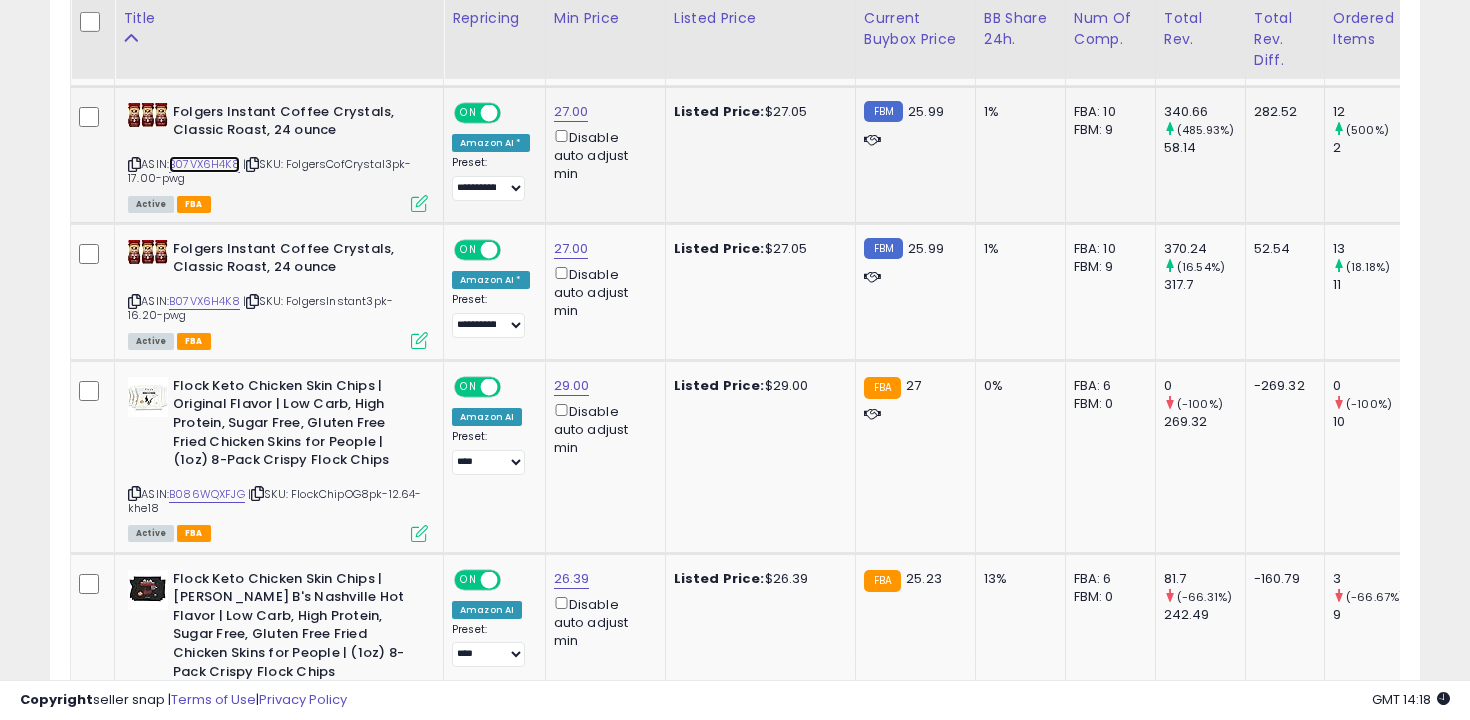 click on "B07VX6H4K8" at bounding box center [204, 164] 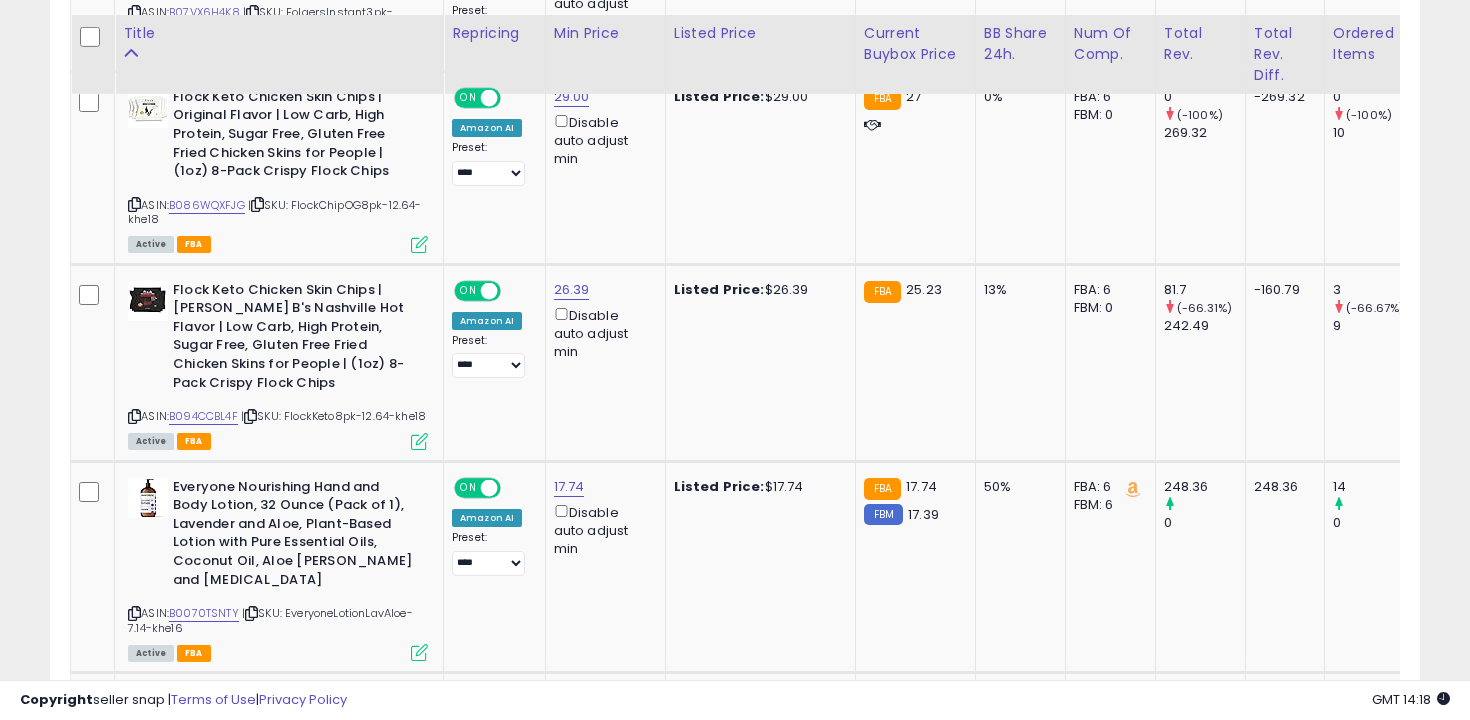 scroll, scrollTop: 2191, scrollLeft: 0, axis: vertical 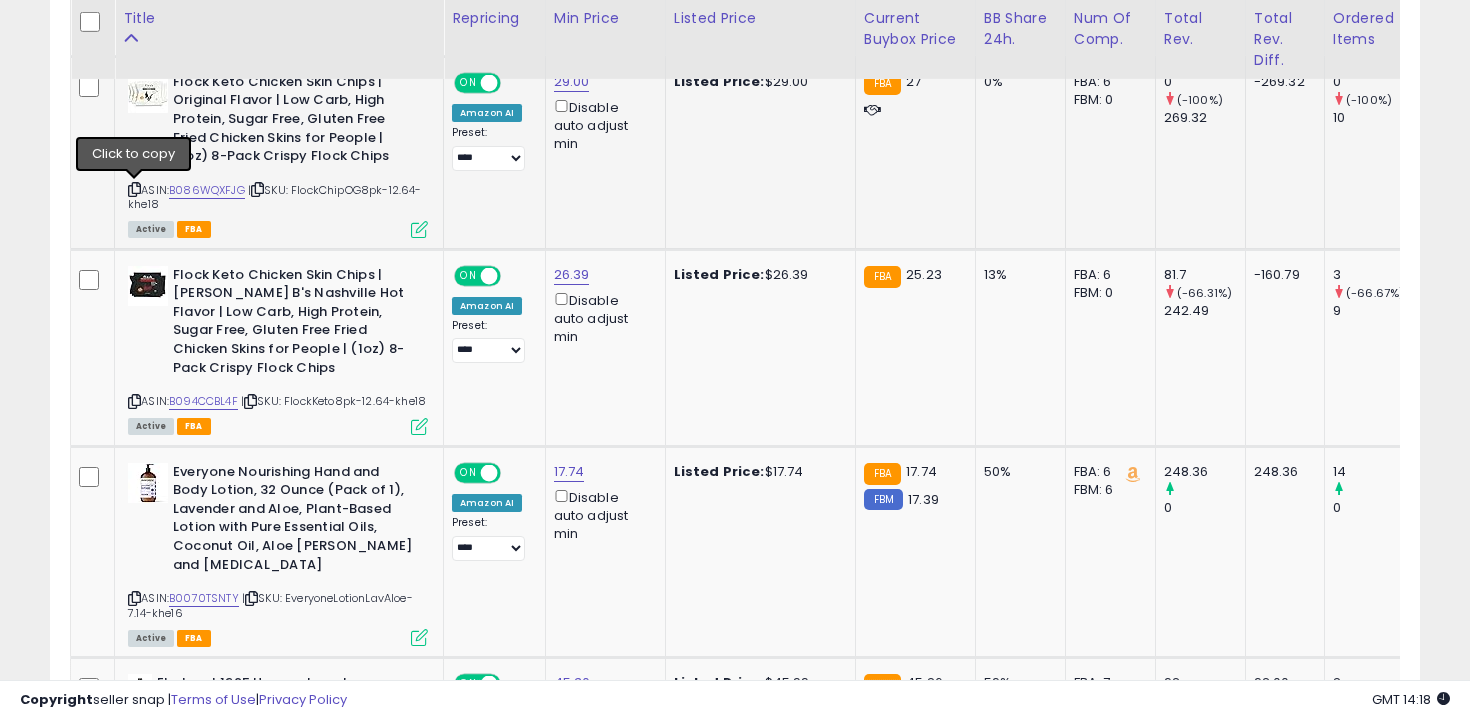 click at bounding box center [134, 189] 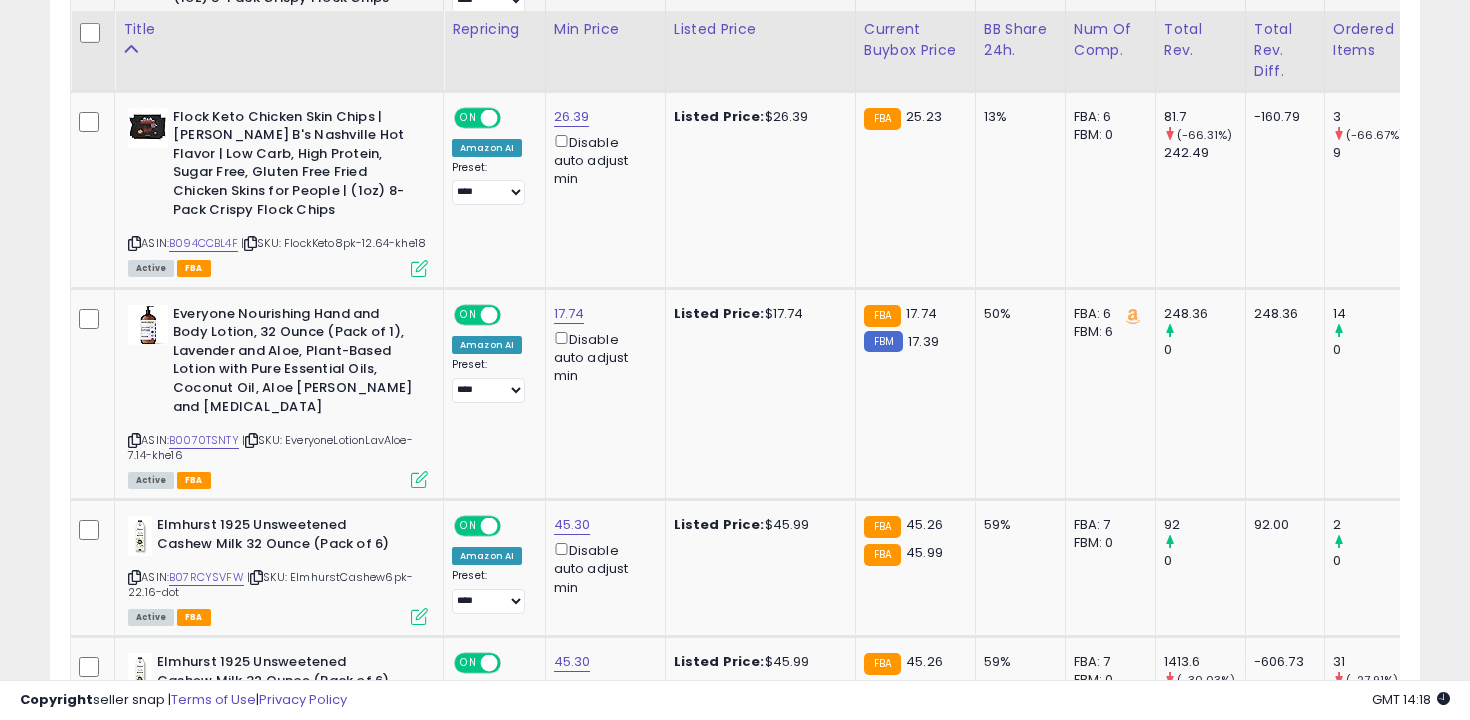 scroll, scrollTop: 2362, scrollLeft: 0, axis: vertical 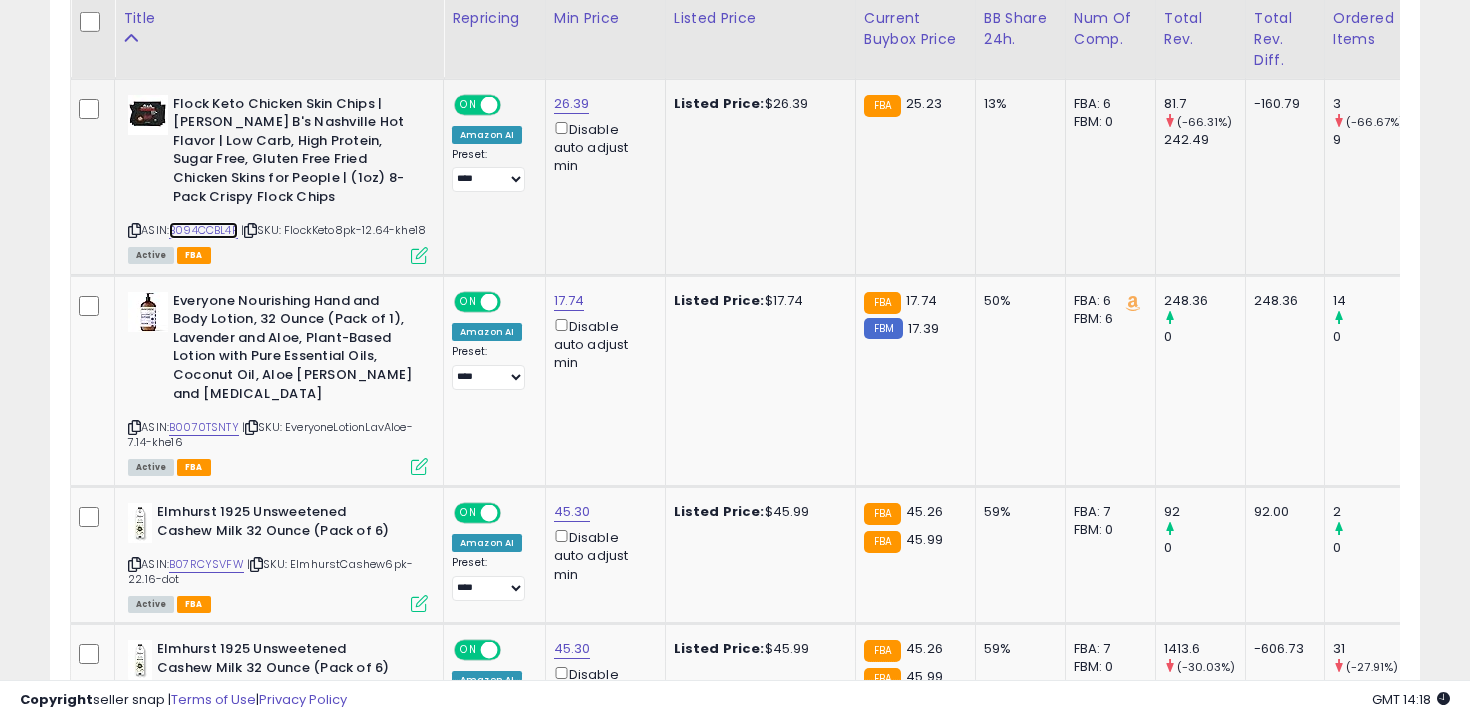 click on "B094CCBL4F" at bounding box center [203, 230] 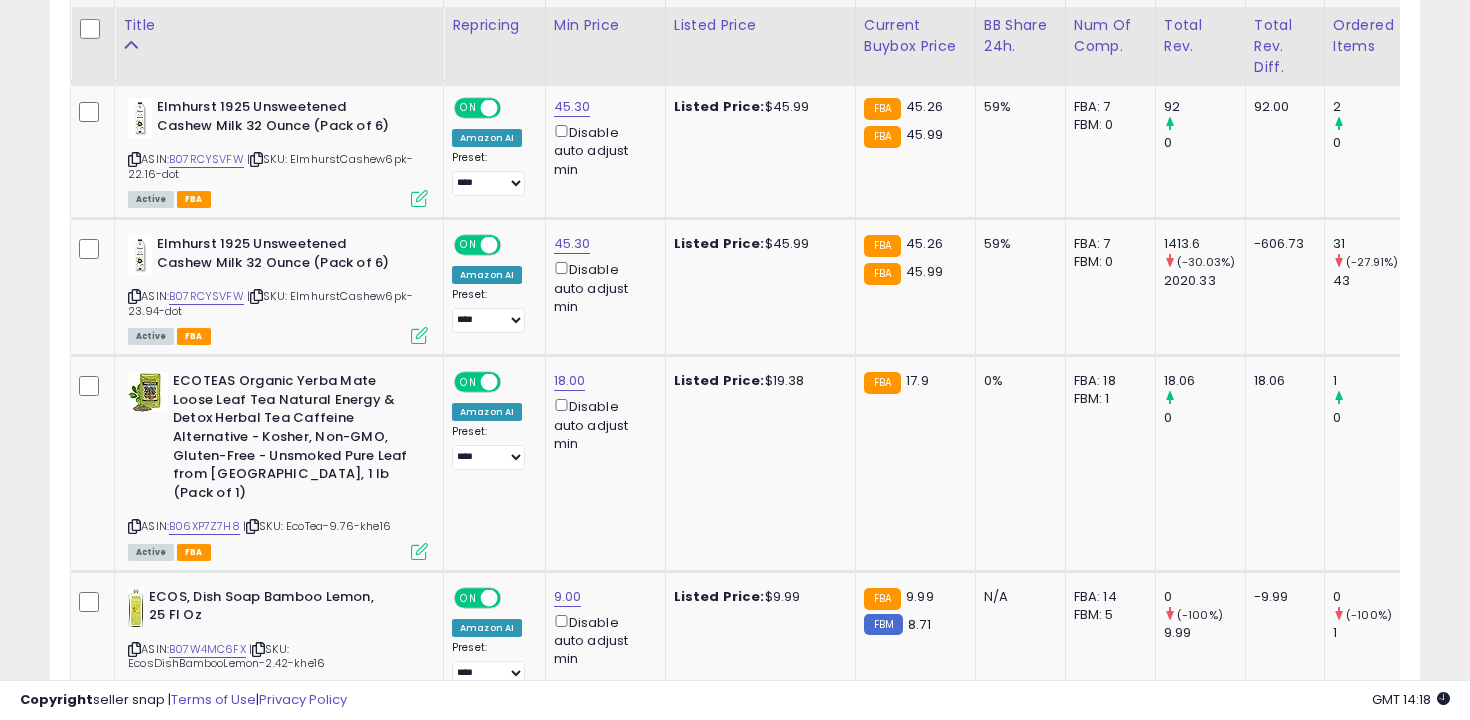 scroll, scrollTop: 2774, scrollLeft: 0, axis: vertical 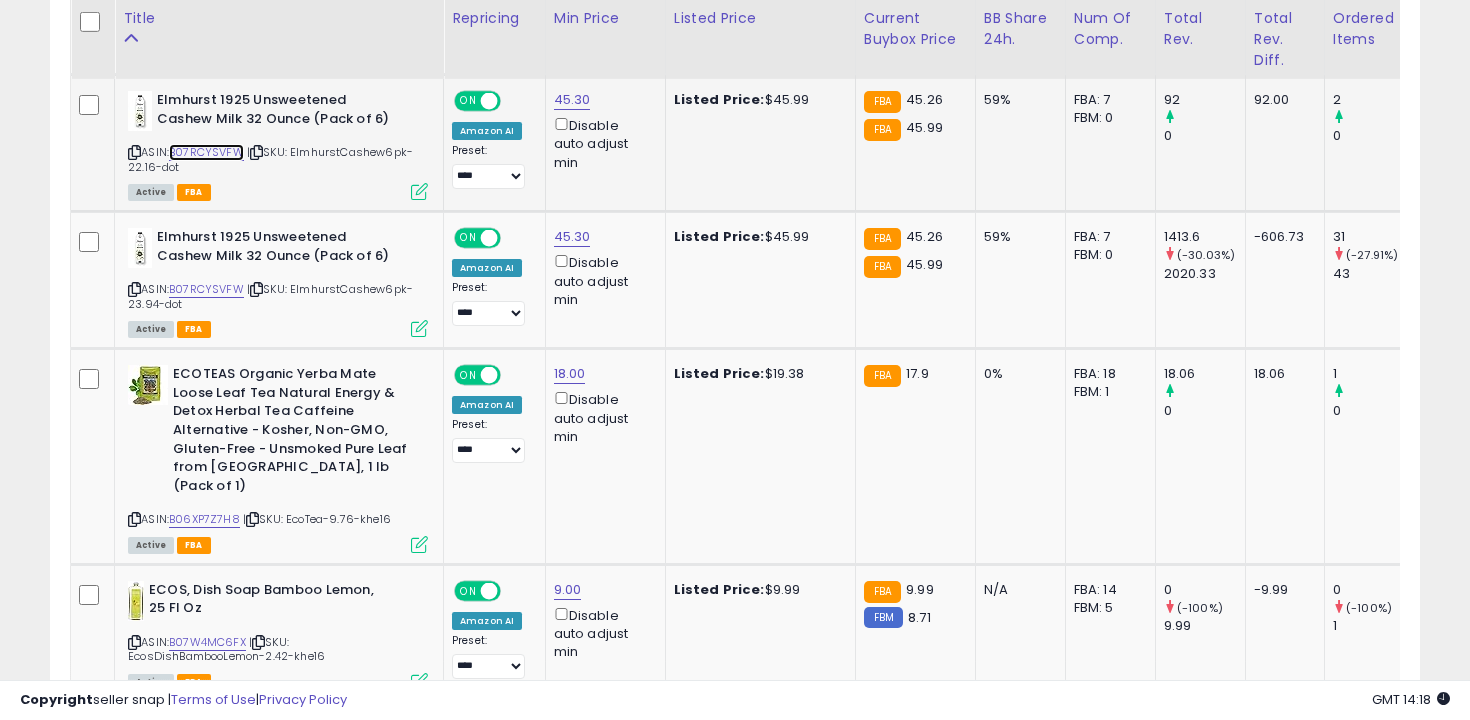 click on "B07RCYSVFW" at bounding box center [206, 152] 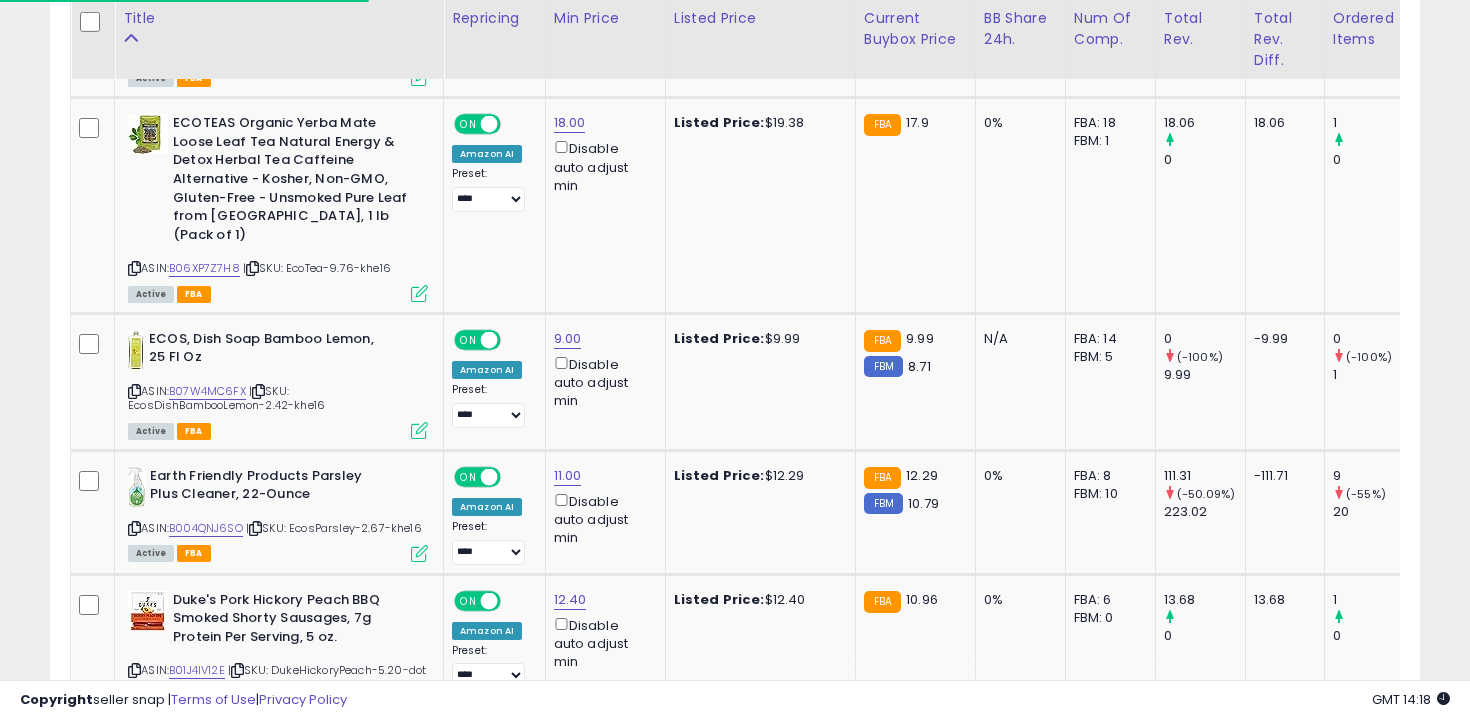 scroll, scrollTop: 3066, scrollLeft: 0, axis: vertical 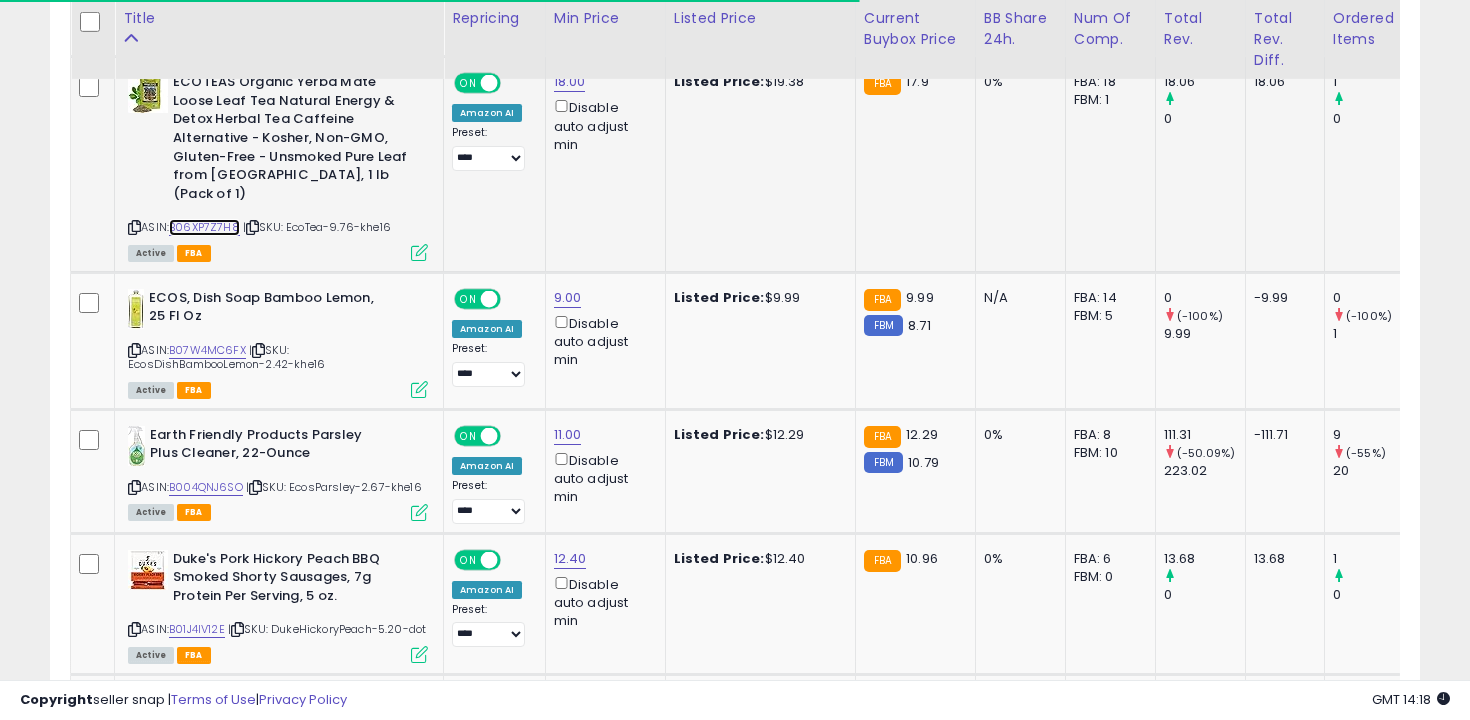 click on "B06XP7Z7H8" at bounding box center (204, 227) 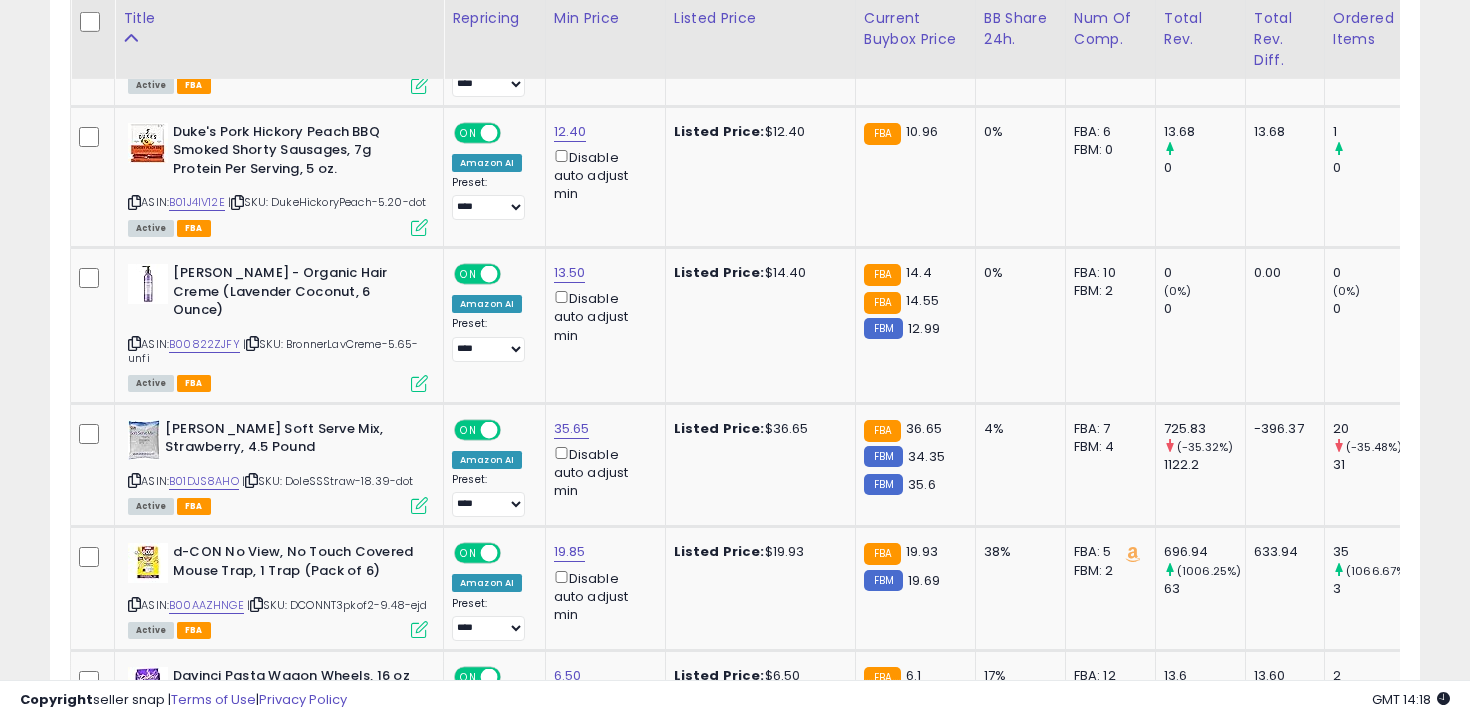 scroll, scrollTop: 3511, scrollLeft: 0, axis: vertical 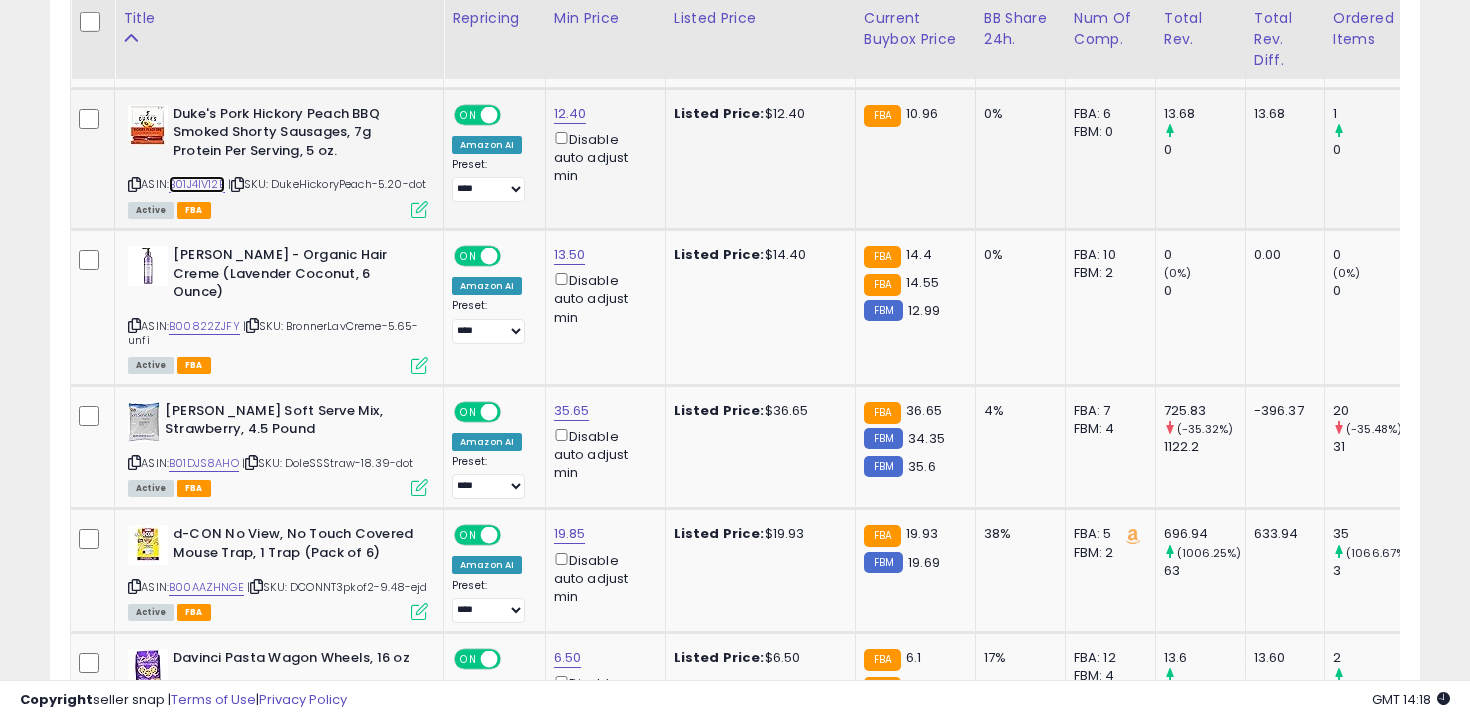 click on "B01J4IV12E" at bounding box center [197, 184] 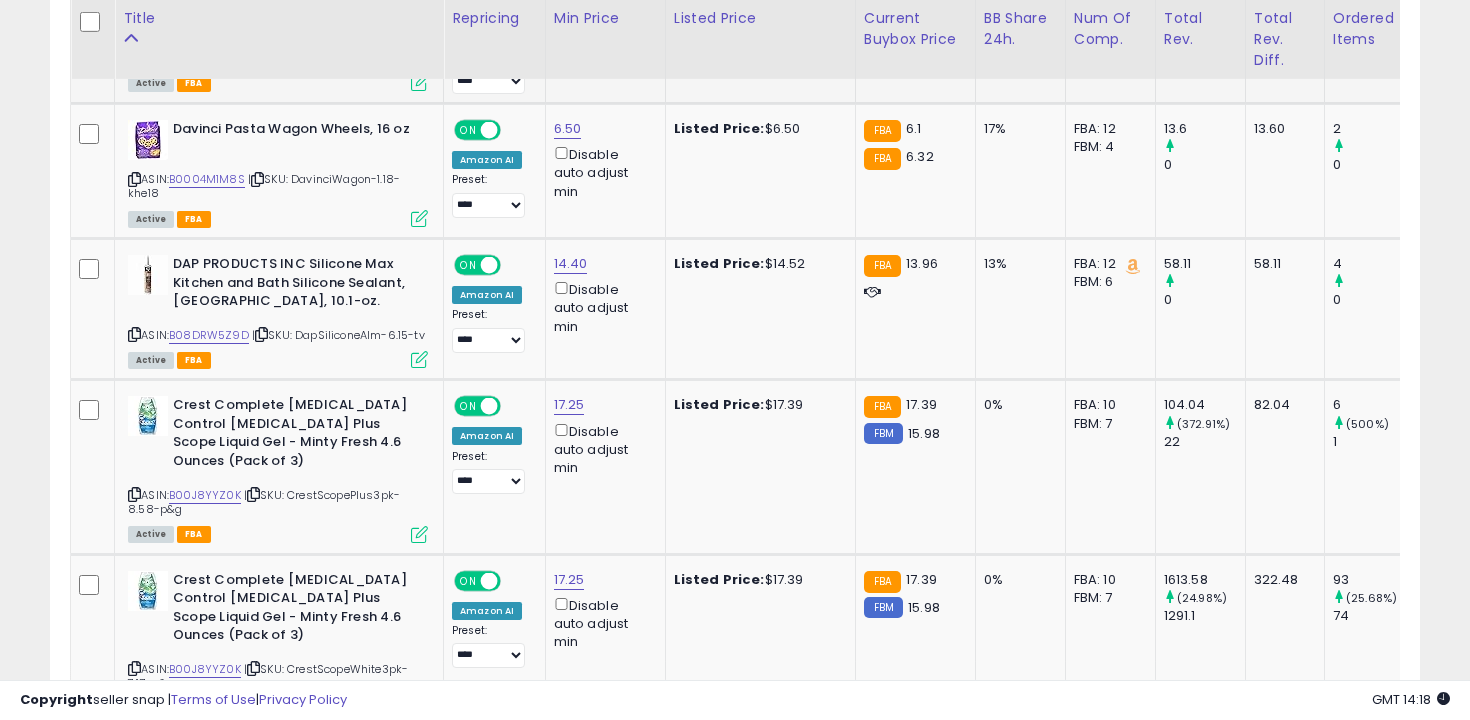 scroll, scrollTop: 4065, scrollLeft: 0, axis: vertical 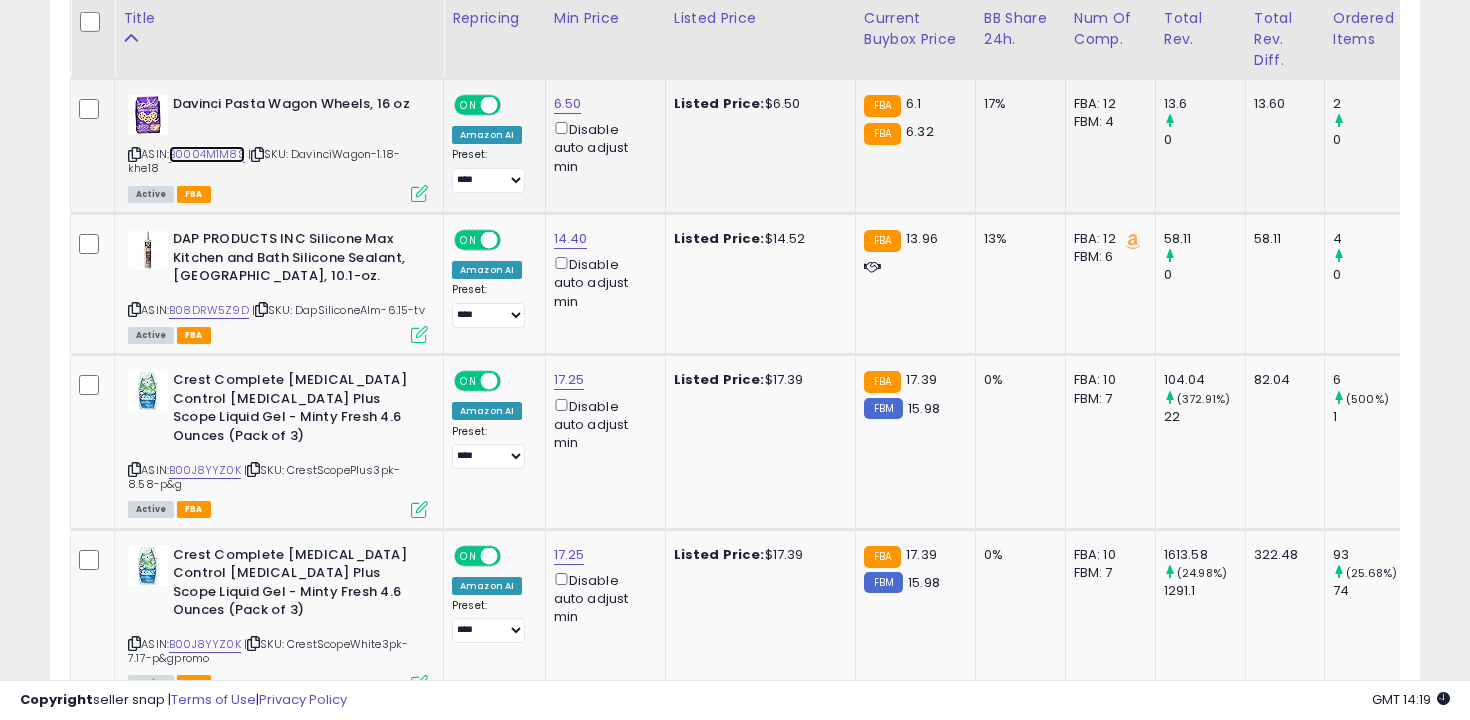 click on "B0004M1M8S" at bounding box center (207, 154) 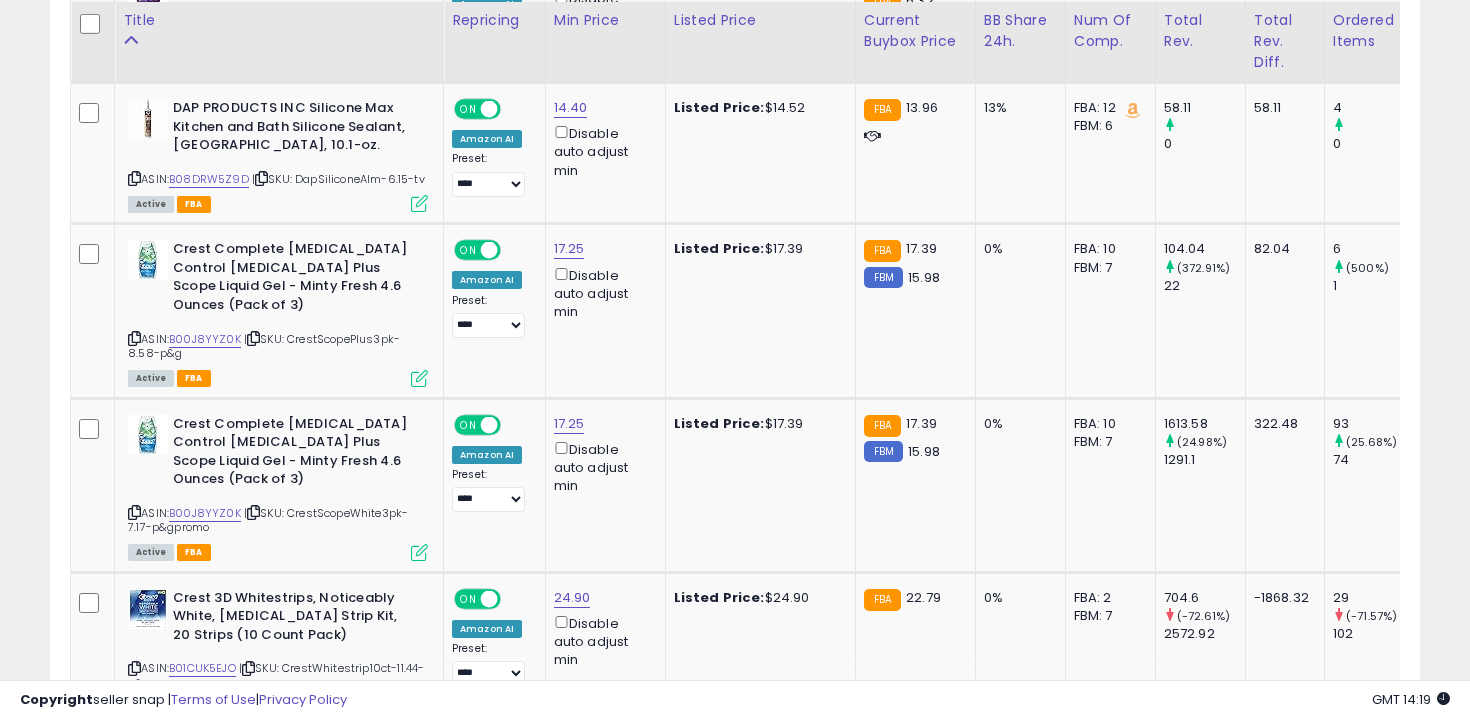 scroll, scrollTop: 4198, scrollLeft: 0, axis: vertical 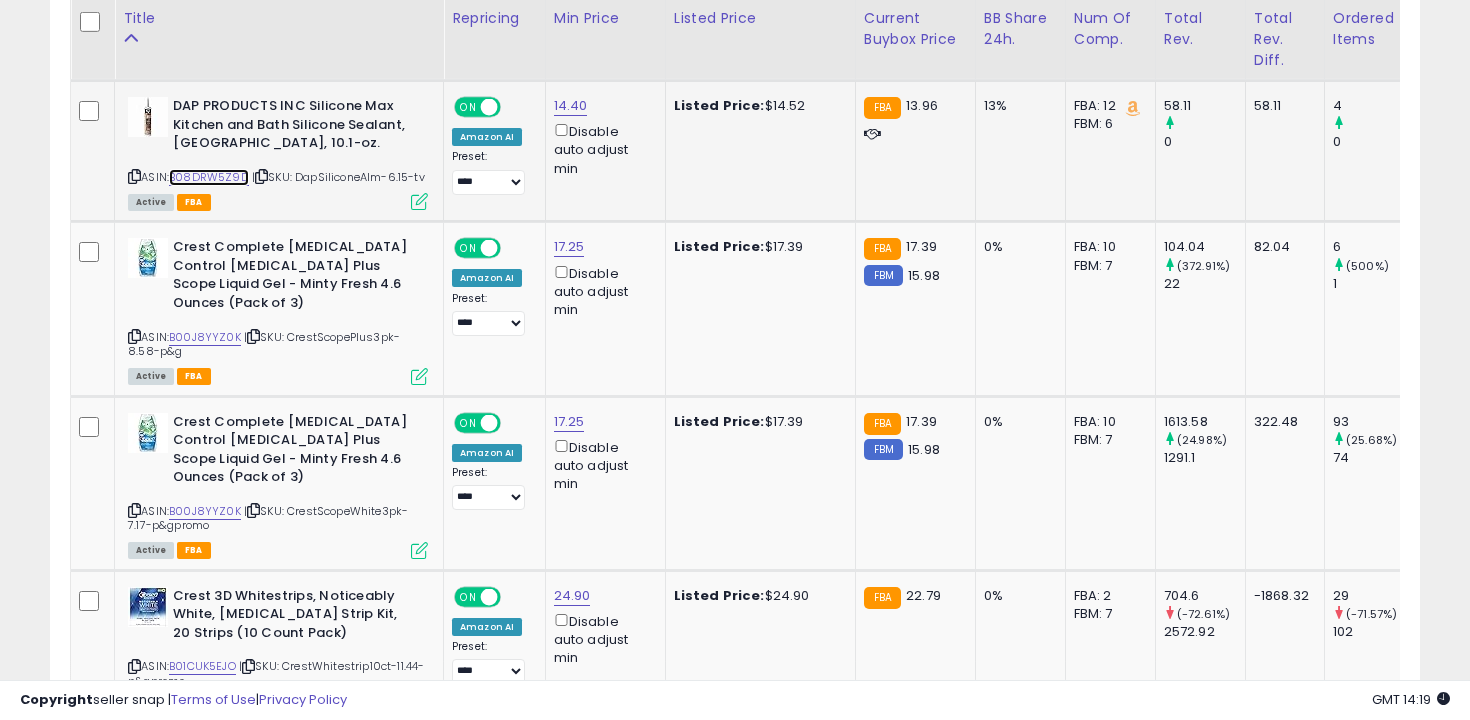click on "B08DRW5Z9D" at bounding box center [209, 177] 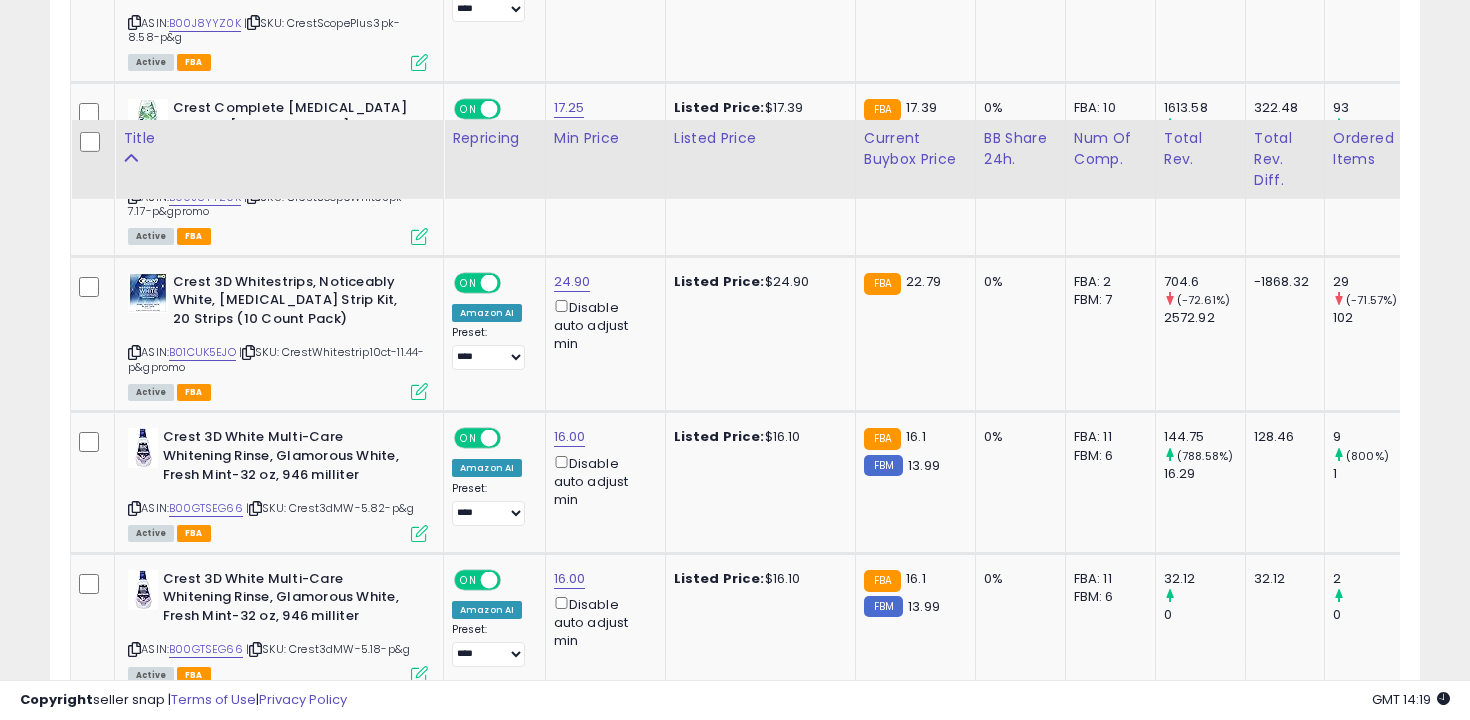 scroll, scrollTop: 4668, scrollLeft: 0, axis: vertical 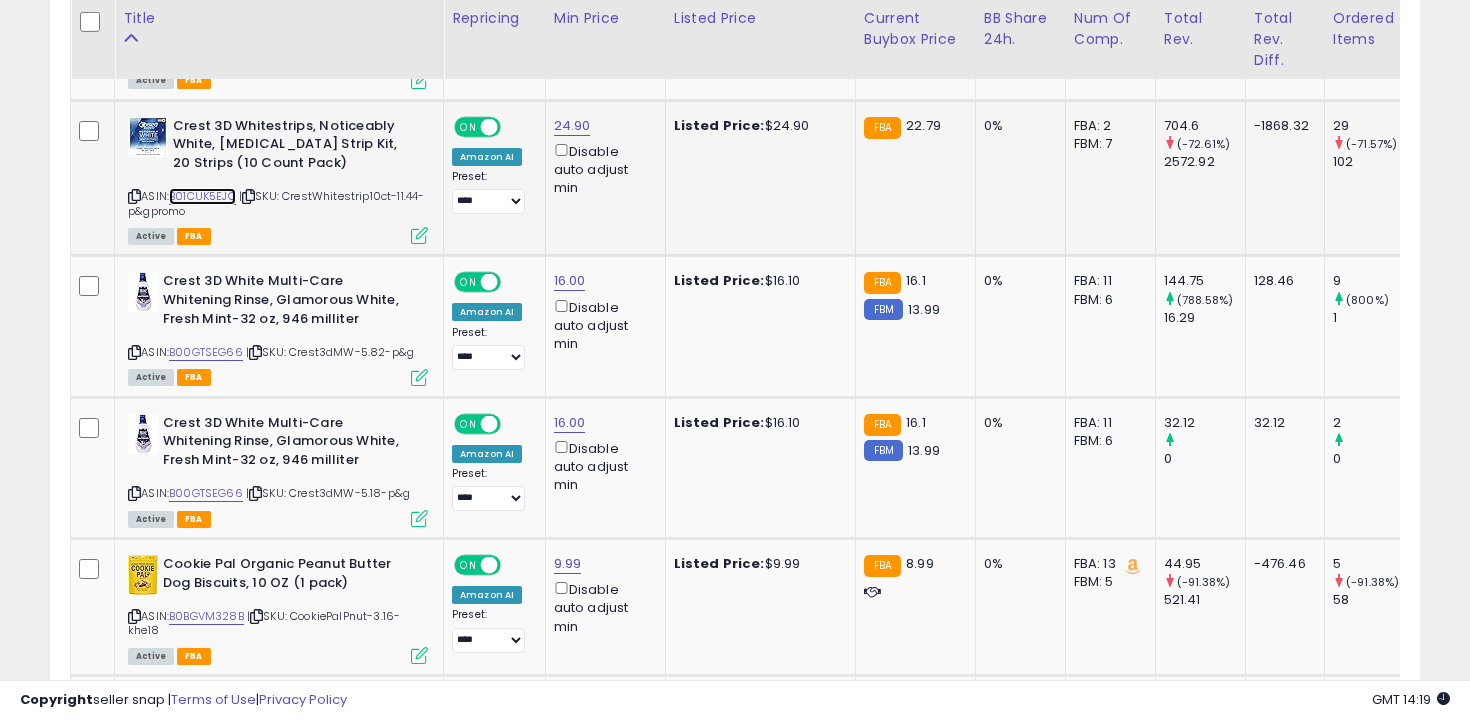click on "B01CUK5EJO" at bounding box center (202, 196) 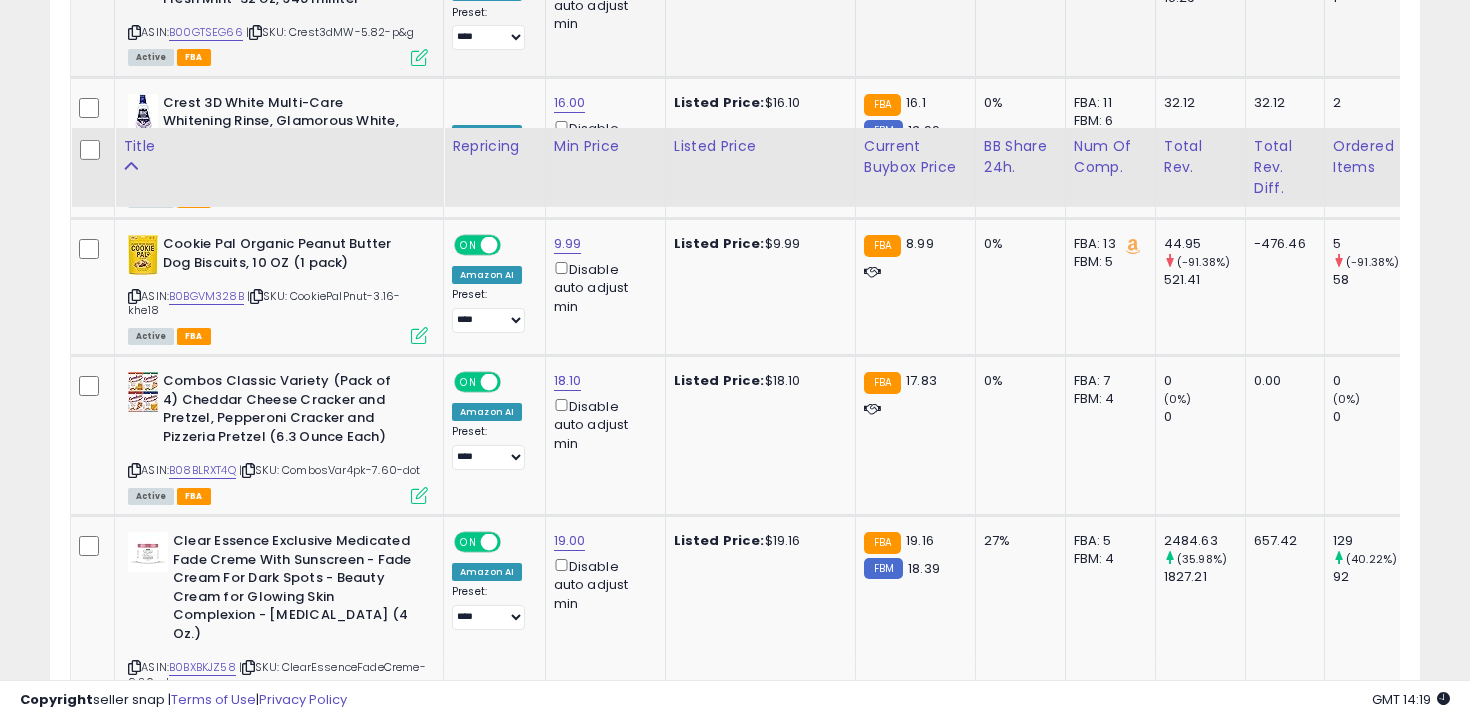 scroll, scrollTop: 5116, scrollLeft: 0, axis: vertical 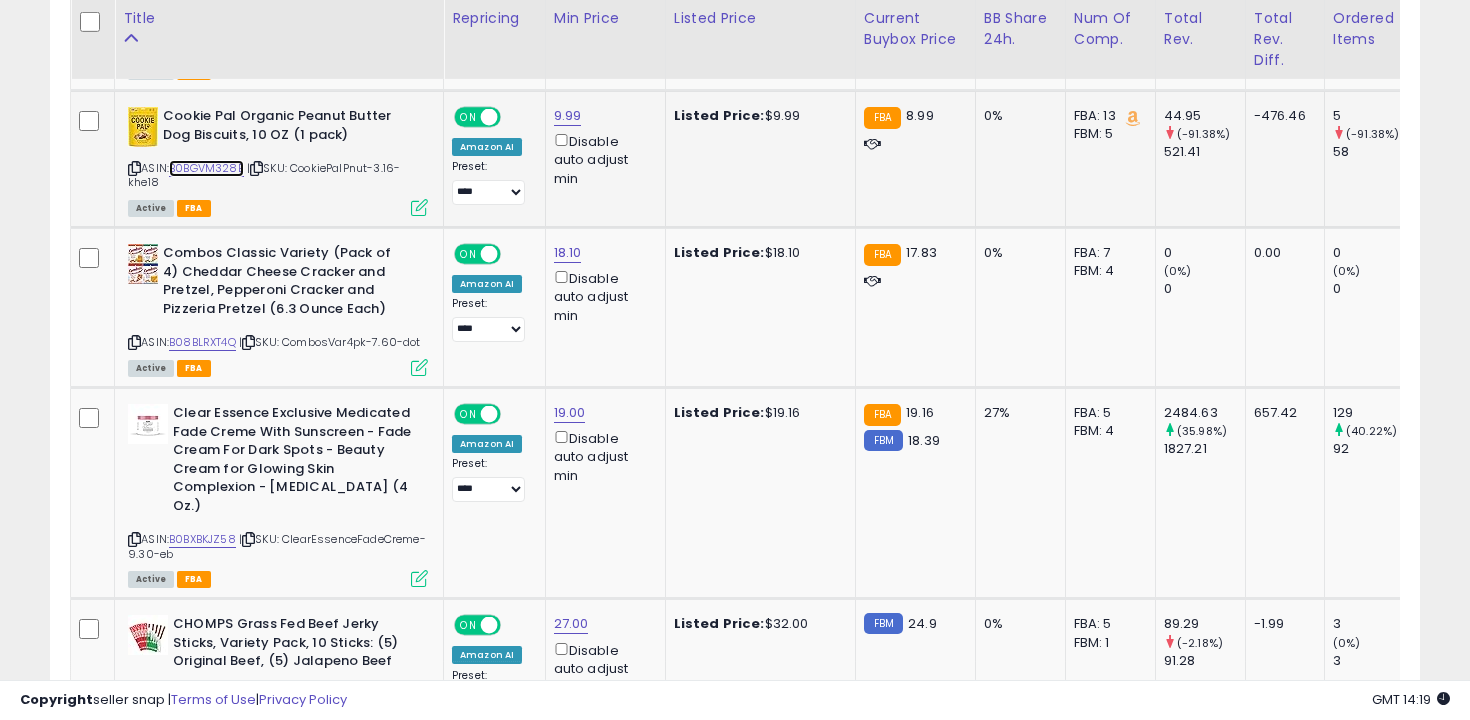 click on "B0BGVM328B" at bounding box center [206, 168] 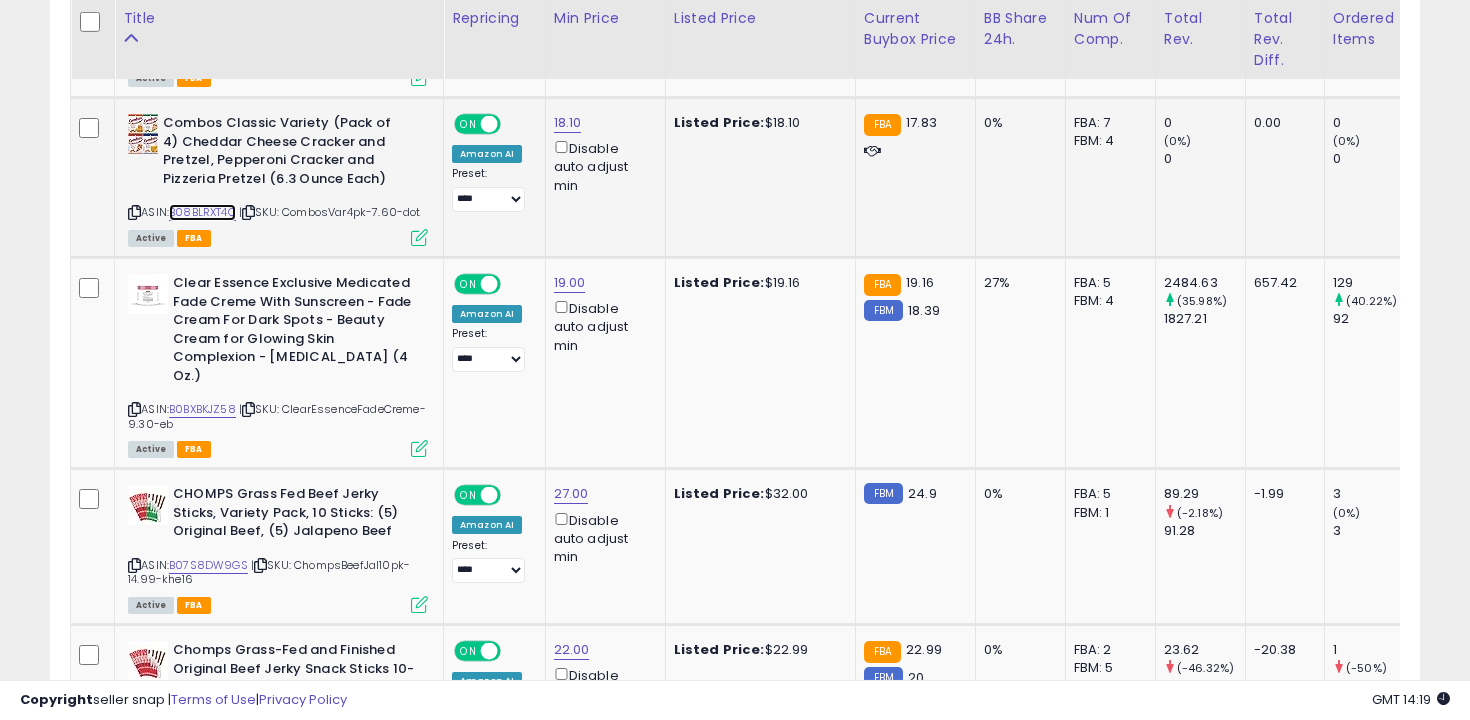 click on "B08BLRXT4Q" at bounding box center [202, 212] 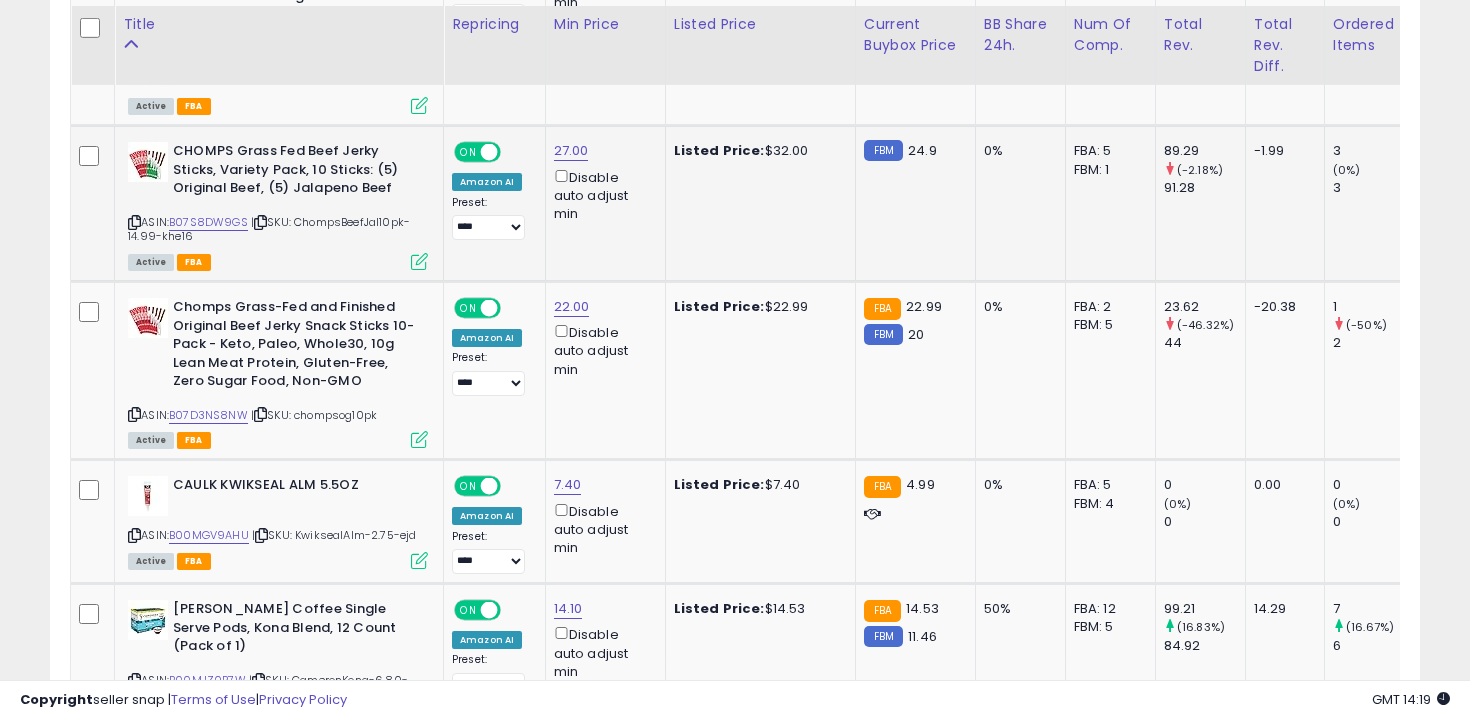 scroll, scrollTop: 5595, scrollLeft: 0, axis: vertical 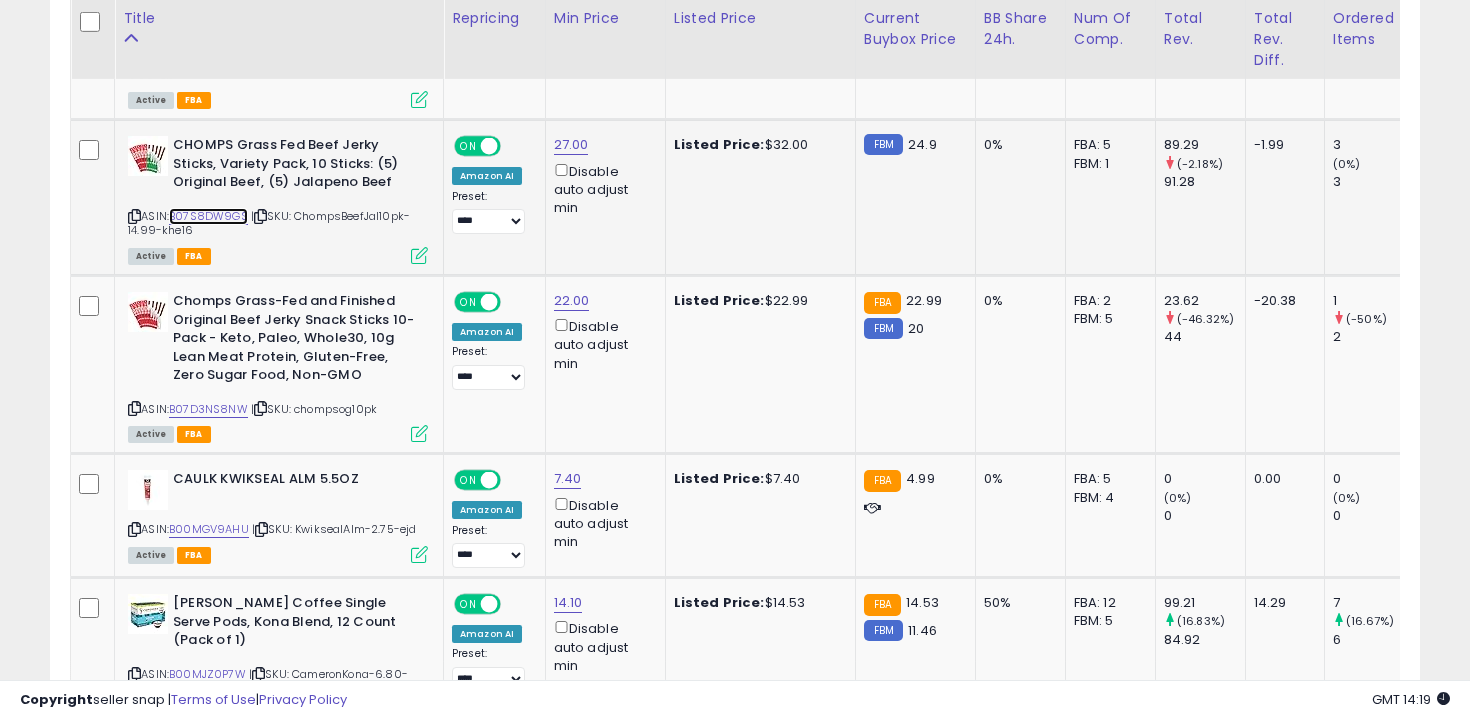 click on "B07S8DW9GS" at bounding box center [208, 216] 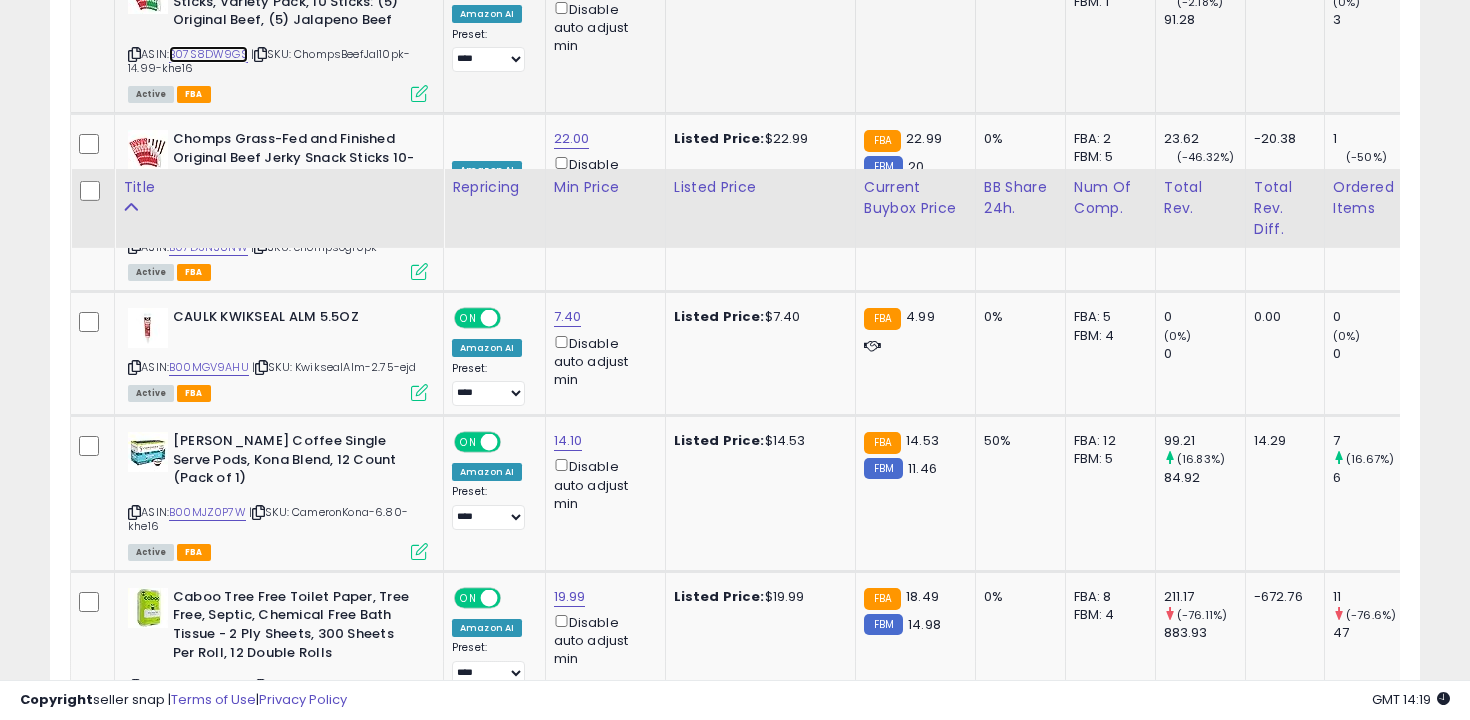 scroll, scrollTop: 5931, scrollLeft: 0, axis: vertical 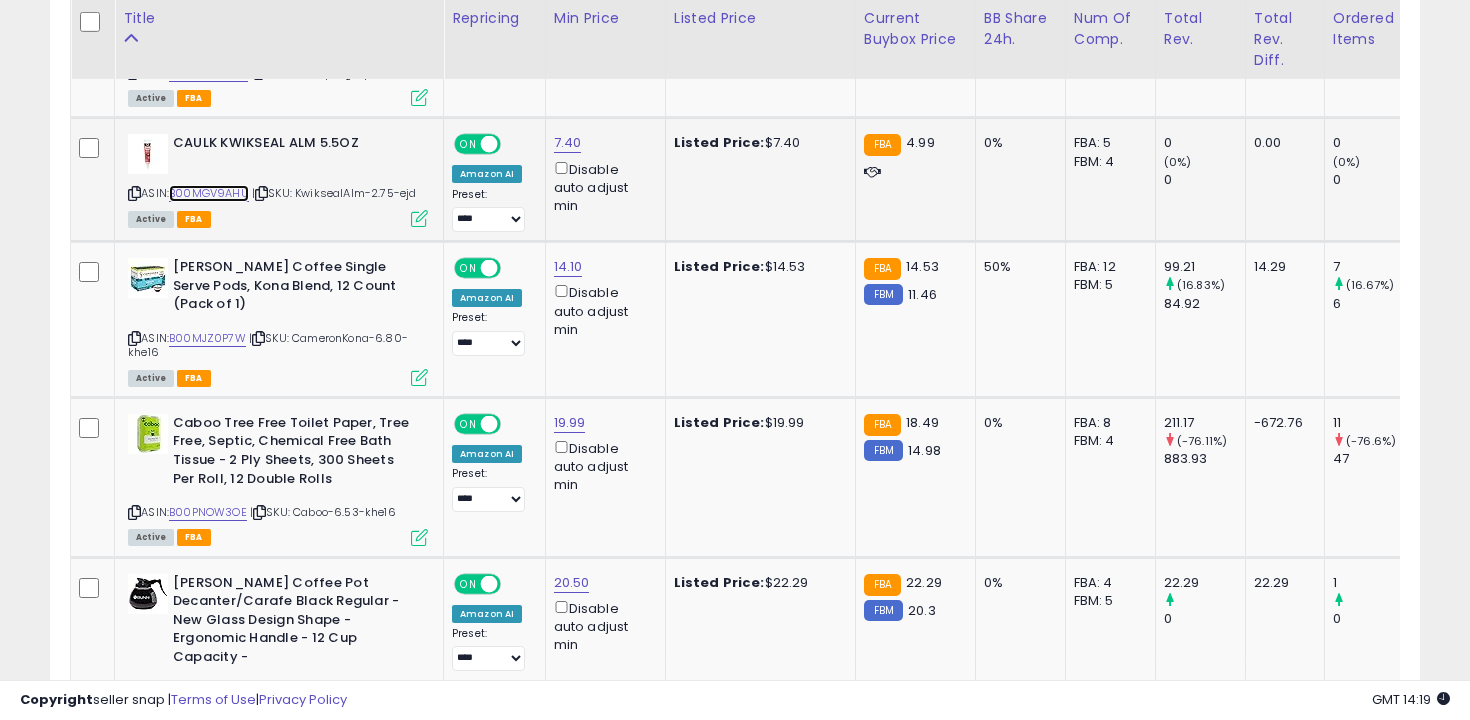 click on "B00MGV9AHU" at bounding box center [209, 193] 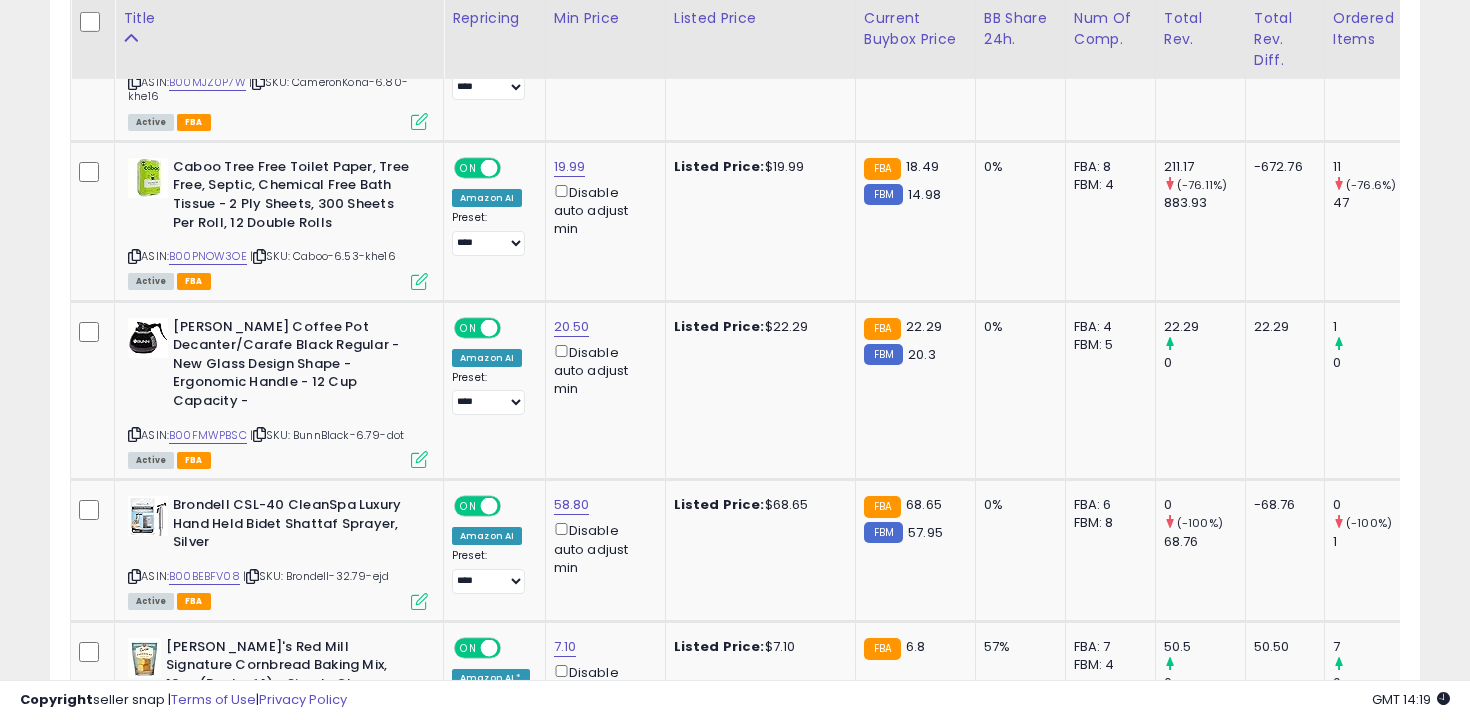 scroll, scrollTop: 6215, scrollLeft: 0, axis: vertical 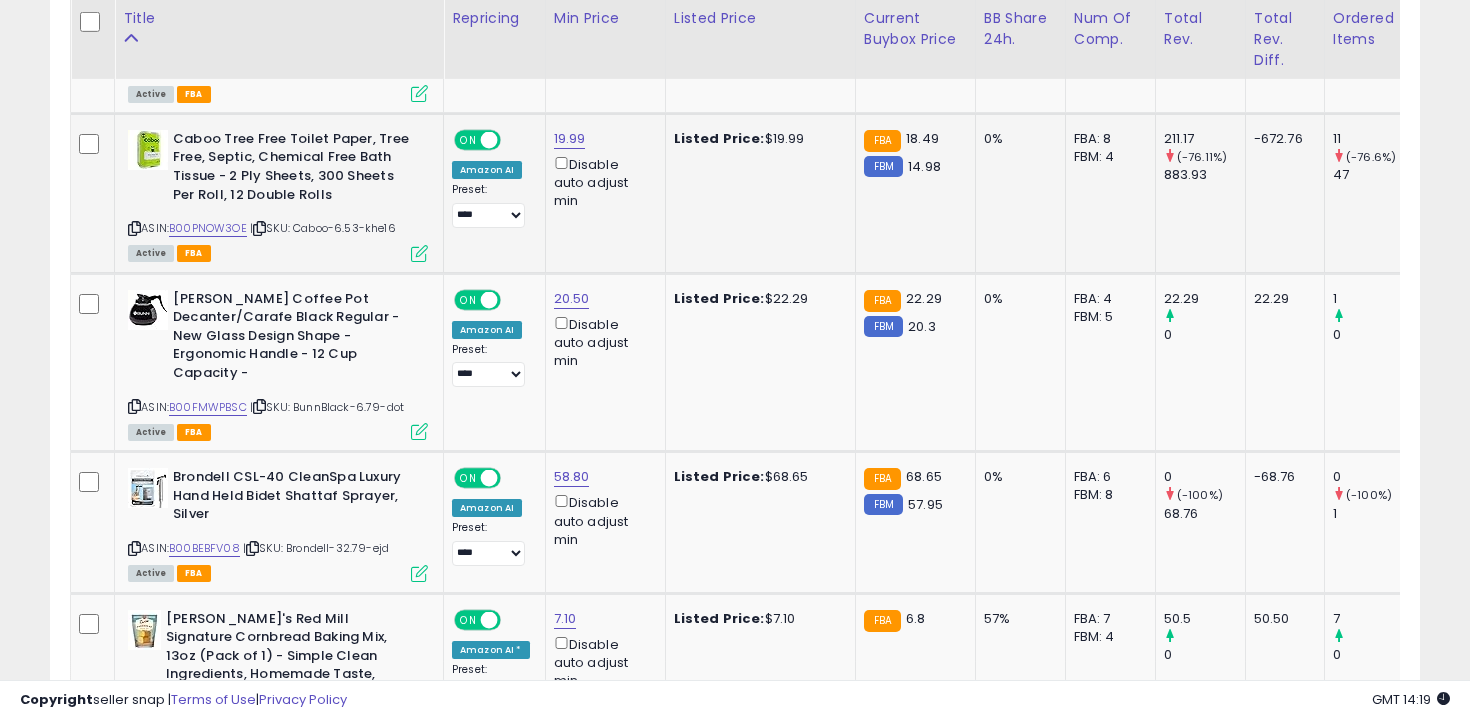 click at bounding box center [134, 228] 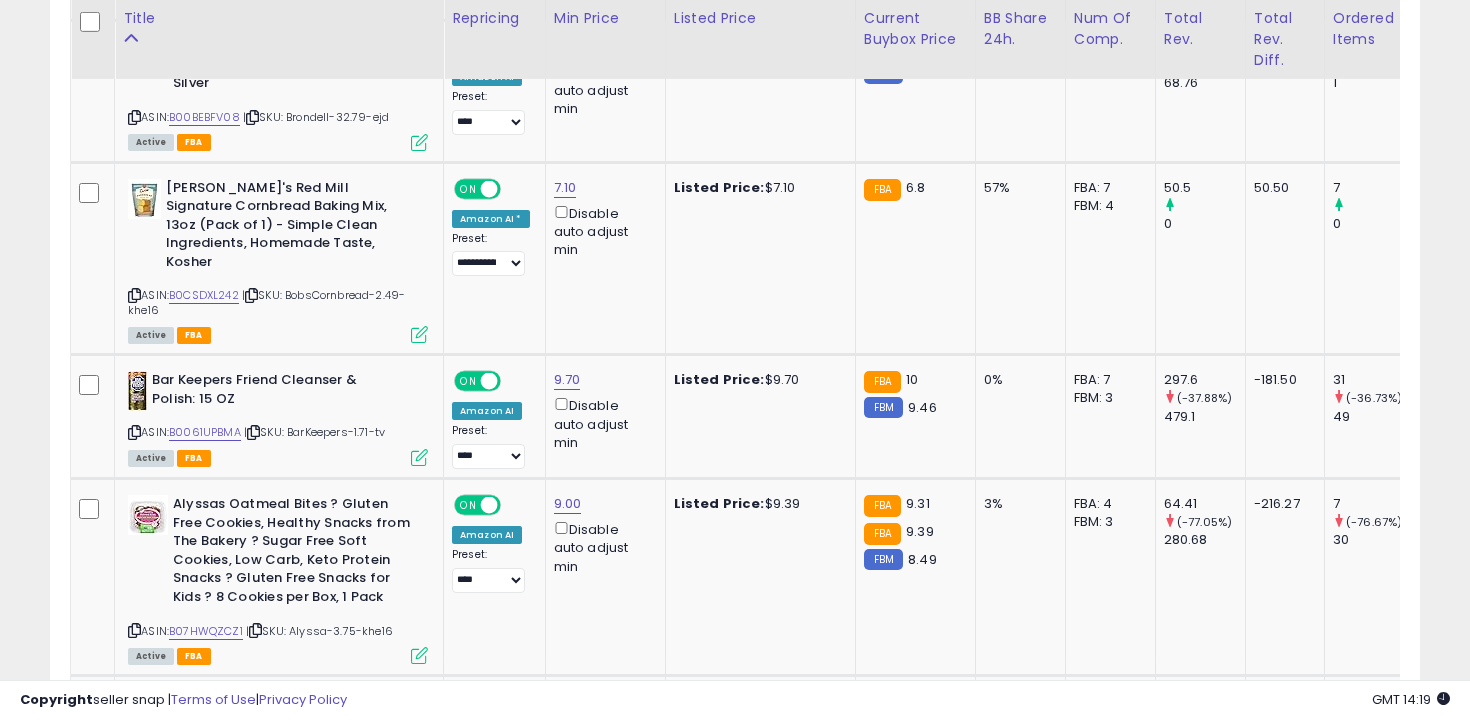 scroll, scrollTop: 6657, scrollLeft: 0, axis: vertical 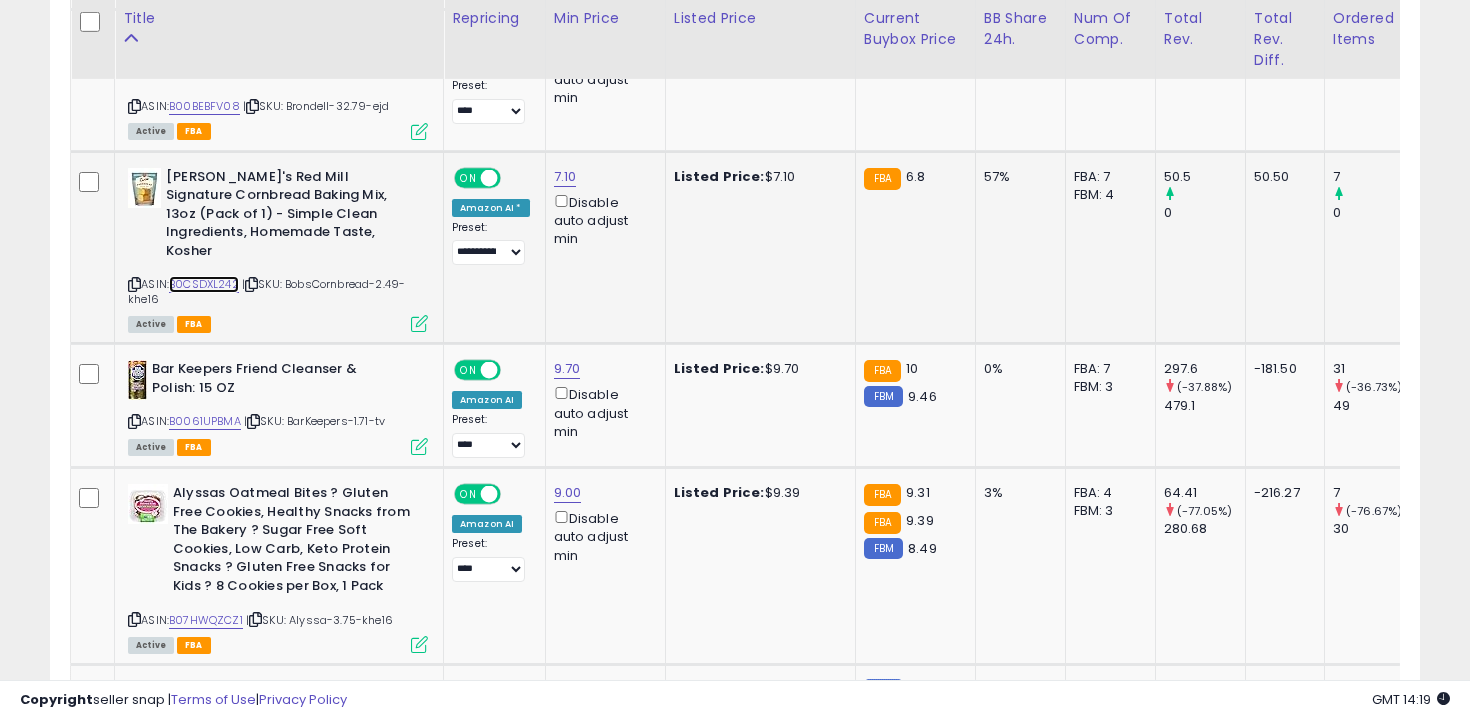 click on "B0CSDXL242" at bounding box center (204, 284) 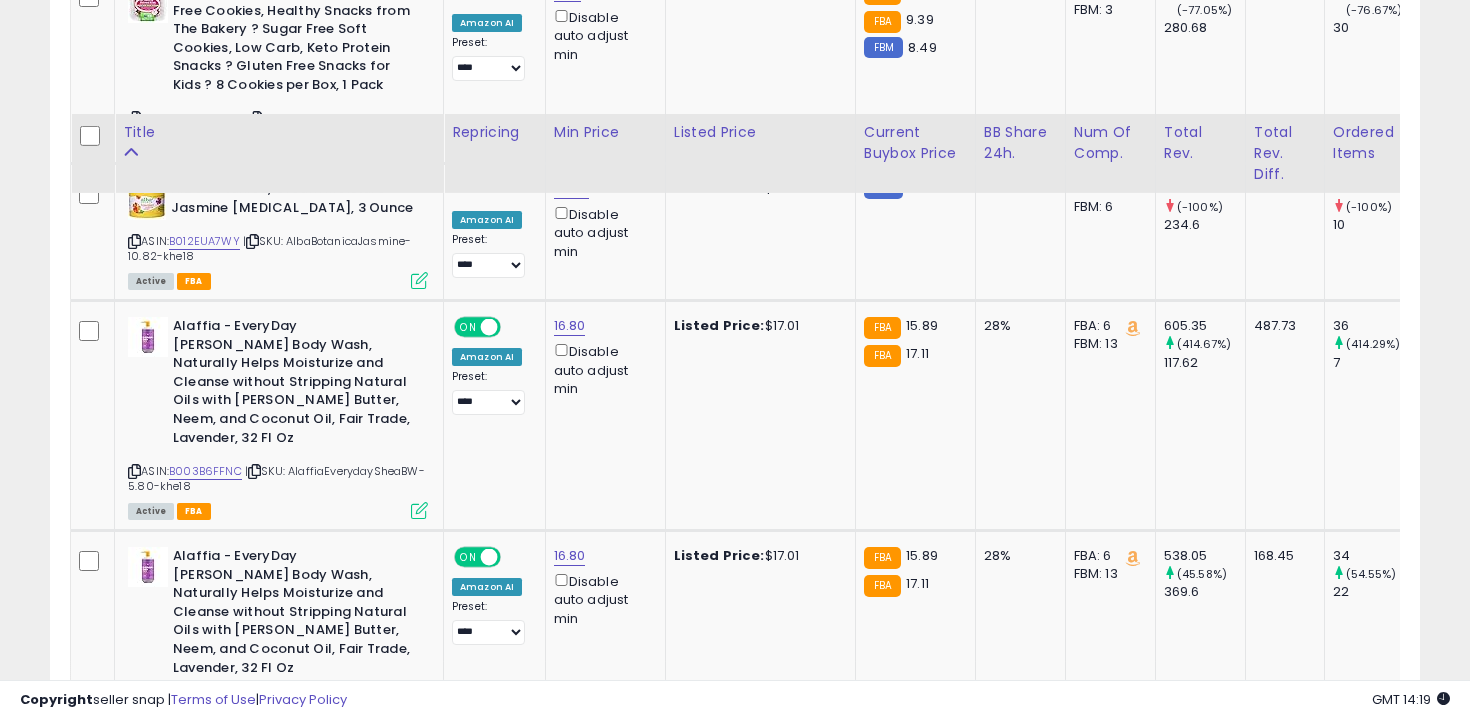 scroll, scrollTop: 7302, scrollLeft: 0, axis: vertical 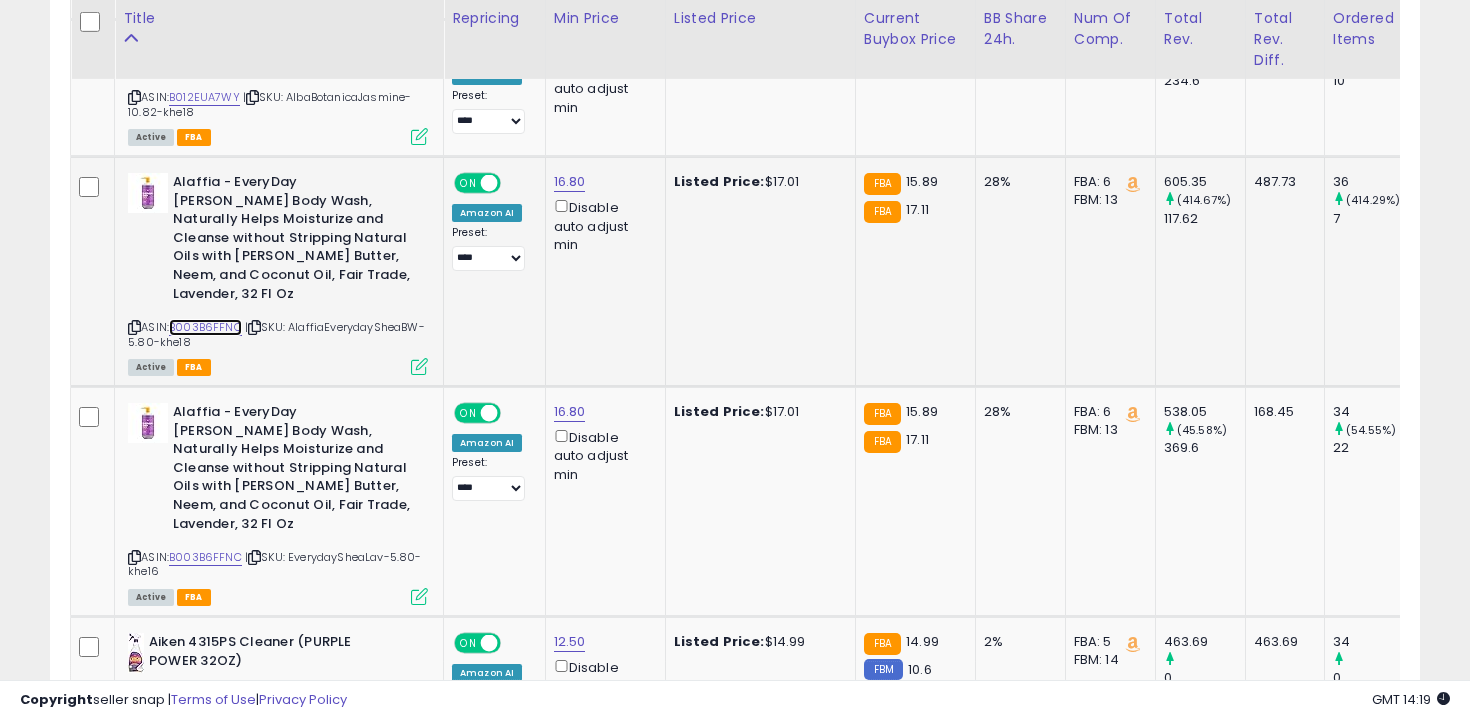click on "B003B6FFNC" at bounding box center (205, 327) 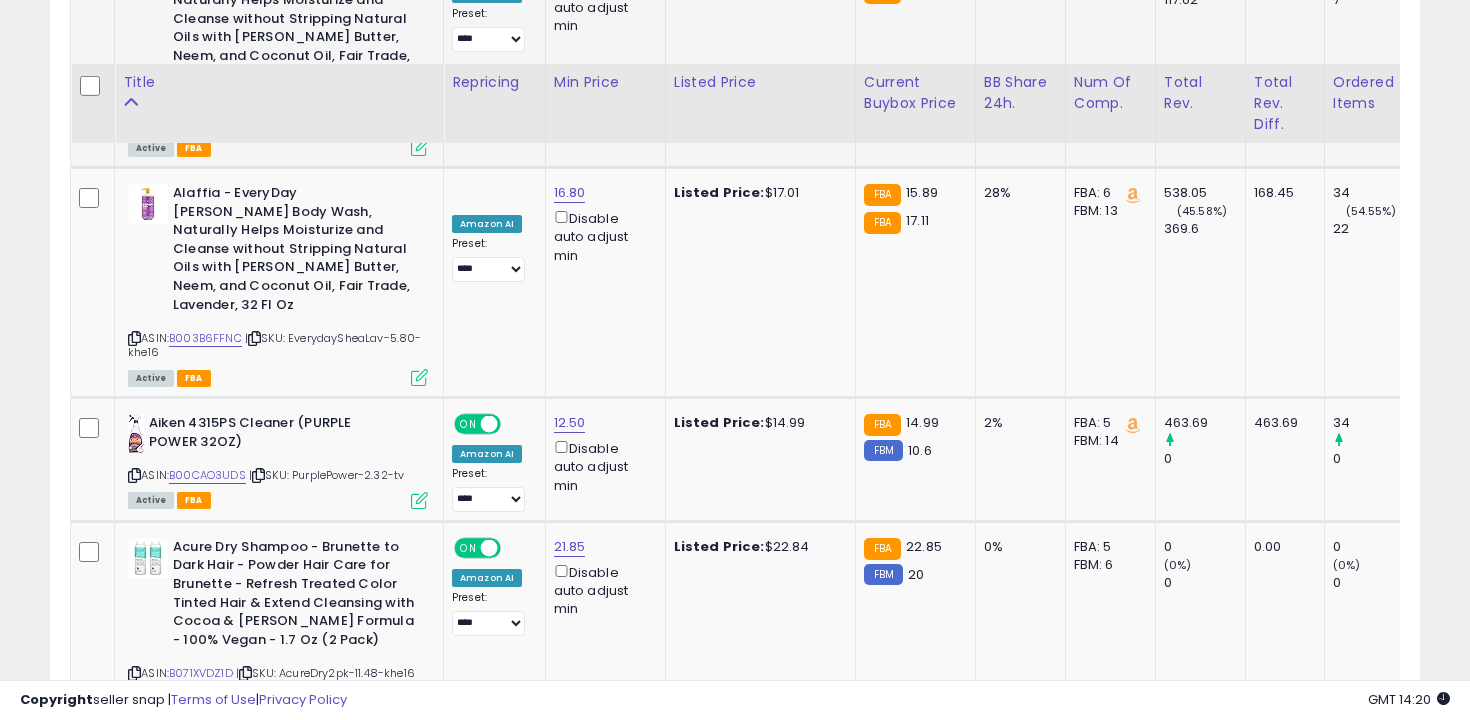 scroll, scrollTop: 7585, scrollLeft: 0, axis: vertical 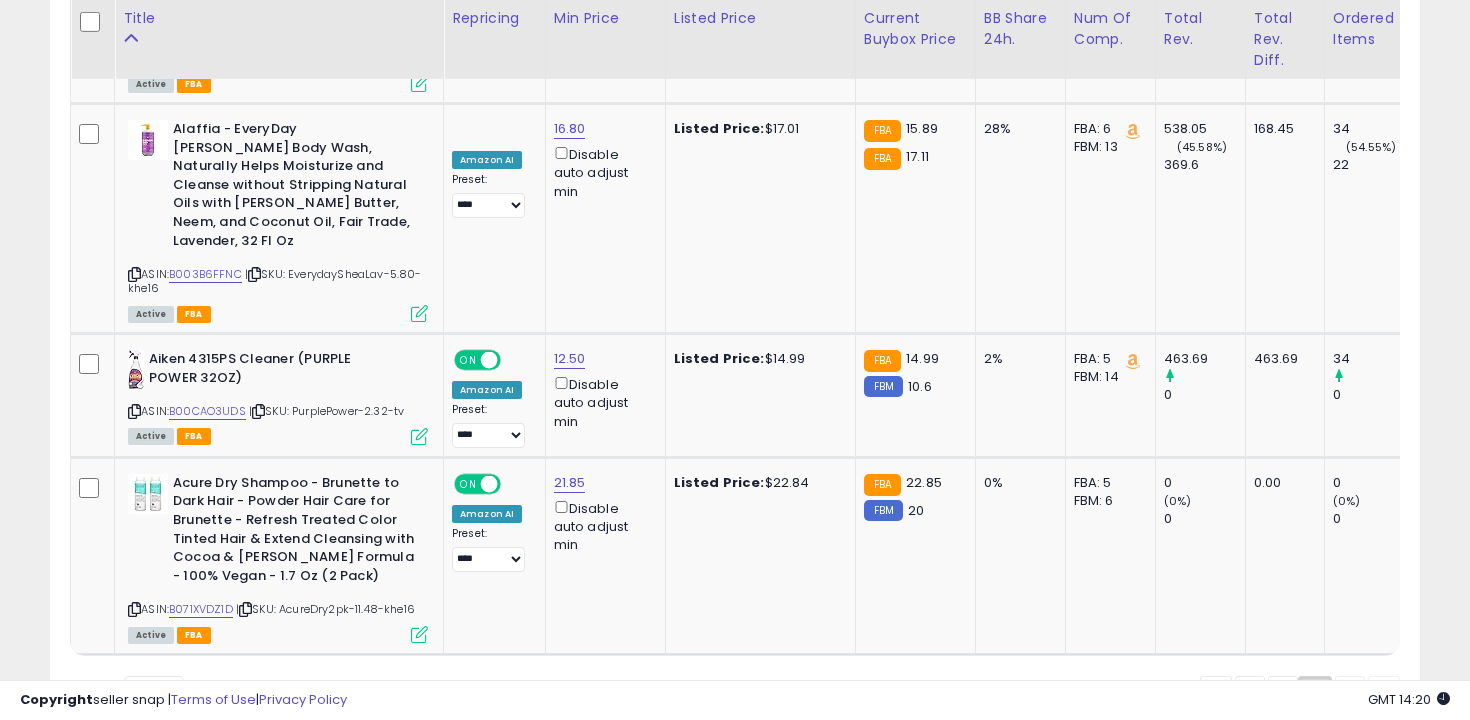 click on "«
‹
1
2
›
»" at bounding box center (1300, 695) 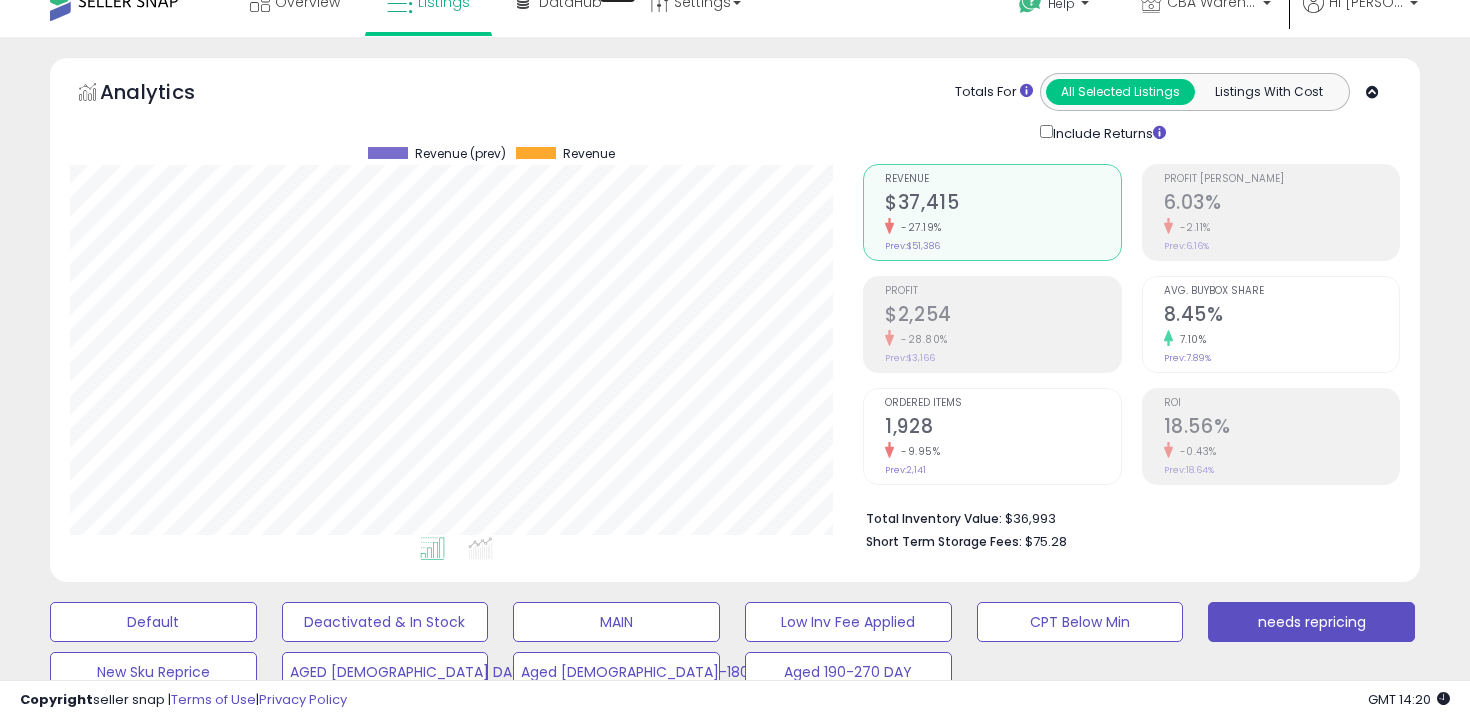 scroll, scrollTop: 30, scrollLeft: 0, axis: vertical 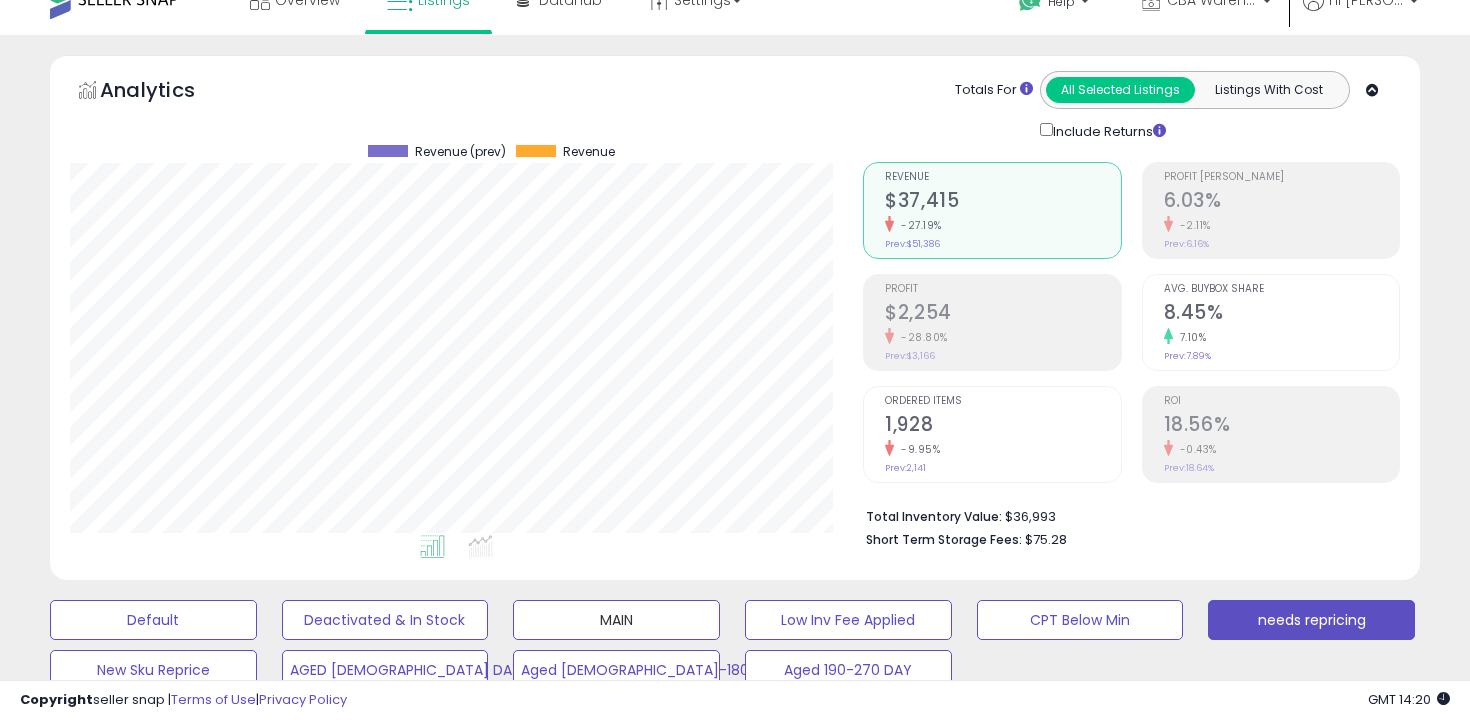 click on "MAIN" at bounding box center [153, 620] 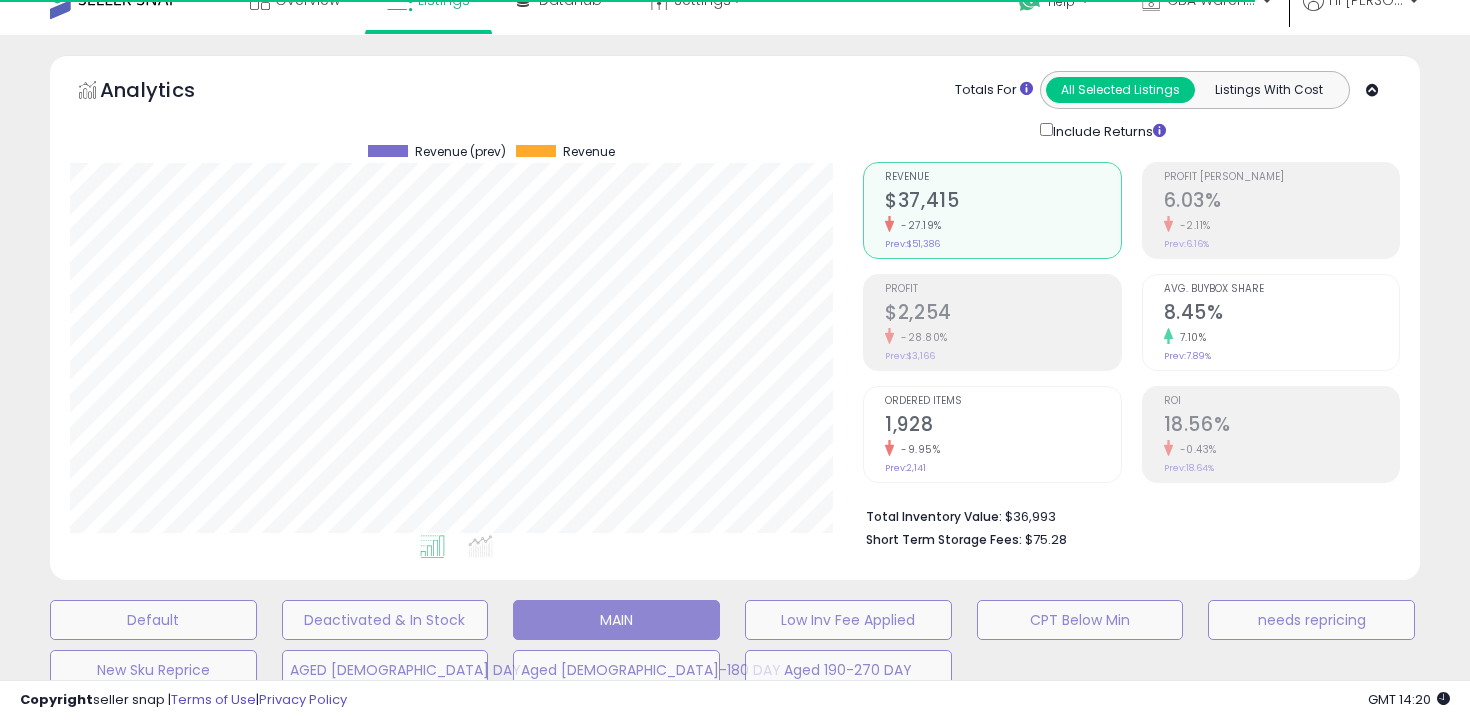 select on "**" 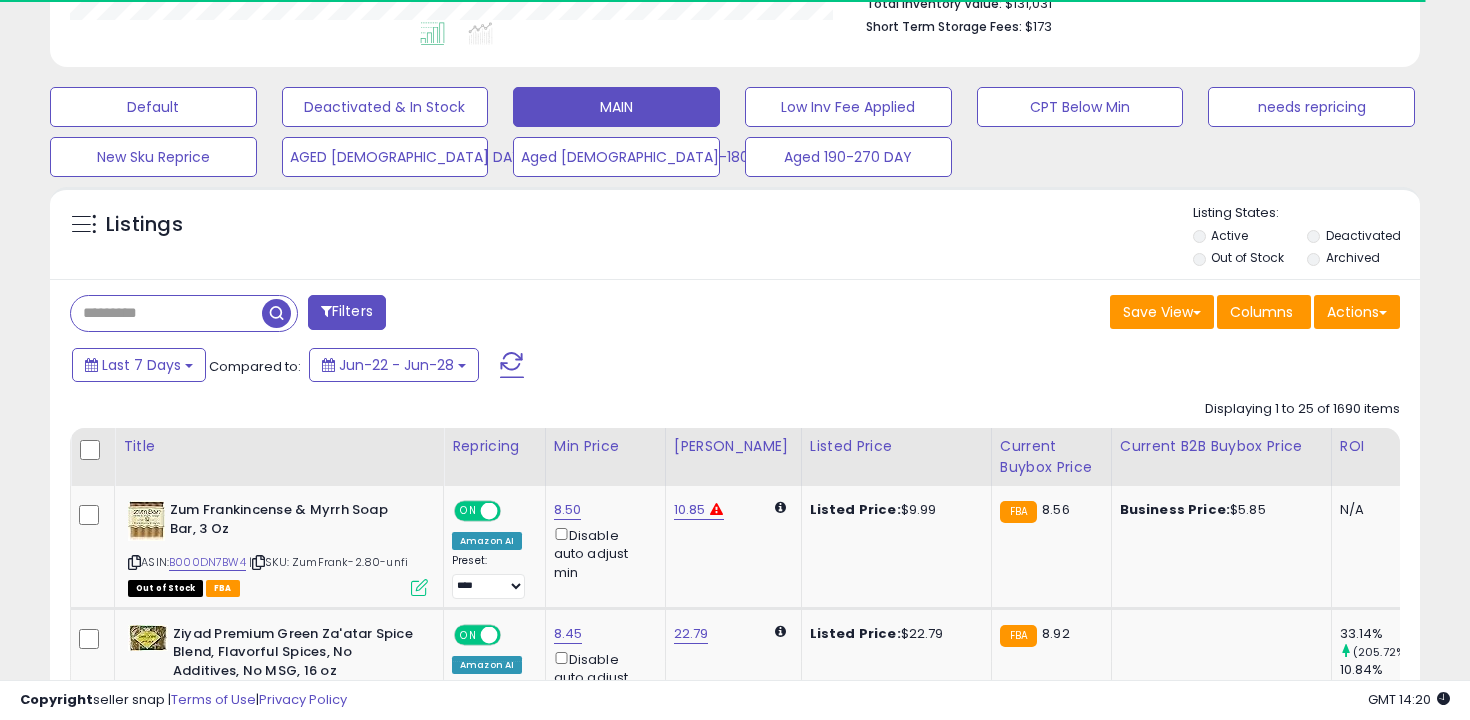 scroll, scrollTop: 781, scrollLeft: 0, axis: vertical 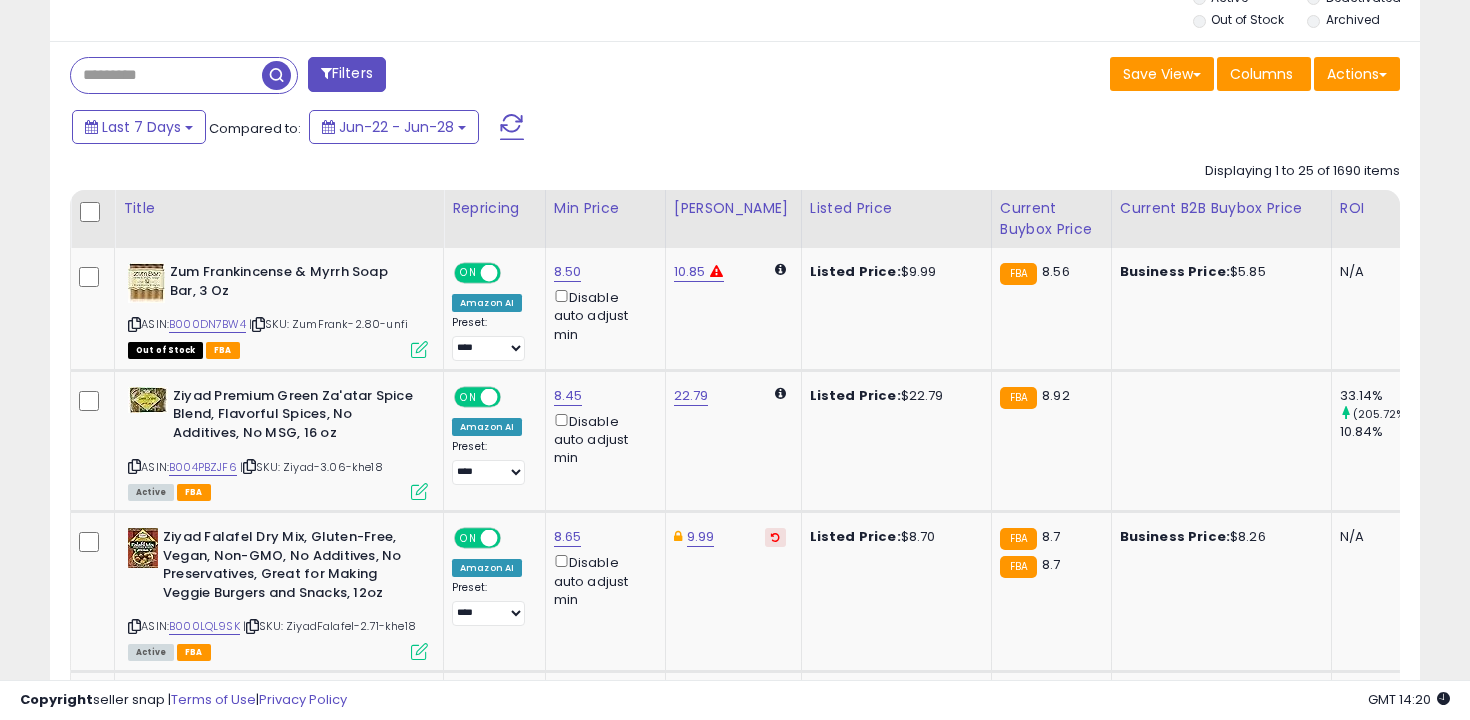 click at bounding box center (166, 75) 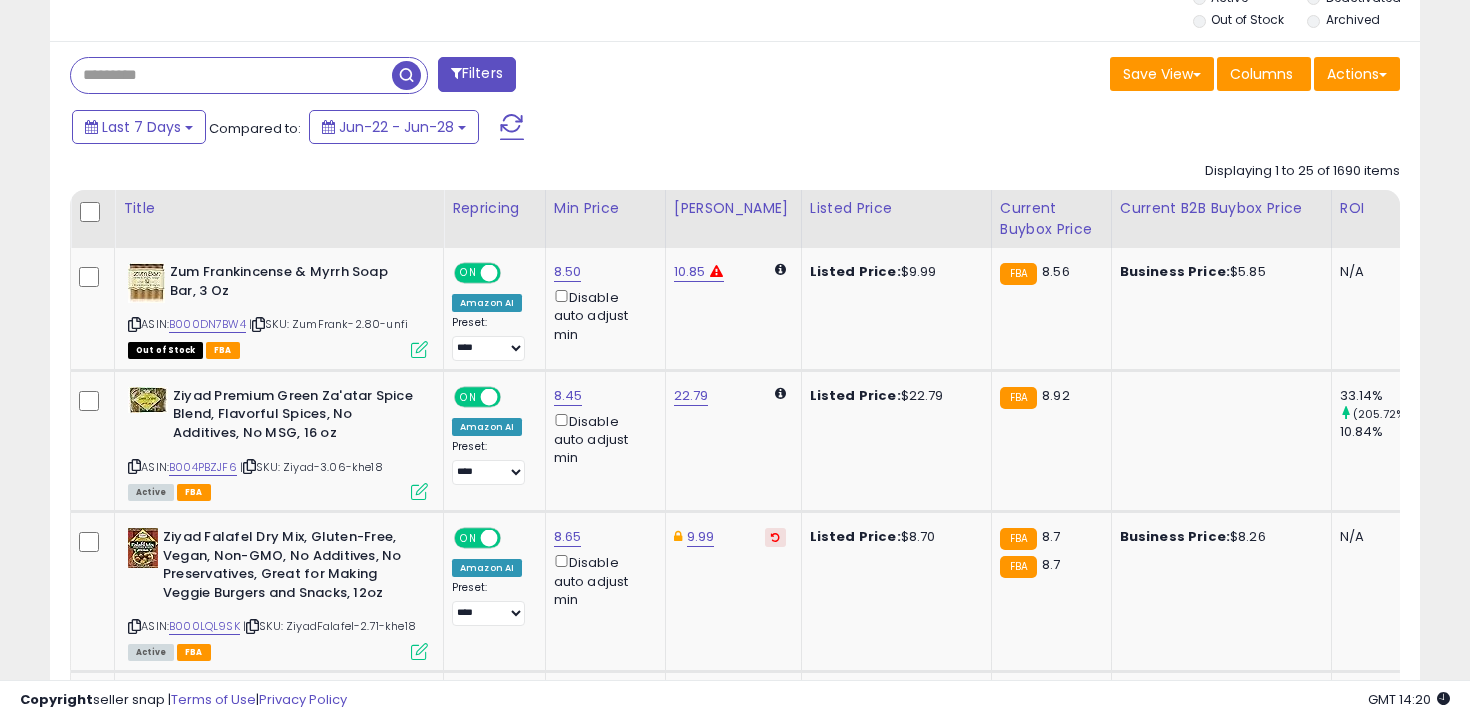 paste on "**********" 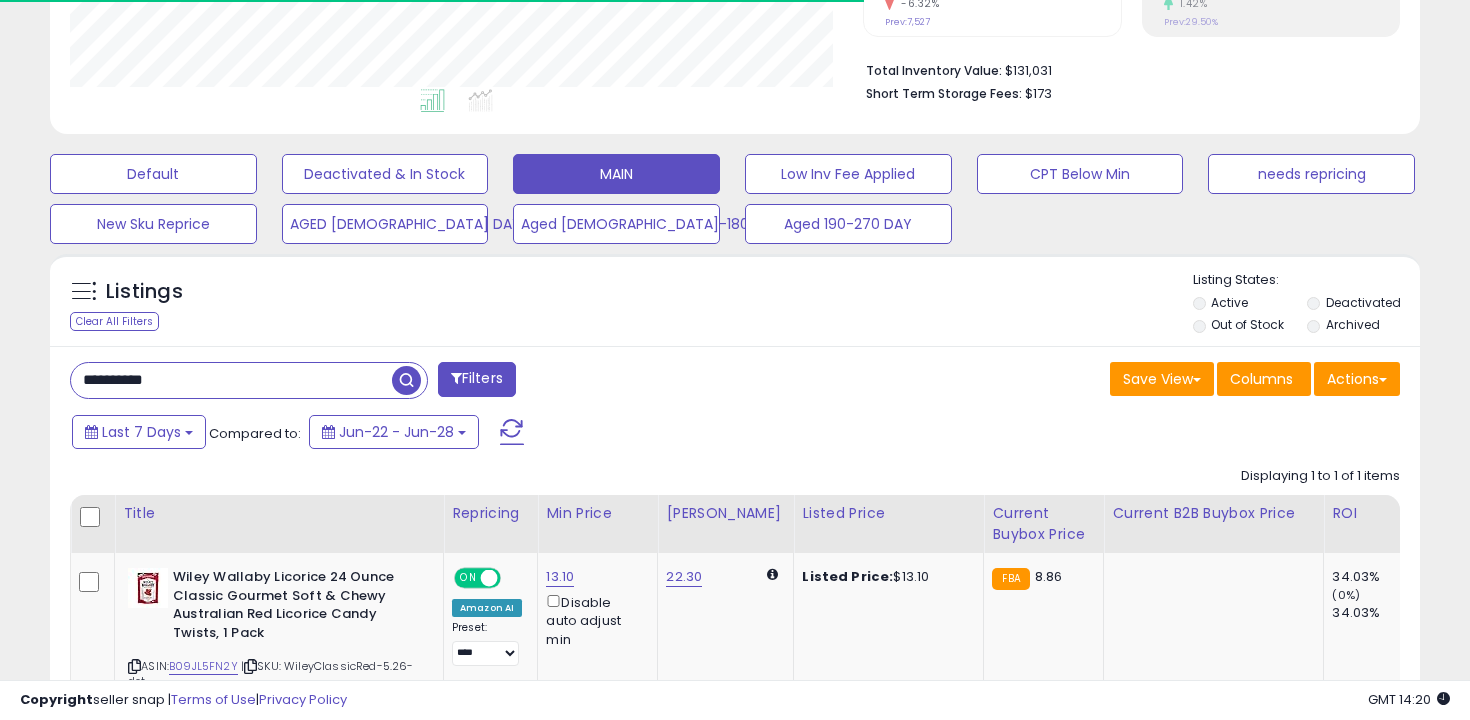 scroll, scrollTop: 638, scrollLeft: 0, axis: vertical 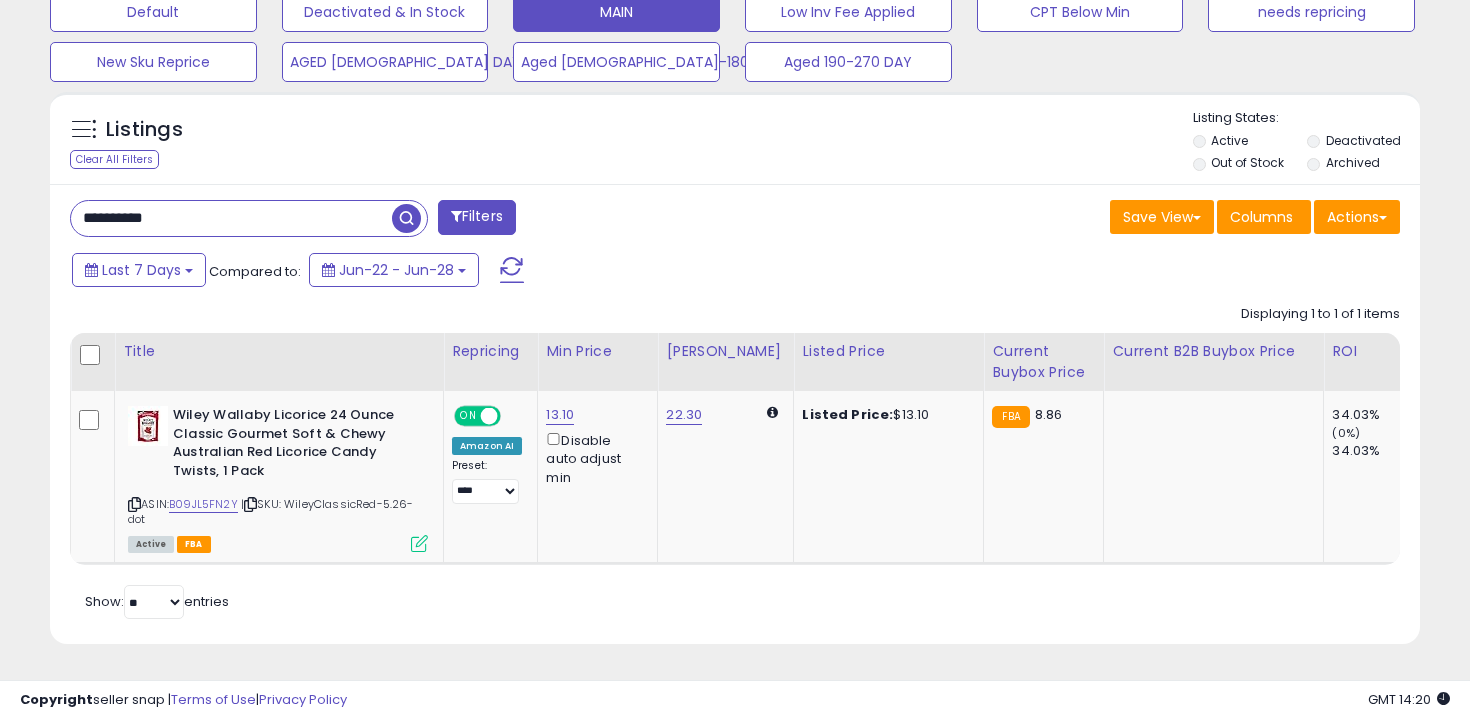 click on "**********" at bounding box center [395, 220] 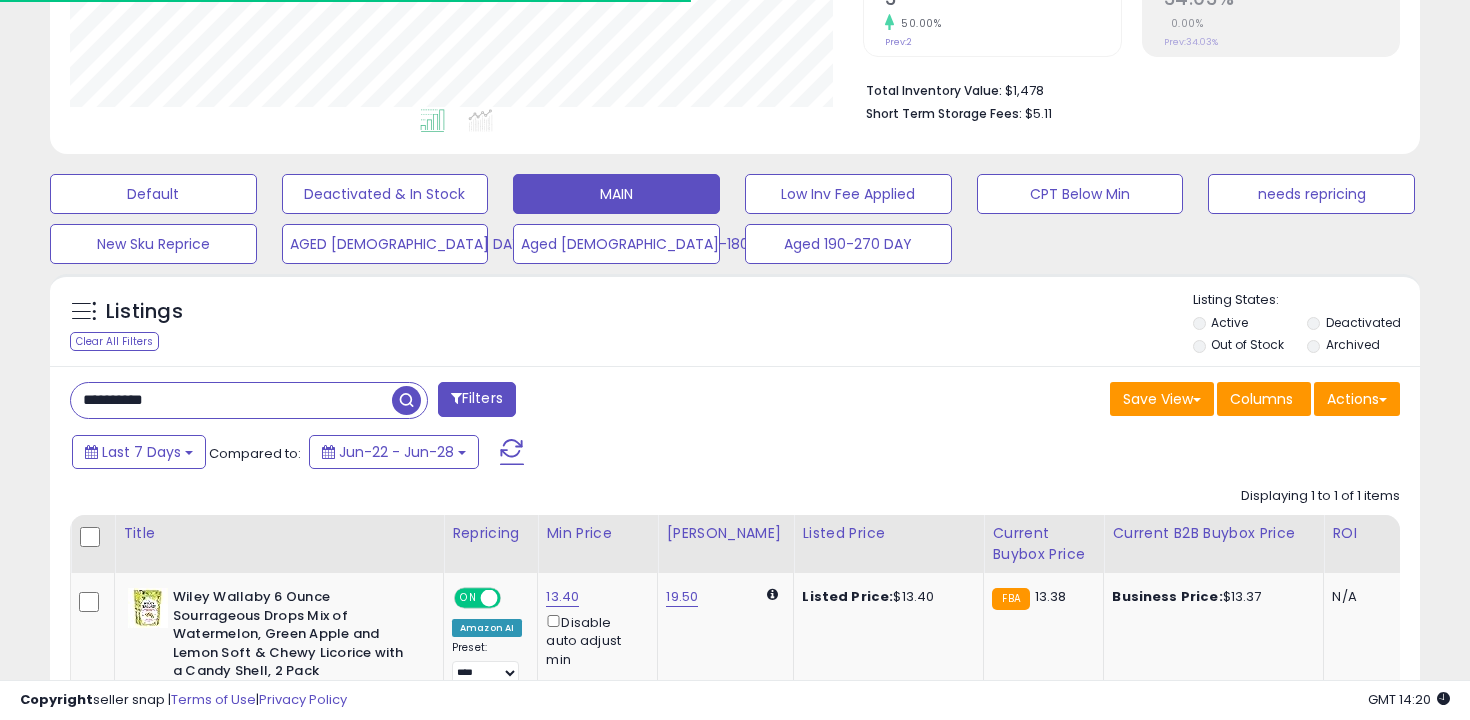 scroll, scrollTop: 638, scrollLeft: 0, axis: vertical 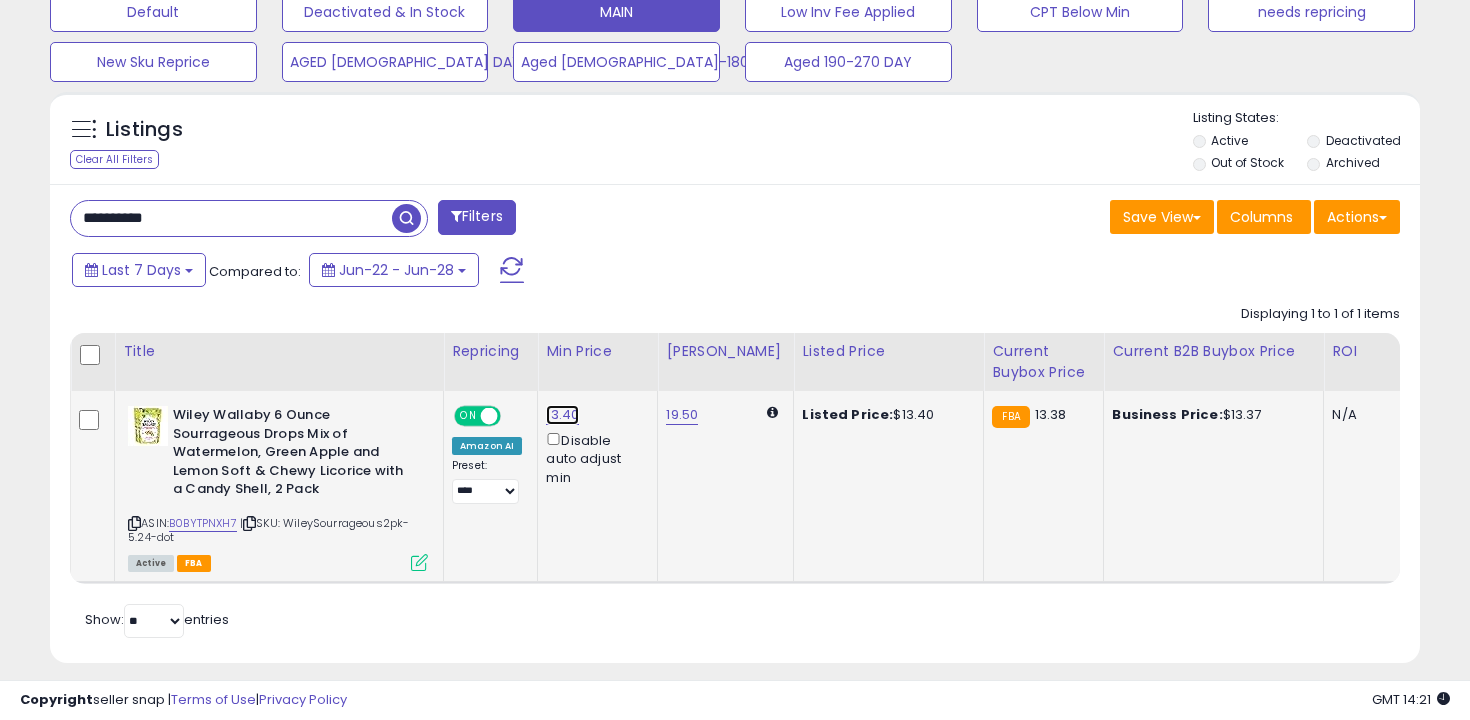click on "13.40" at bounding box center (562, 415) 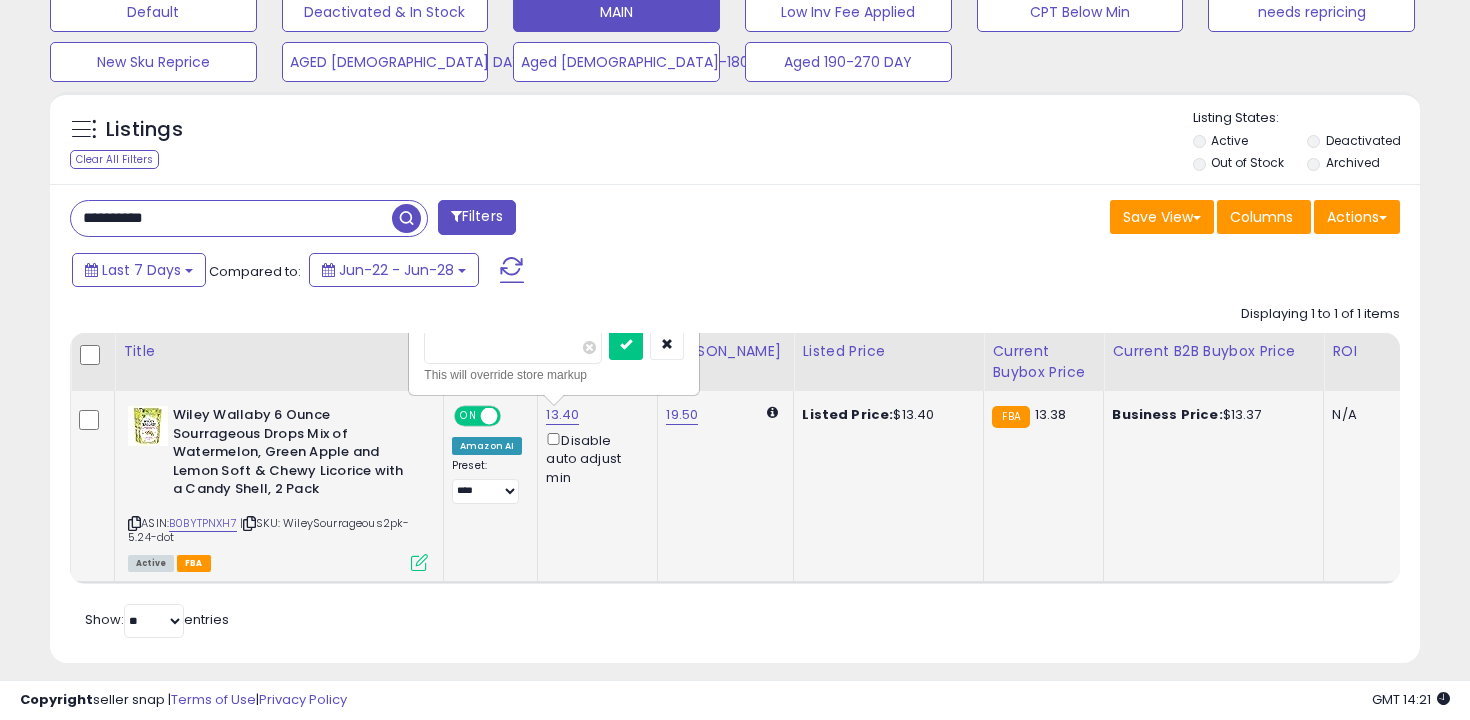 type on "****" 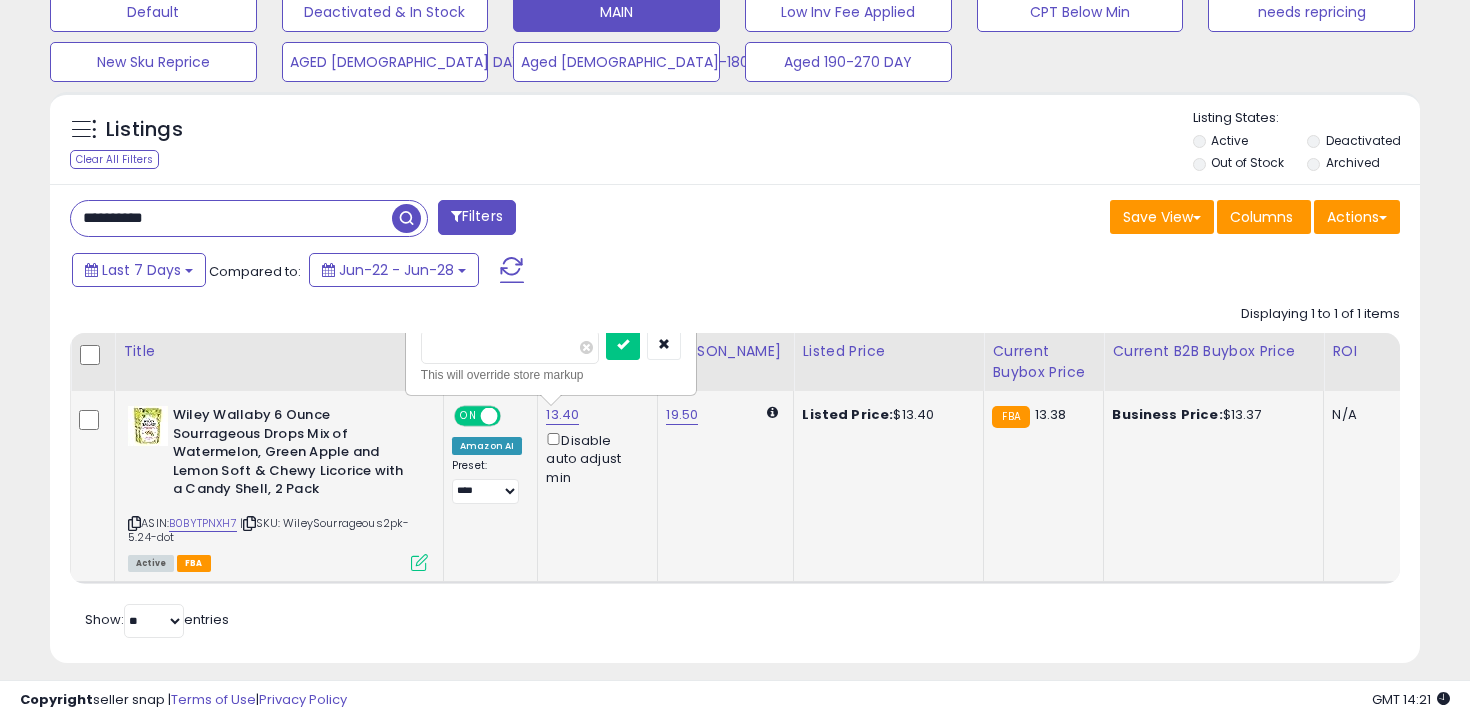 click at bounding box center [623, 345] 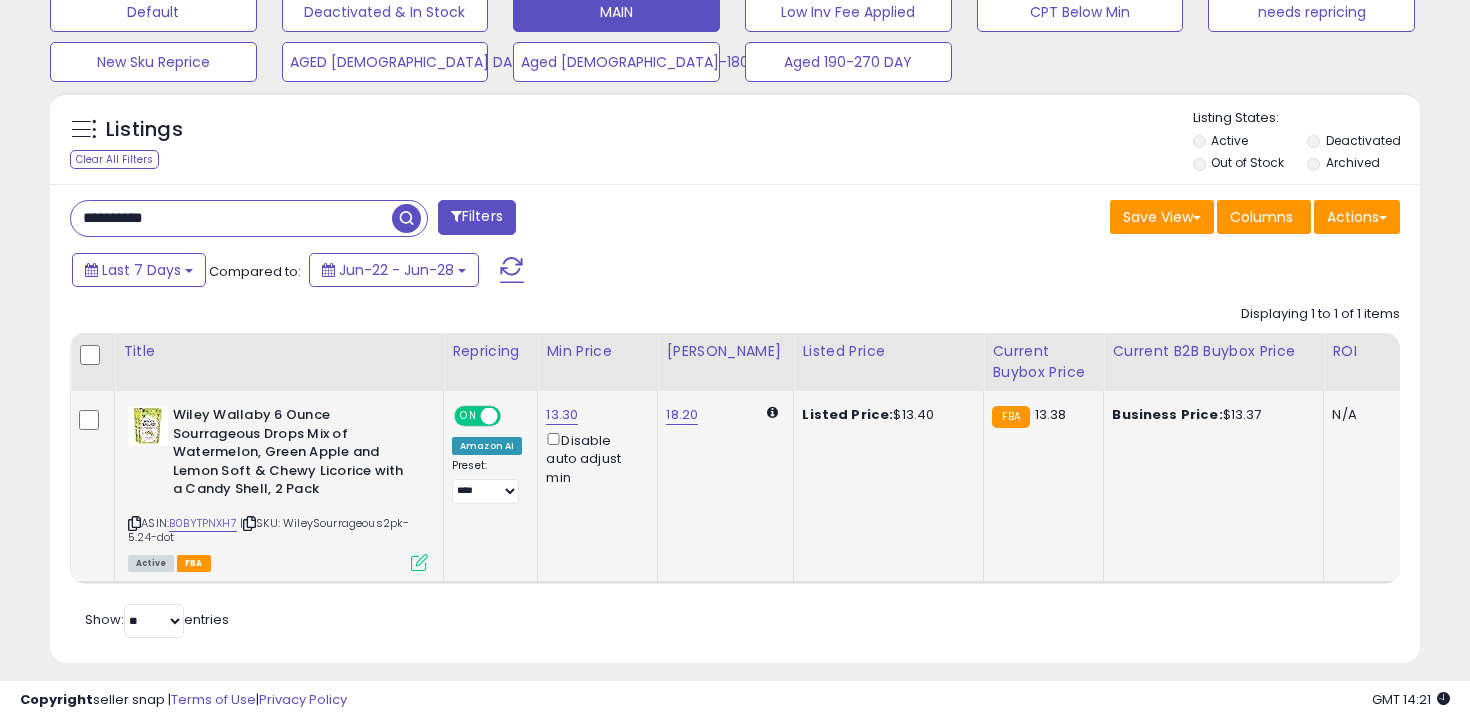 click on "**********" at bounding box center [231, 218] 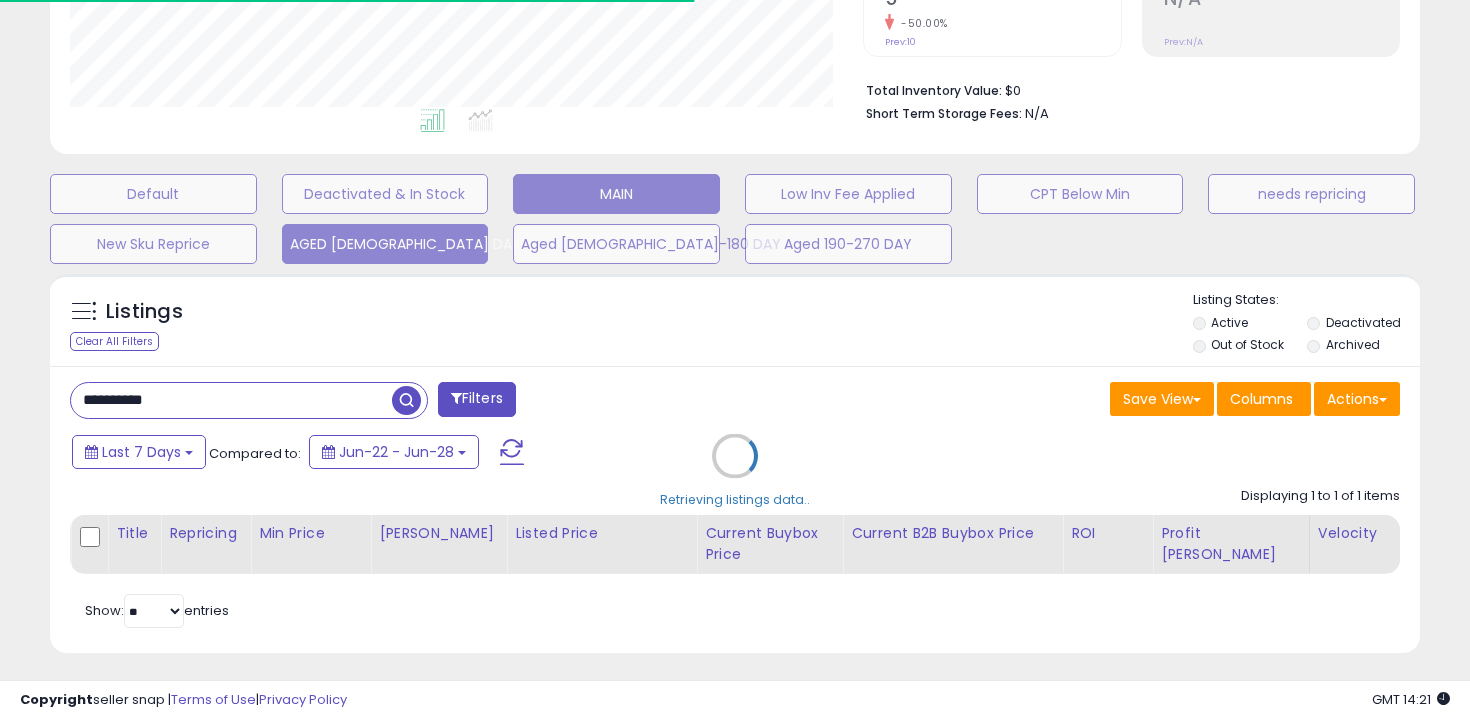 scroll, scrollTop: 600, scrollLeft: 0, axis: vertical 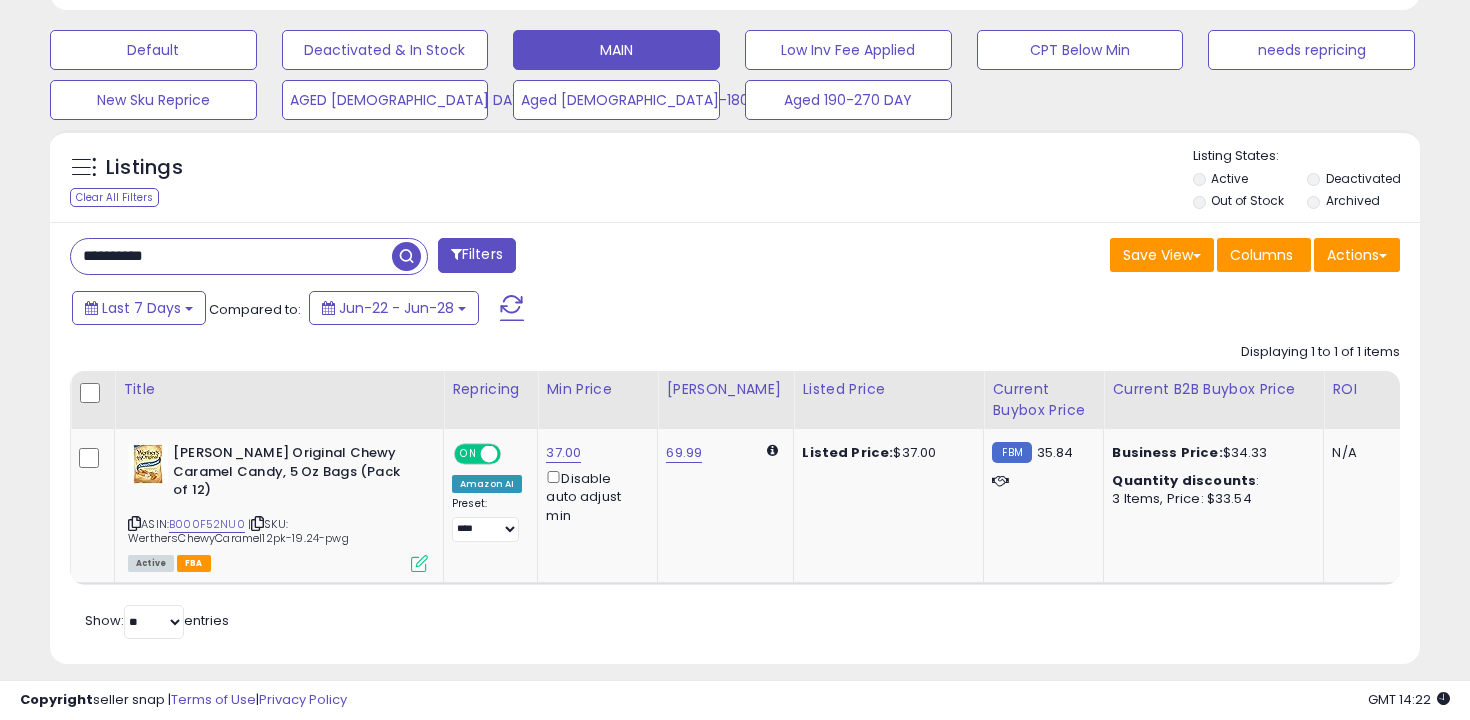 click on "**********" at bounding box center (231, 256) 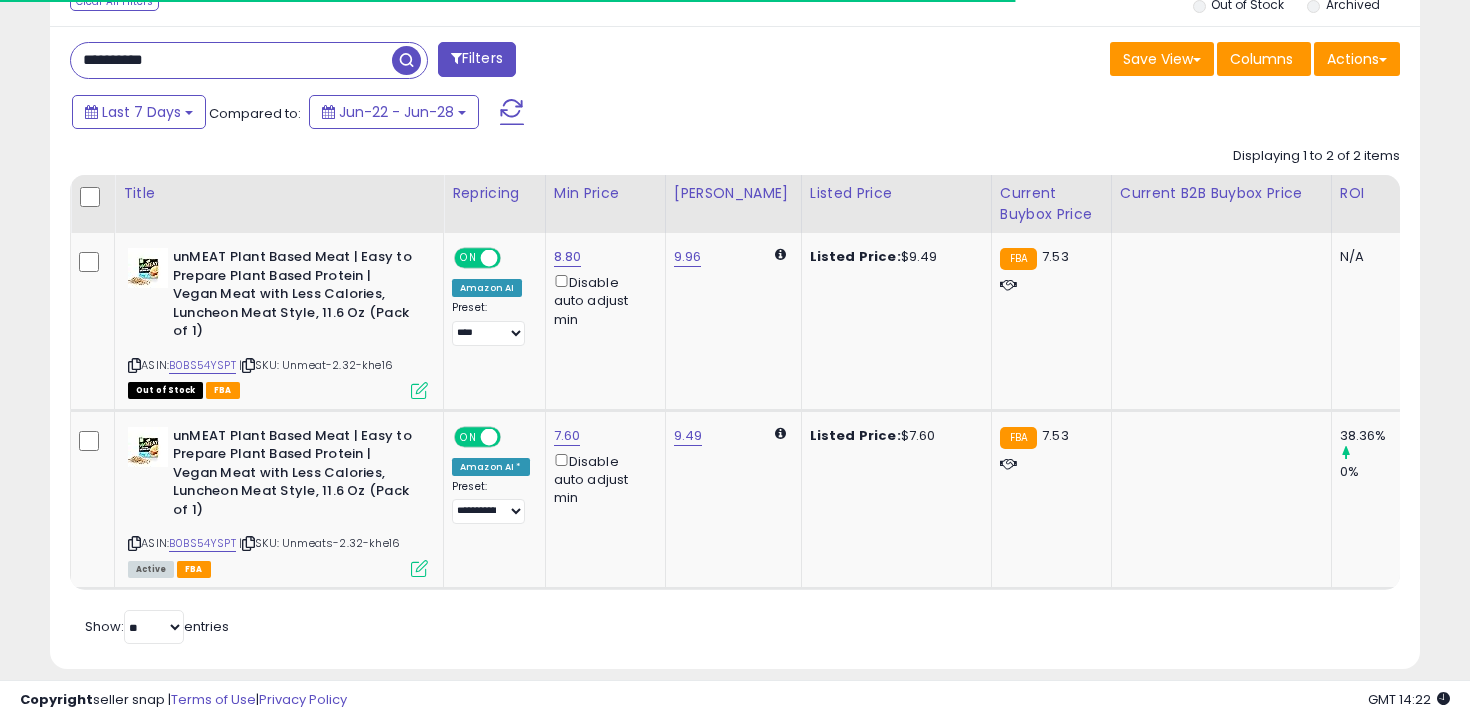scroll, scrollTop: 820, scrollLeft: 0, axis: vertical 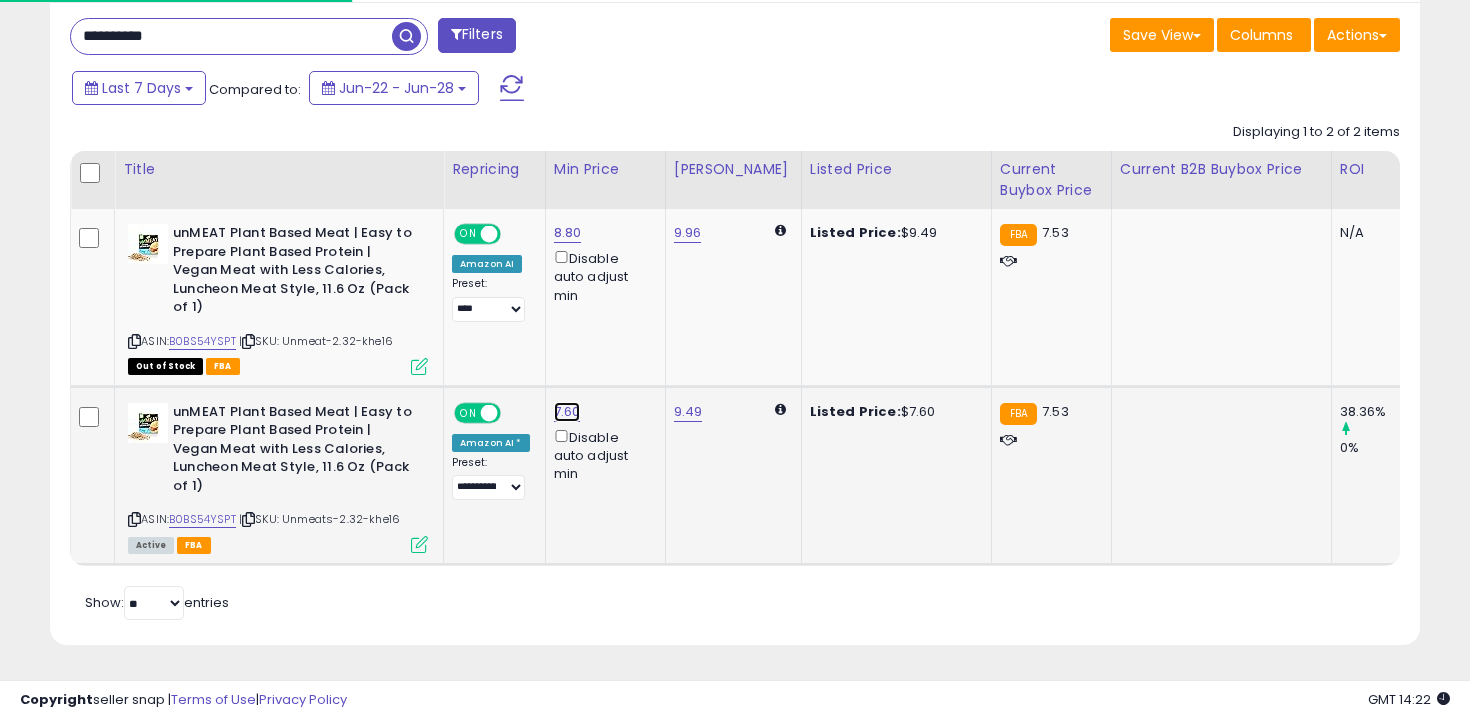 click on "7.60" at bounding box center (568, 233) 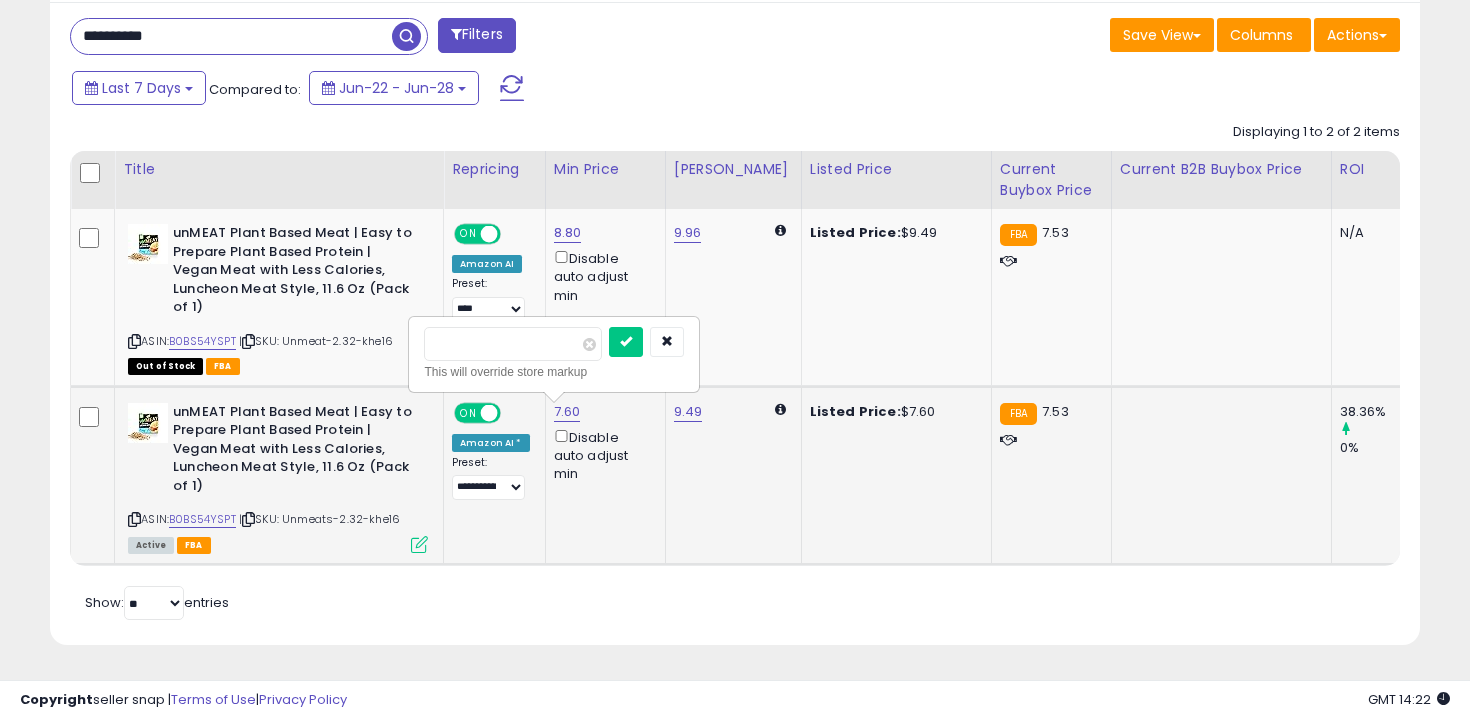 type on "***" 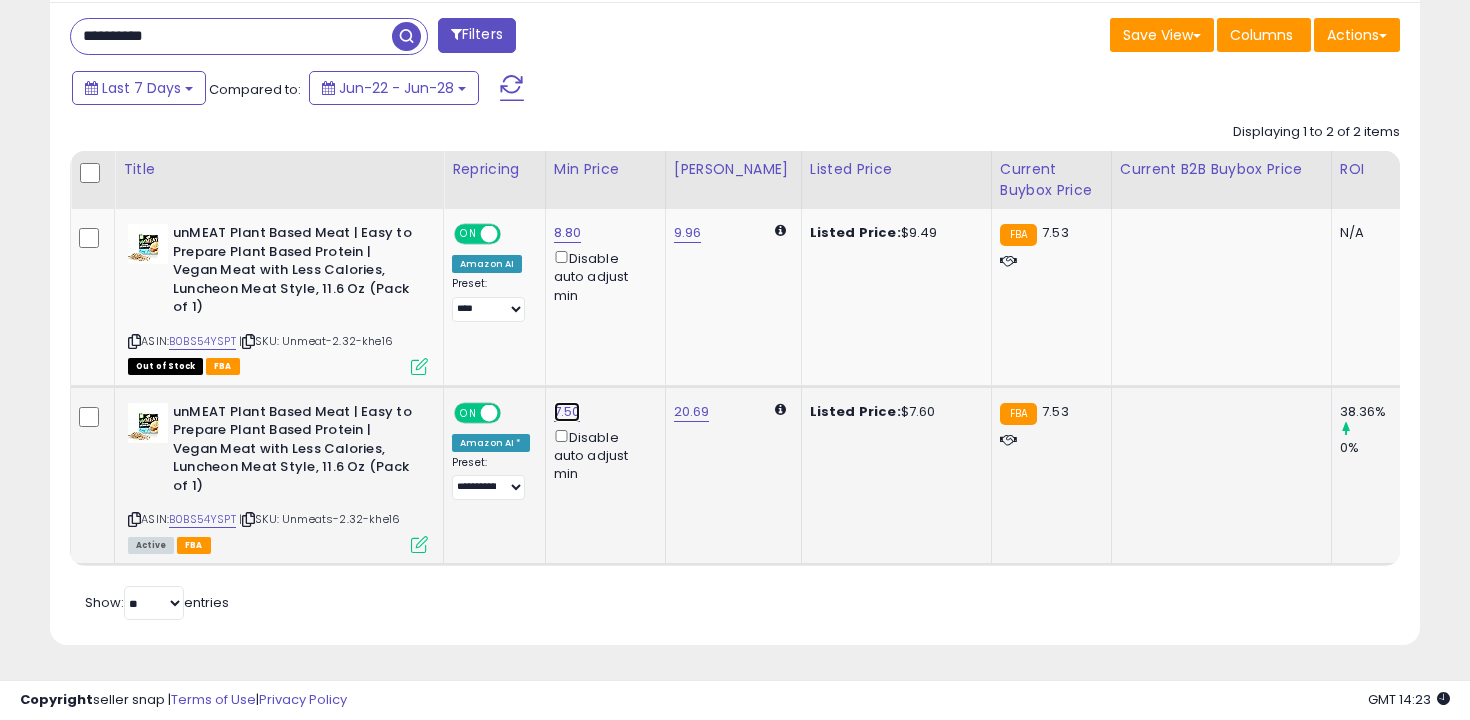 click on "7.50" at bounding box center (568, 233) 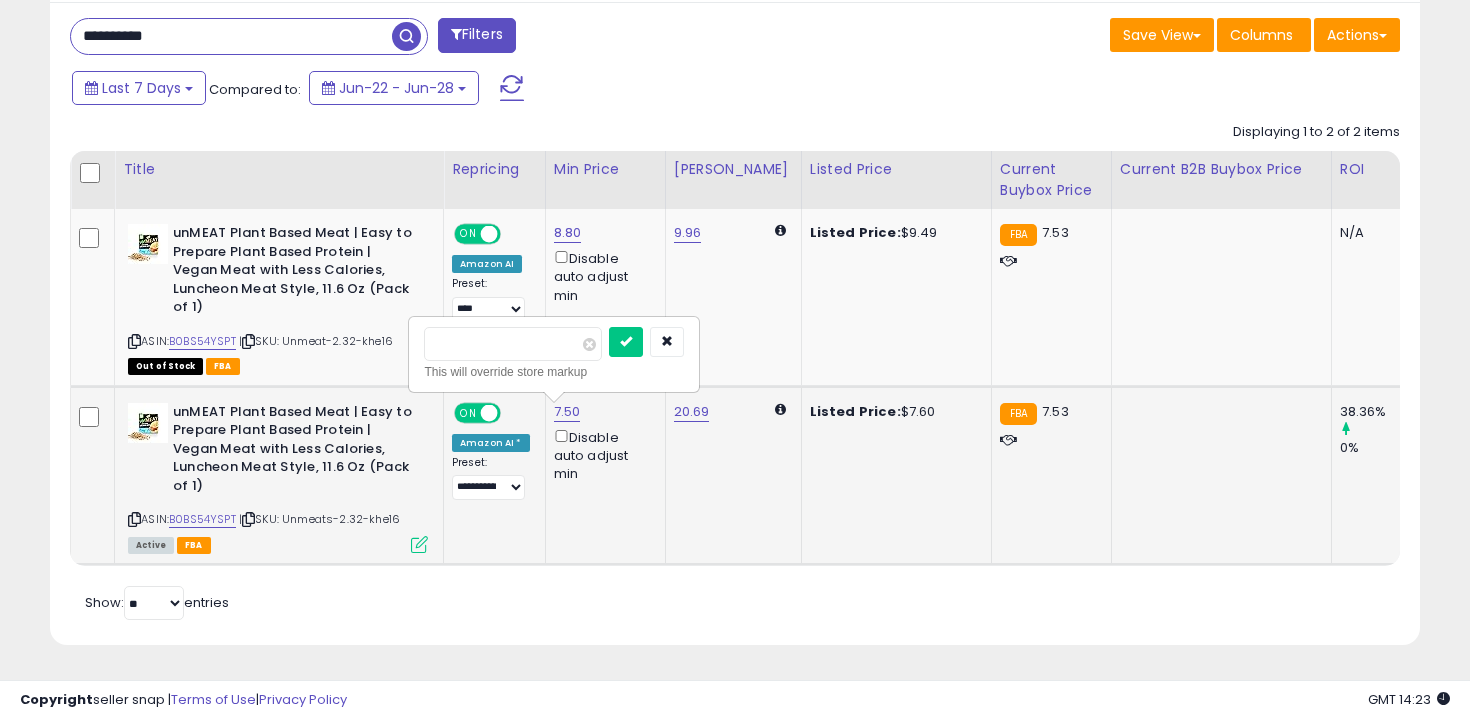 type on "*" 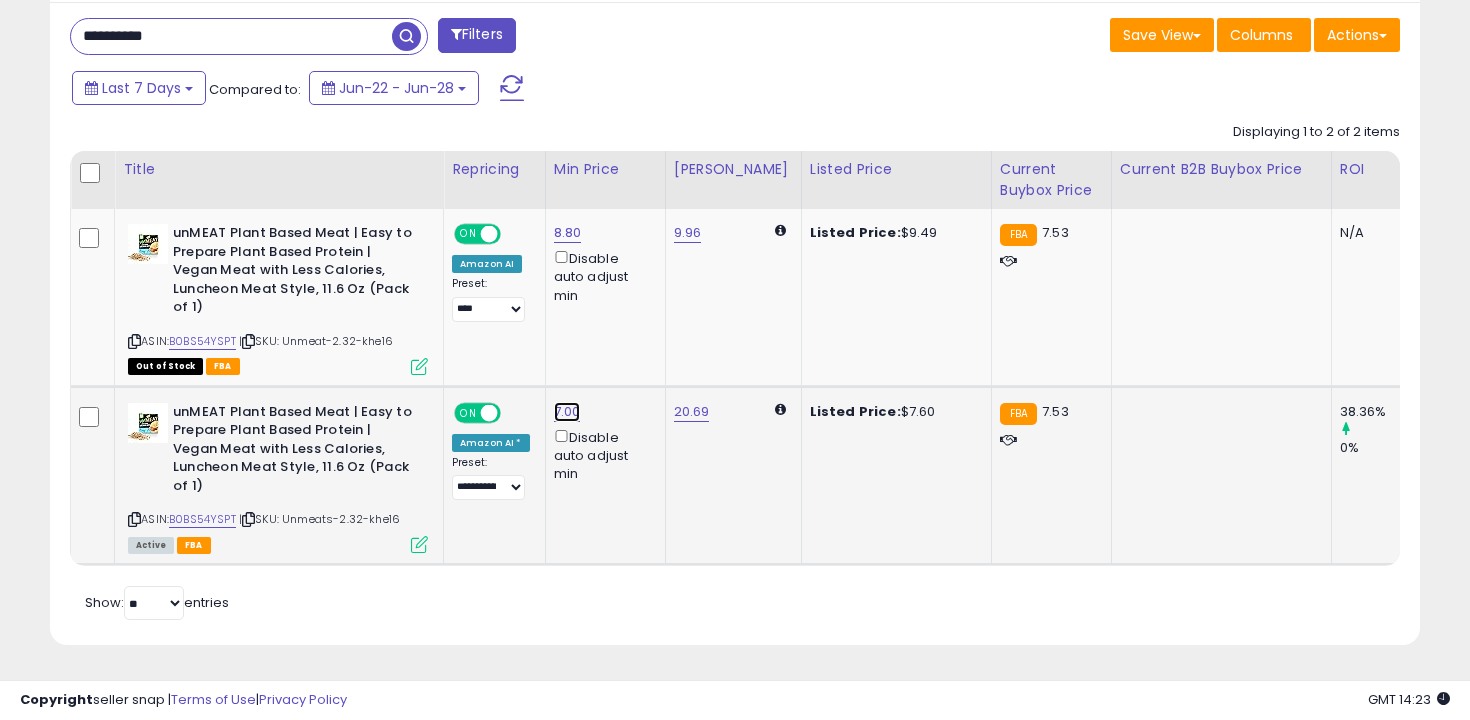 click on "7.00" at bounding box center (568, 233) 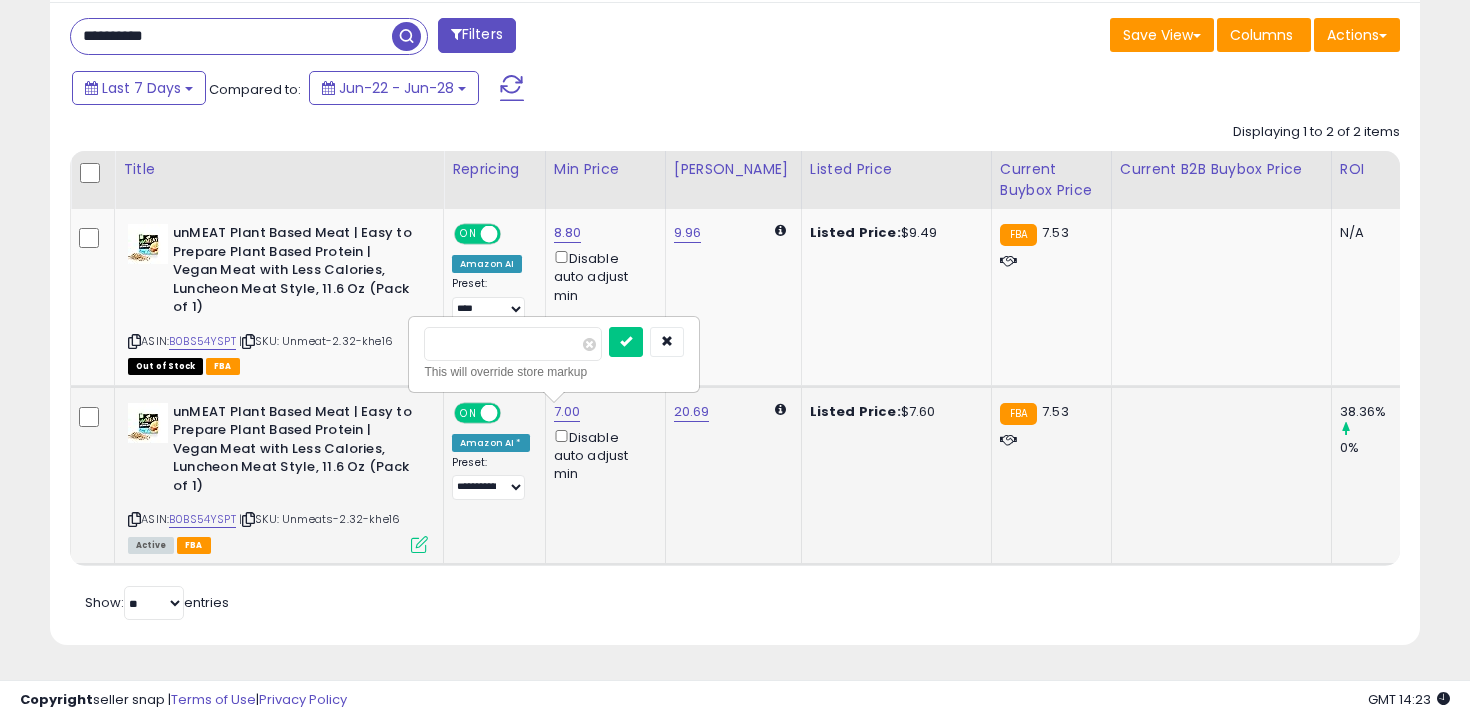 type on "***" 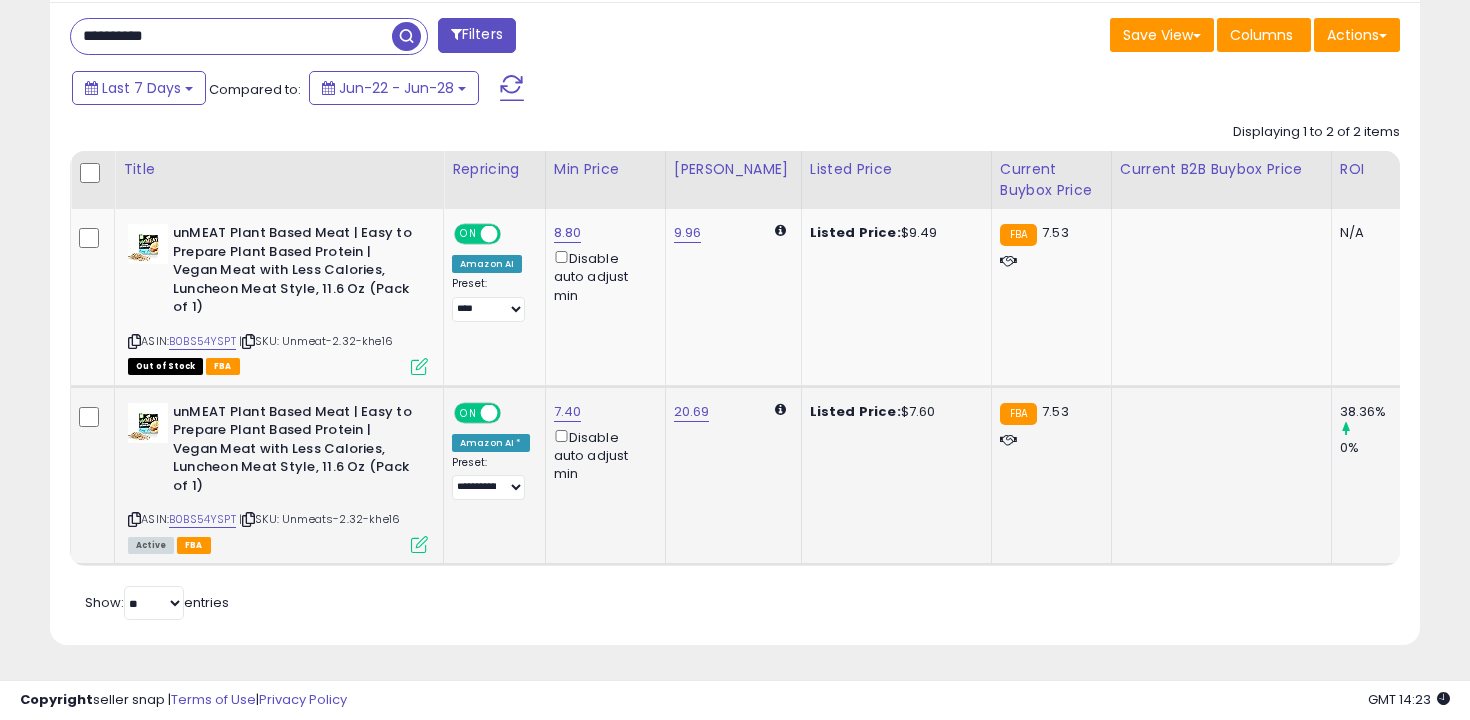 click on "**********" at bounding box center [231, 36] 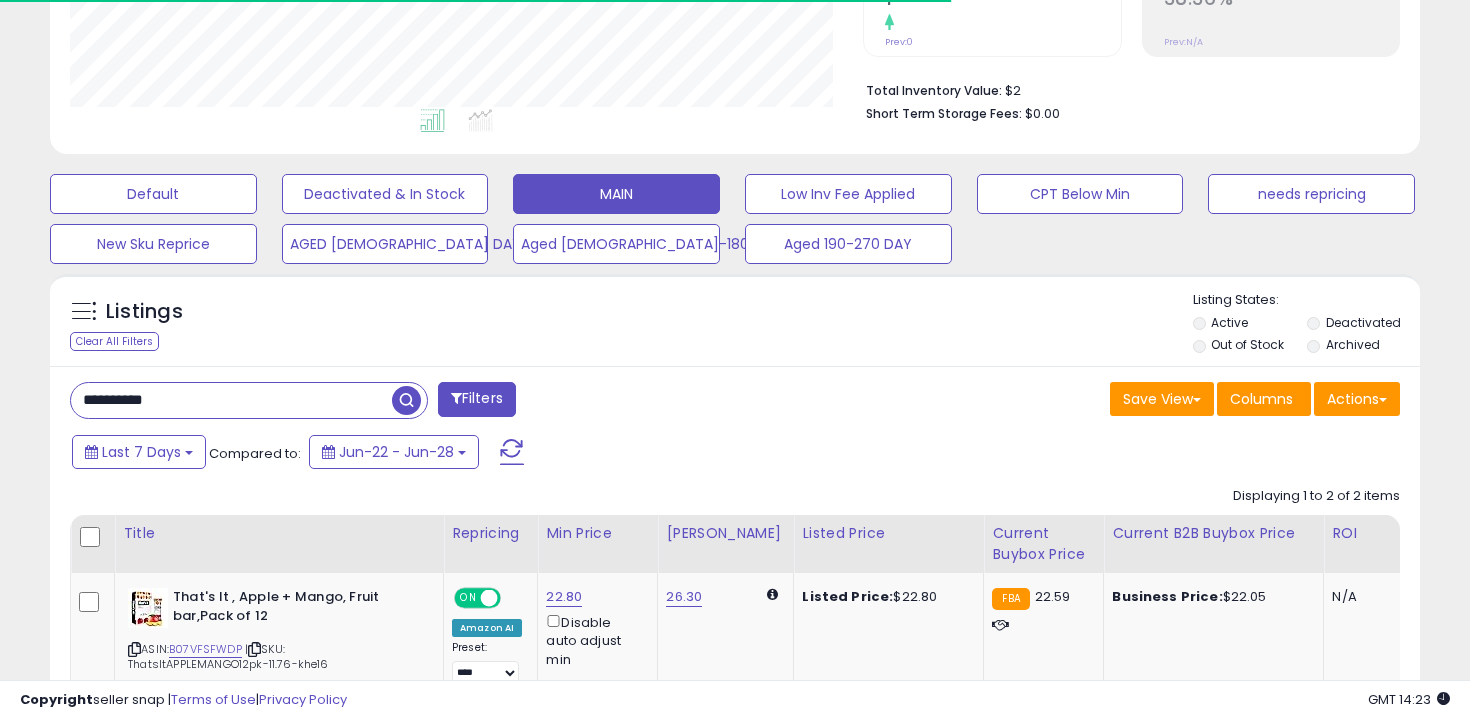 scroll, scrollTop: 738, scrollLeft: 0, axis: vertical 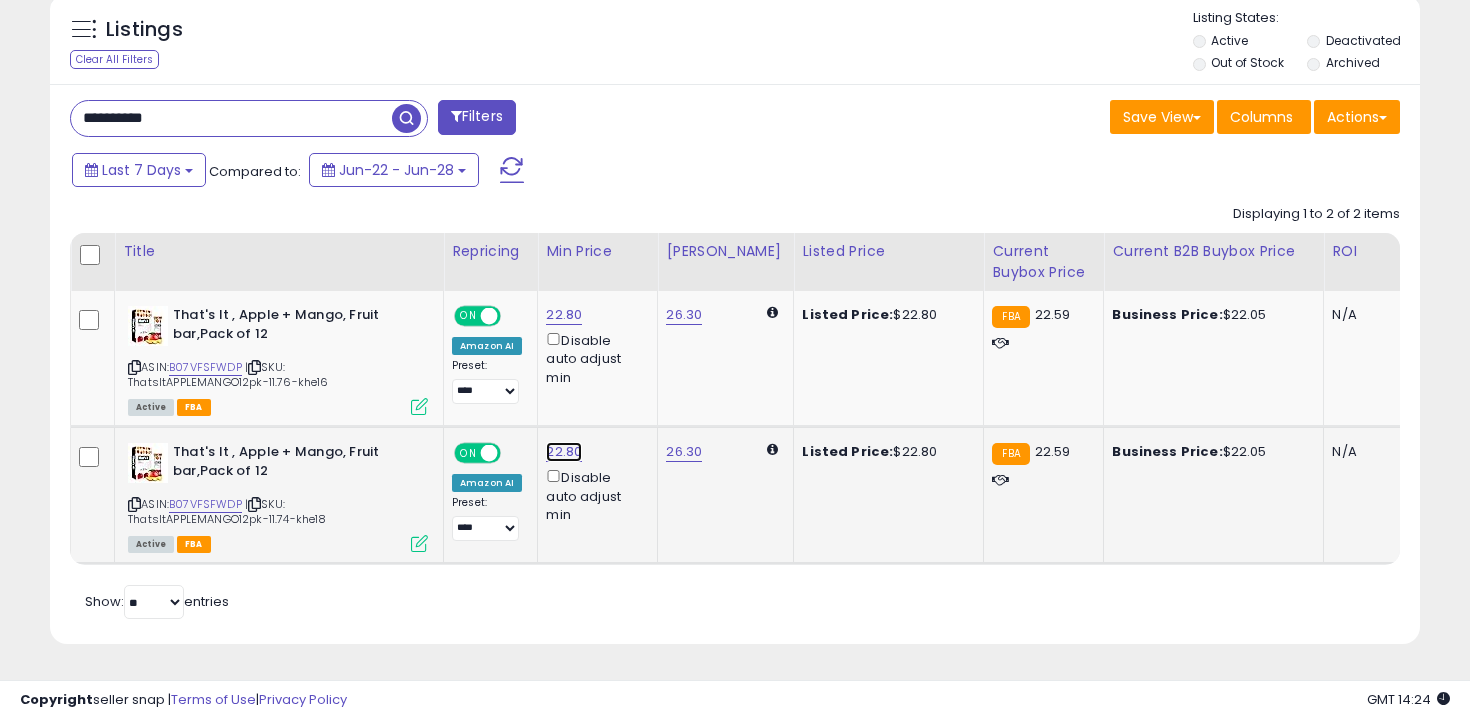 click on "22.80" at bounding box center (564, 315) 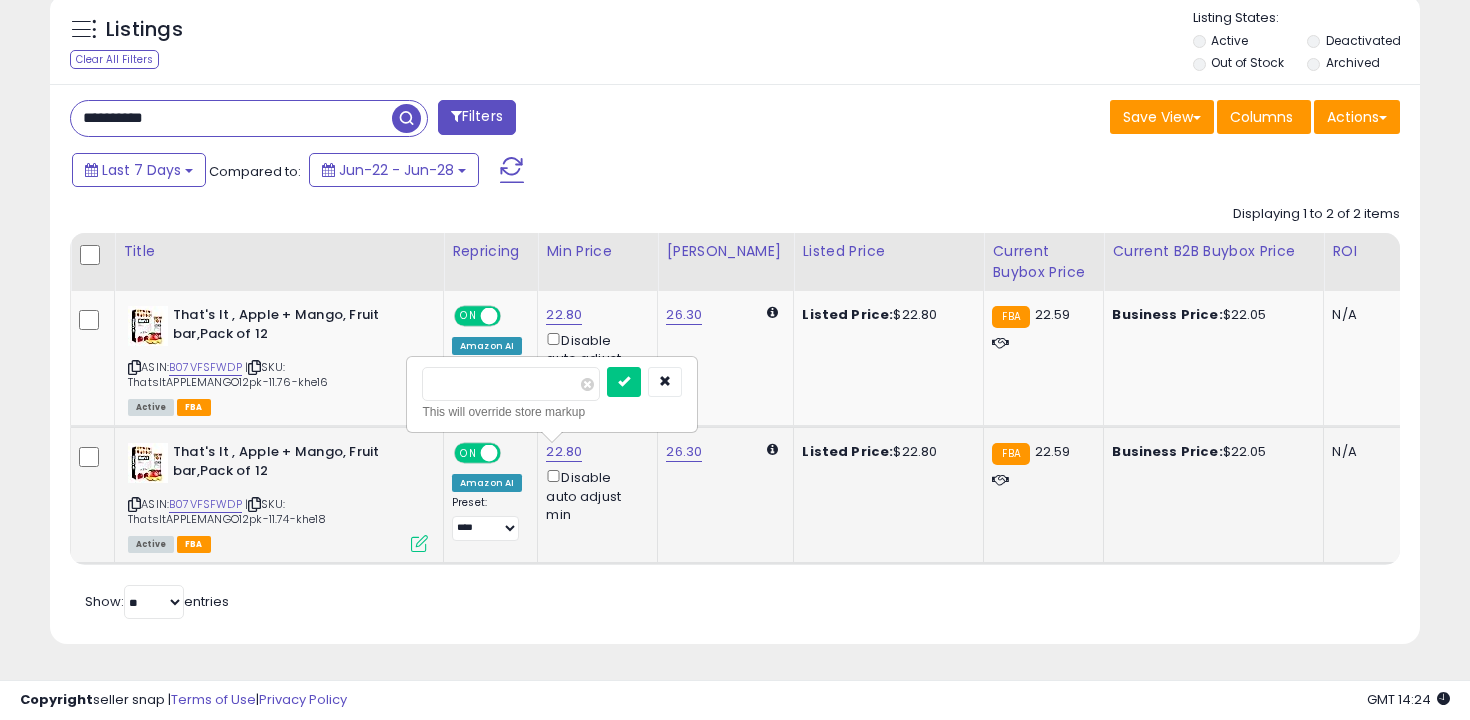 click on "*****" at bounding box center [511, 384] 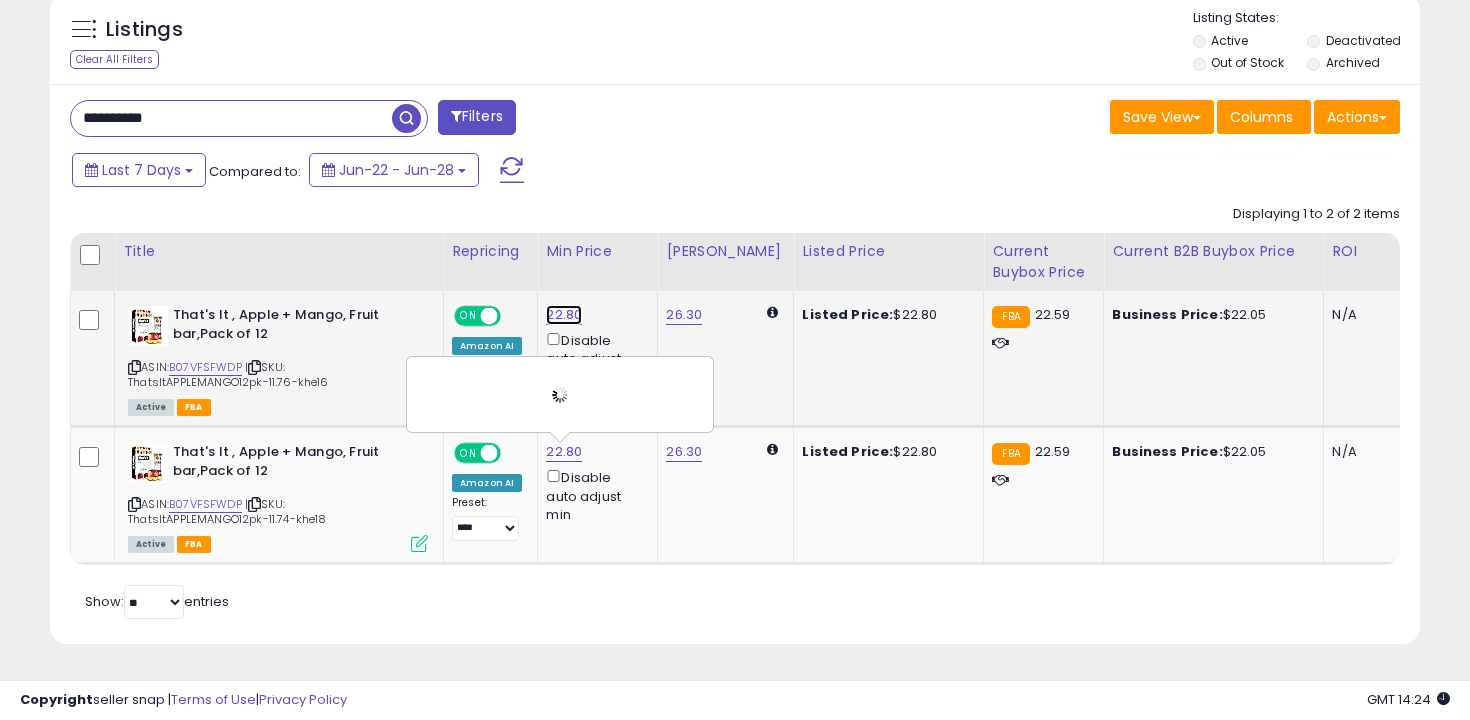 click on "22.80" at bounding box center [564, 315] 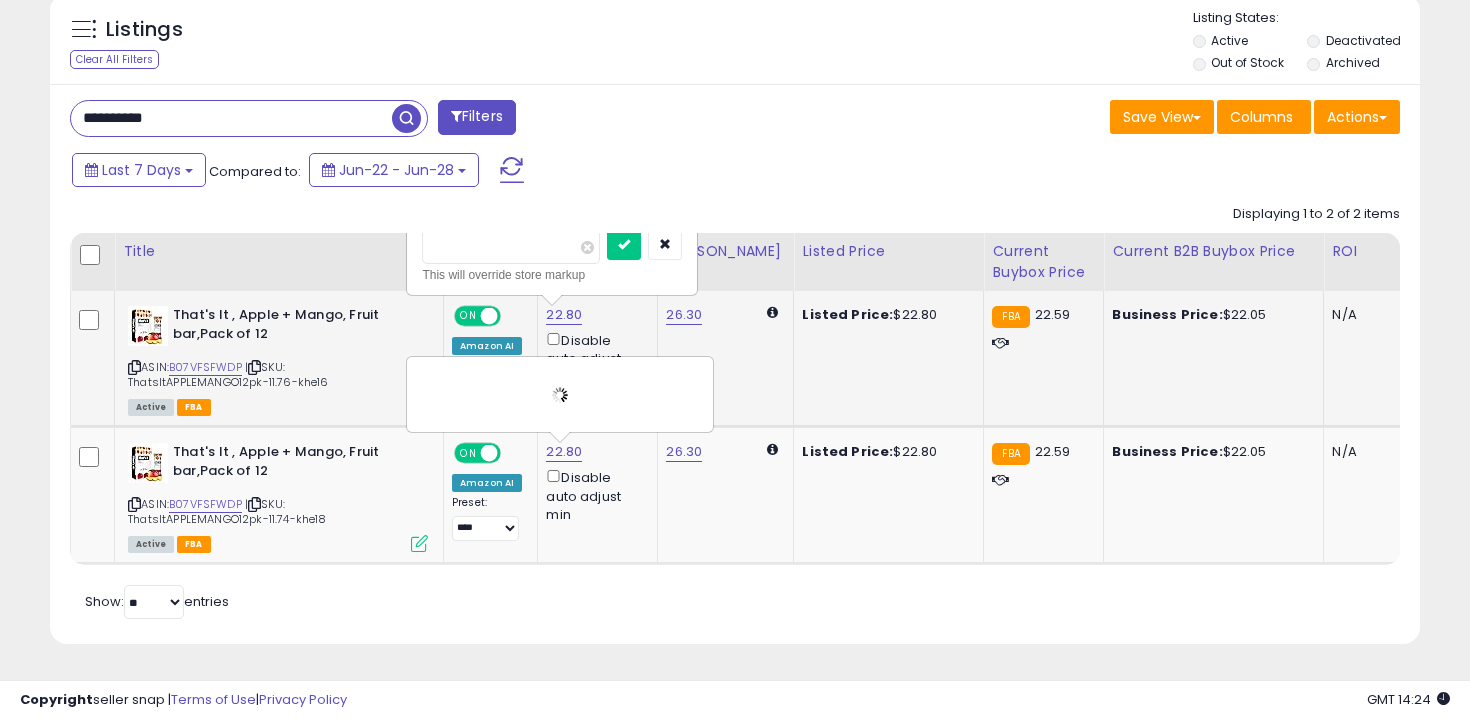 click on "*****" at bounding box center [511, 247] 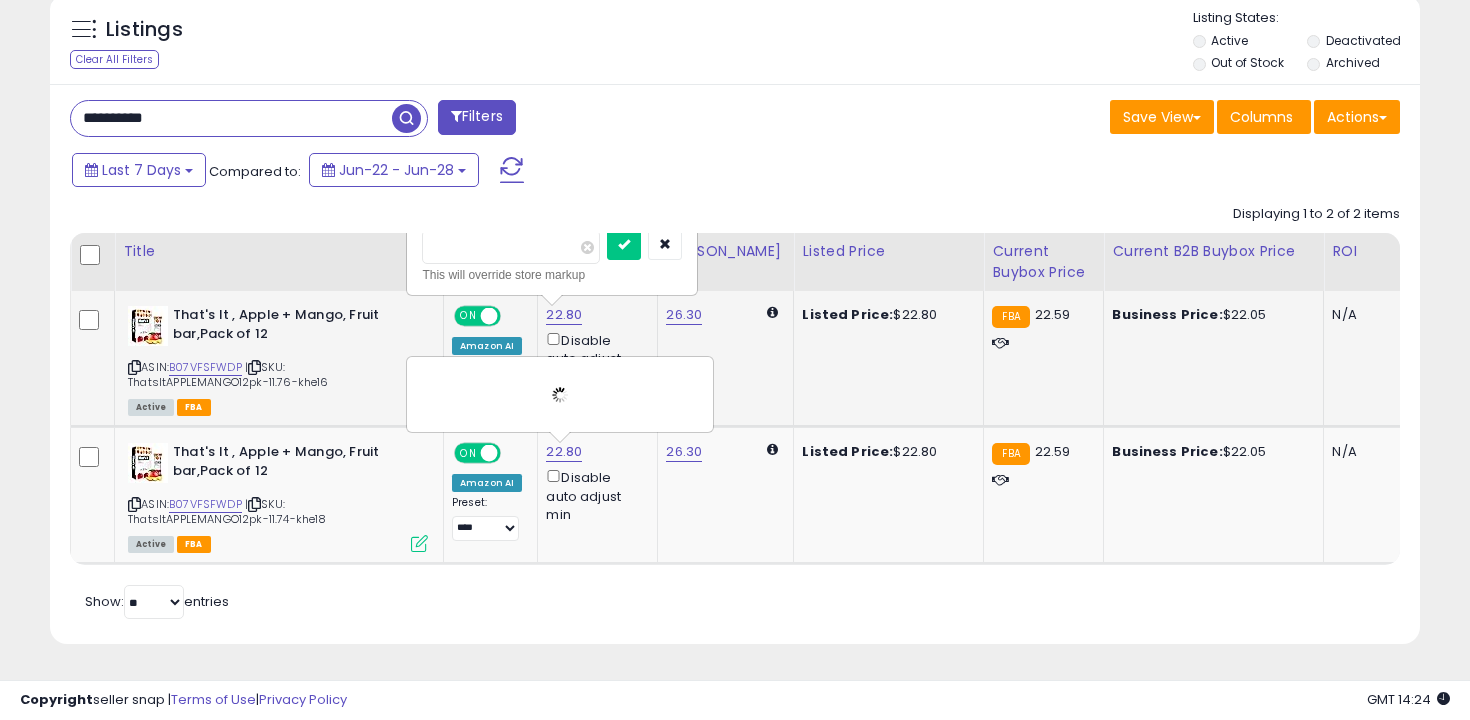 click on "*****" at bounding box center [511, 247] 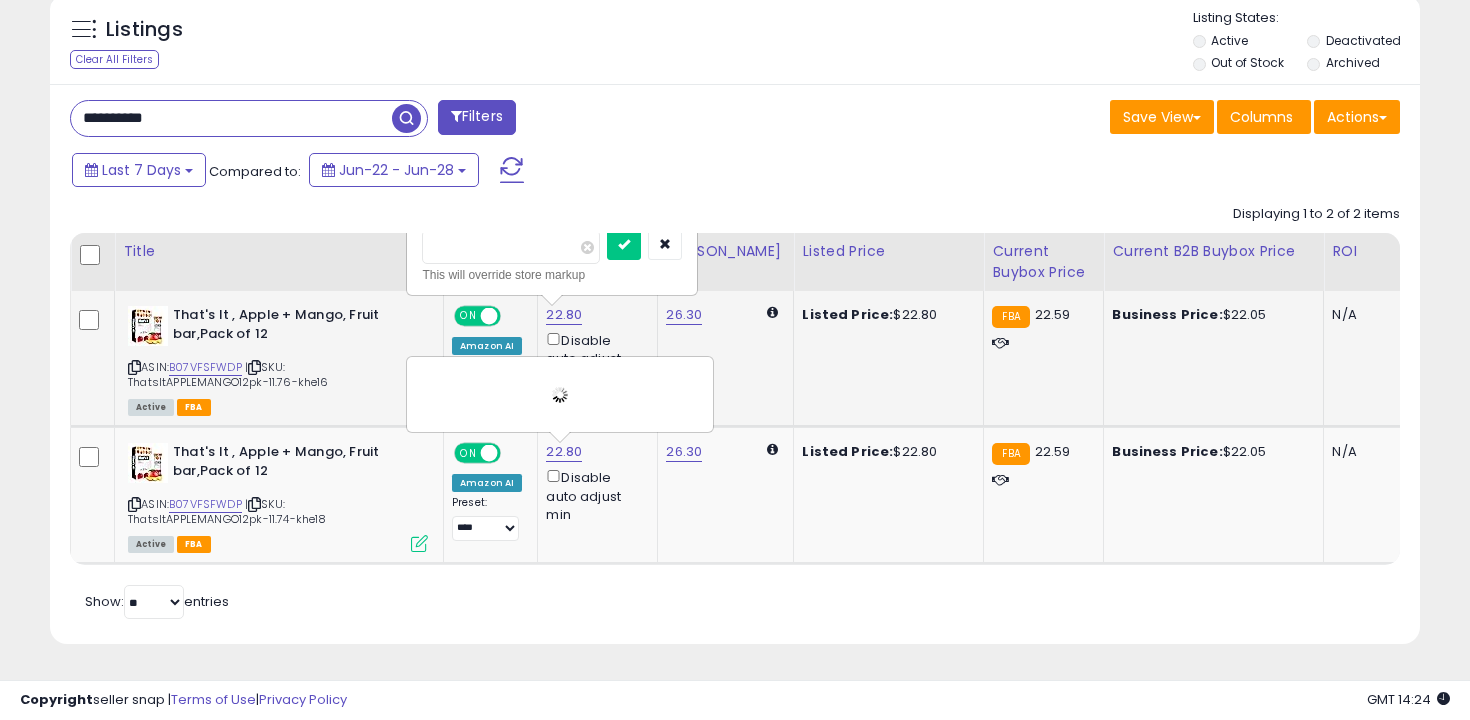 click on "*****" at bounding box center (511, 247) 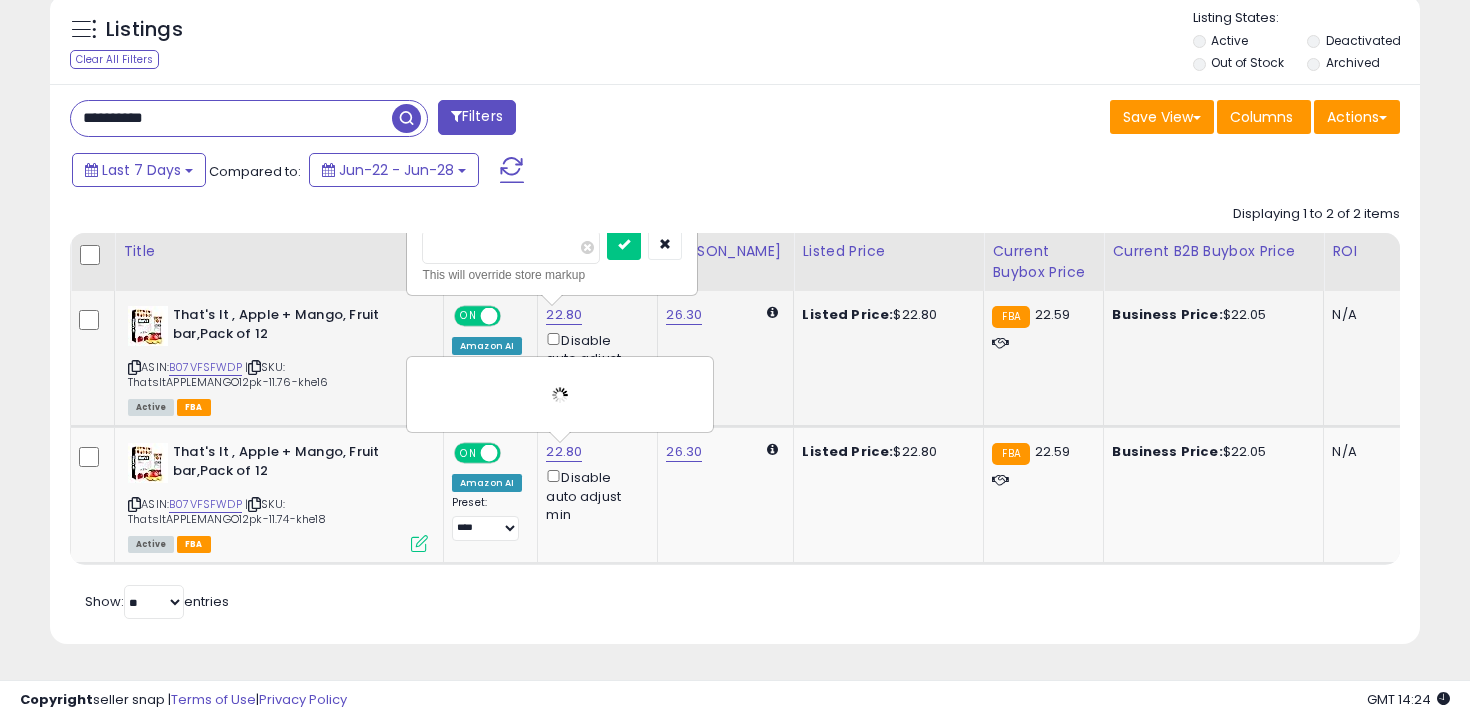 type on "****" 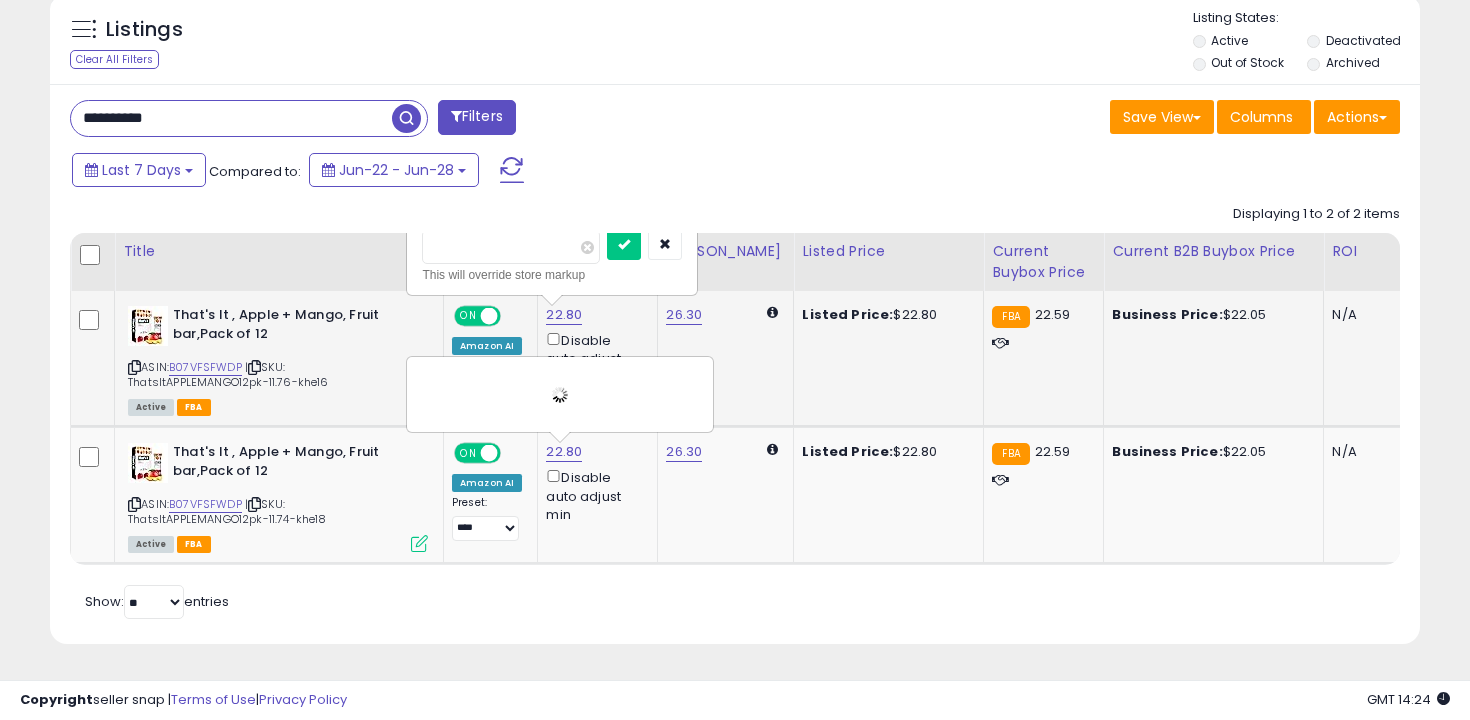 click at bounding box center [624, 245] 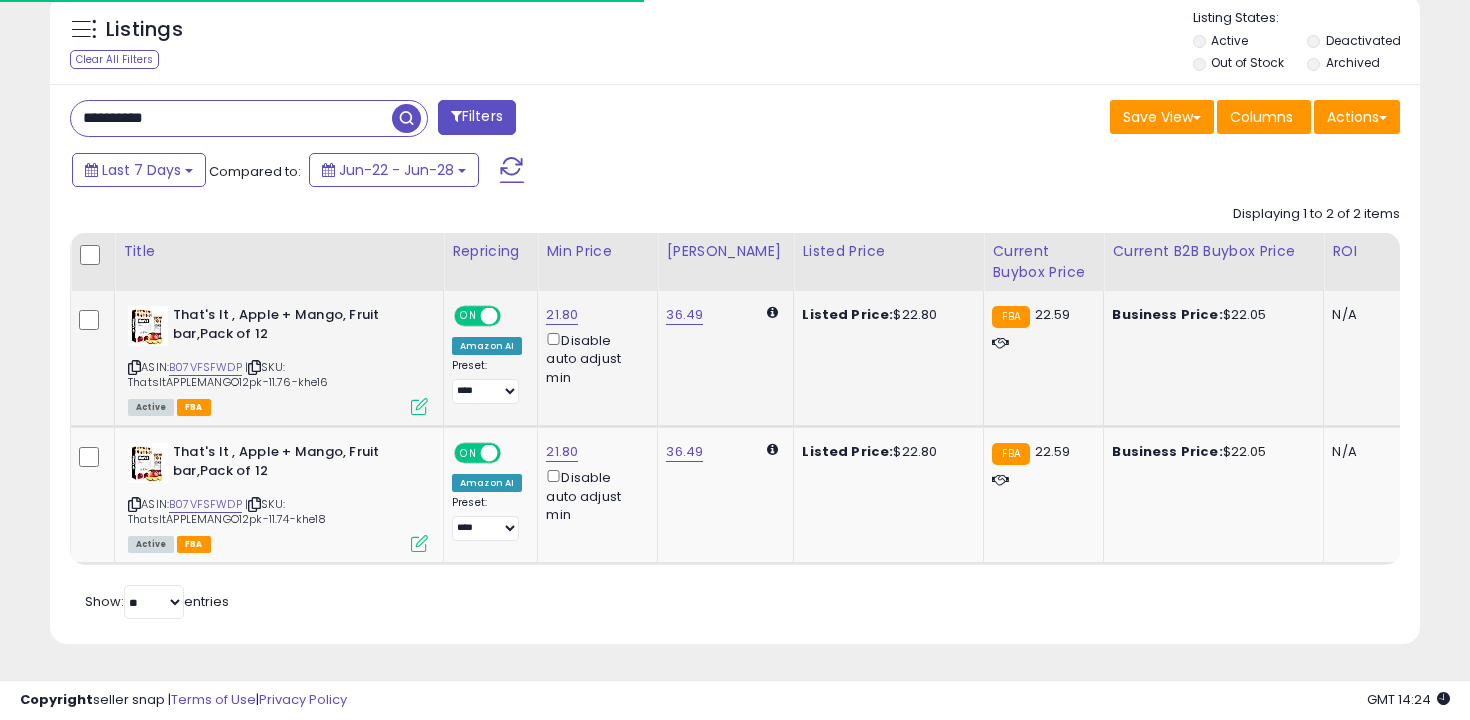 click on "**********" at bounding box center (231, 118) 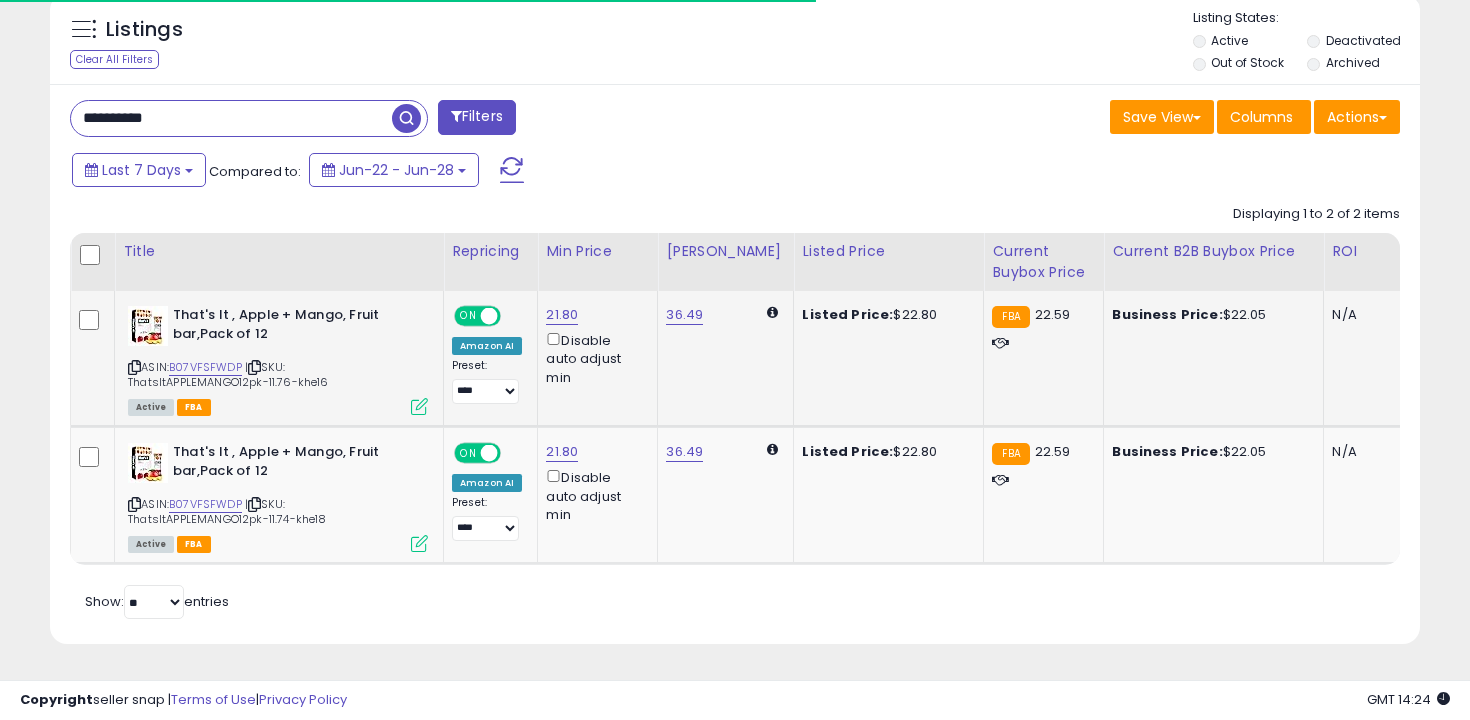 paste 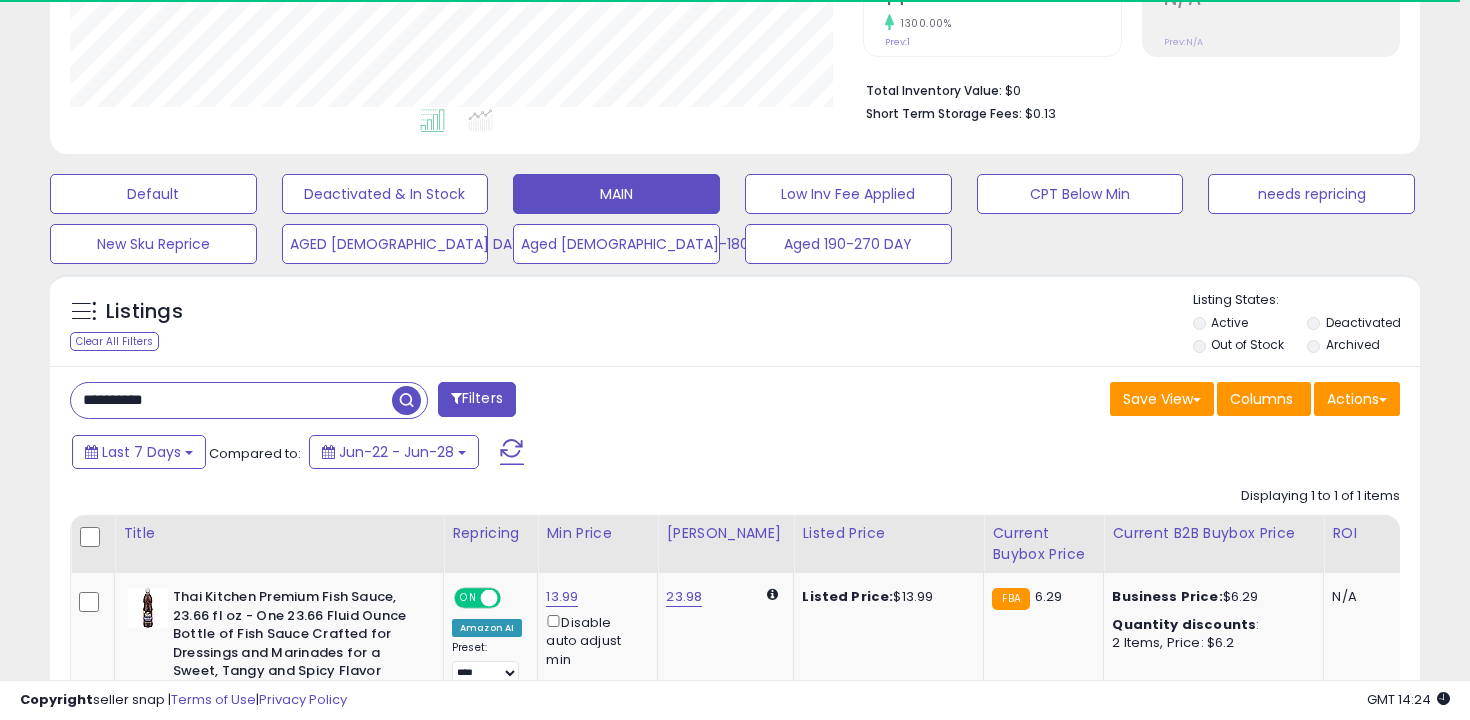 scroll, scrollTop: 656, scrollLeft: 0, axis: vertical 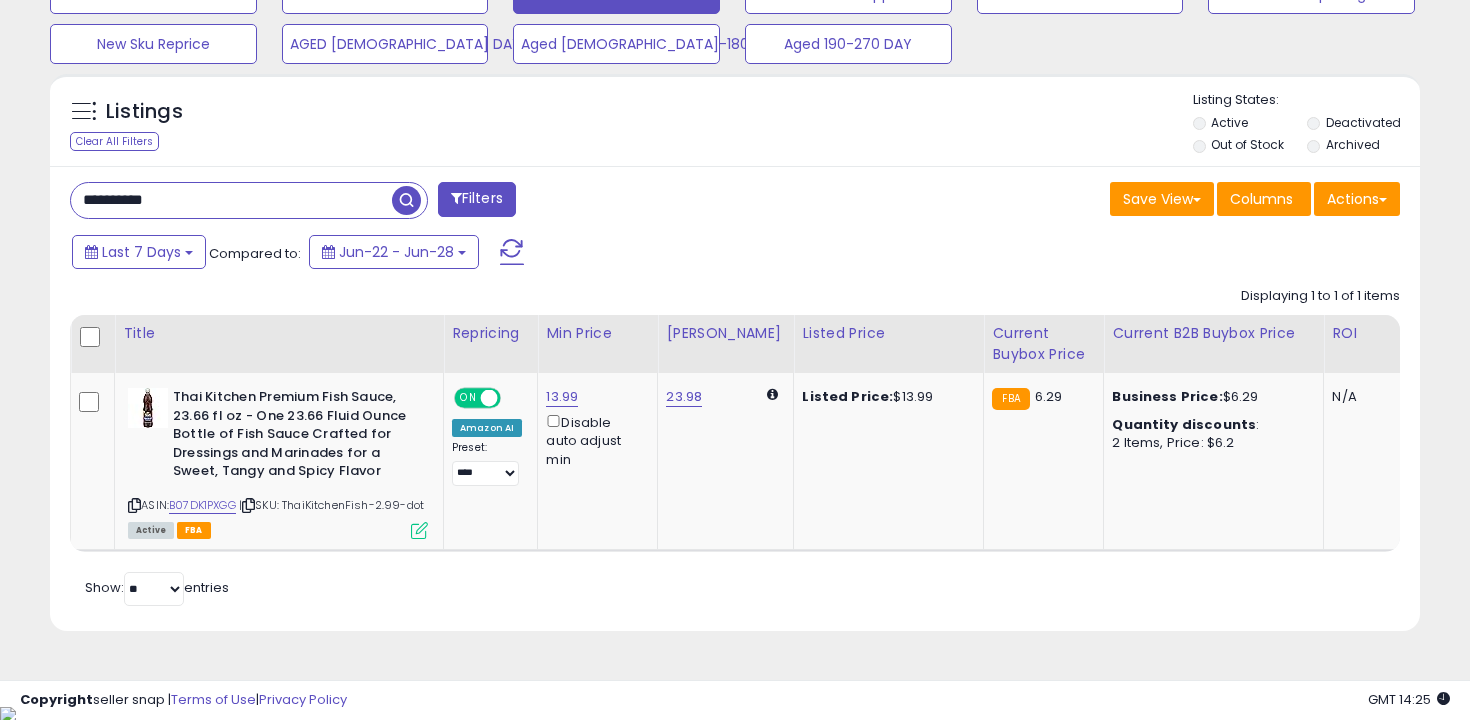click on "**********" at bounding box center [231, 200] 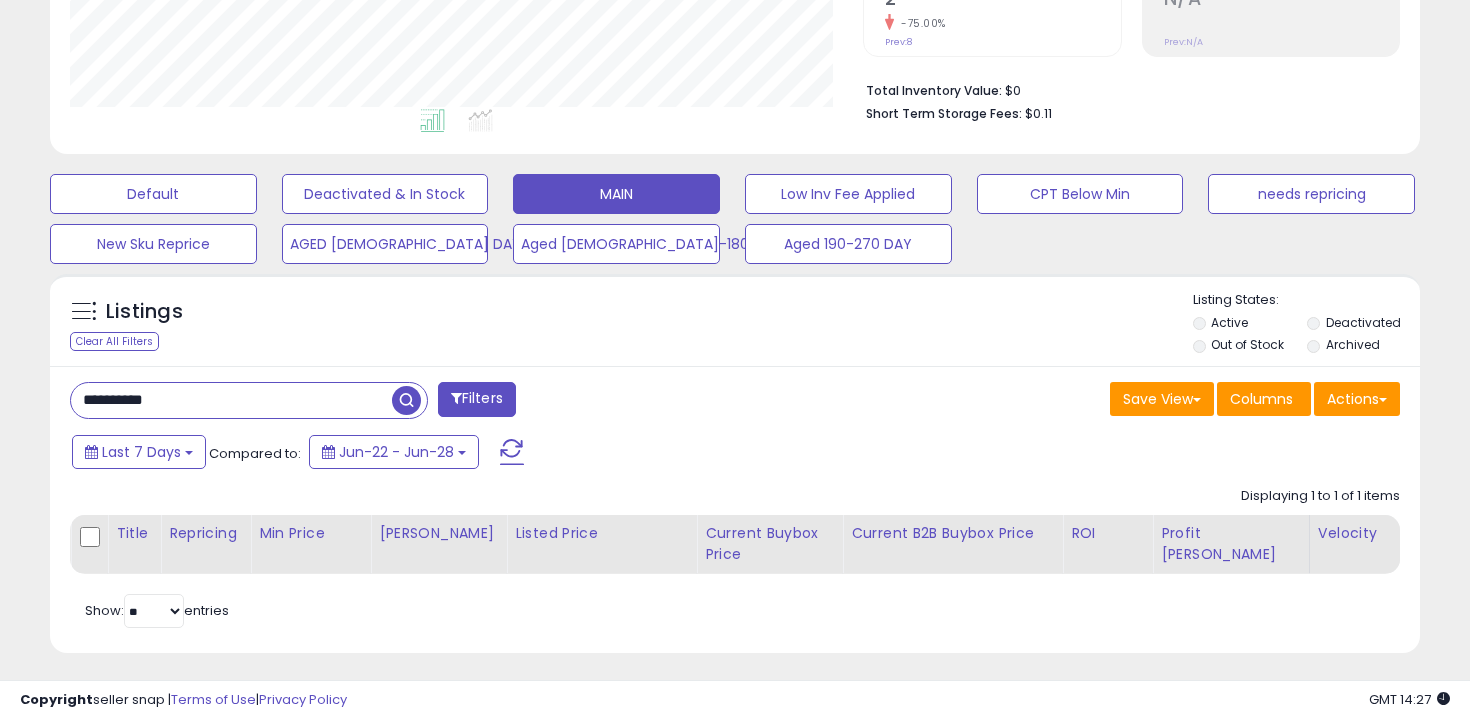 click at bounding box center (406, 400) 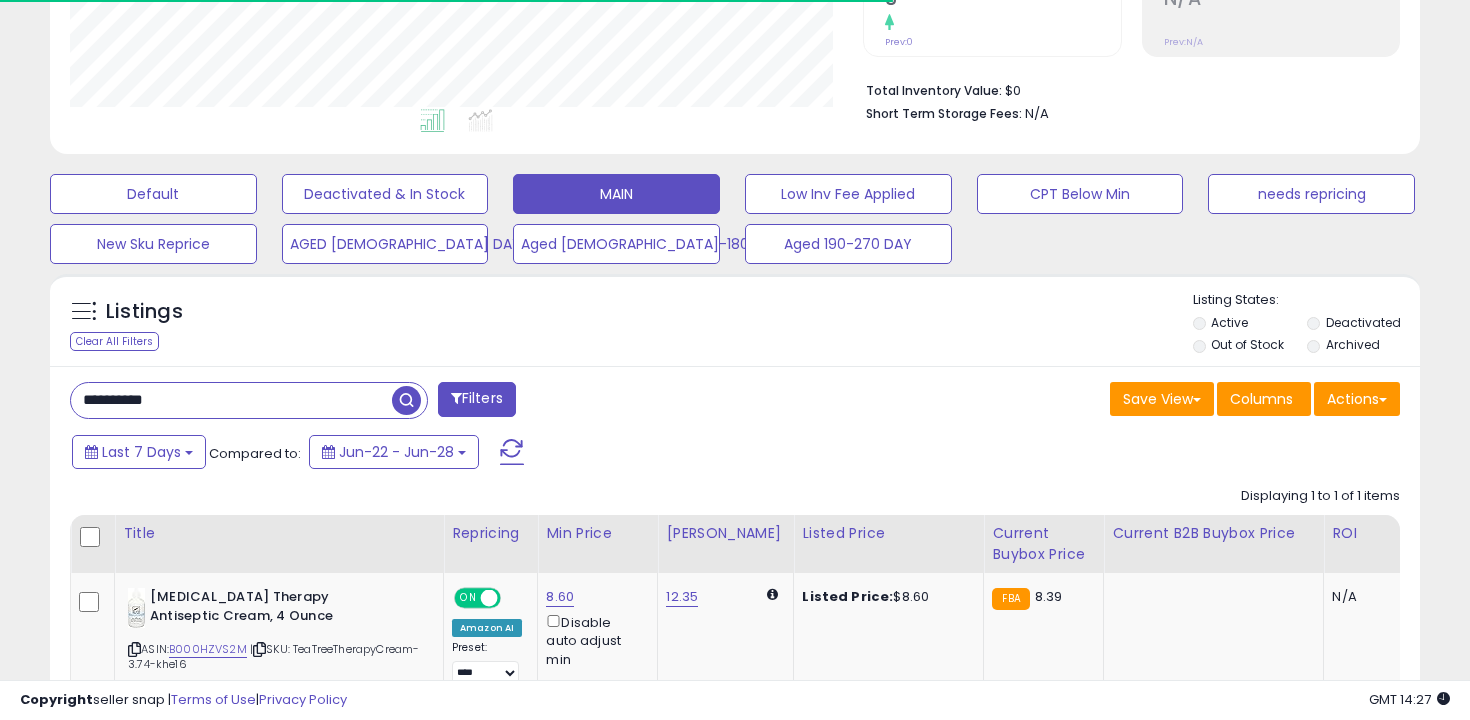 scroll, scrollTop: 600, scrollLeft: 0, axis: vertical 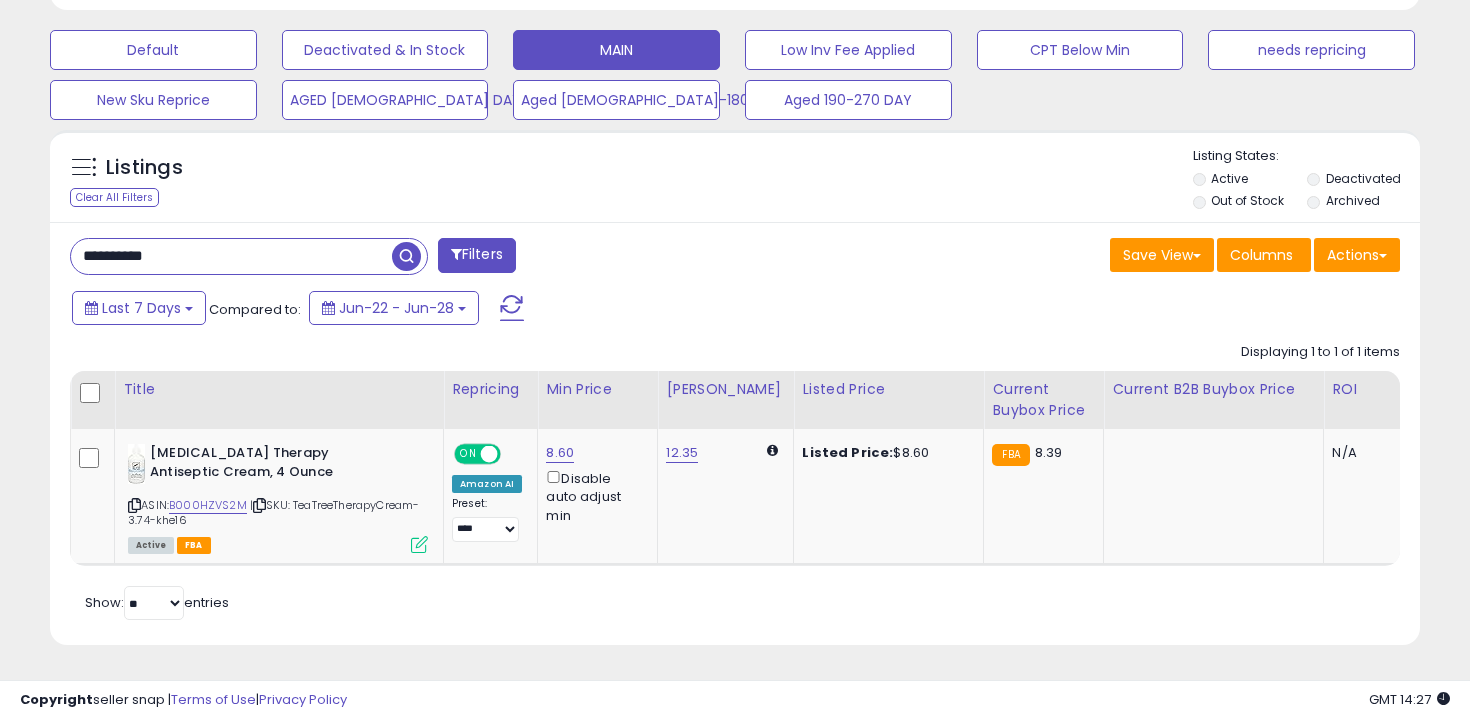 click on "Listings
Clear All Filters
Listing States:" at bounding box center [735, 181] 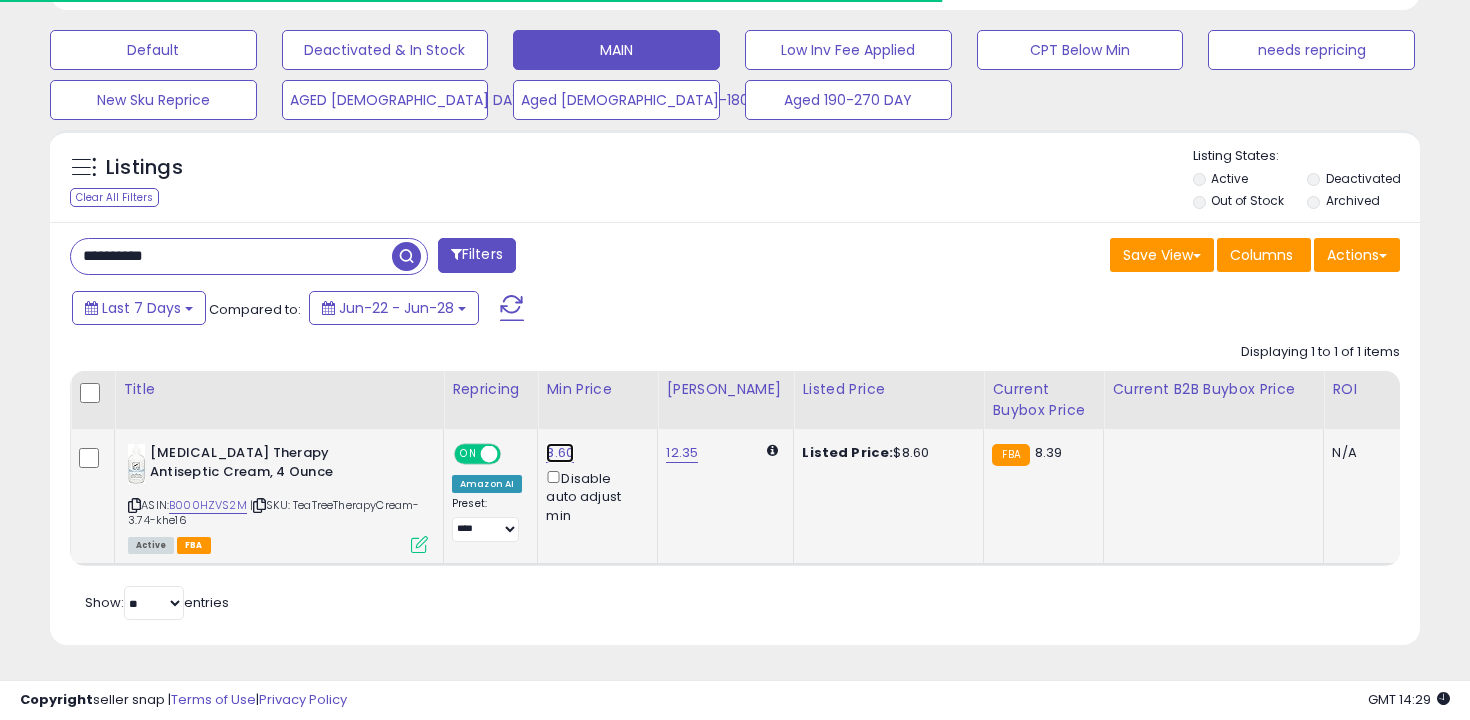 click on "8.60" at bounding box center (560, 453) 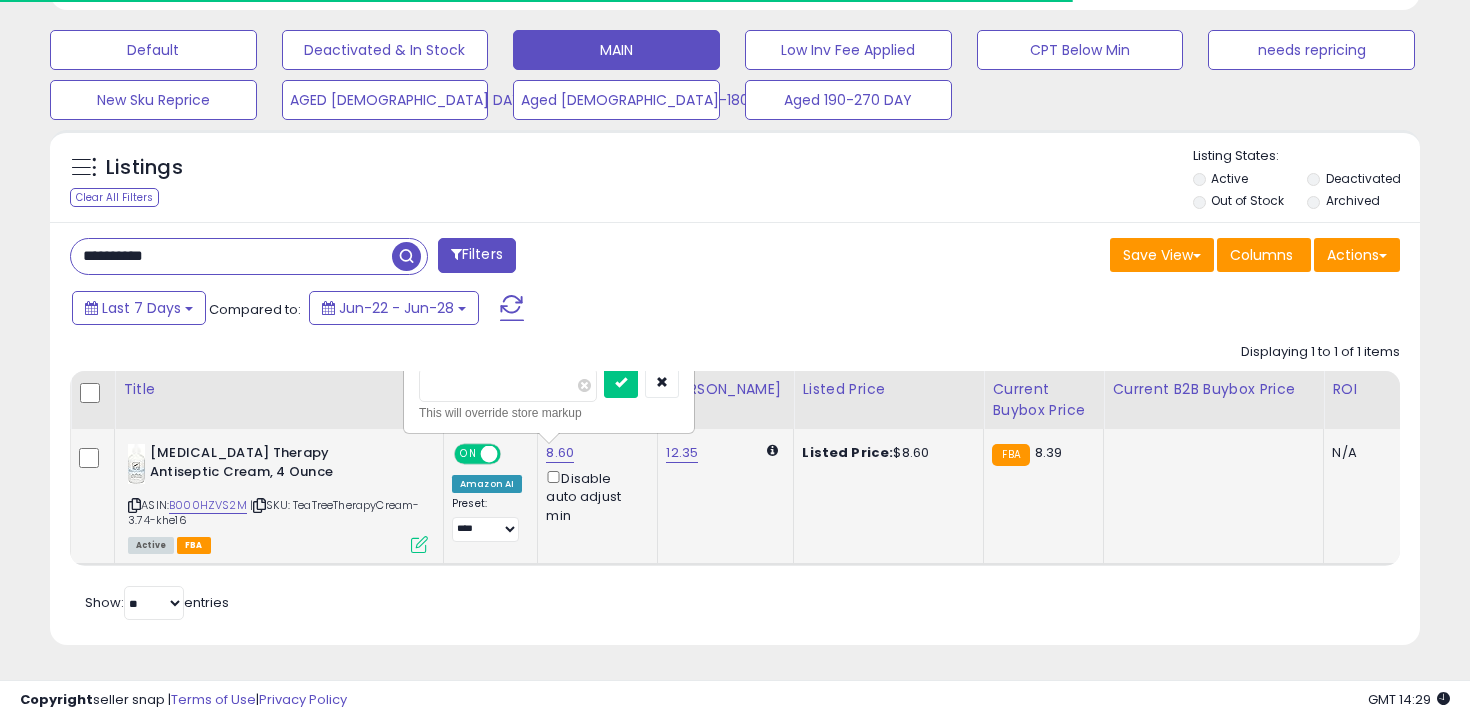 type on "****" 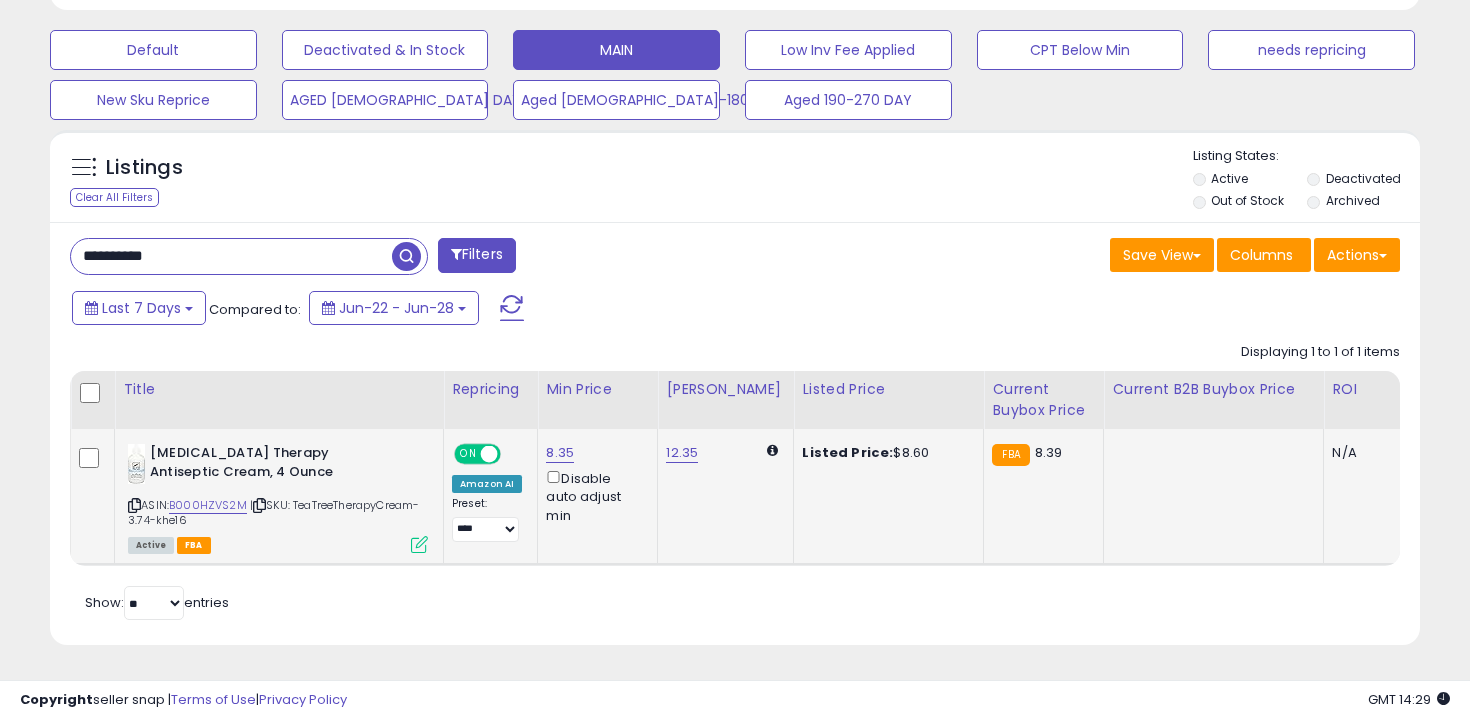 click on "**********" at bounding box center (231, 256) 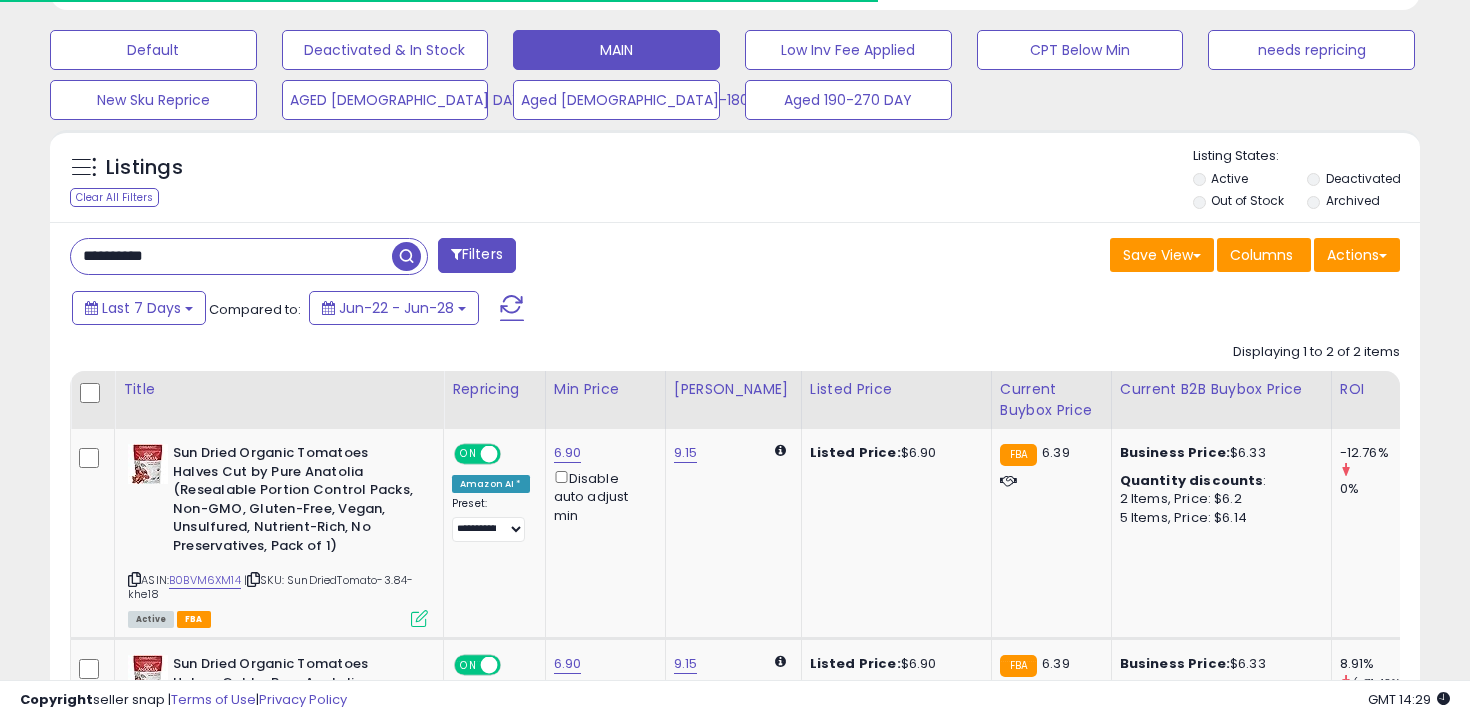 scroll, scrollTop: 886, scrollLeft: 0, axis: vertical 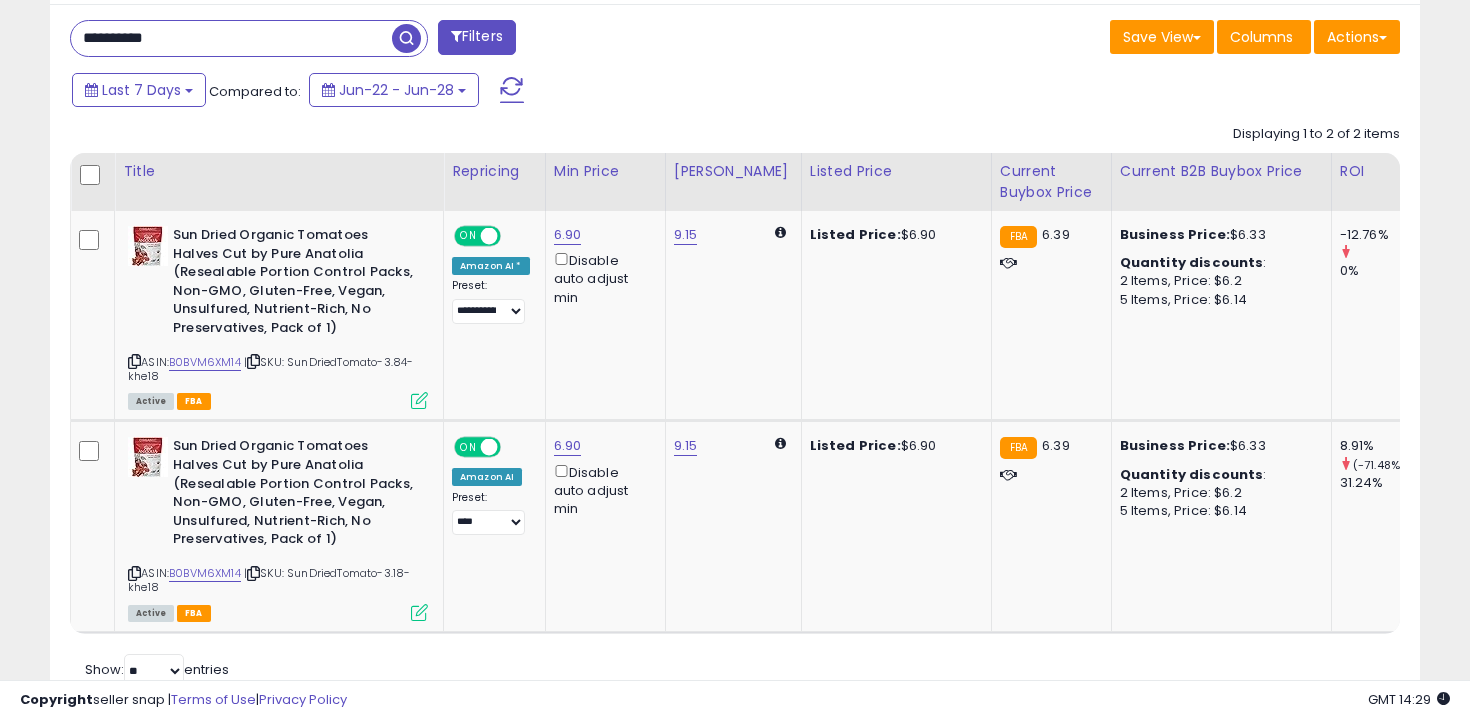 click on "**********" at bounding box center [735, 358] 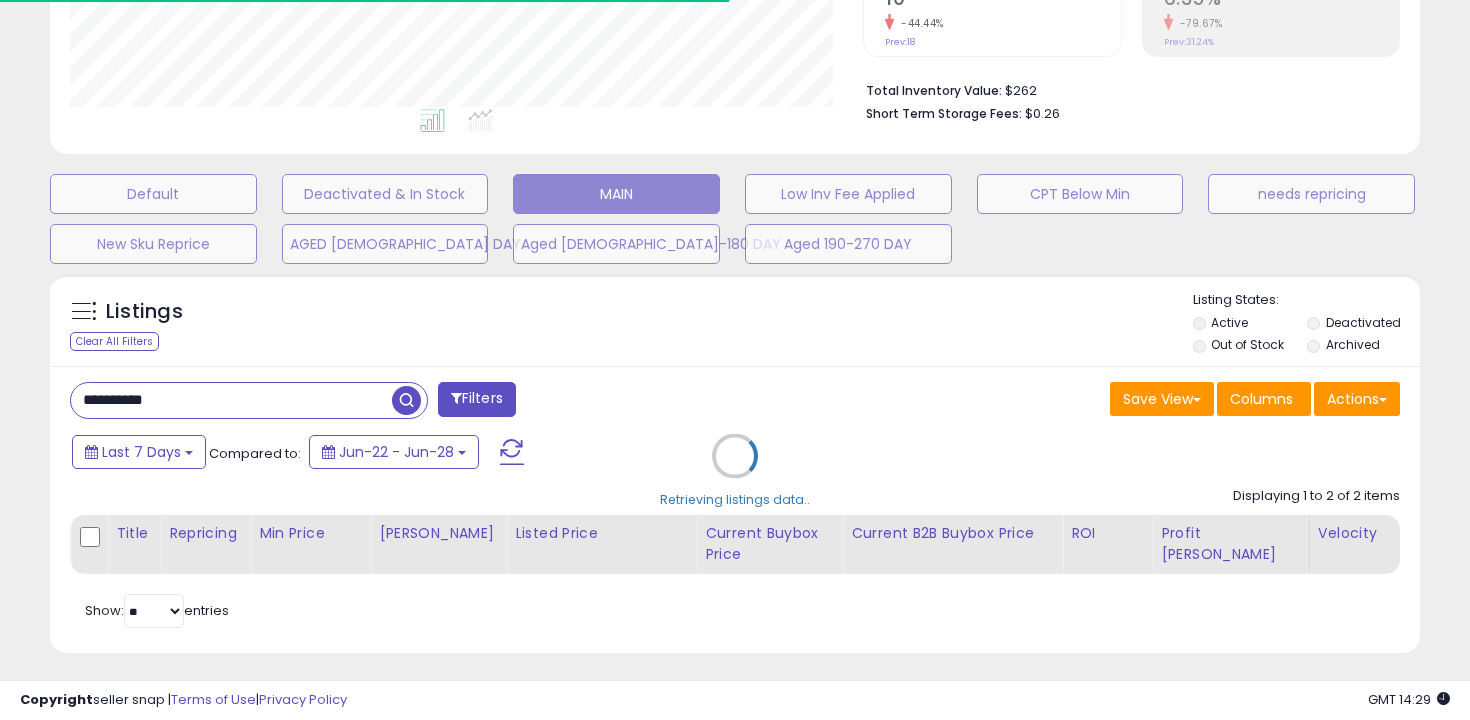 scroll, scrollTop: 660, scrollLeft: 0, axis: vertical 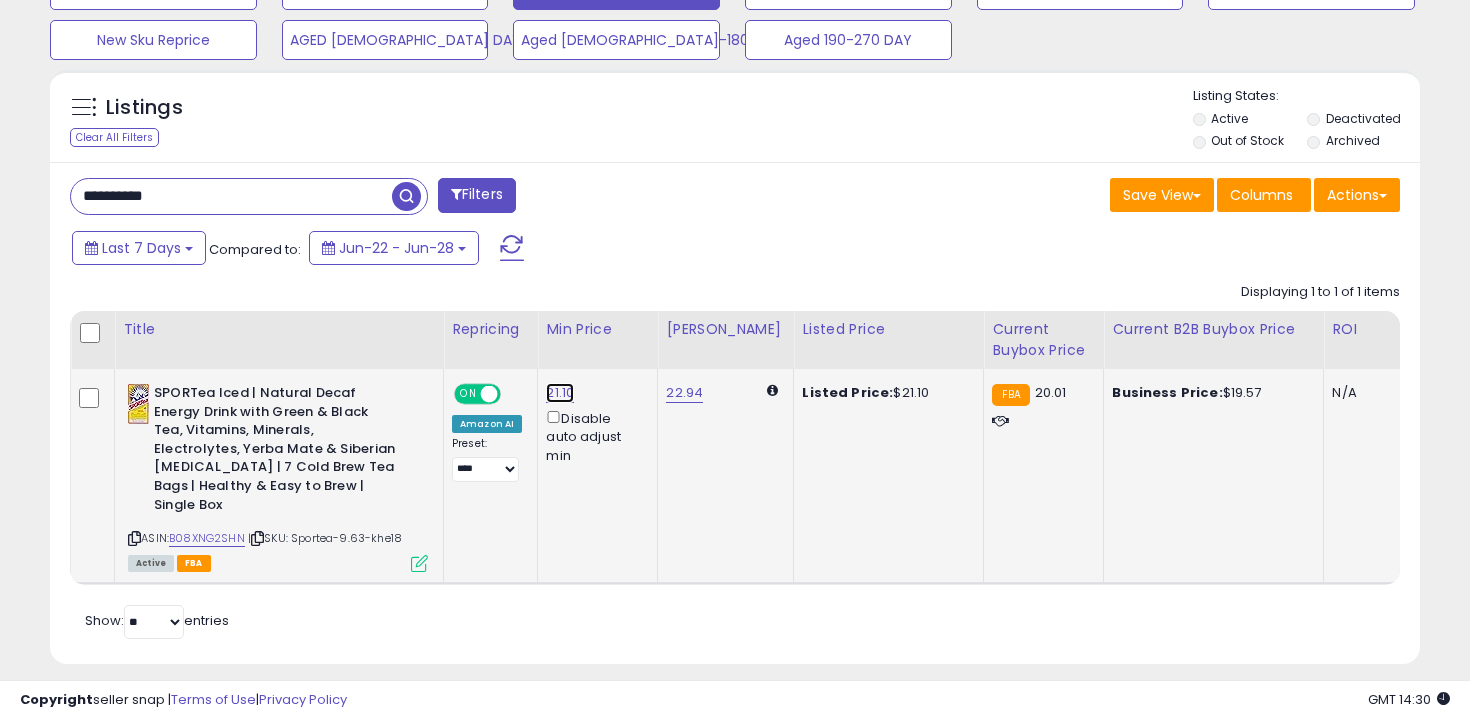 click on "21.10" at bounding box center (560, 393) 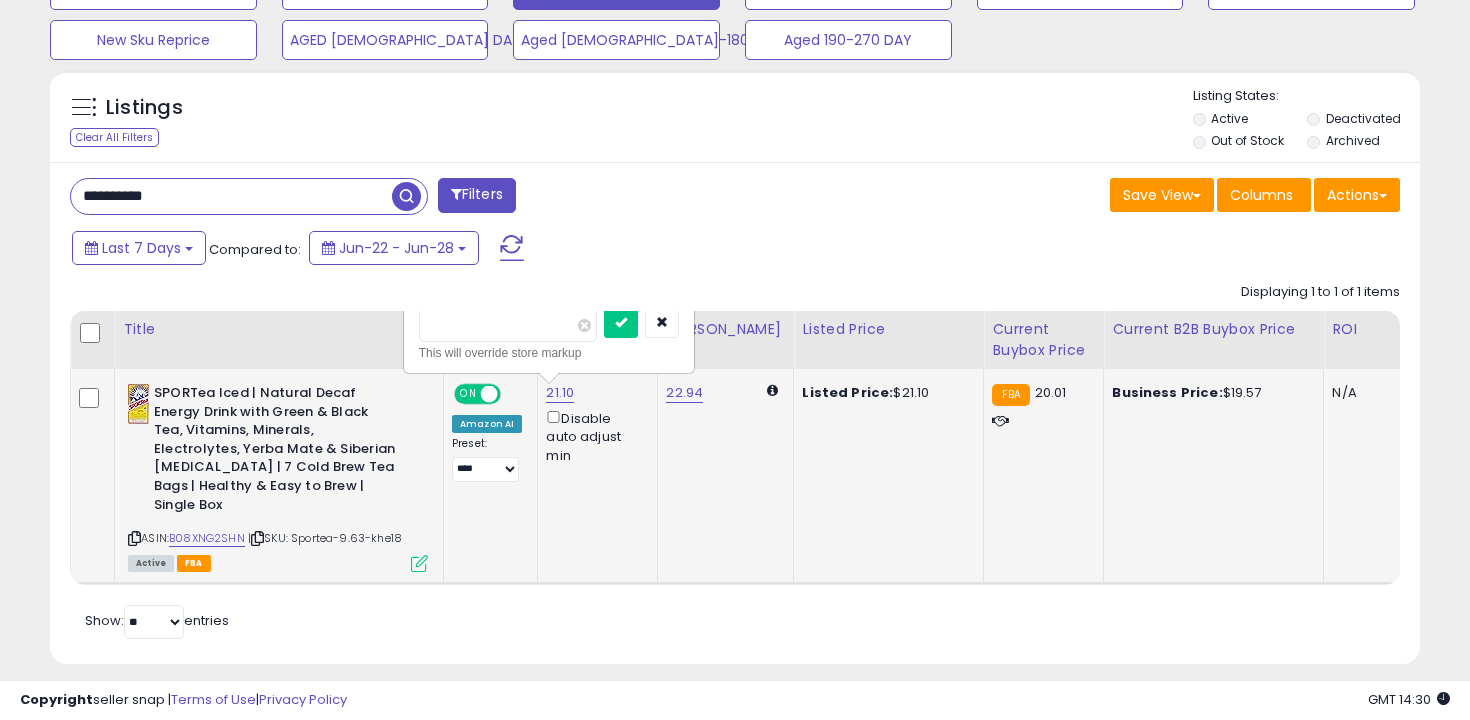 click on "*****" at bounding box center (508, 325) 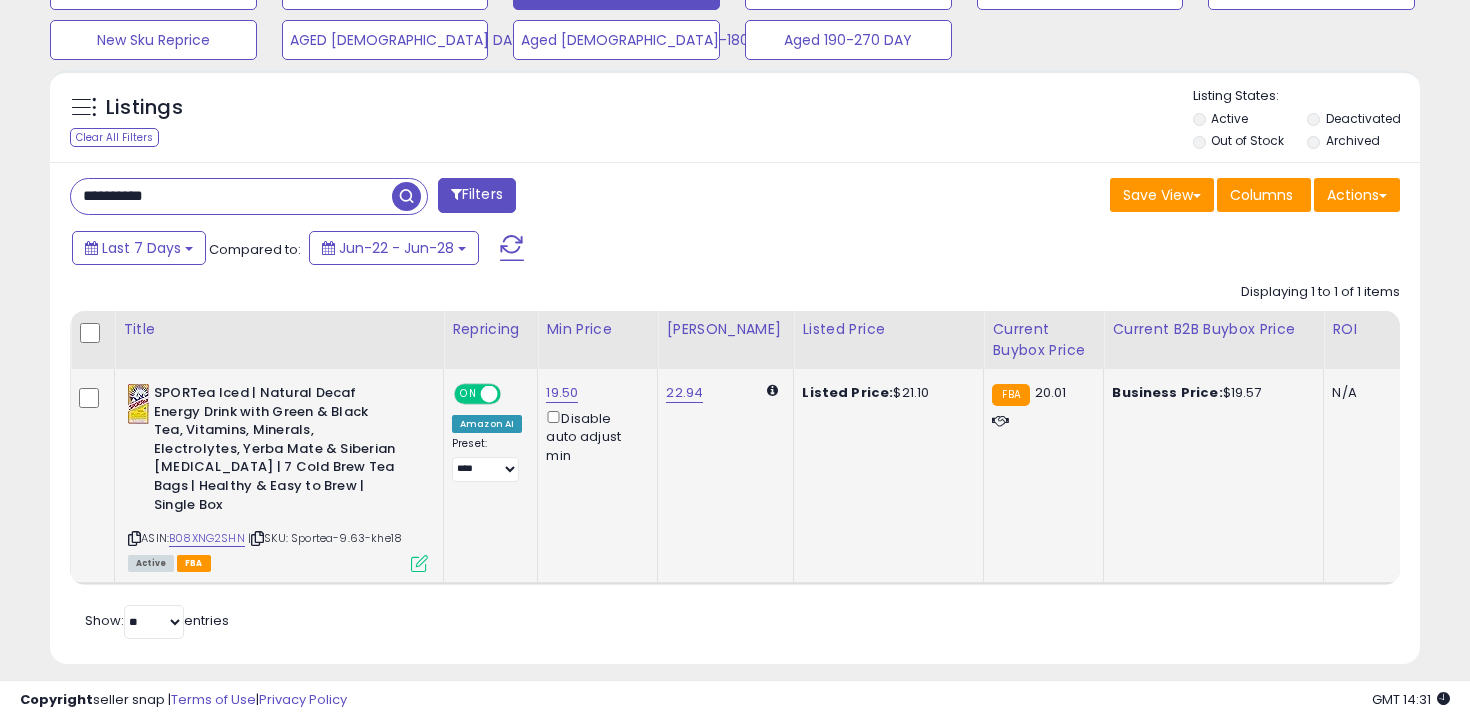 click on "**********" at bounding box center (231, 196) 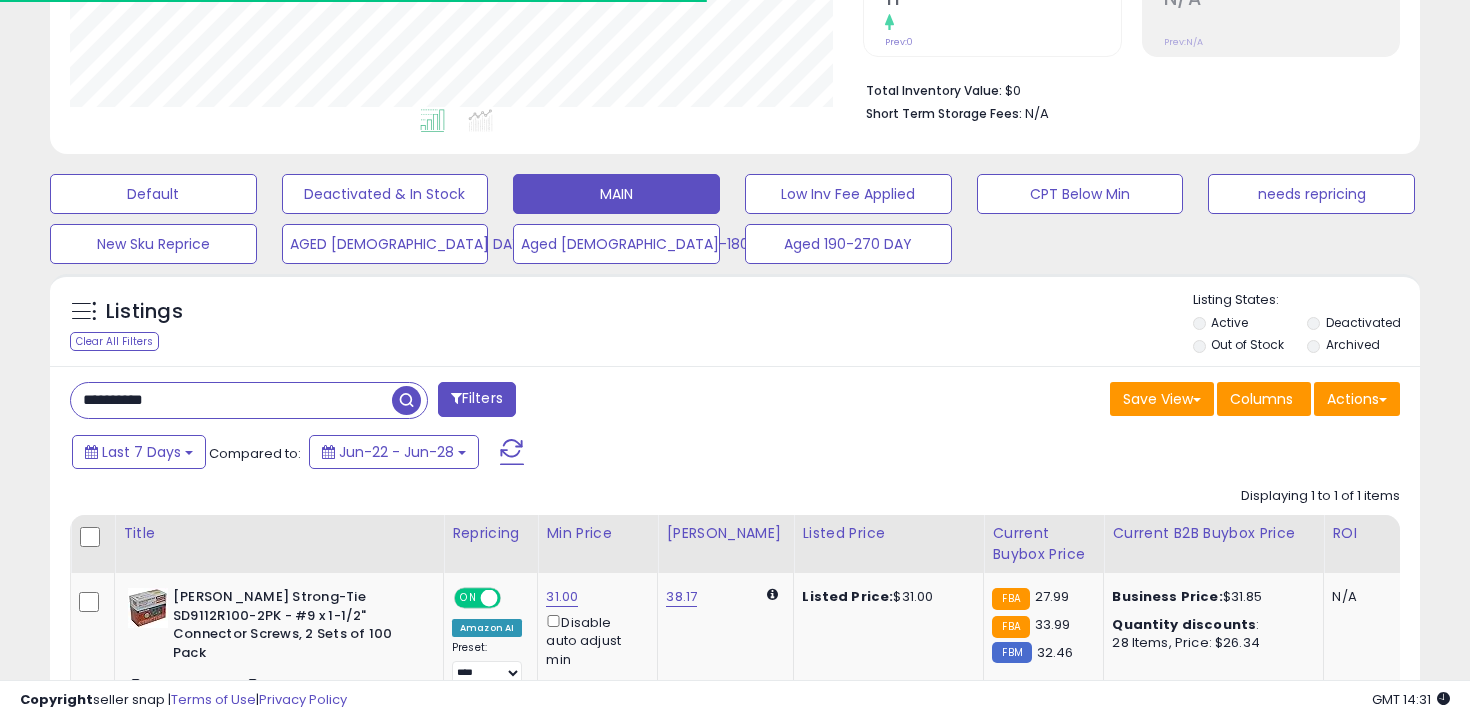 scroll, scrollTop: 605, scrollLeft: 0, axis: vertical 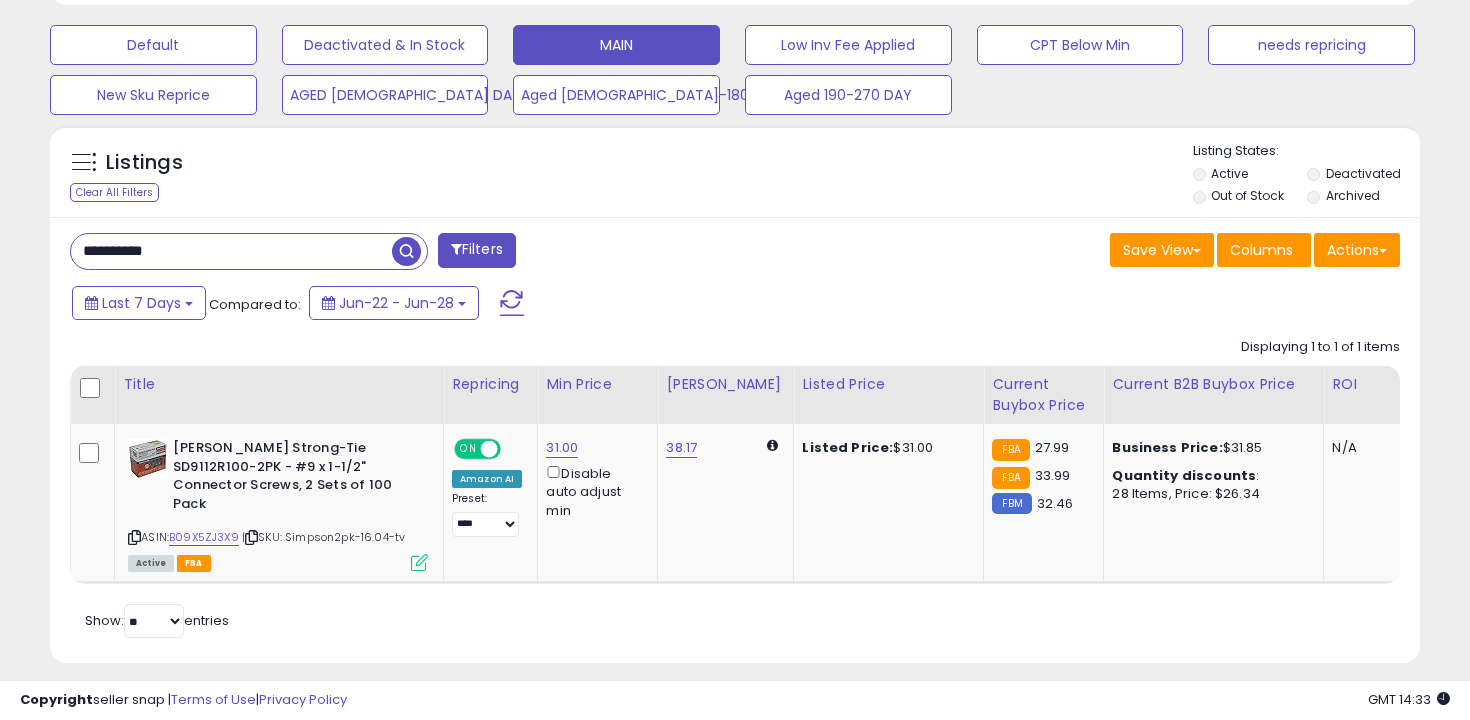 click on "**********" at bounding box center (231, 251) 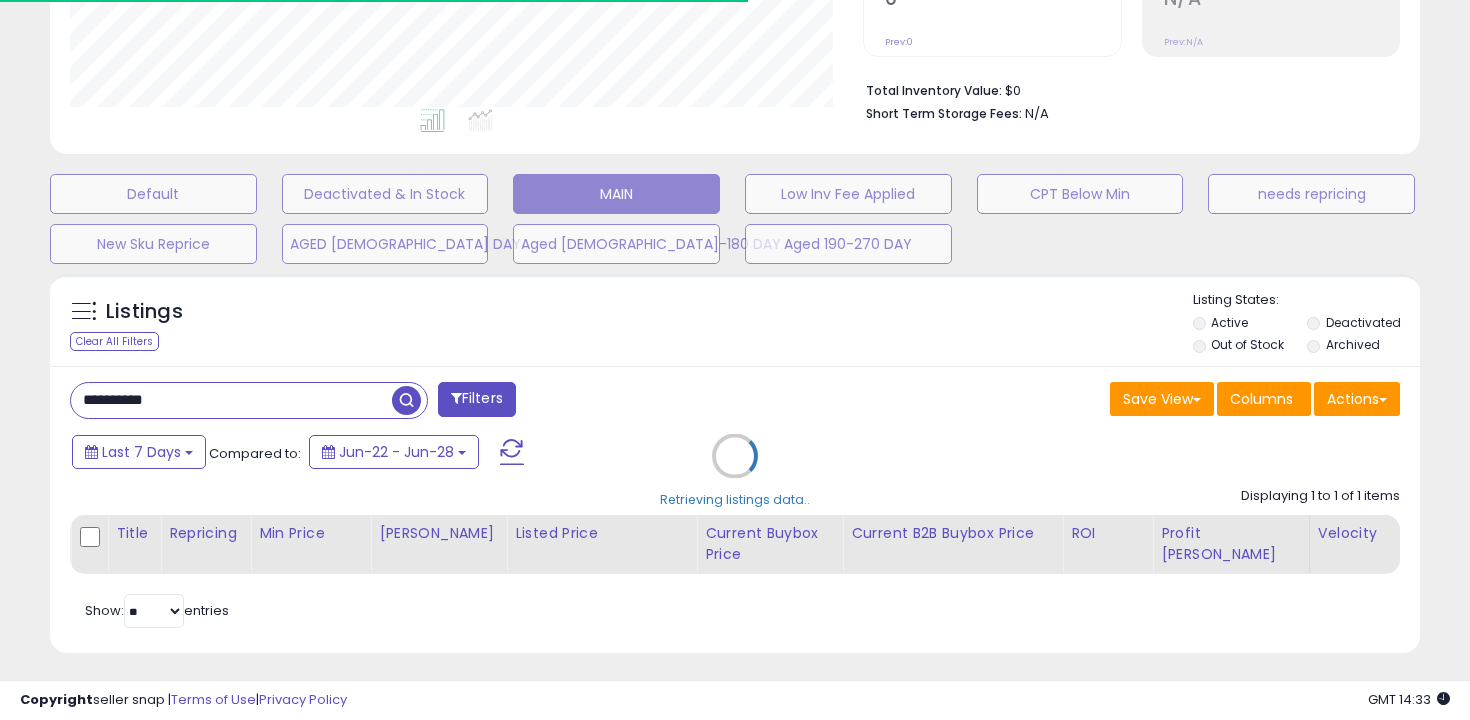 scroll, scrollTop: 605, scrollLeft: 0, axis: vertical 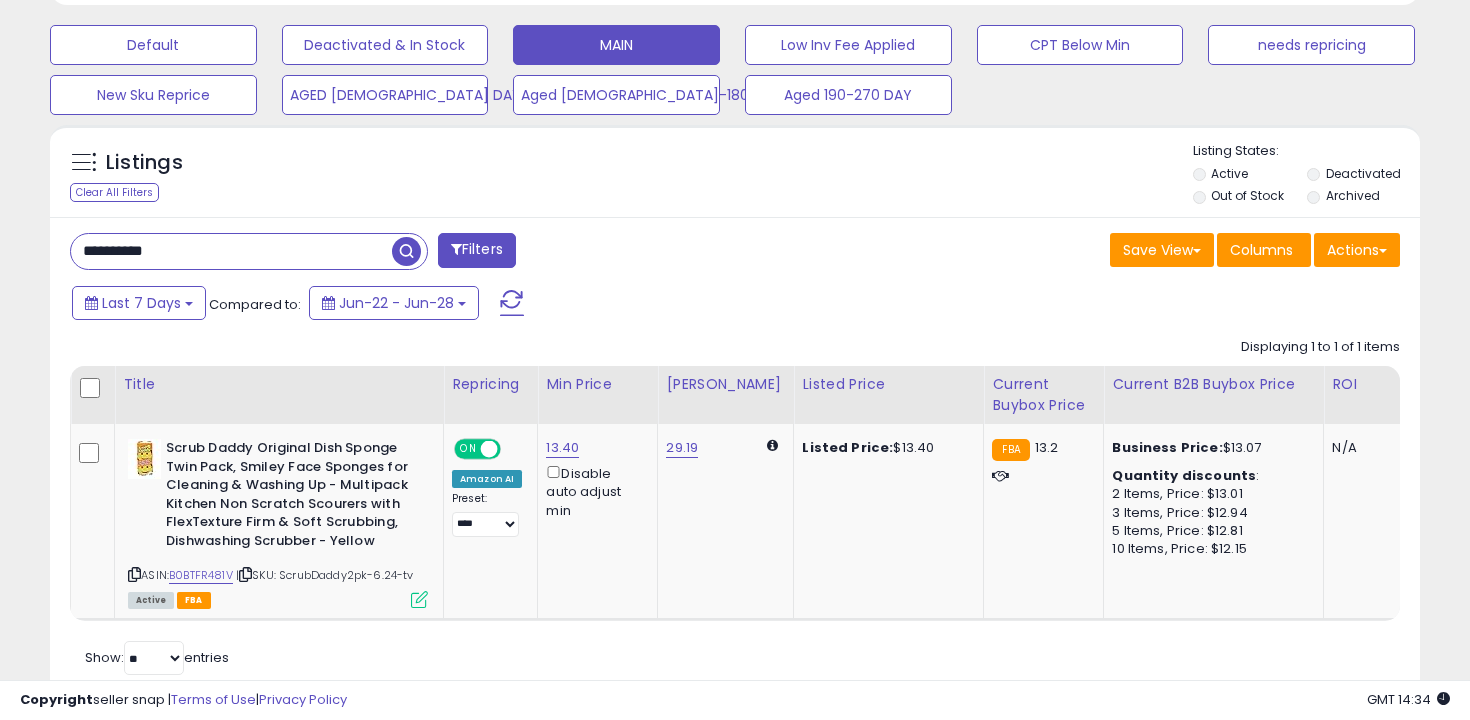 click on "**********" at bounding box center [231, 251] 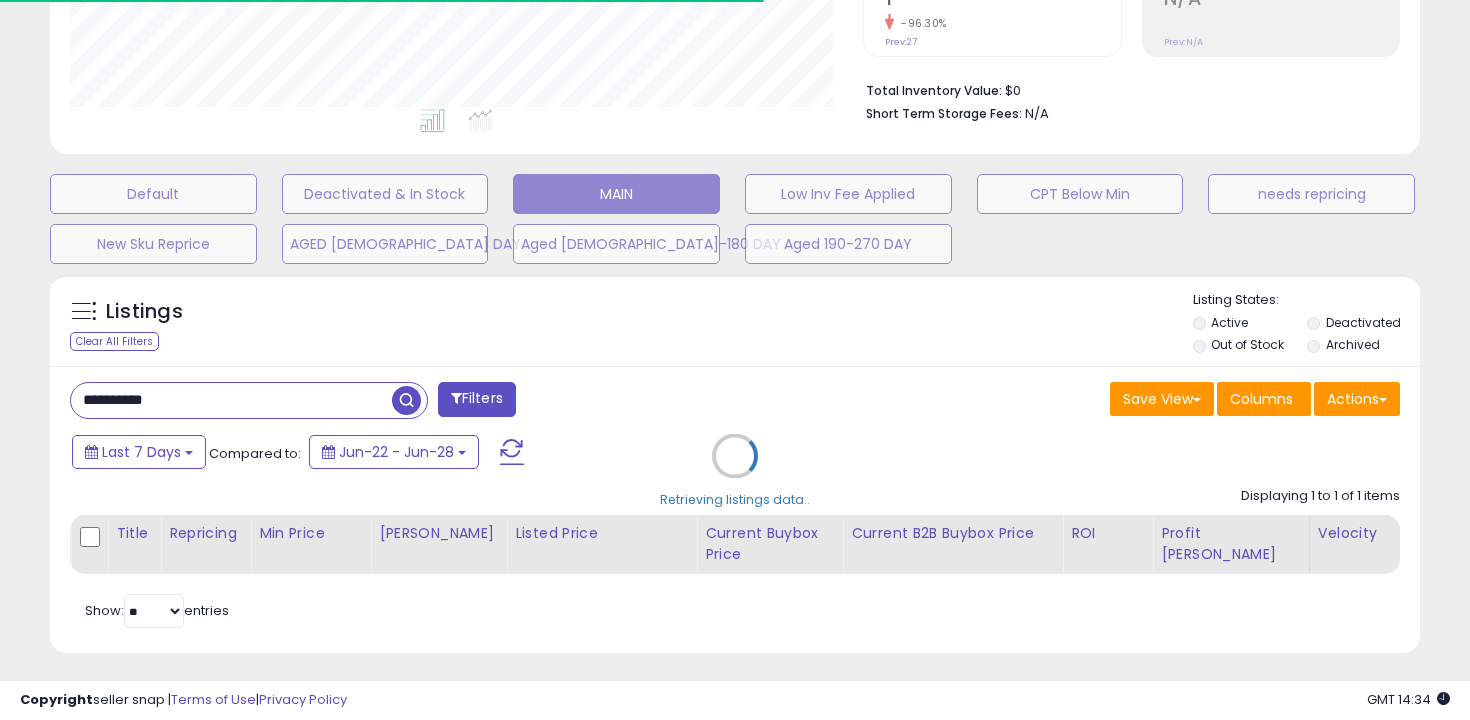 scroll, scrollTop: 587, scrollLeft: 0, axis: vertical 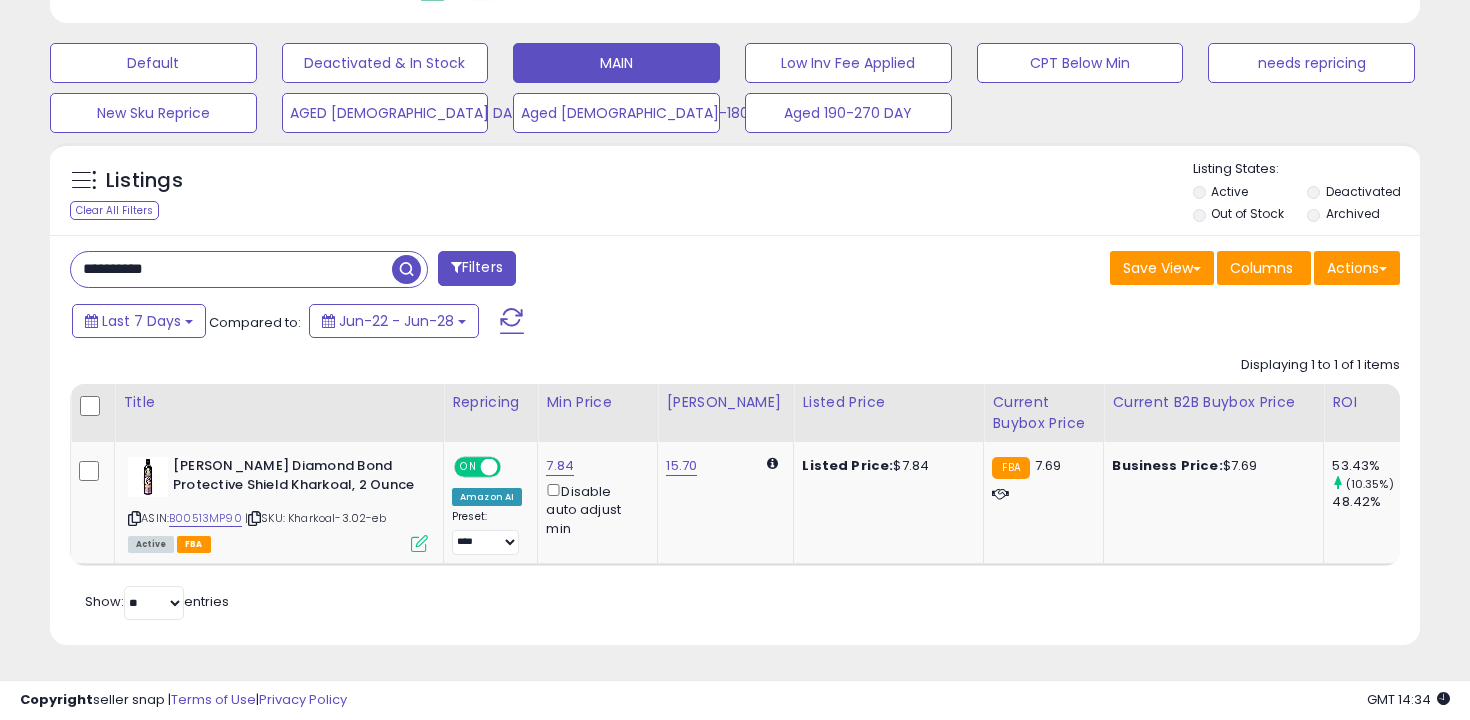 click on "**********" at bounding box center (231, 269) 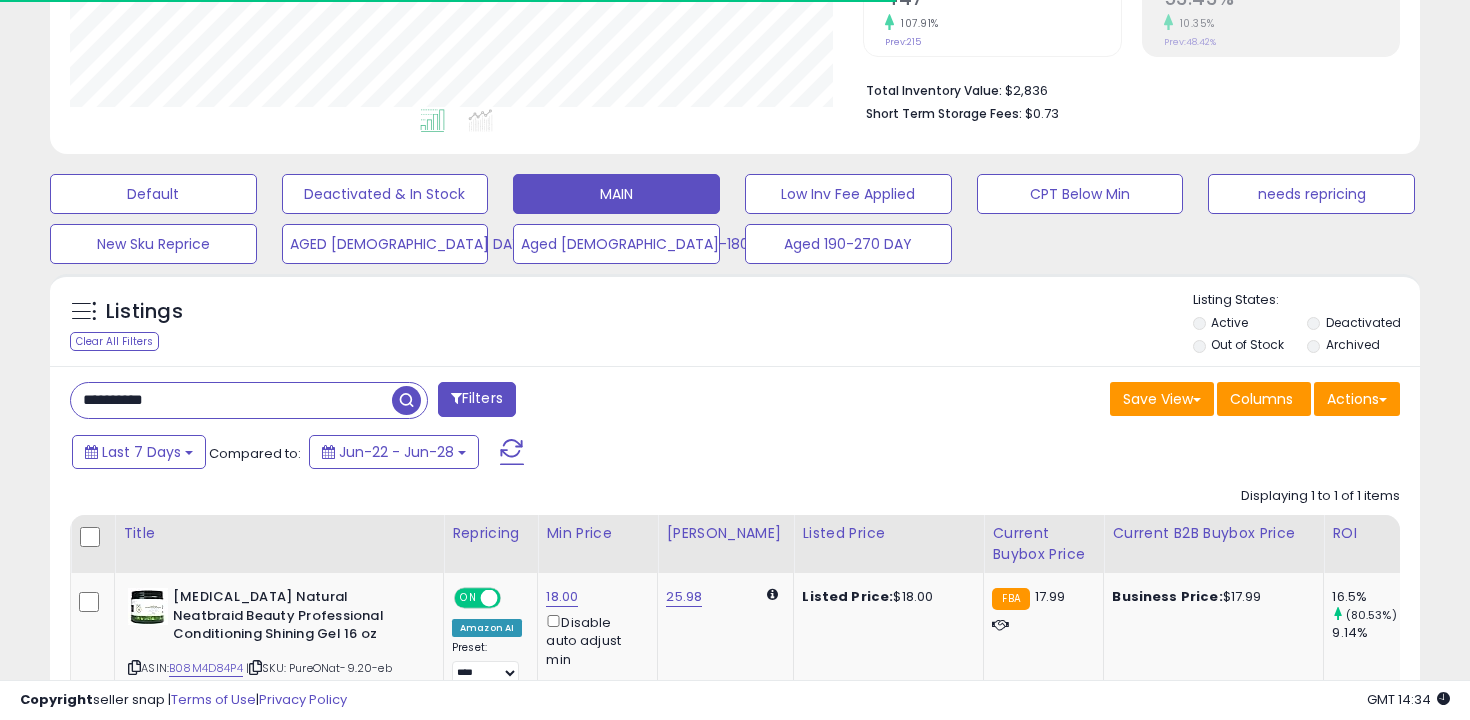 scroll, scrollTop: 587, scrollLeft: 0, axis: vertical 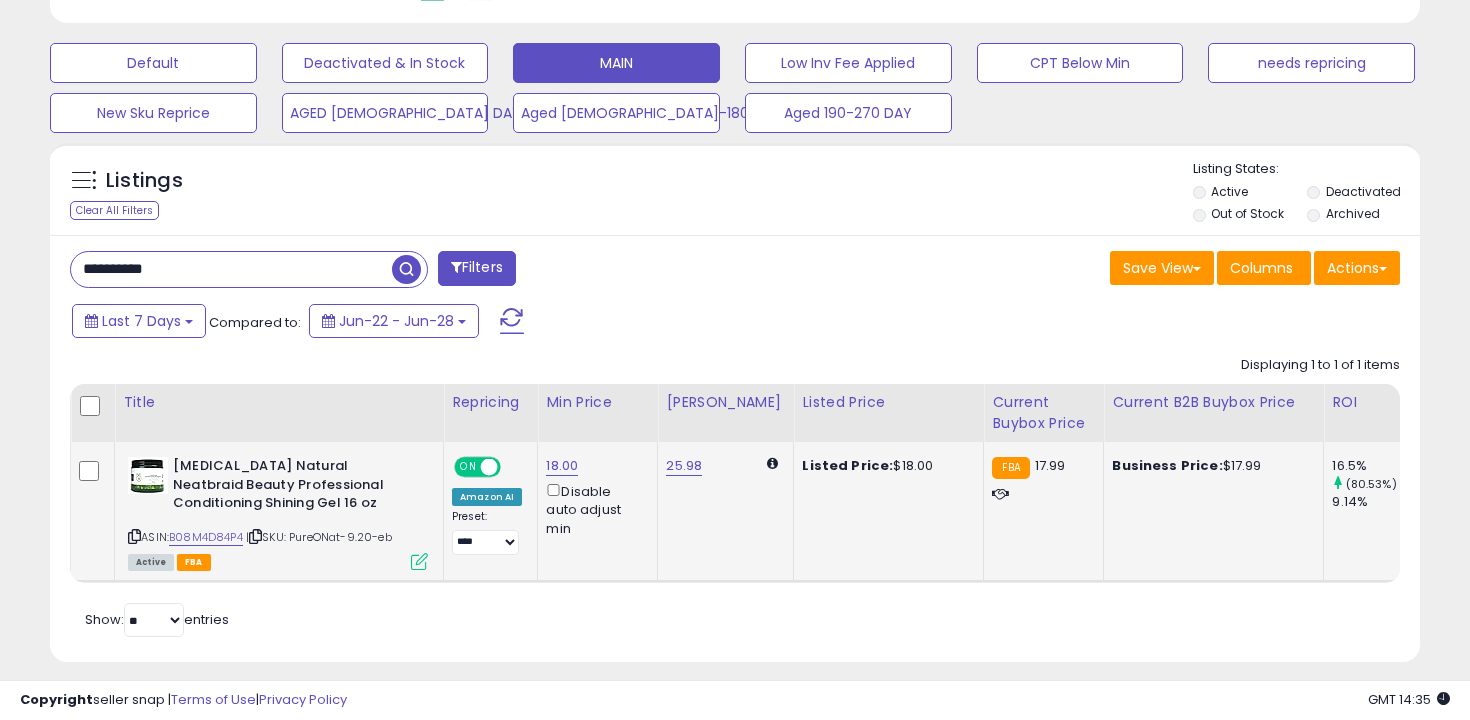 click on "18.00  Disable auto adjust min" 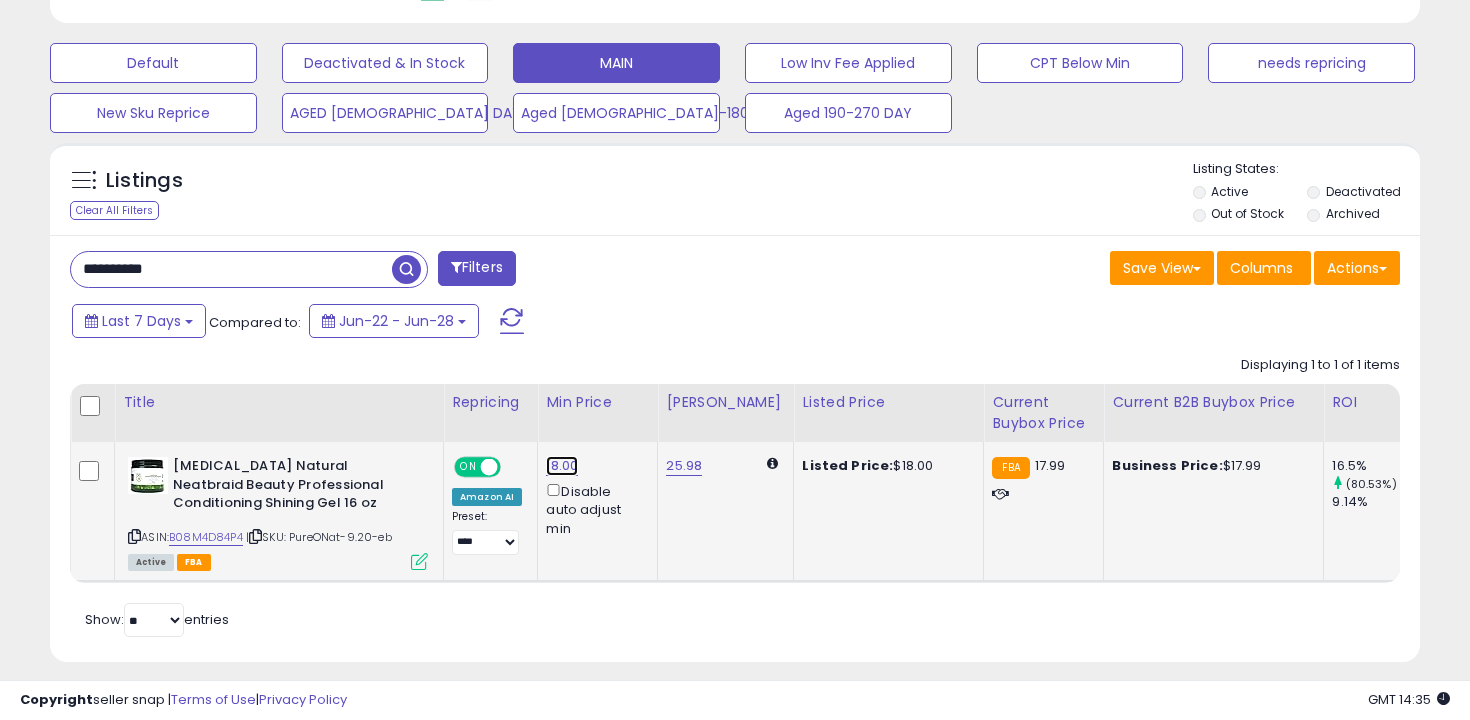 click on "18.00" at bounding box center [562, 466] 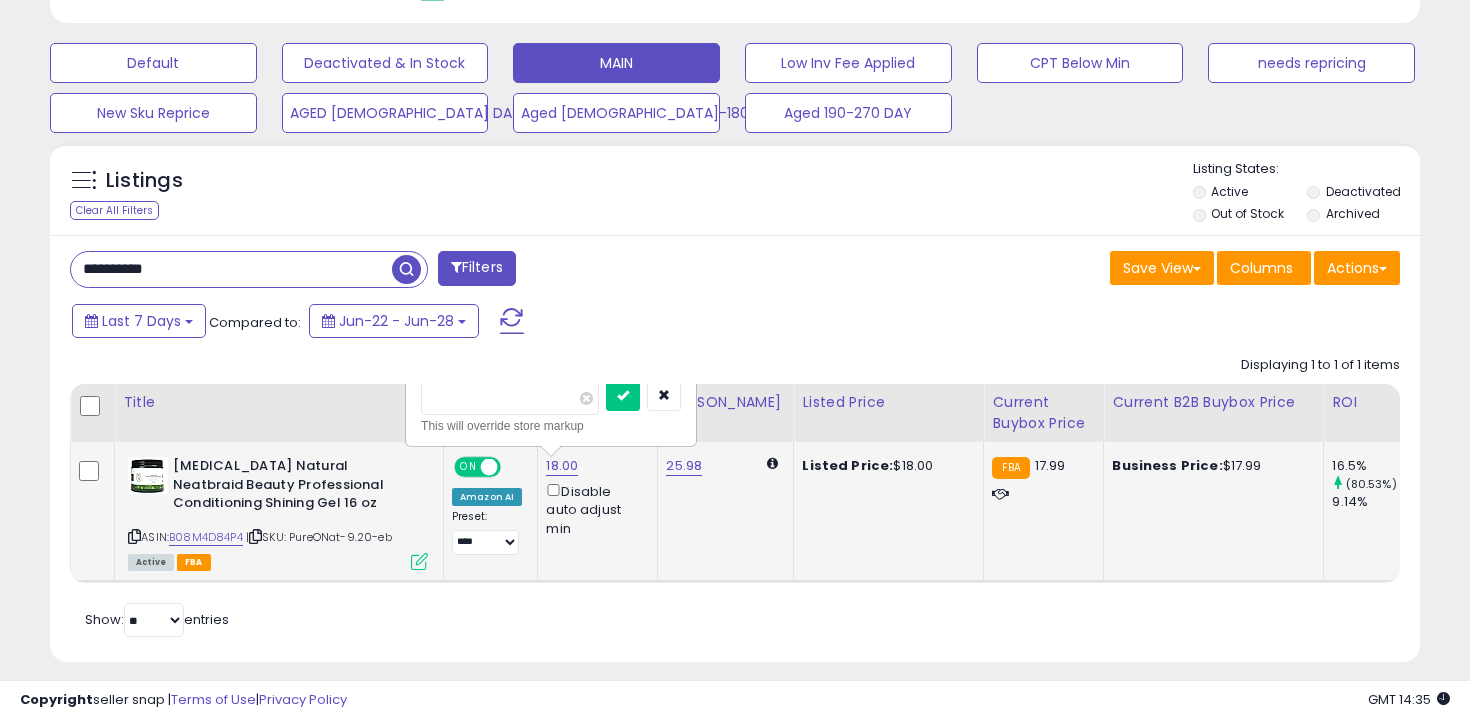 click on "*****" at bounding box center (510, 398) 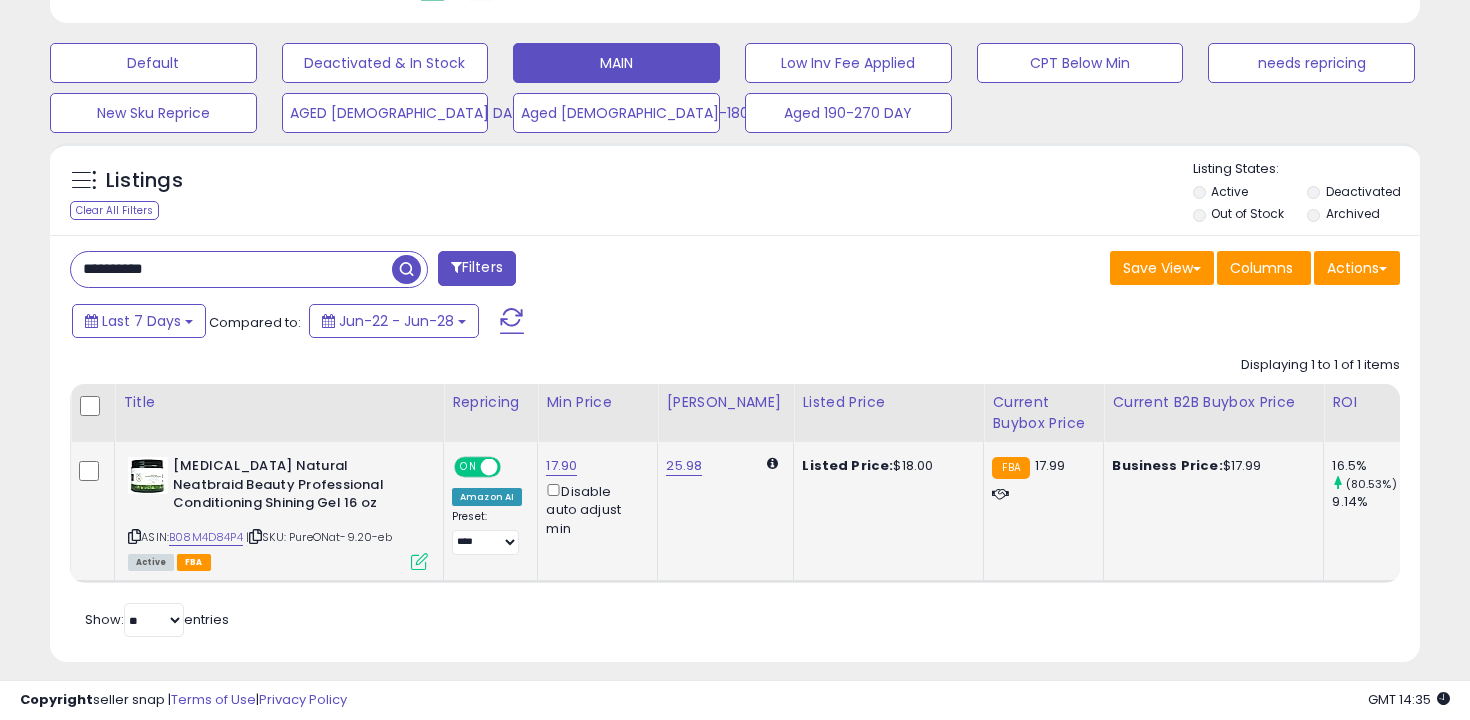 click on "**********" at bounding box center [231, 269] 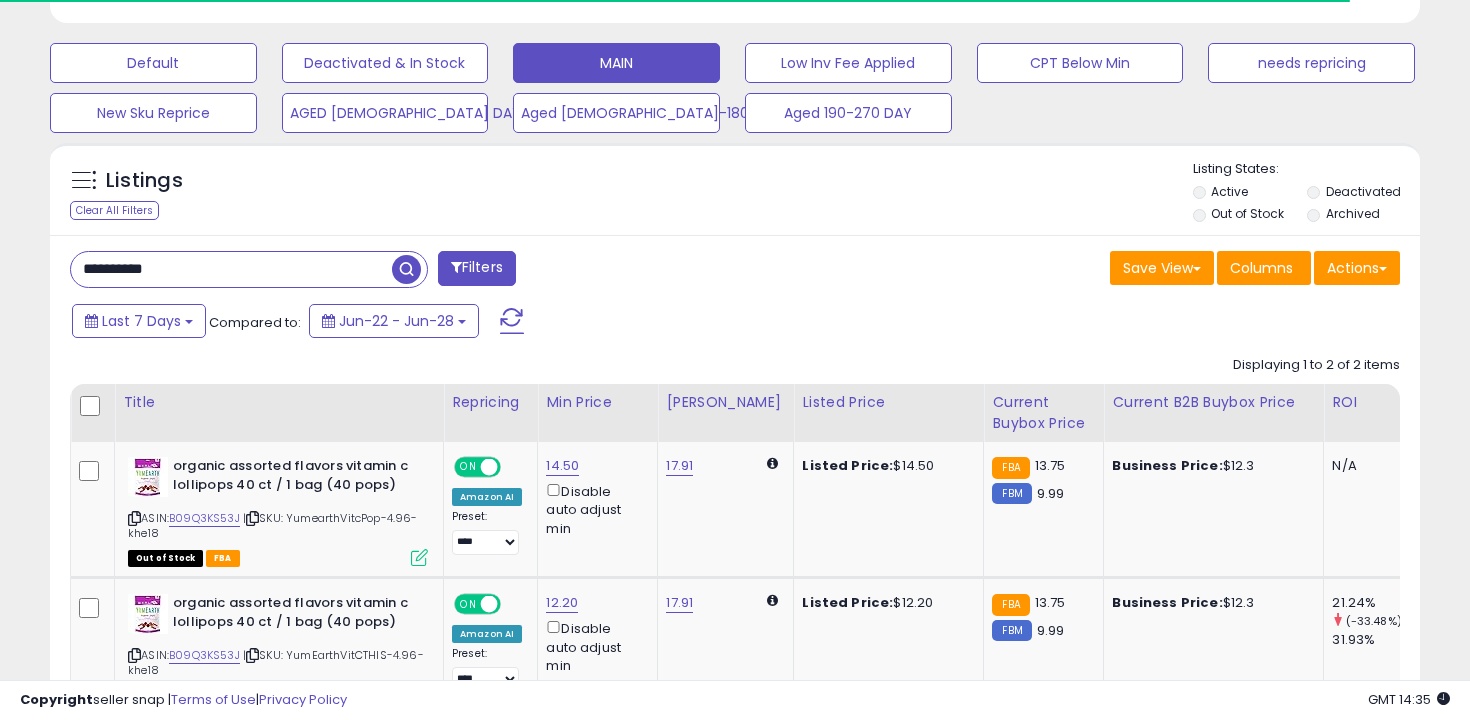 scroll, scrollTop: 738, scrollLeft: 0, axis: vertical 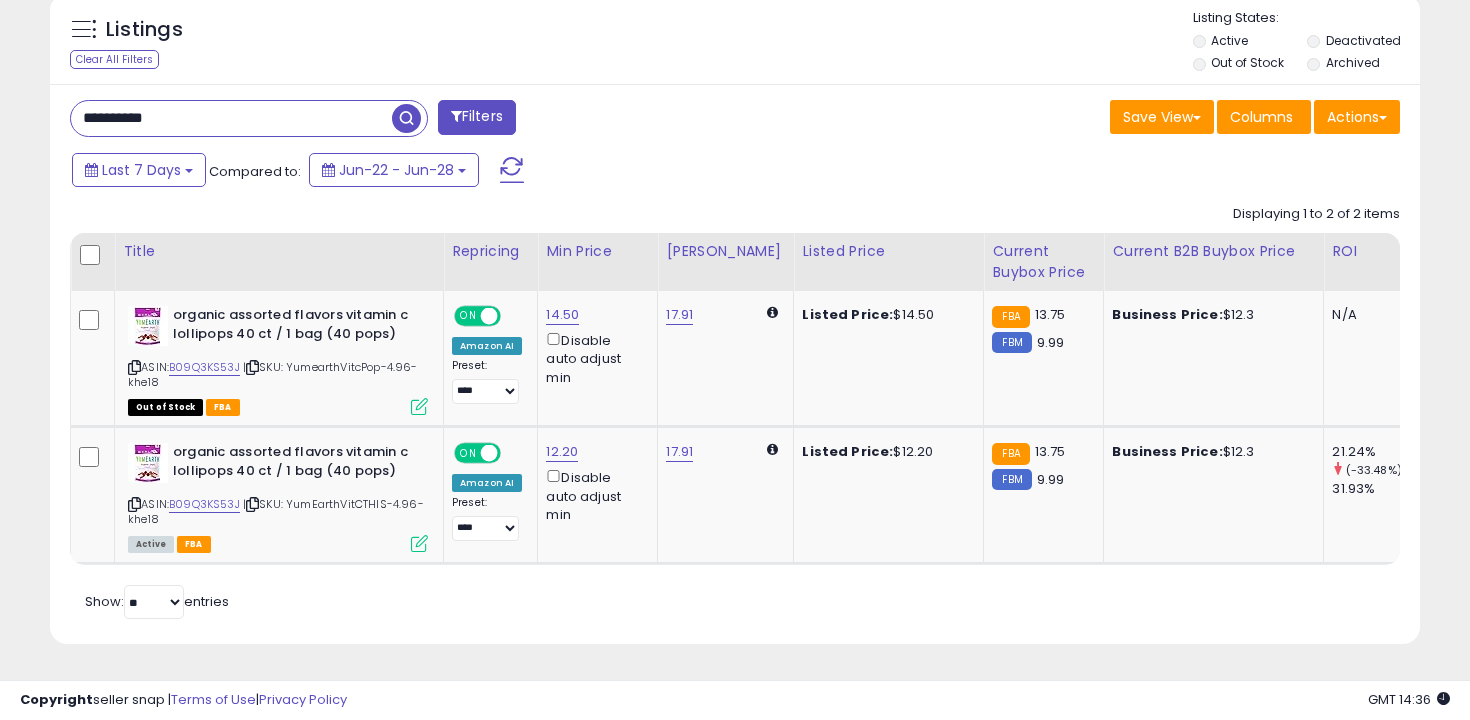 click on "**********" at bounding box center [231, 118] 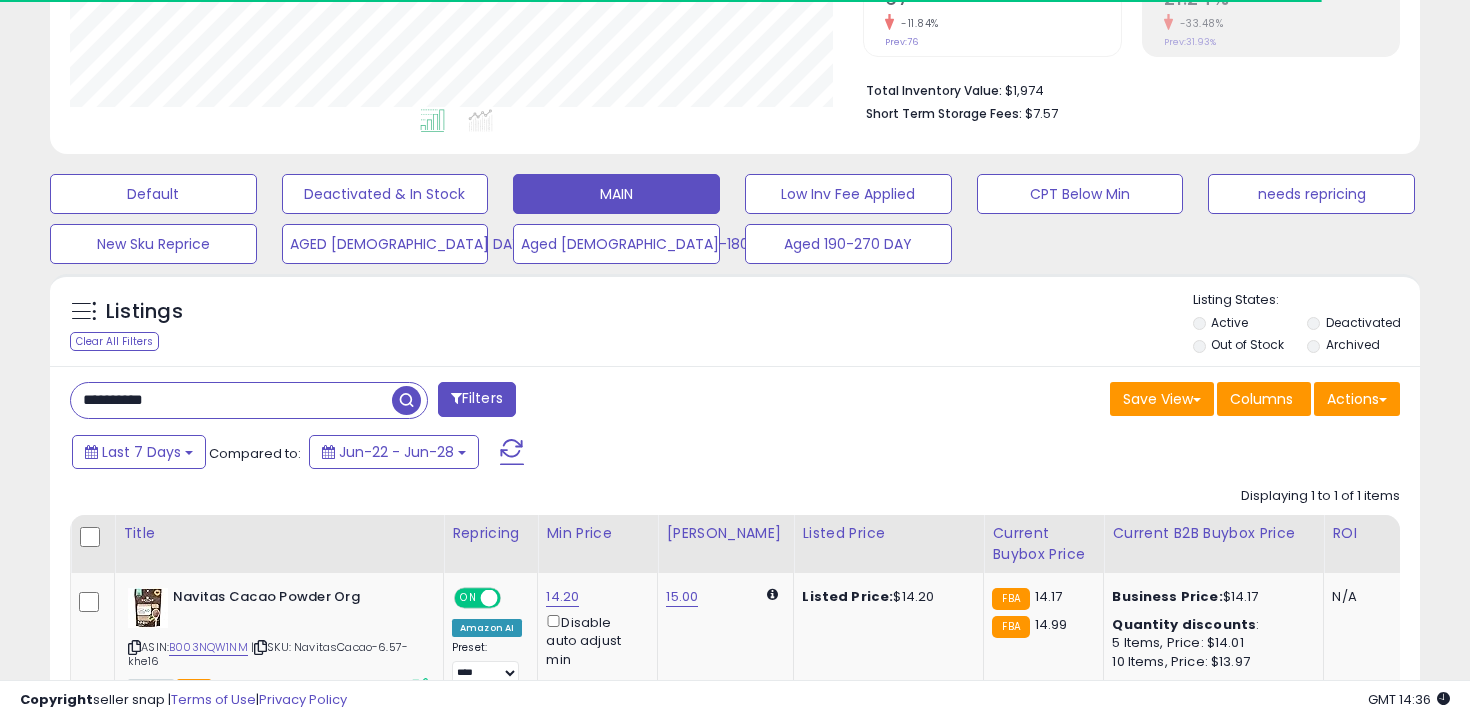 scroll, scrollTop: 598, scrollLeft: 0, axis: vertical 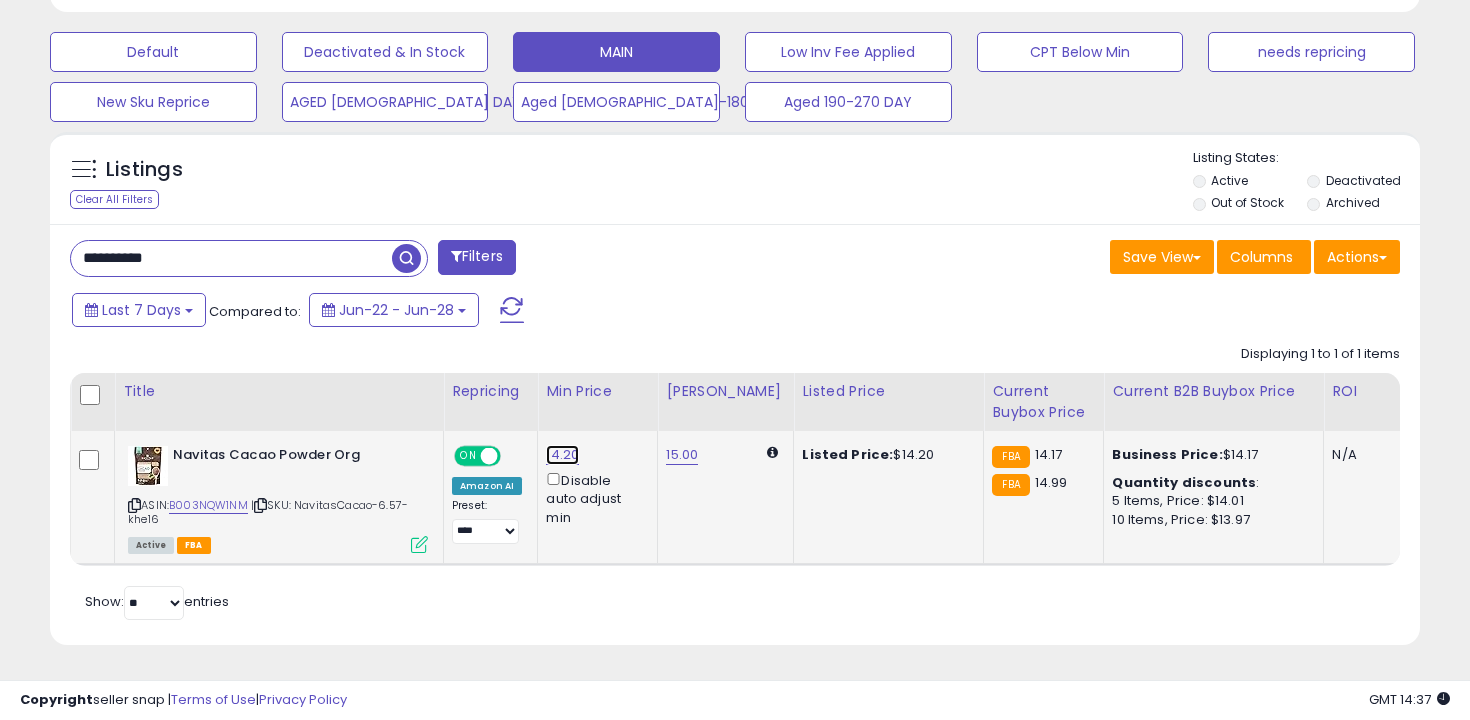 click on "14.20" at bounding box center [562, 455] 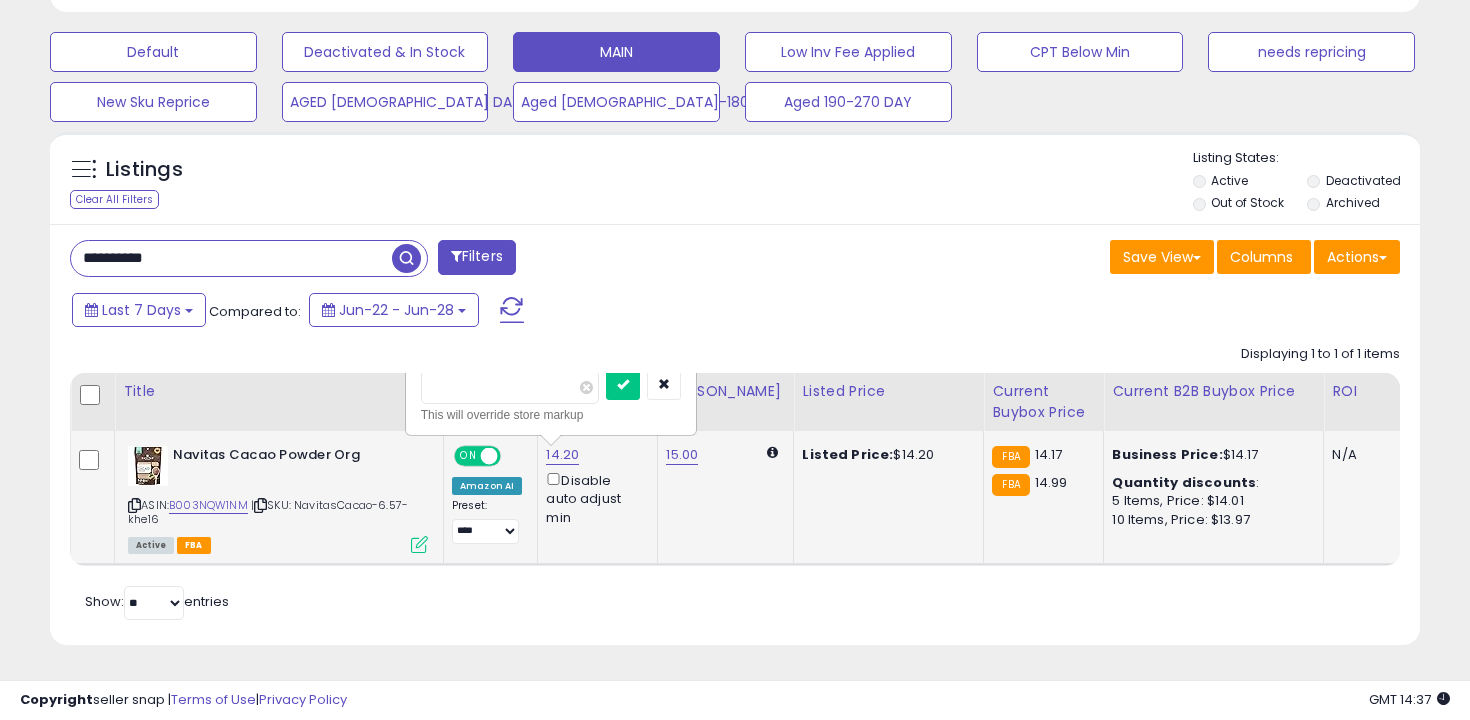 type on "*****" 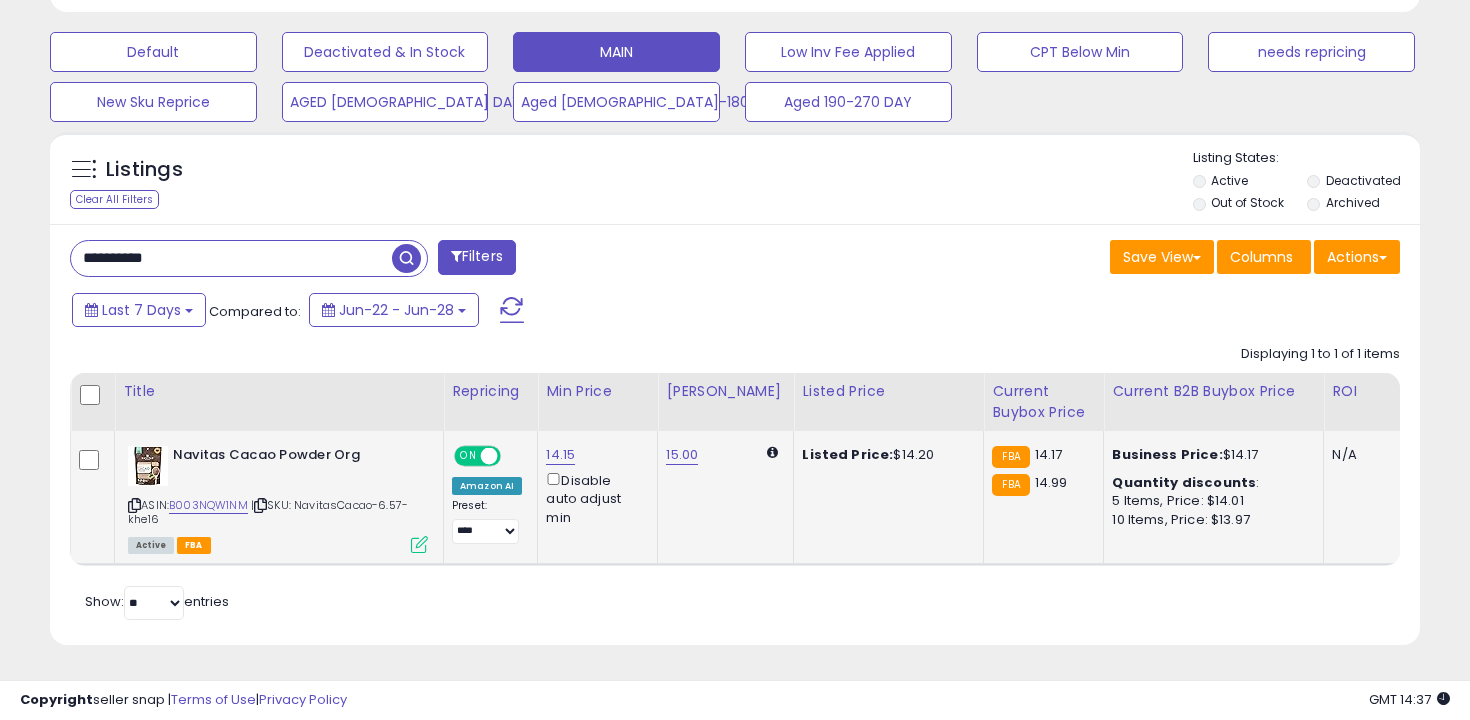 click on "**********" at bounding box center [231, 258] 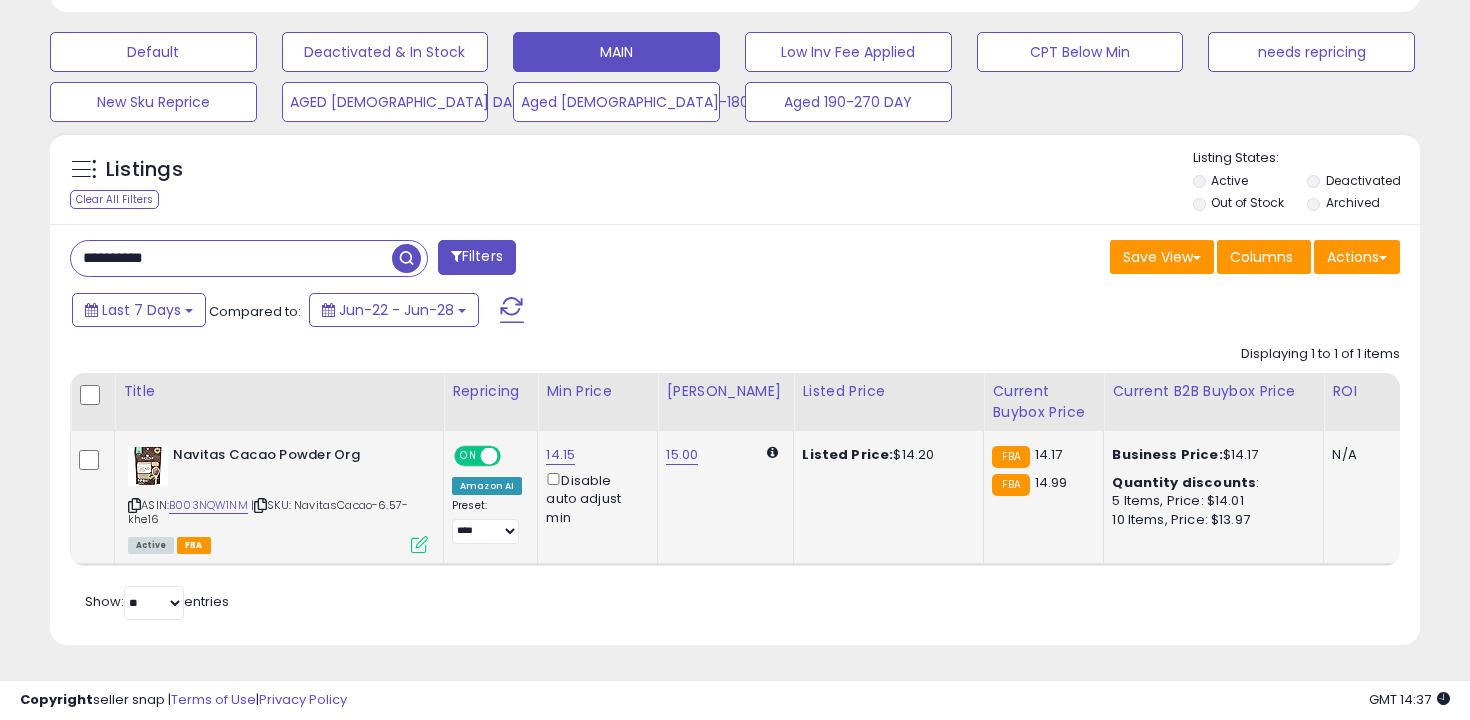 click on "**********" at bounding box center [231, 258] 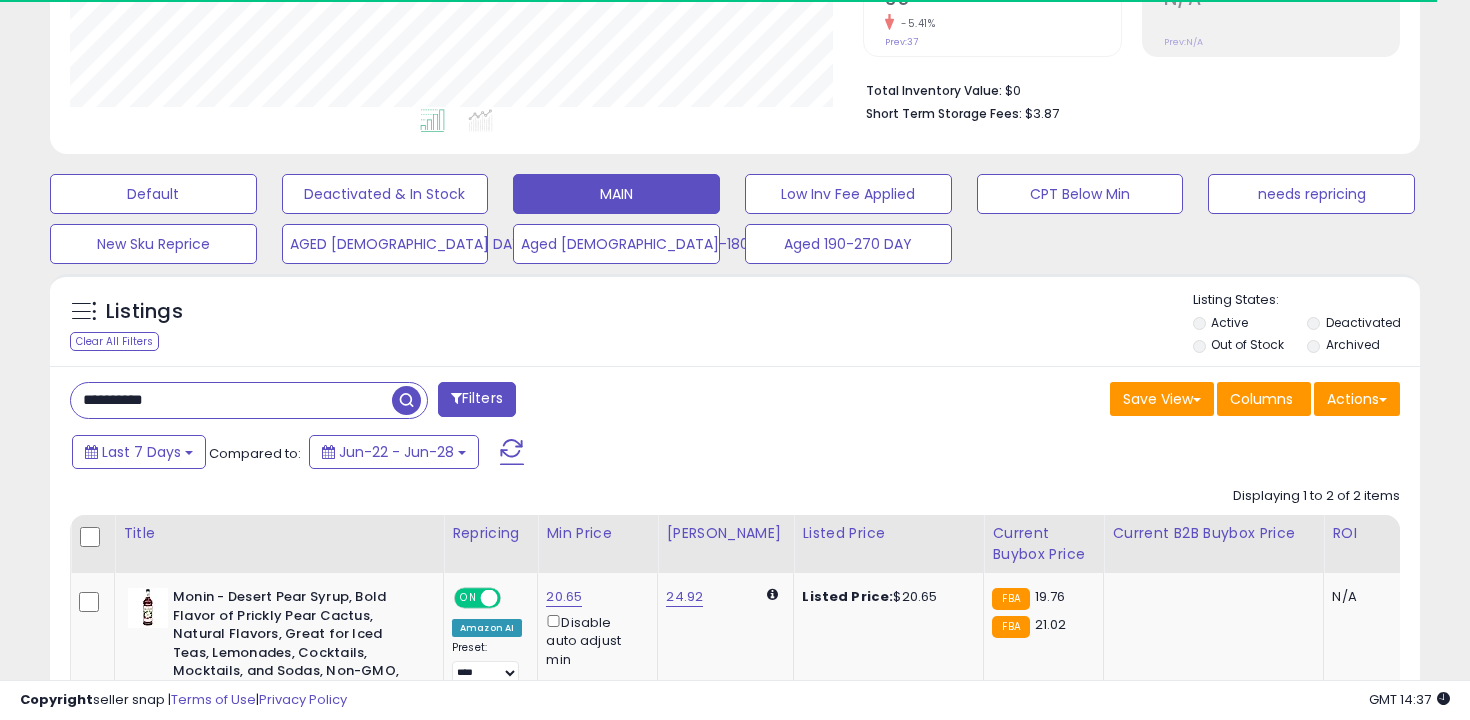 scroll, scrollTop: 598, scrollLeft: 0, axis: vertical 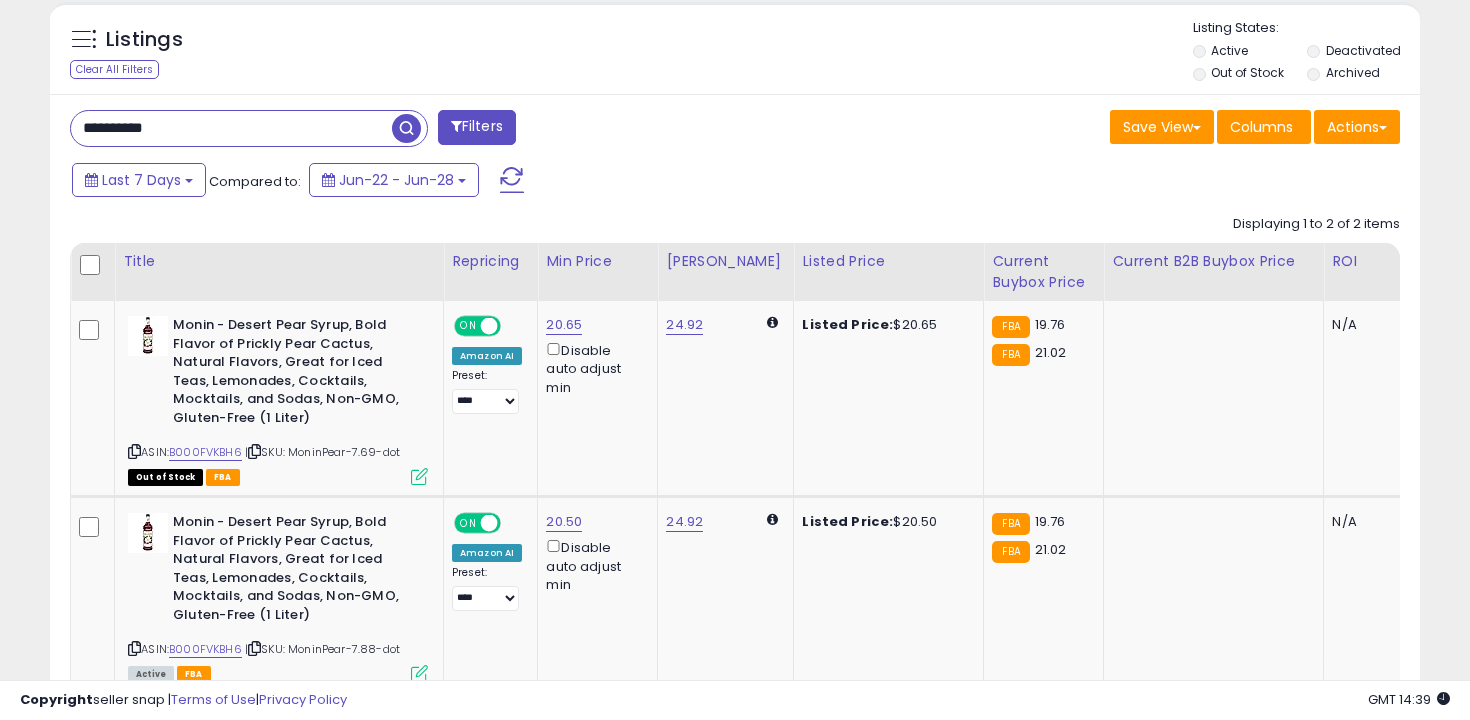 click on "**********" at bounding box center [231, 128] 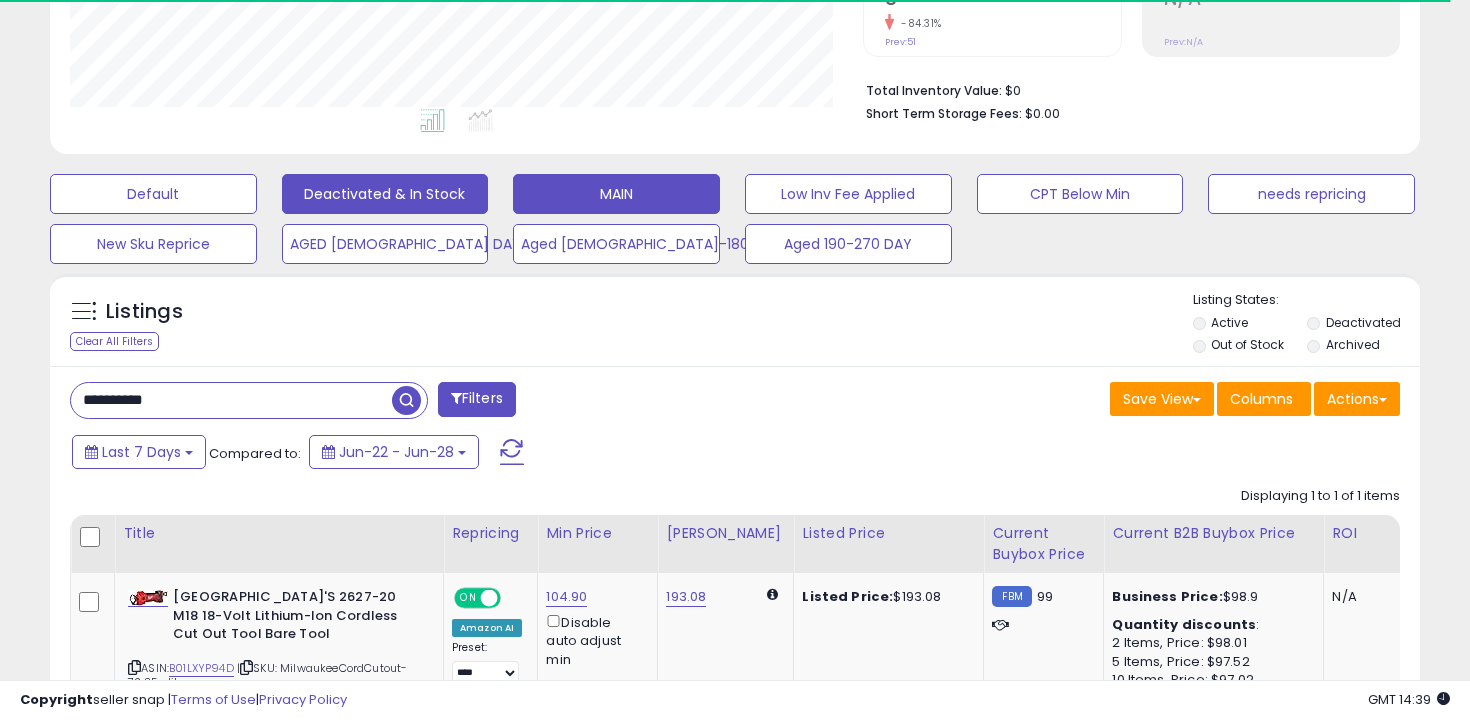 scroll, scrollTop: 619, scrollLeft: 0, axis: vertical 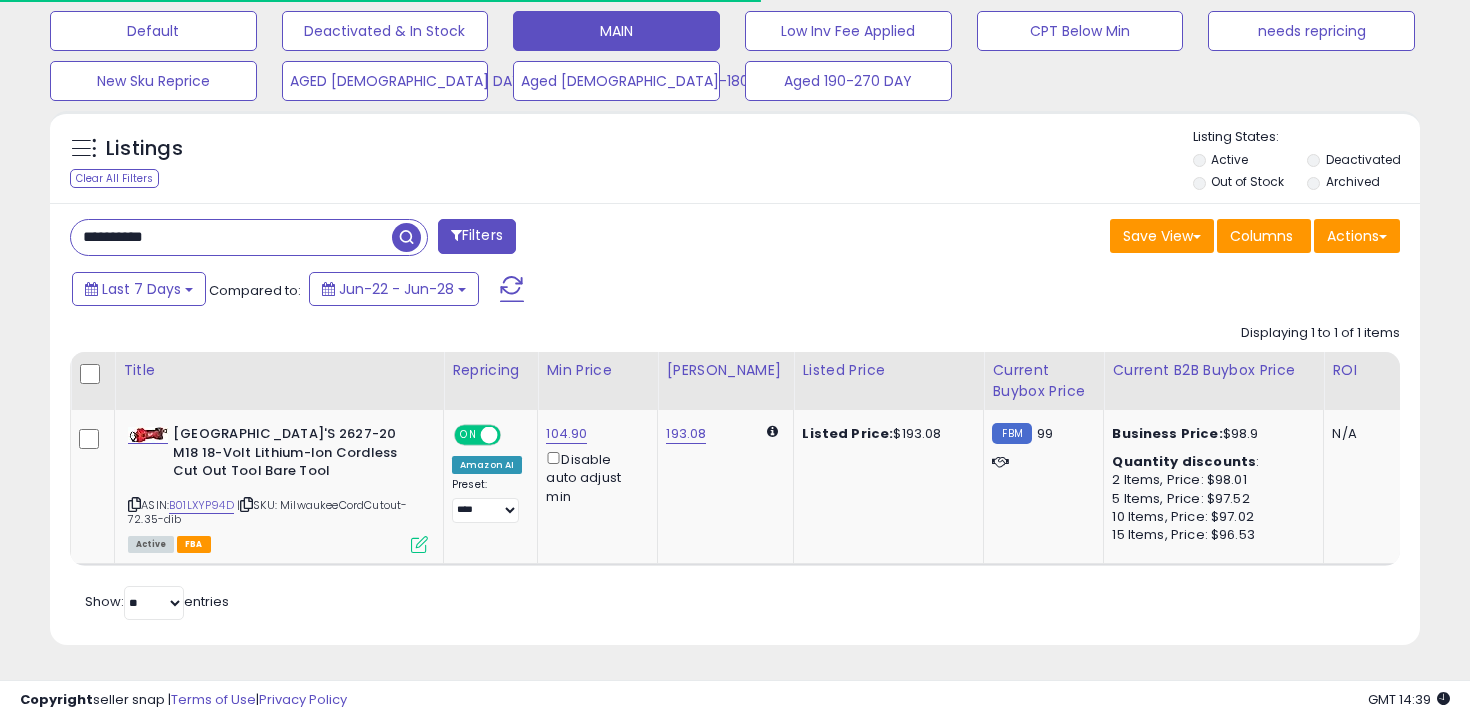 click on "**********" at bounding box center [231, 237] 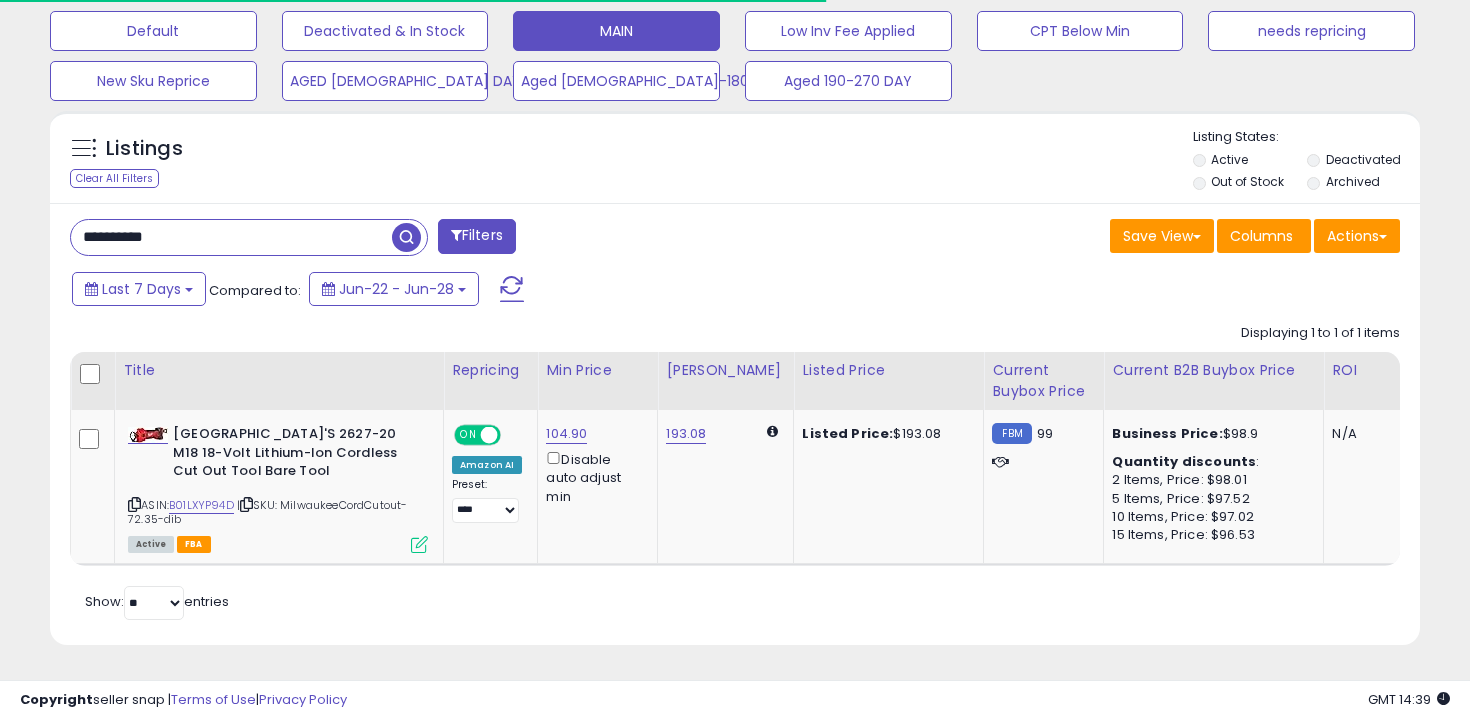 click on "**********" at bounding box center [231, 237] 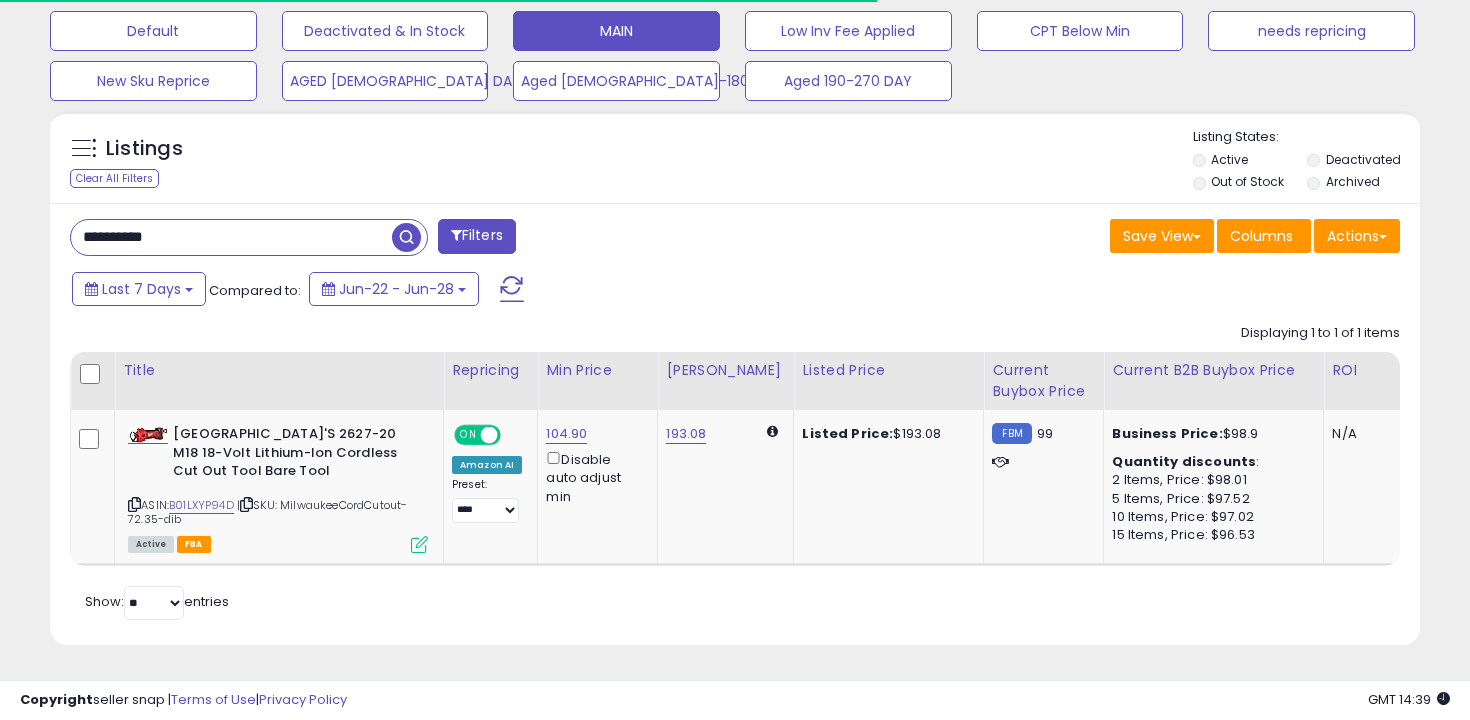 type on "**********" 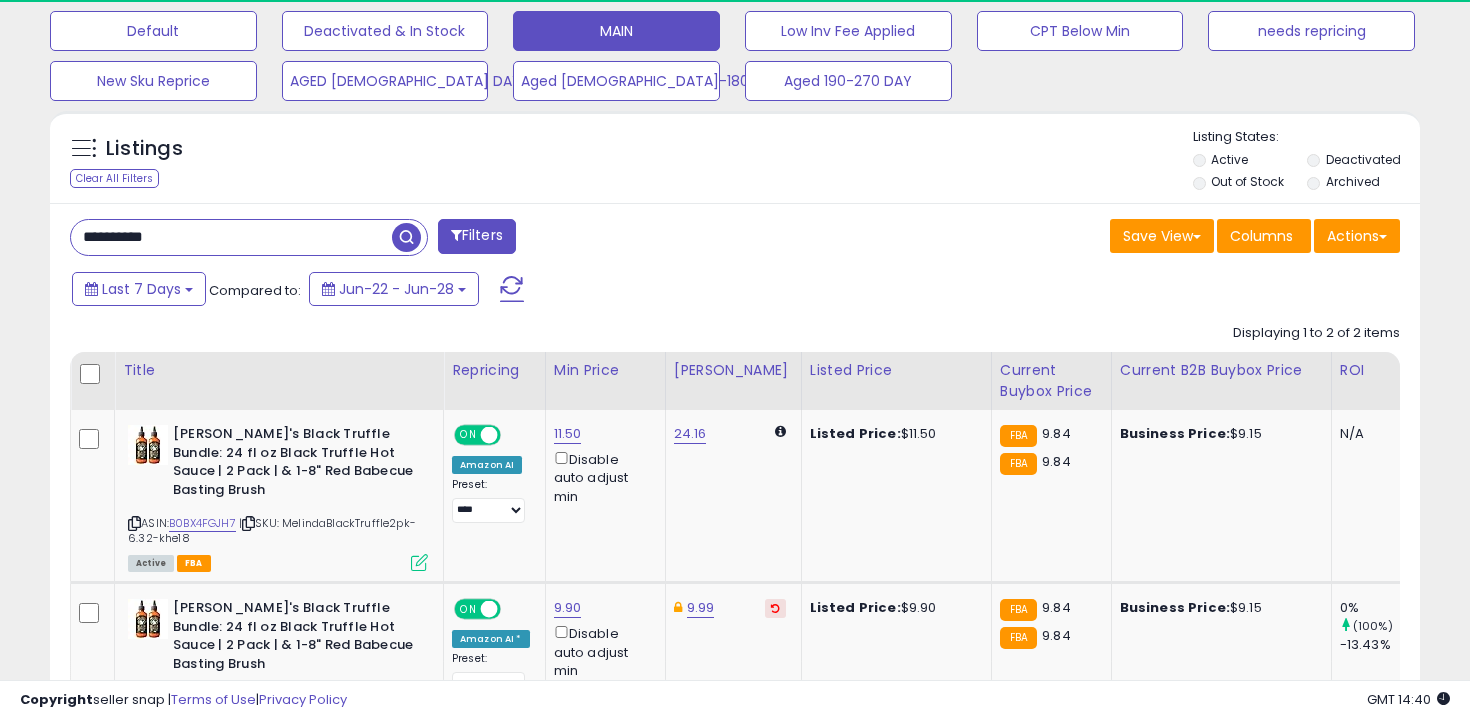 scroll, scrollTop: 775, scrollLeft: 0, axis: vertical 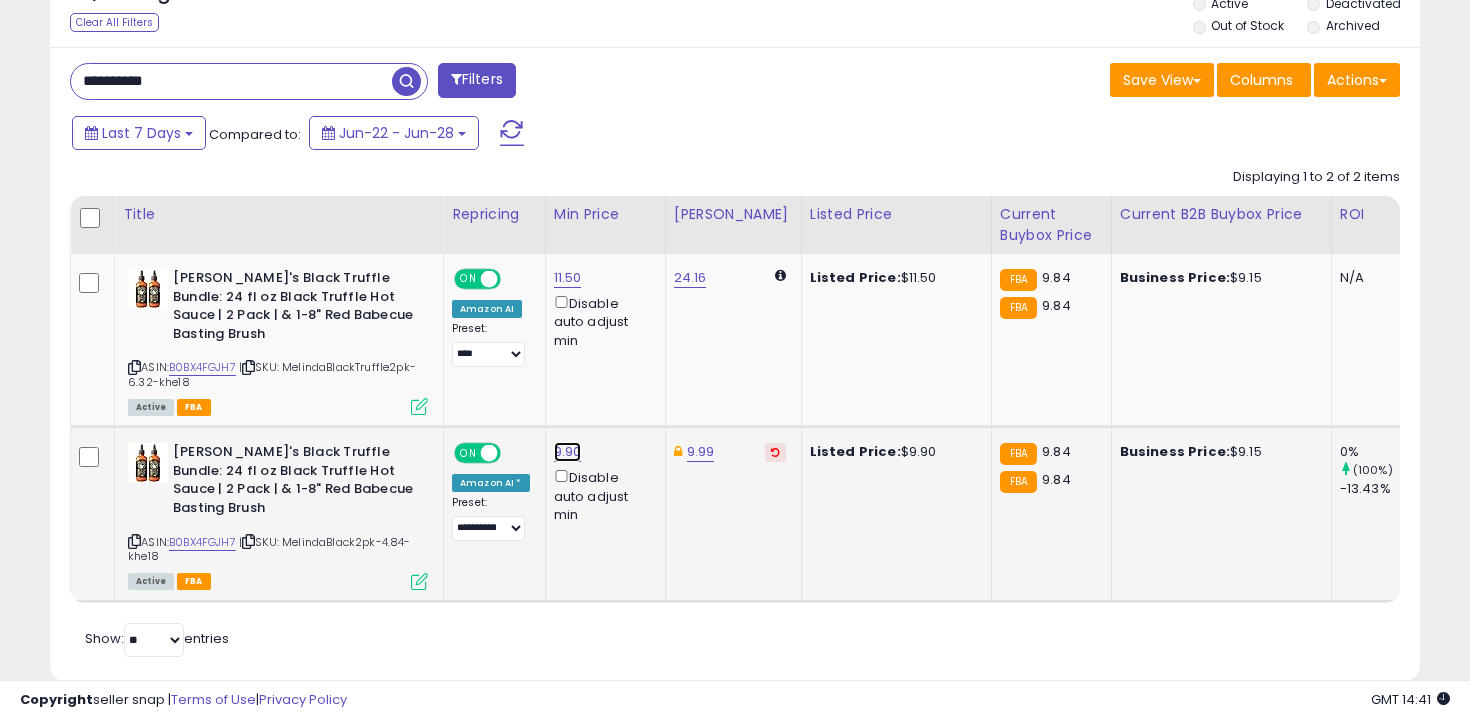 click on "9.90" at bounding box center [568, 278] 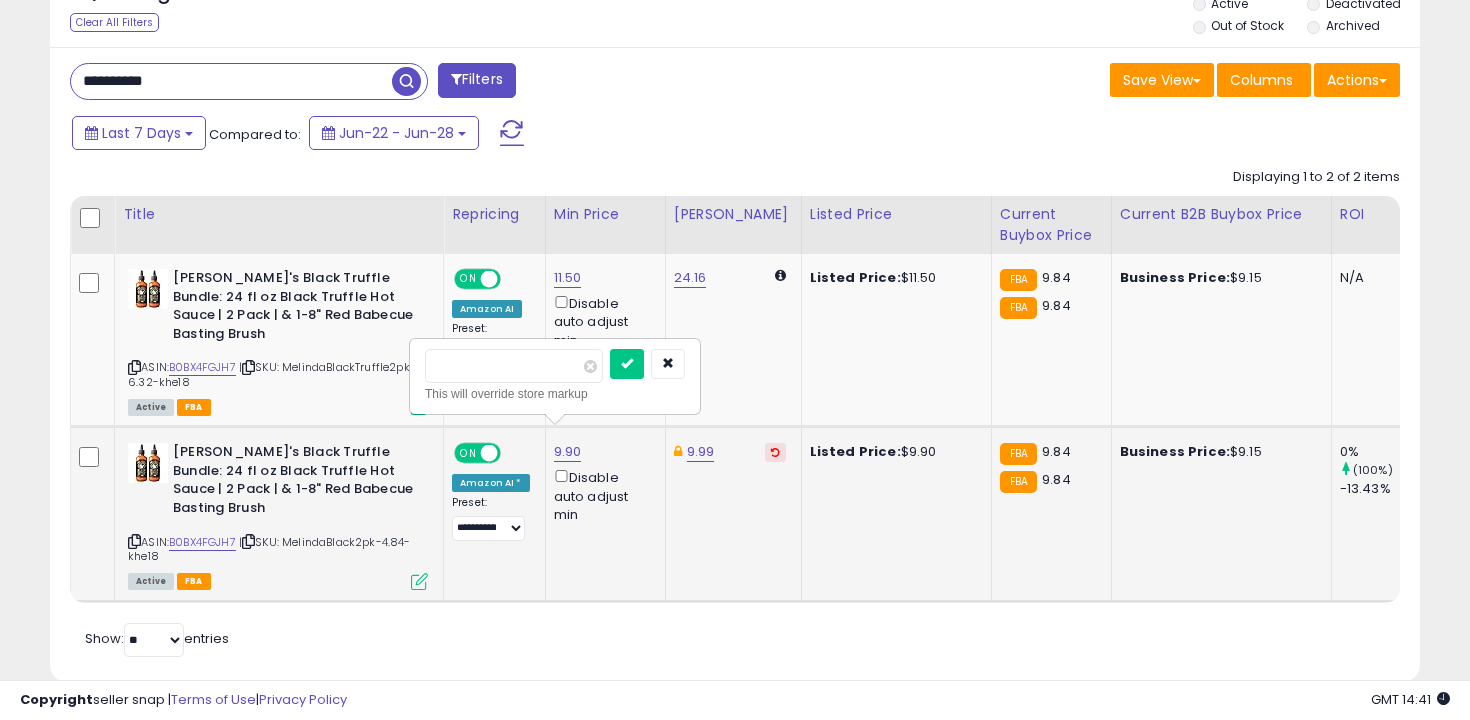 type on "***" 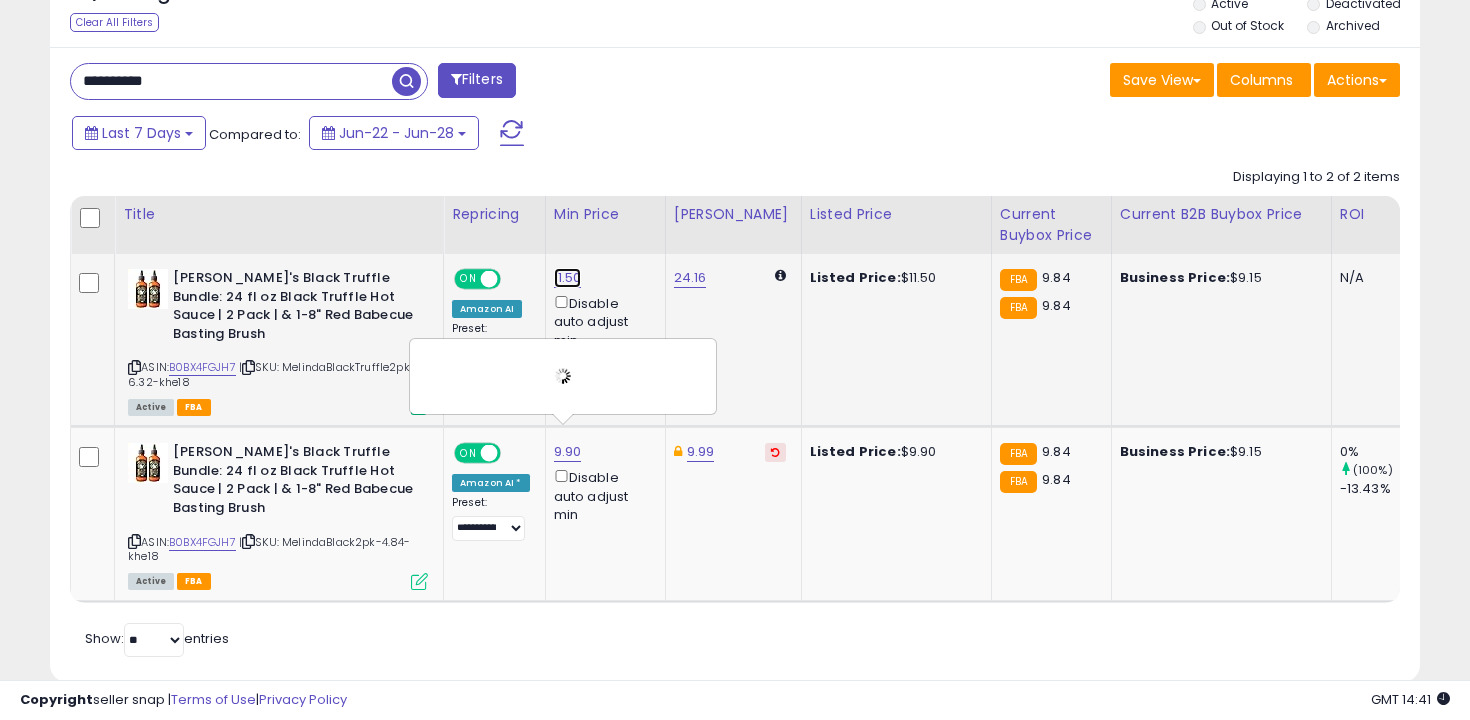 click on "11.50" at bounding box center (568, 278) 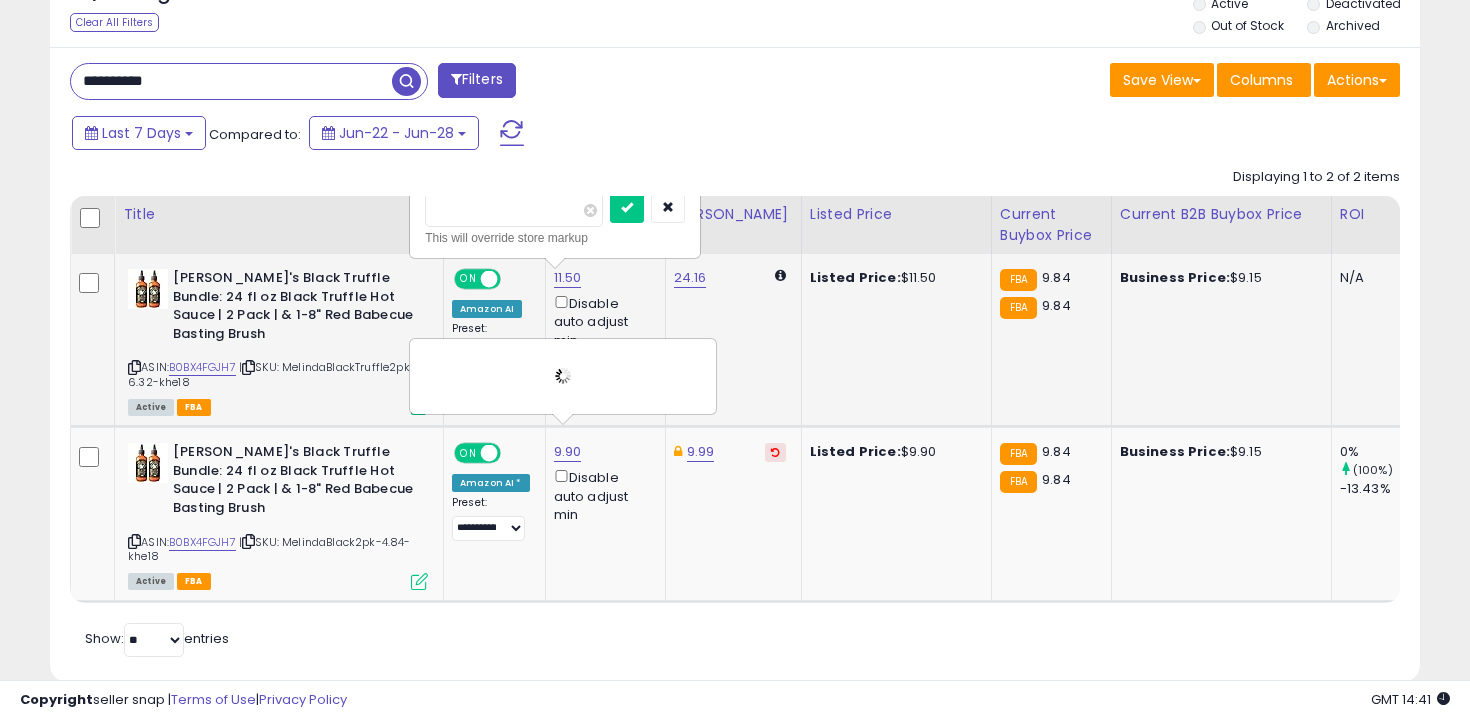 click on "*****" at bounding box center (514, 210) 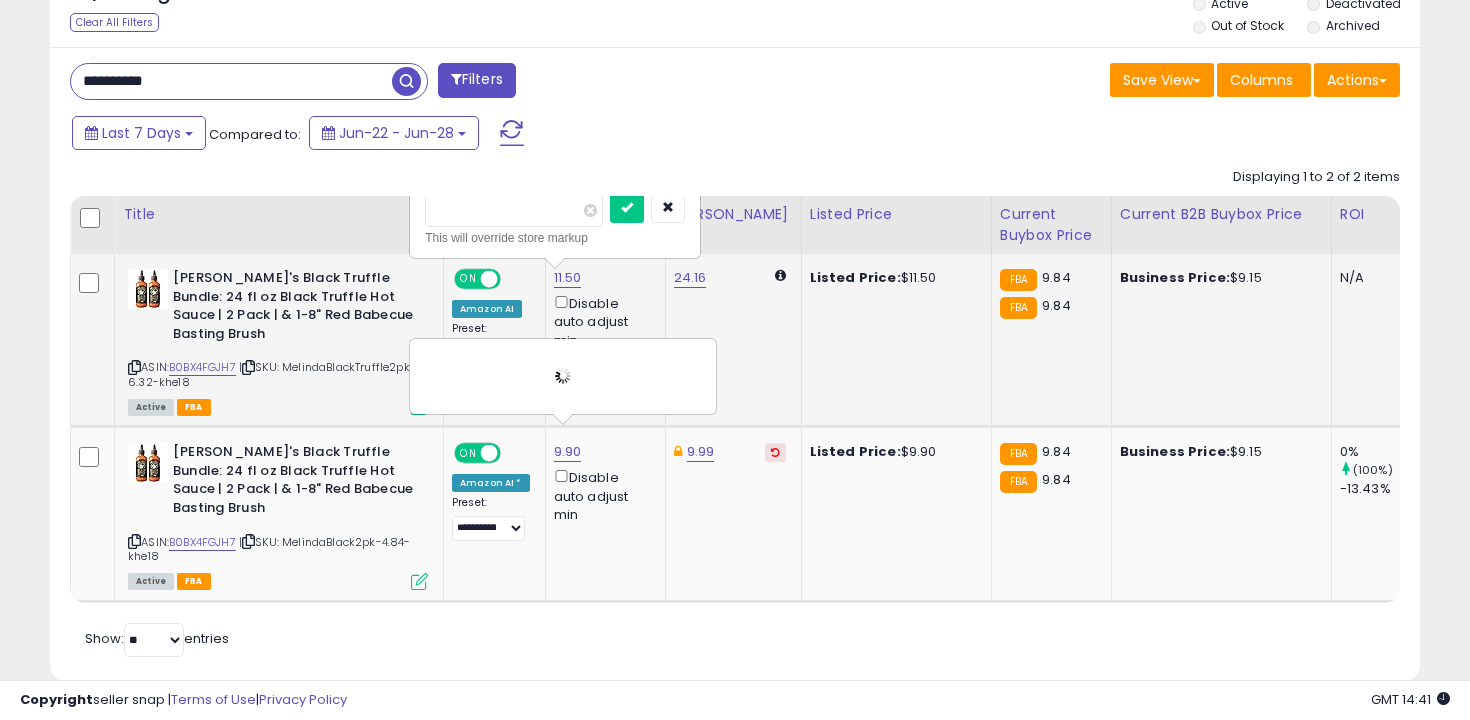 click on "*****" at bounding box center (514, 210) 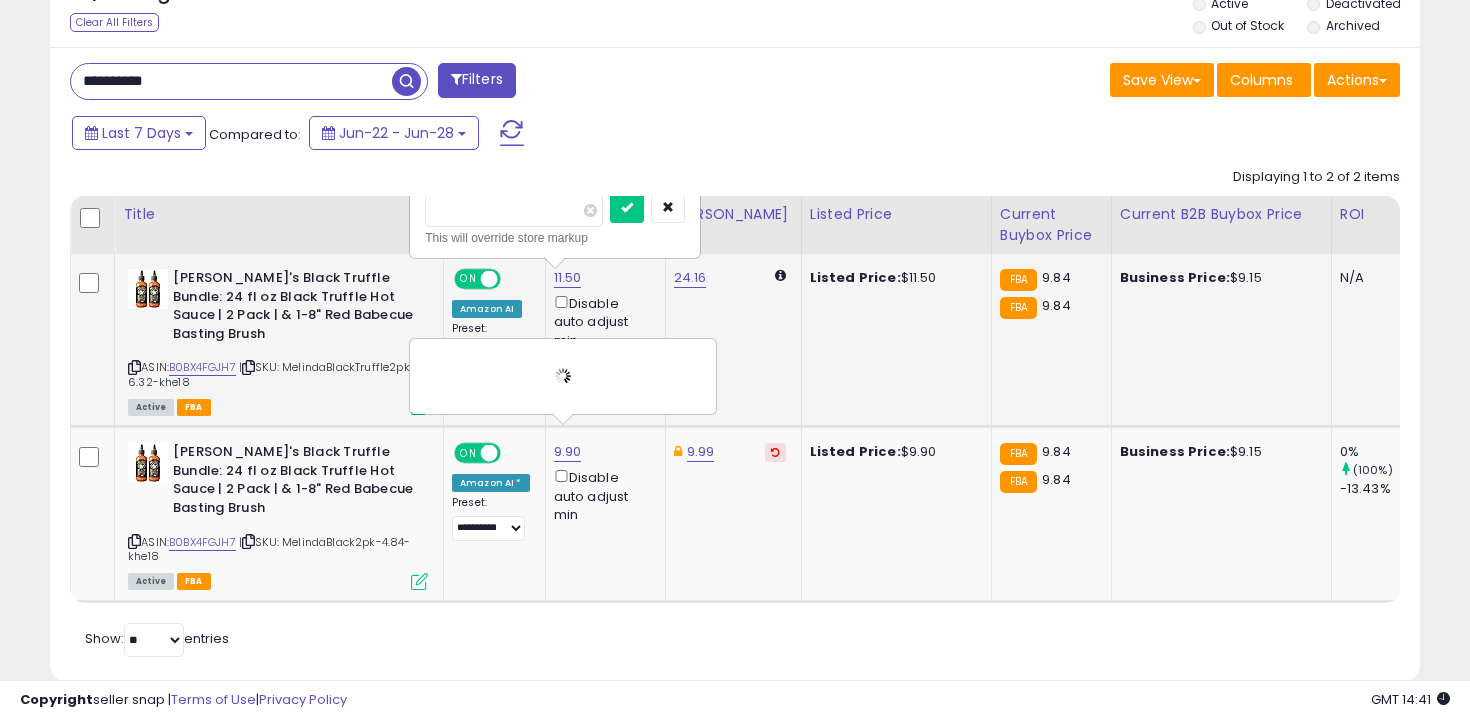 click on "*****" at bounding box center (514, 210) 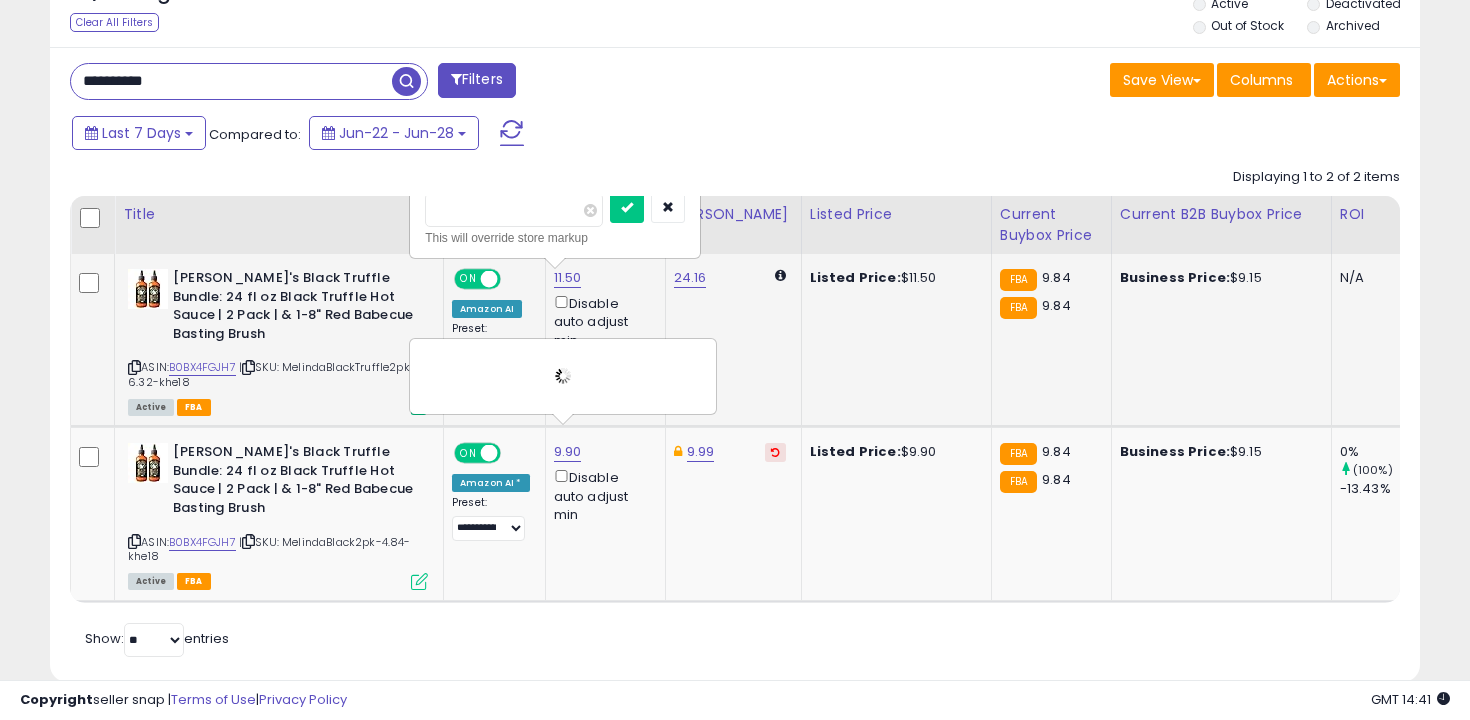 type on "*" 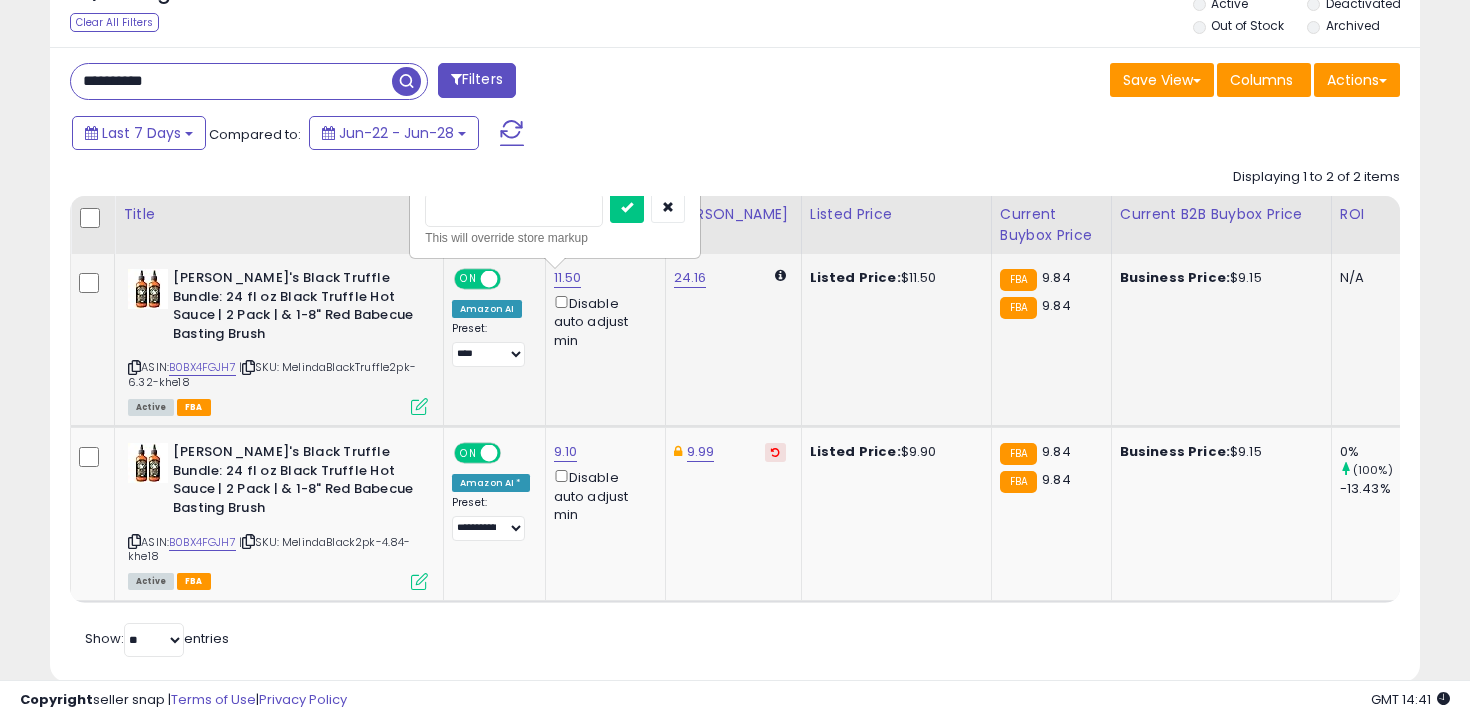 type on "*" 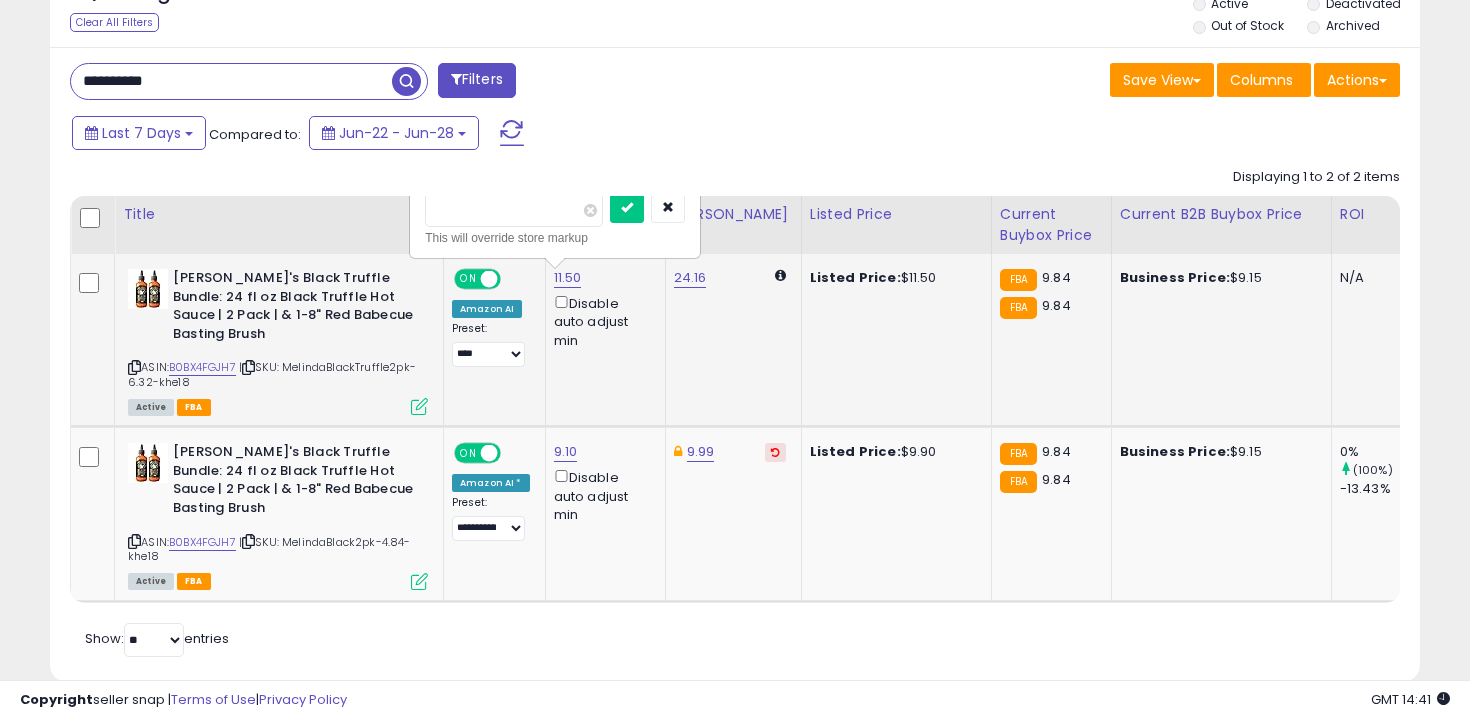 type on "***" 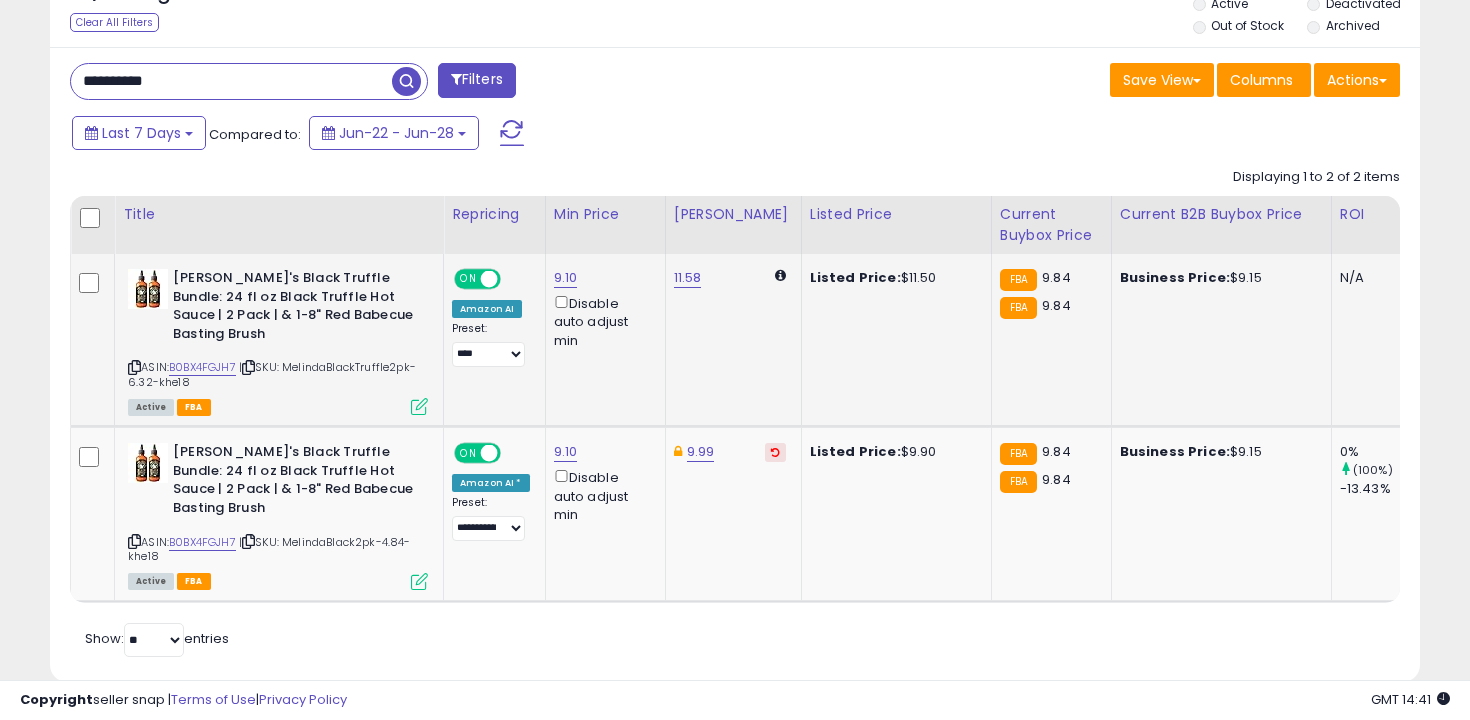 click on "**********" at bounding box center [231, 81] 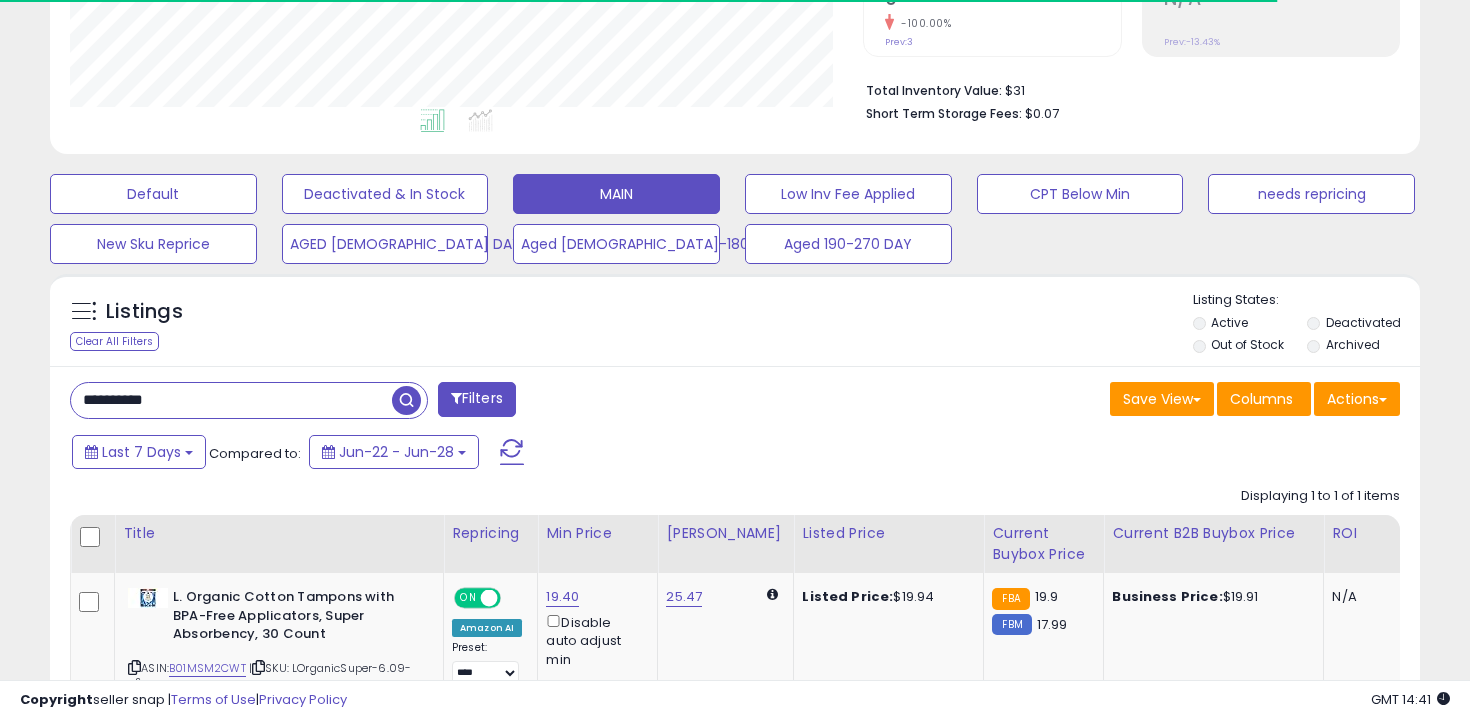 scroll, scrollTop: 619, scrollLeft: 0, axis: vertical 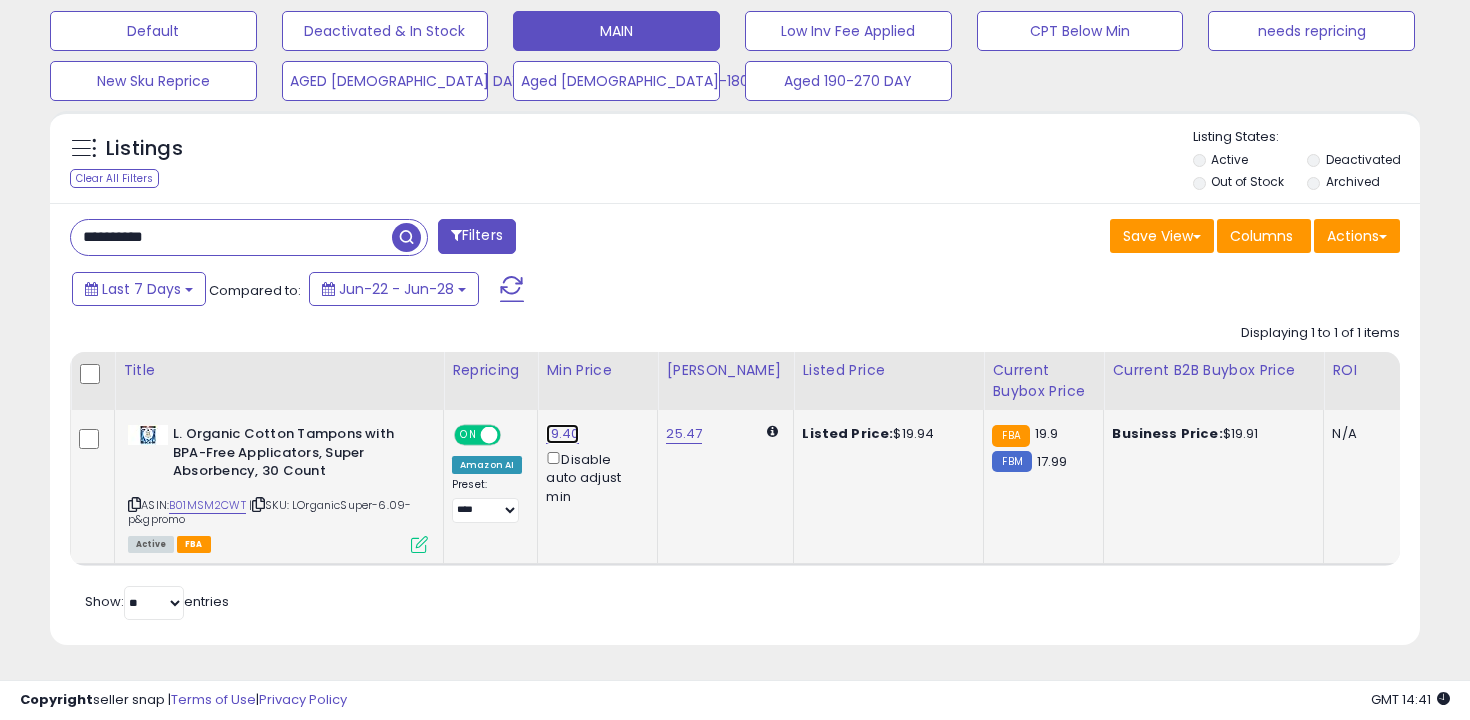 click on "19.40" at bounding box center [562, 434] 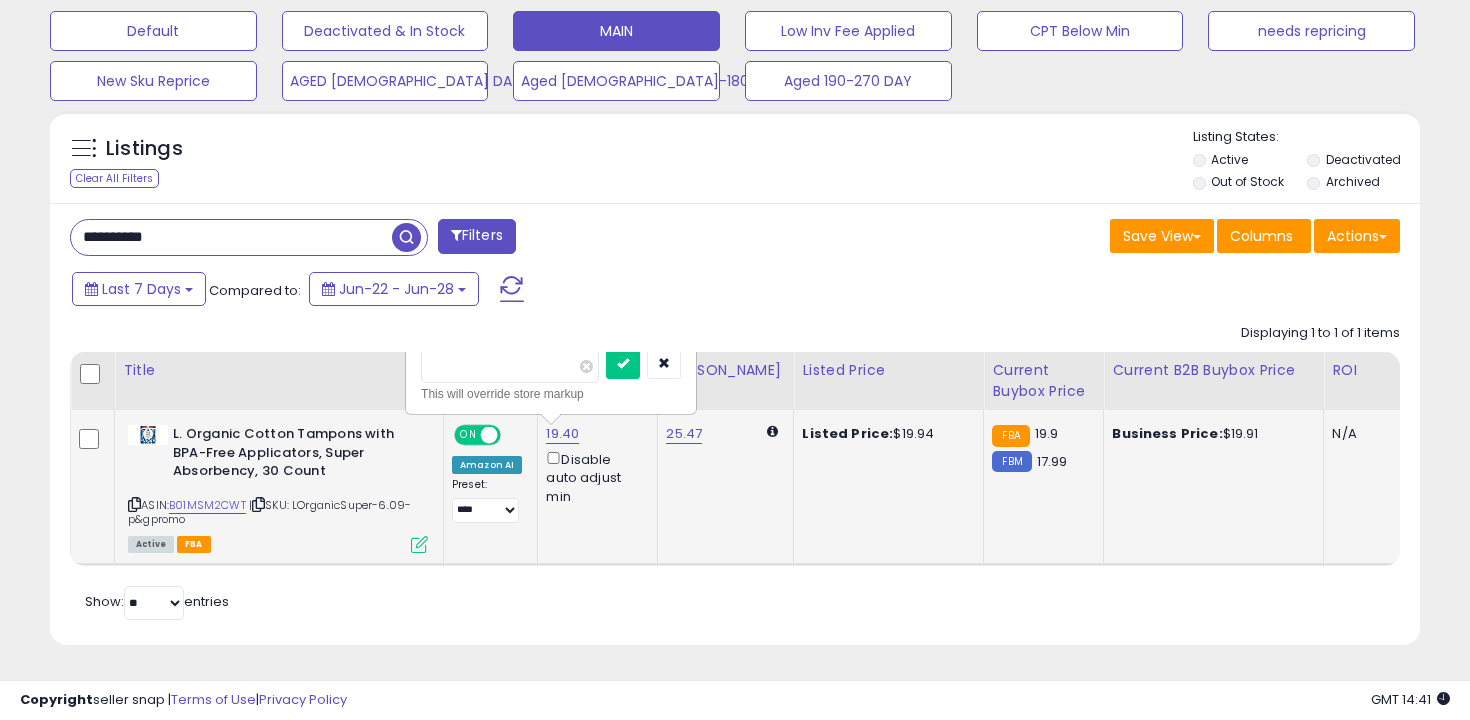 type on "****" 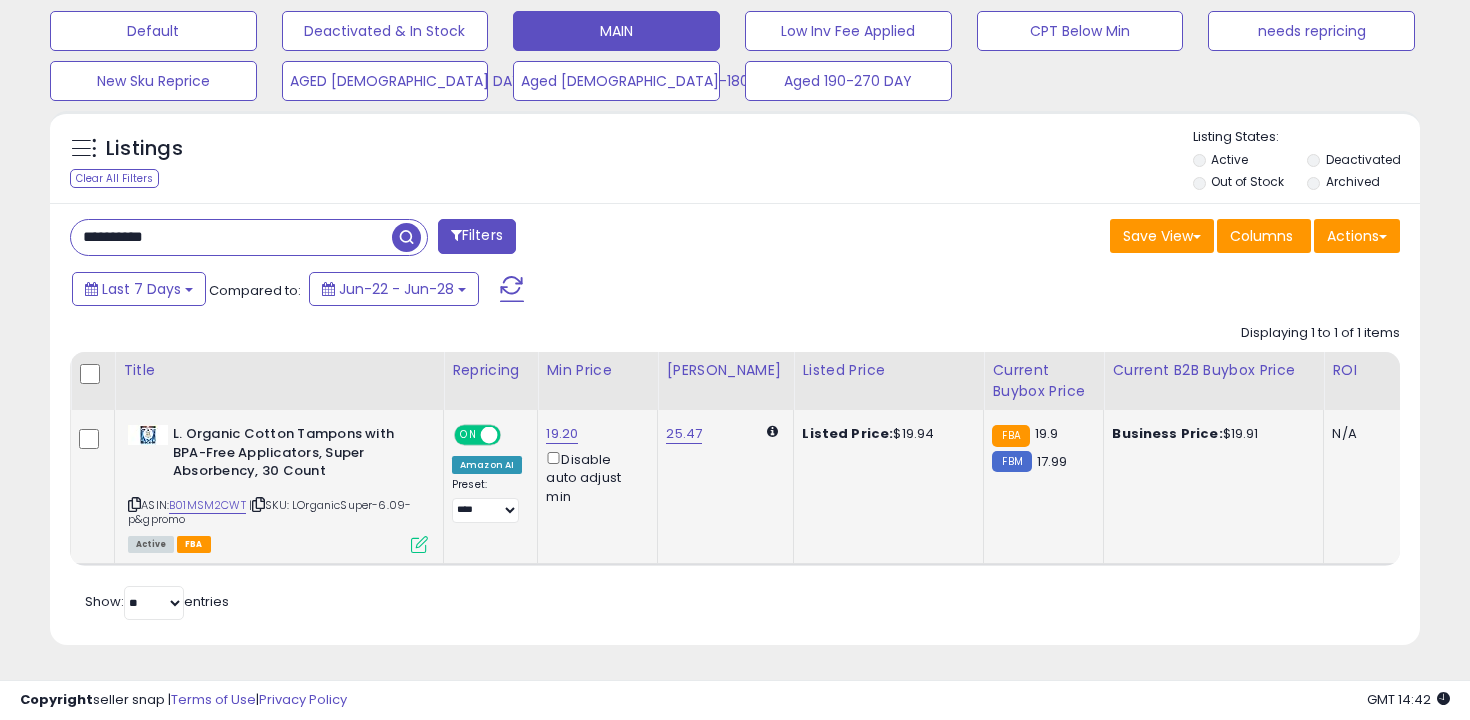 click on "**********" at bounding box center [231, 237] 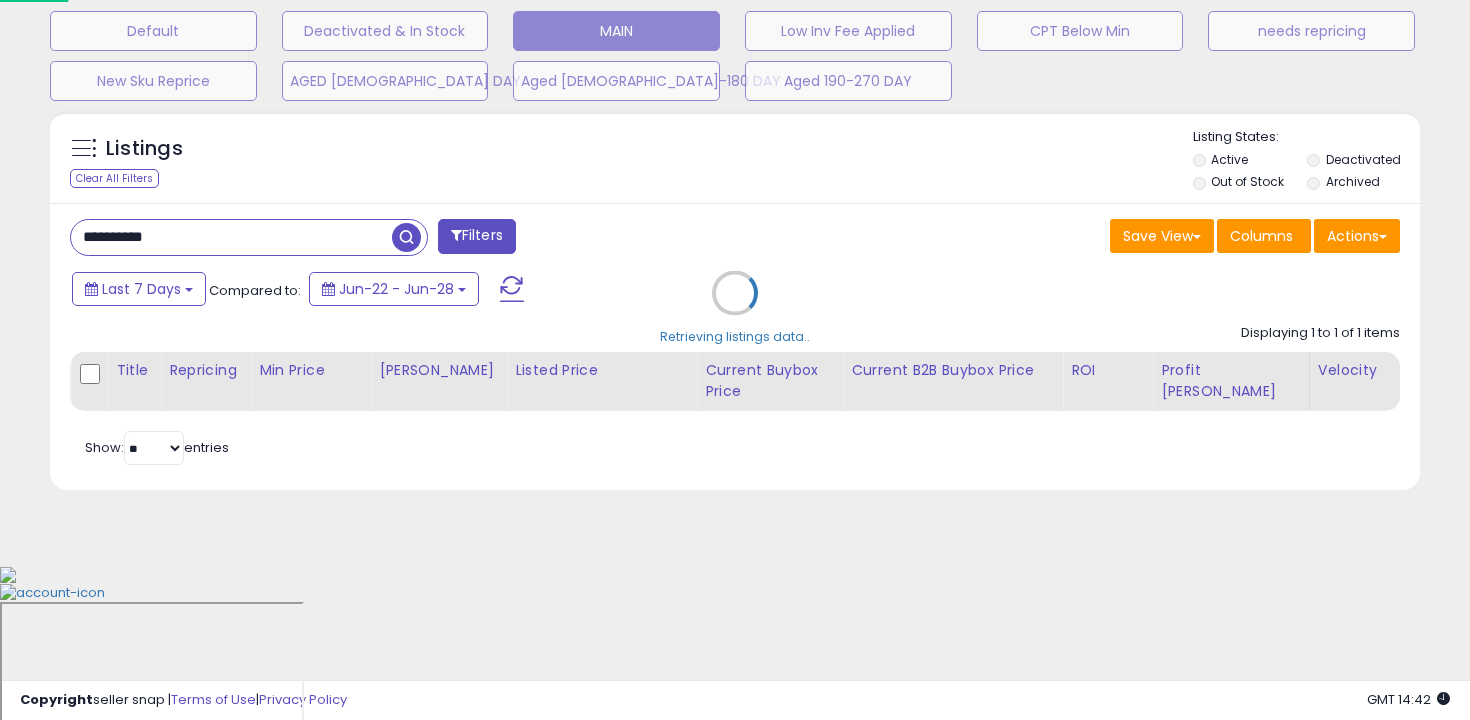 scroll, scrollTop: 456, scrollLeft: 0, axis: vertical 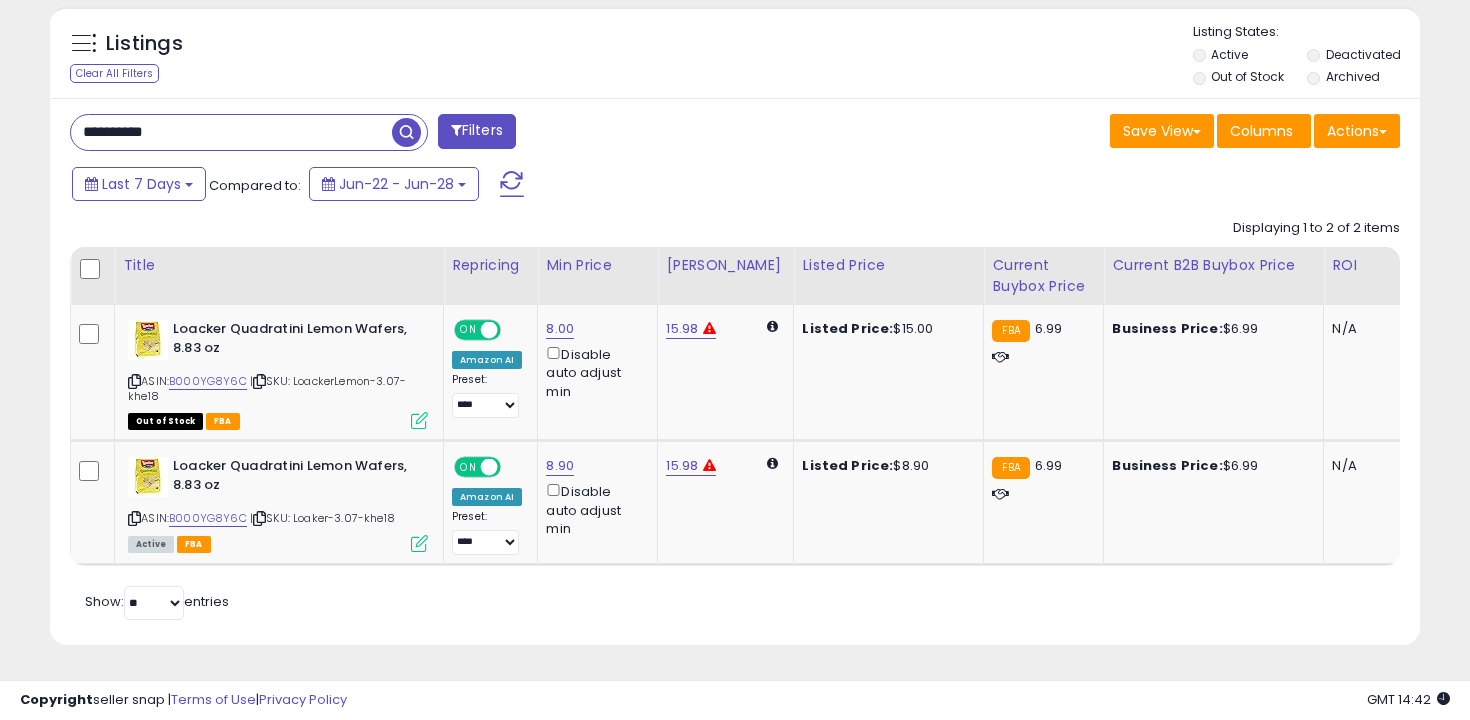 click on "**********" at bounding box center (231, 132) 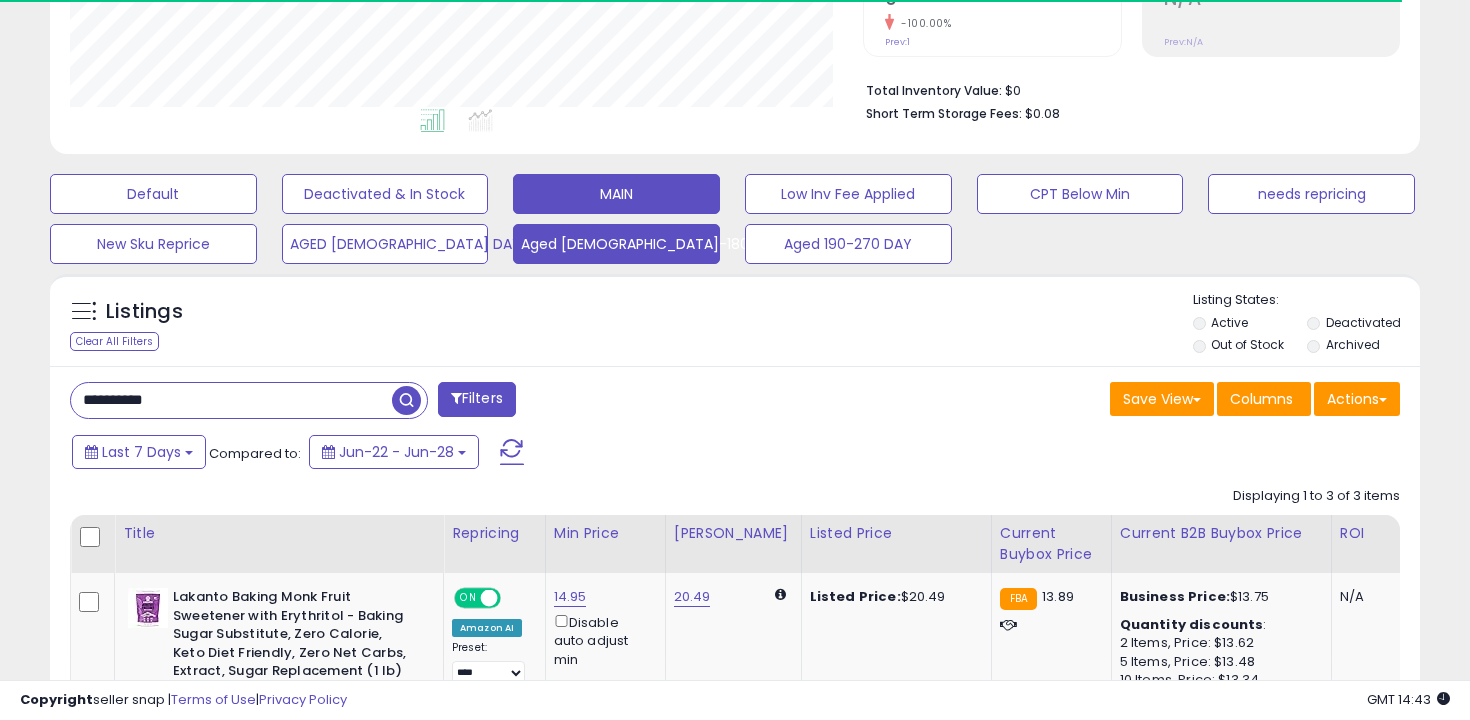 scroll, scrollTop: 724, scrollLeft: 0, axis: vertical 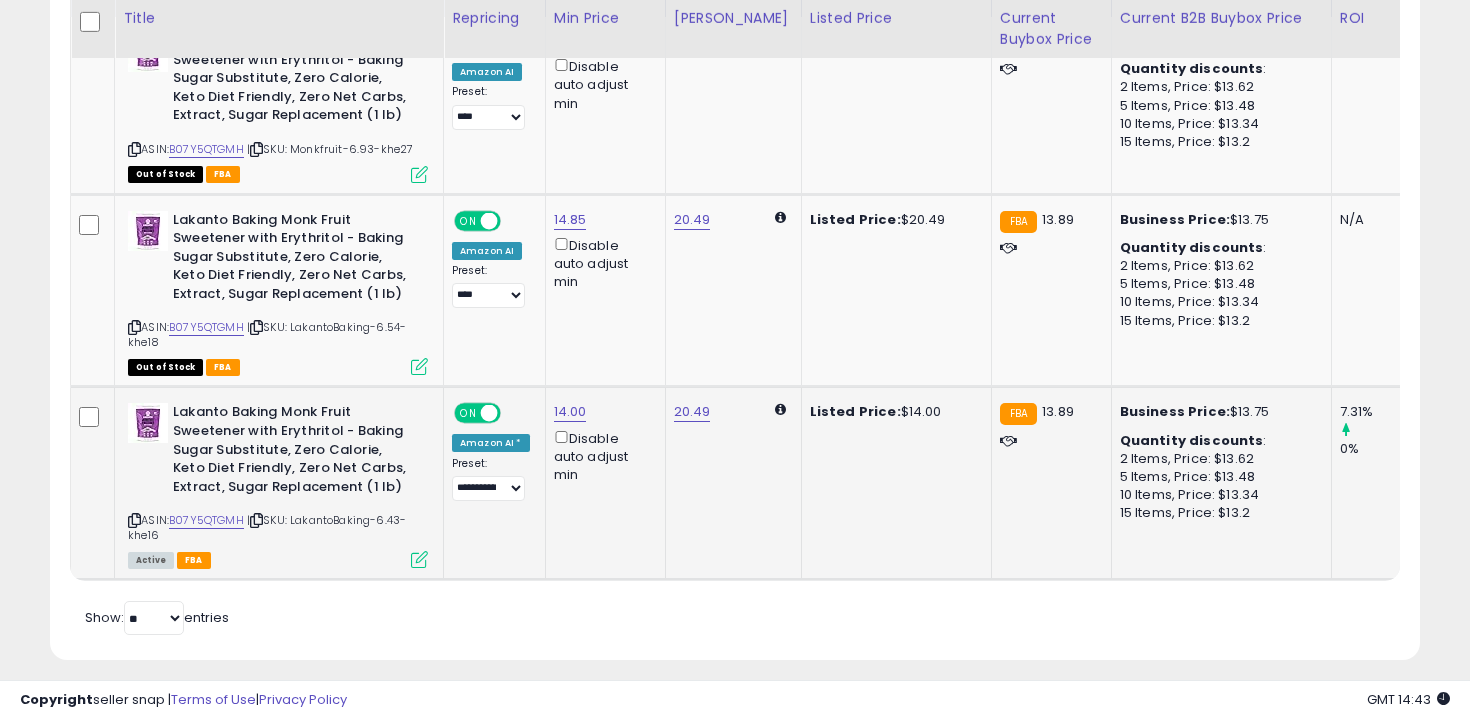 click on "14.00  Disable auto adjust min" 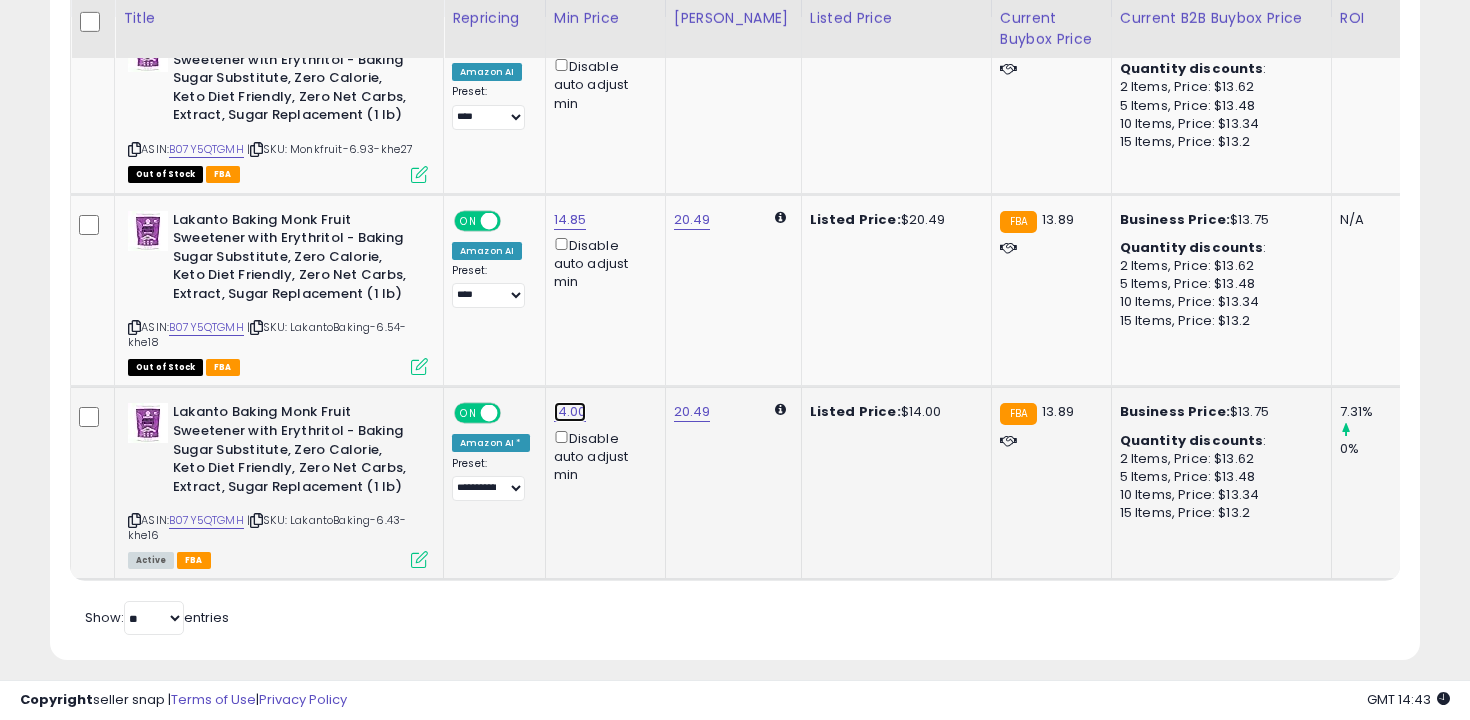 click on "14.00" at bounding box center (570, 41) 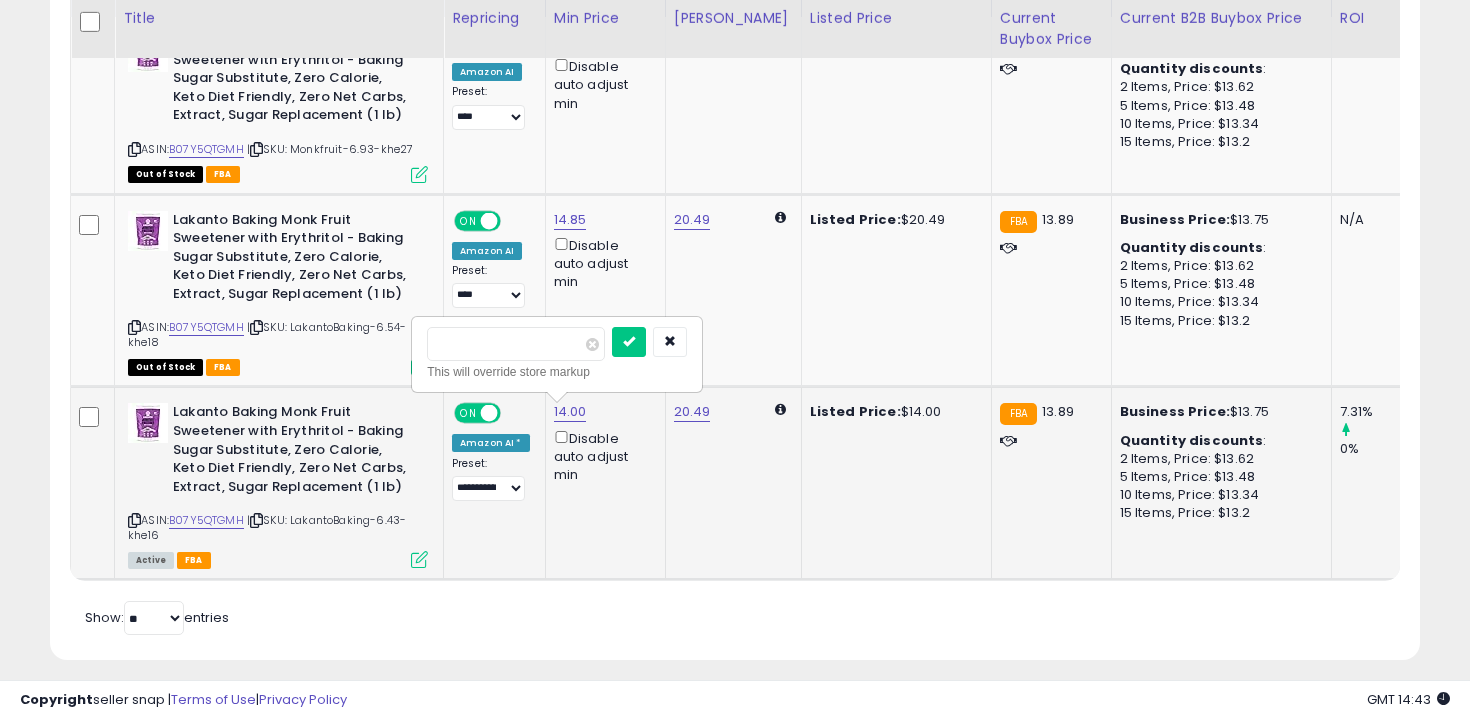 click on "*****" at bounding box center [516, 344] 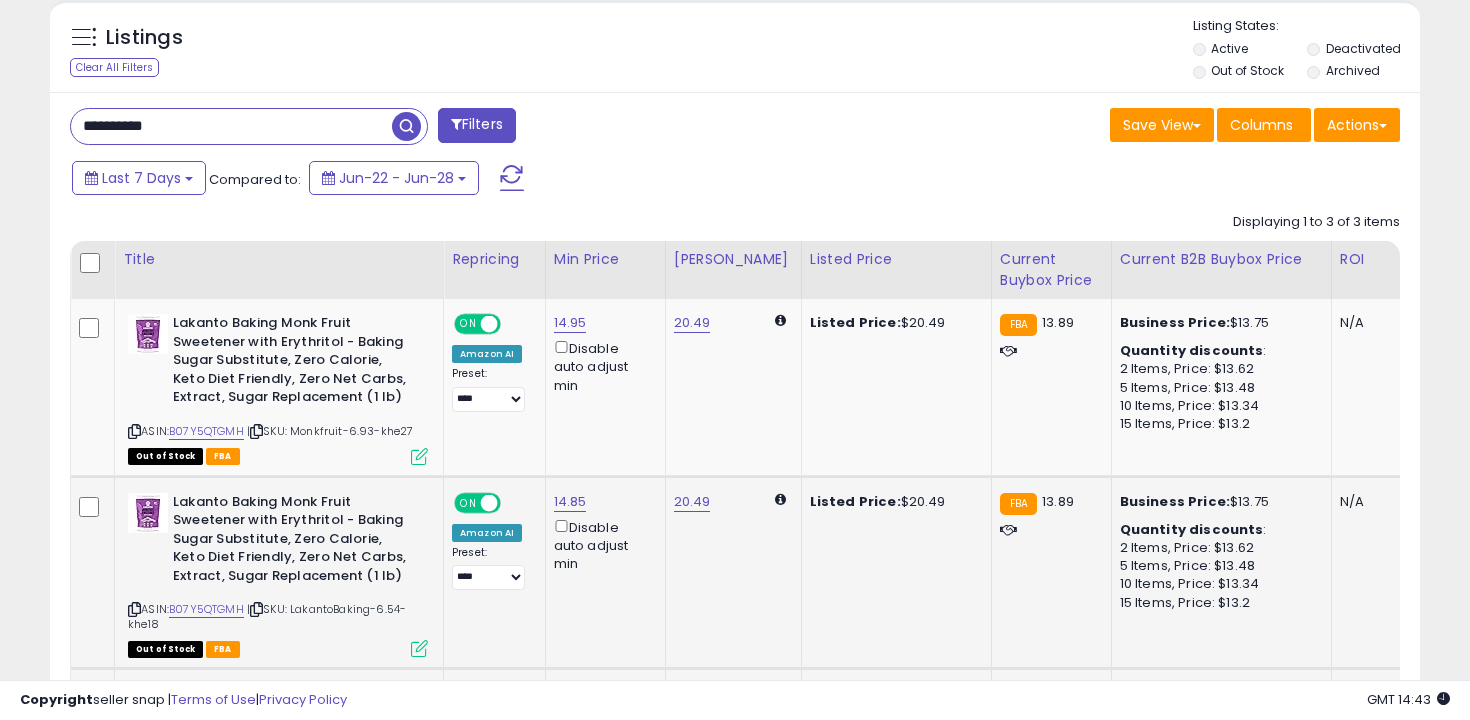 scroll, scrollTop: 683, scrollLeft: 0, axis: vertical 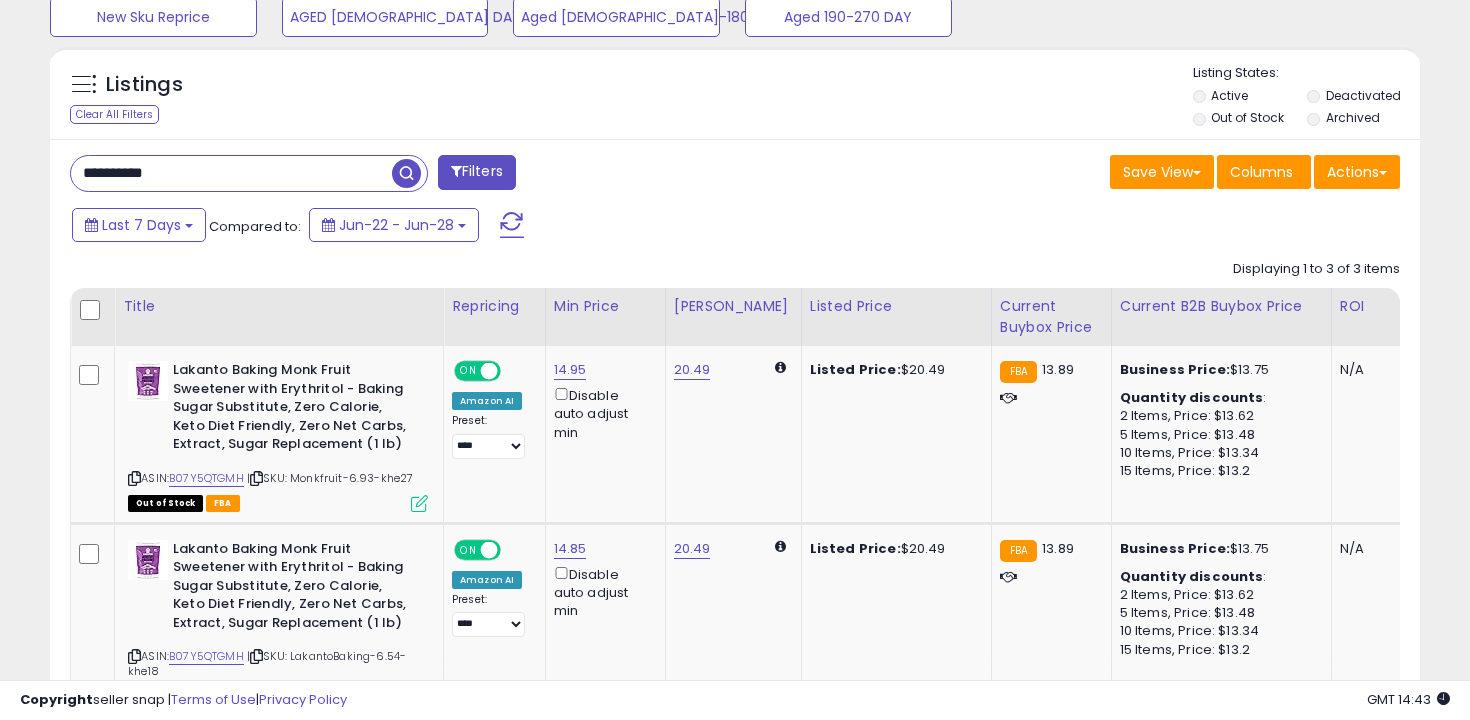 click on "**********" at bounding box center (231, 173) 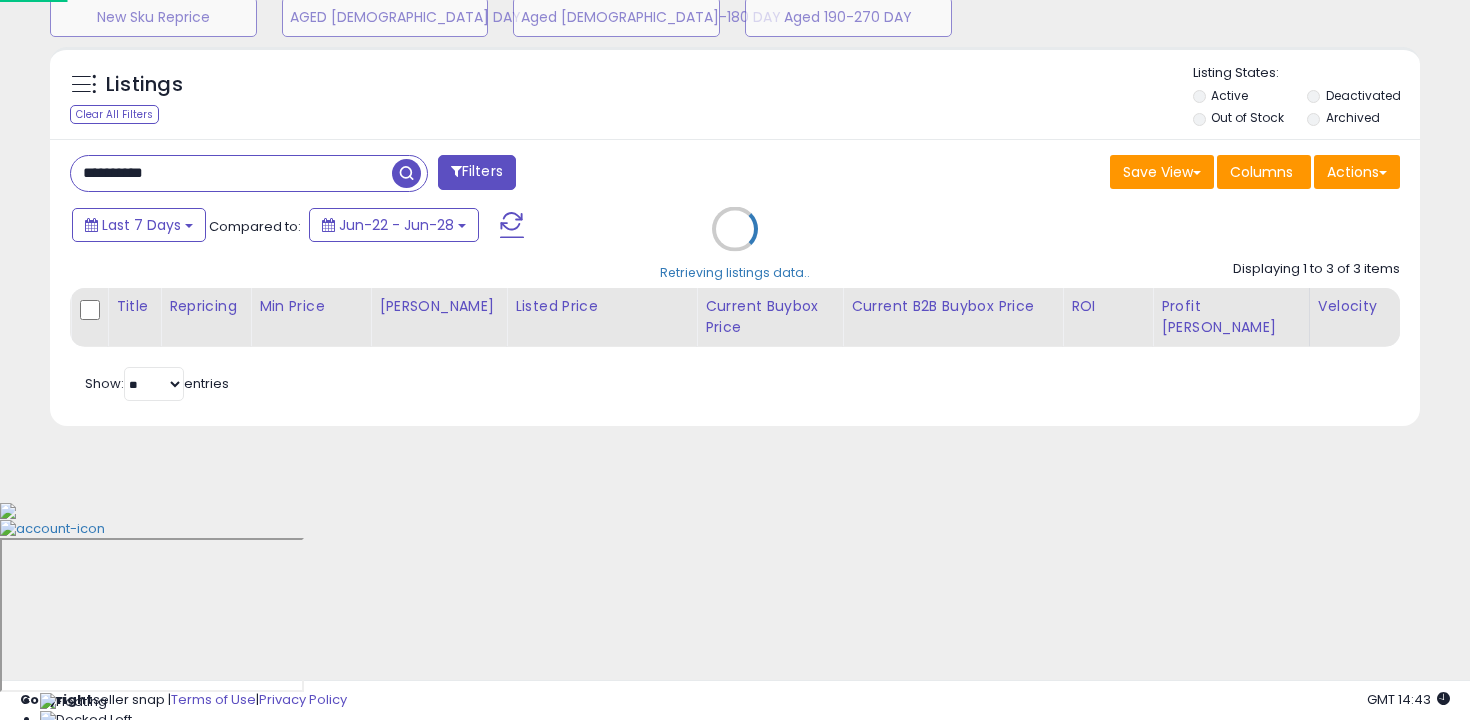 scroll, scrollTop: 456, scrollLeft: 0, axis: vertical 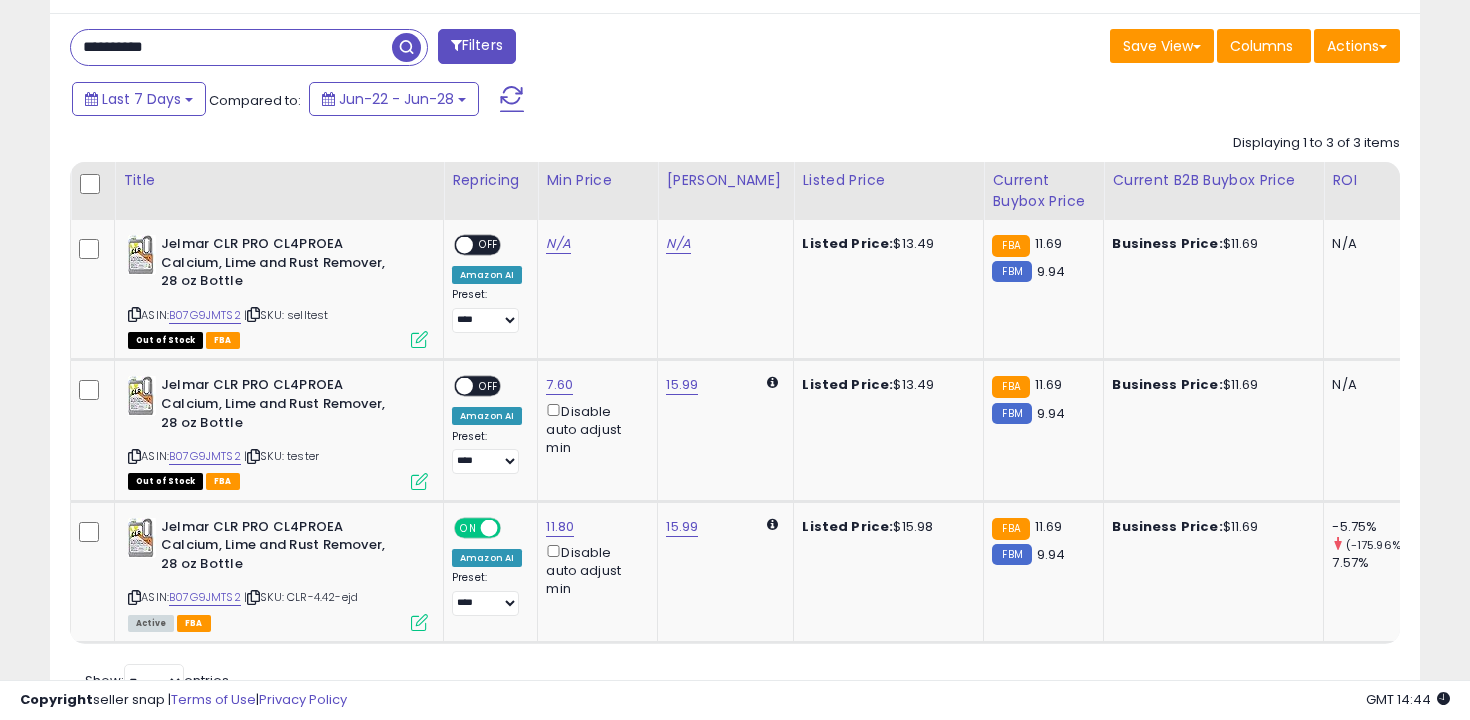 click on "**********" at bounding box center (231, 47) 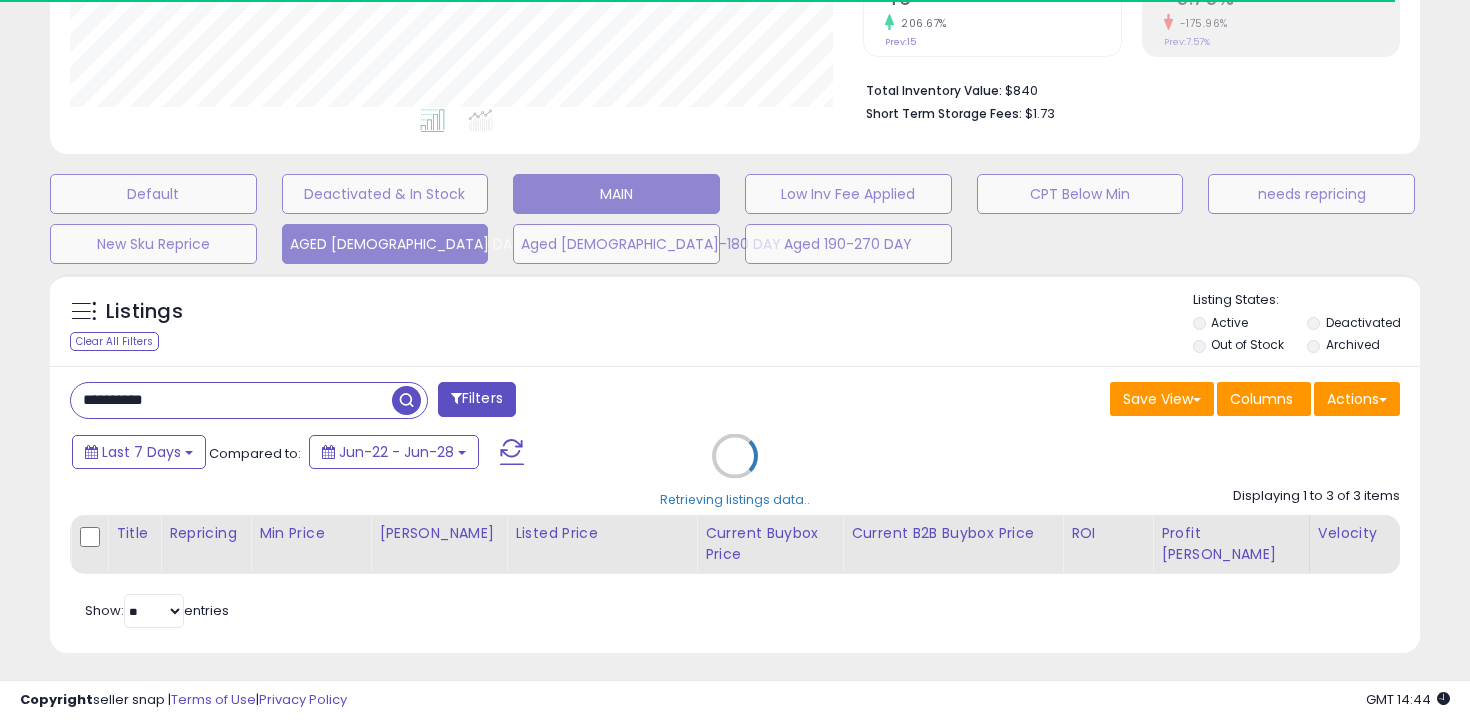 scroll, scrollTop: 711, scrollLeft: 0, axis: vertical 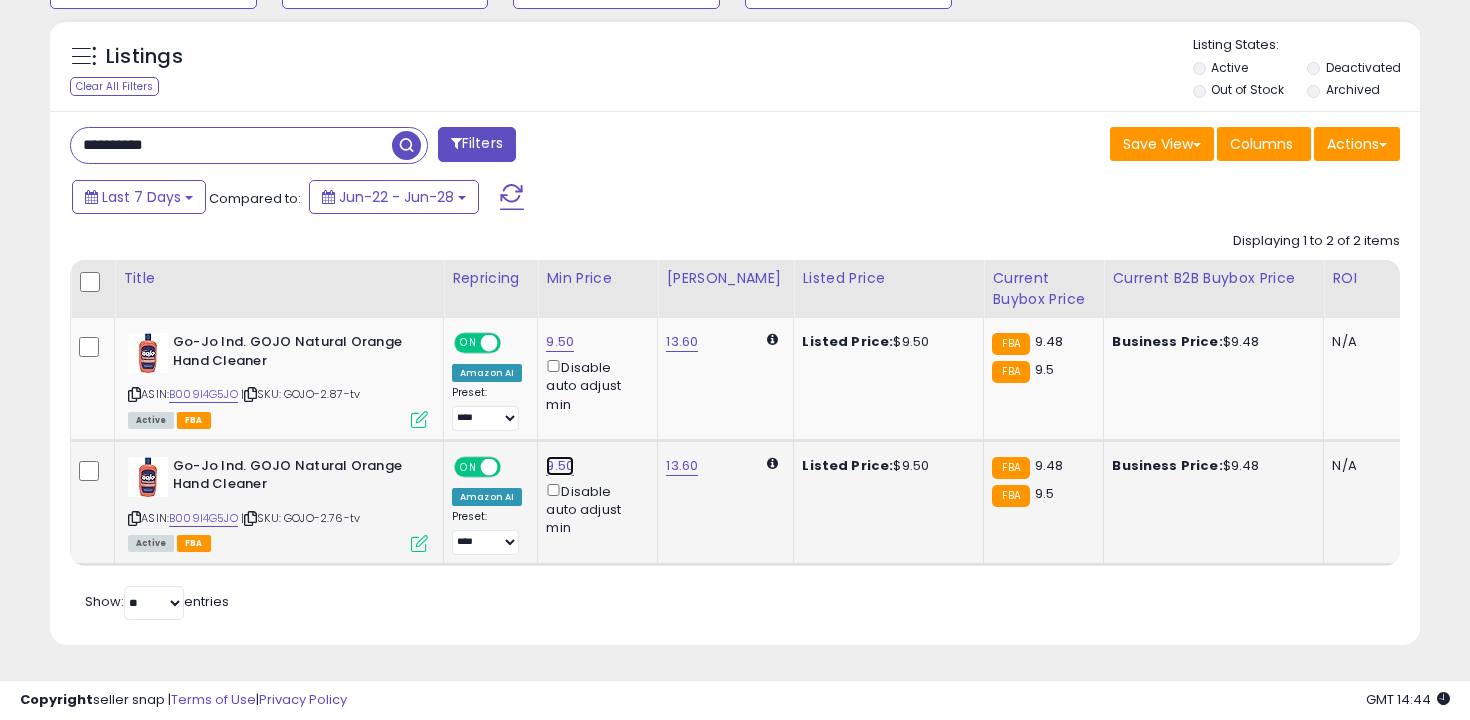 click on "9.50" at bounding box center [560, 342] 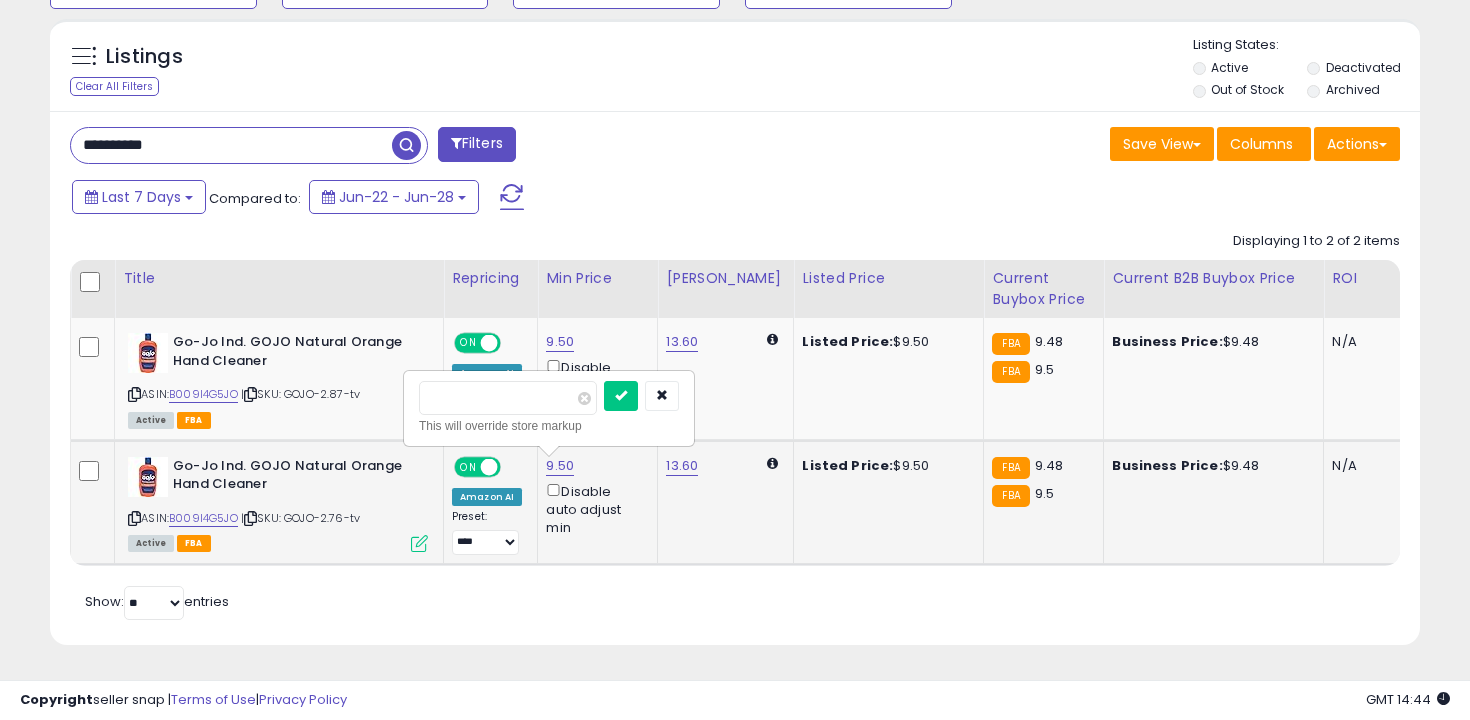 click on "****" at bounding box center [508, 398] 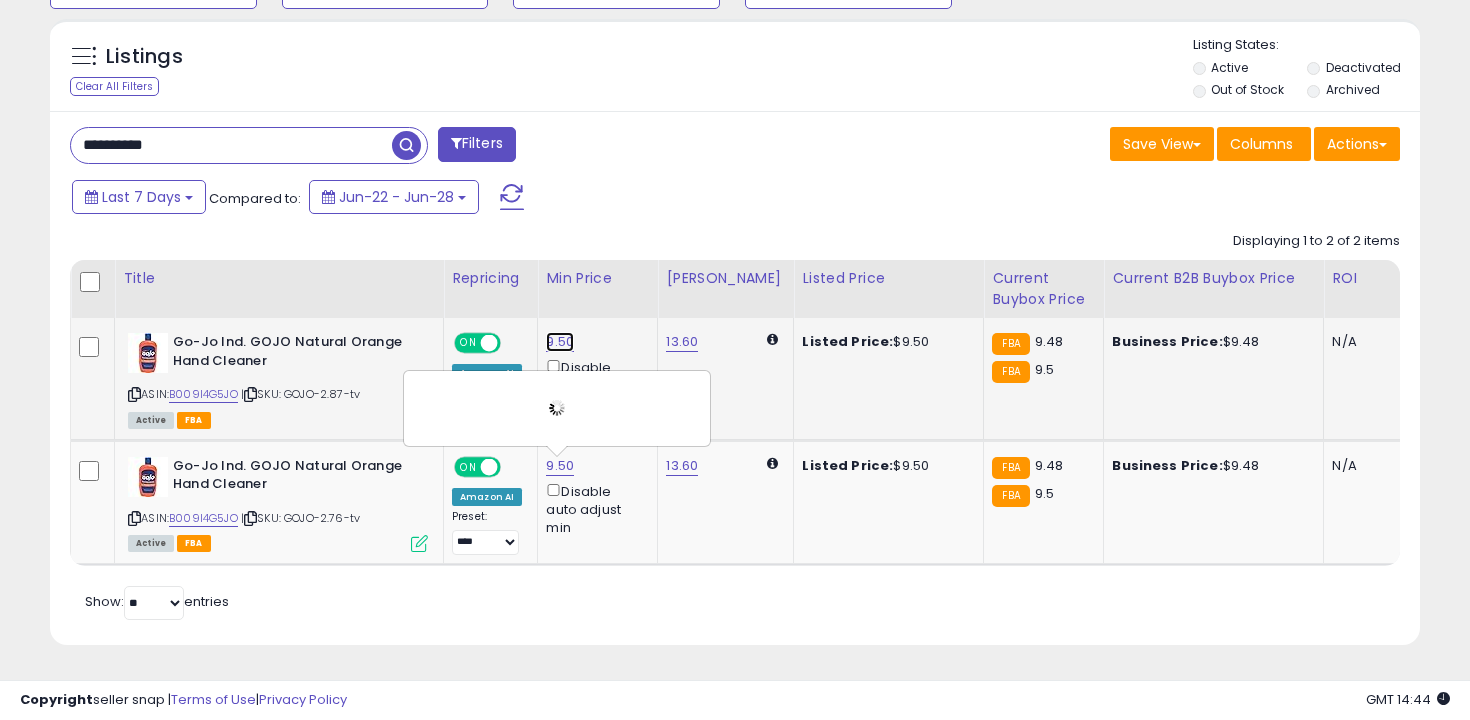 click on "9.50" at bounding box center [560, 342] 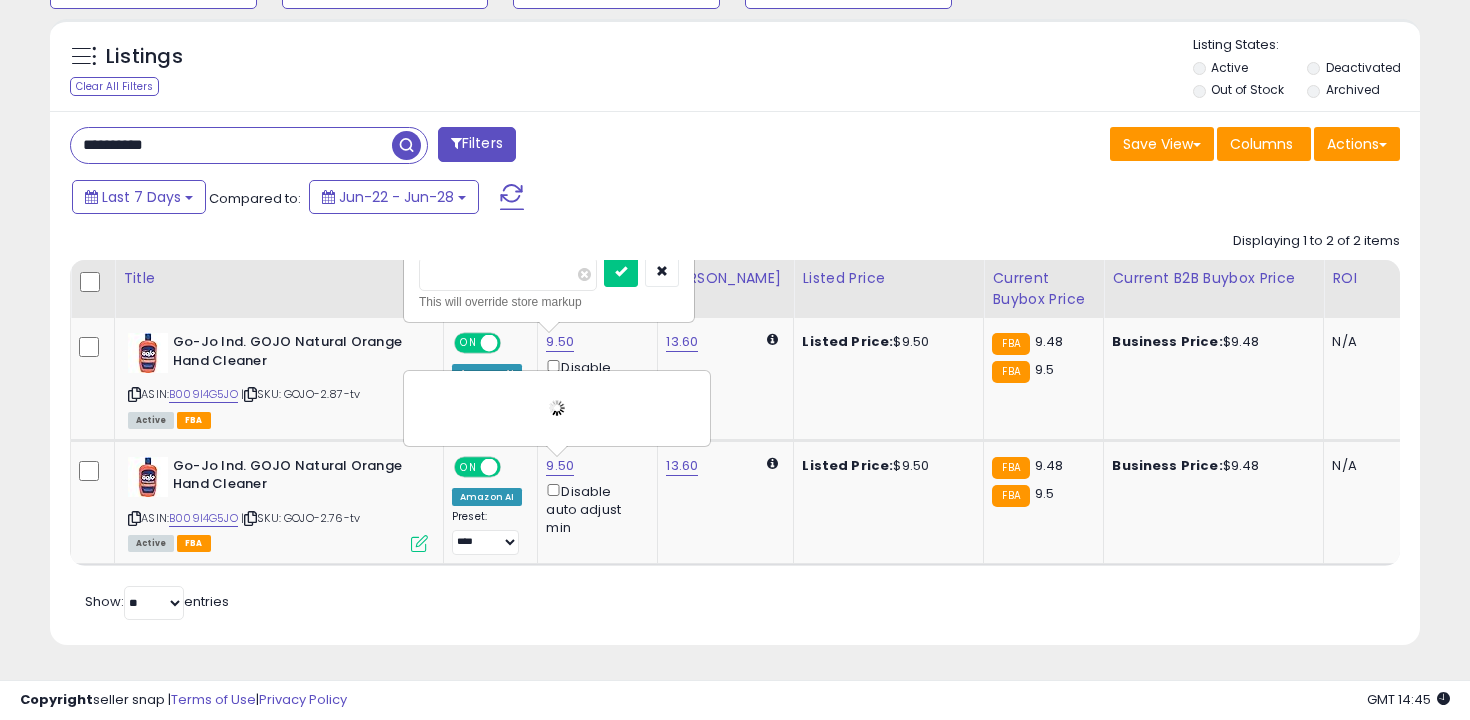 click on "Displaying 1 to 2 of 2 items
Title
Repricing" 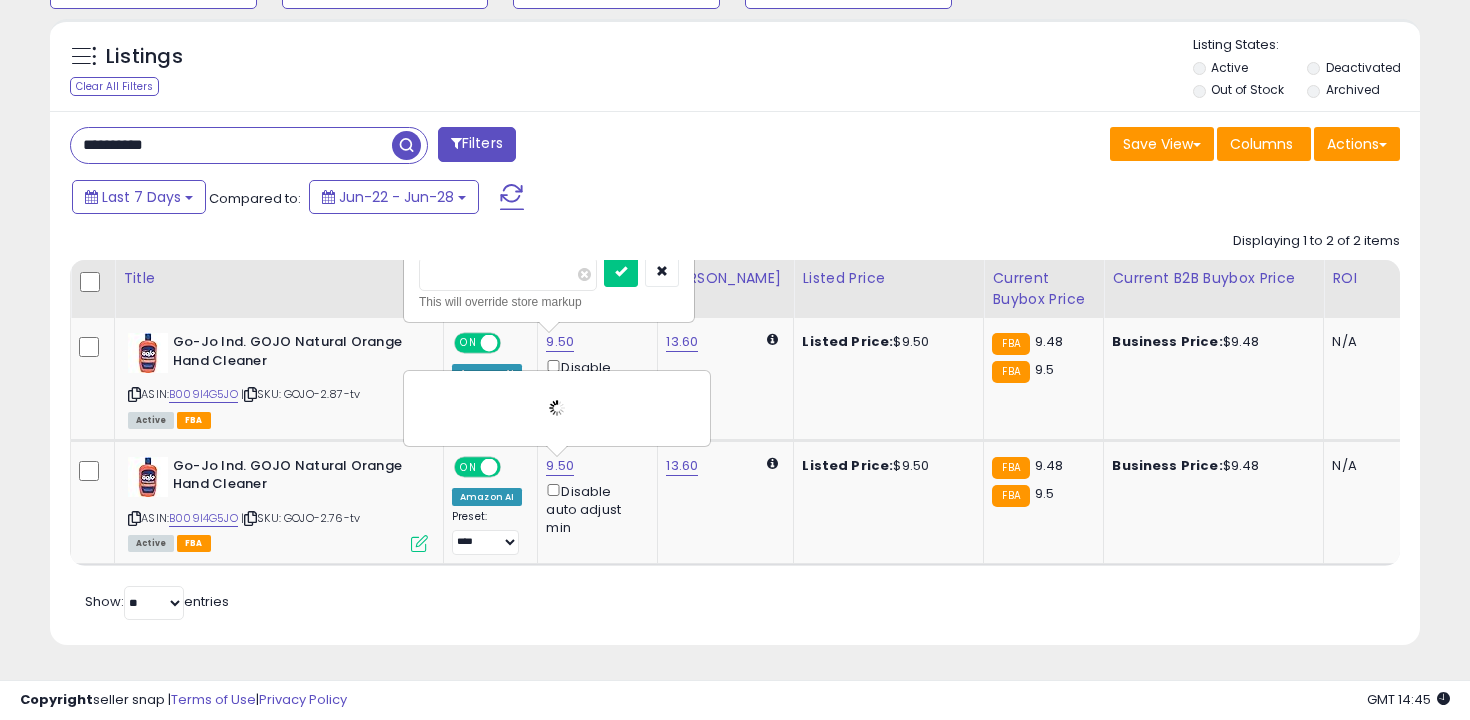 click on "Displaying 1 to 2 of 2 items
Title
Repricing" 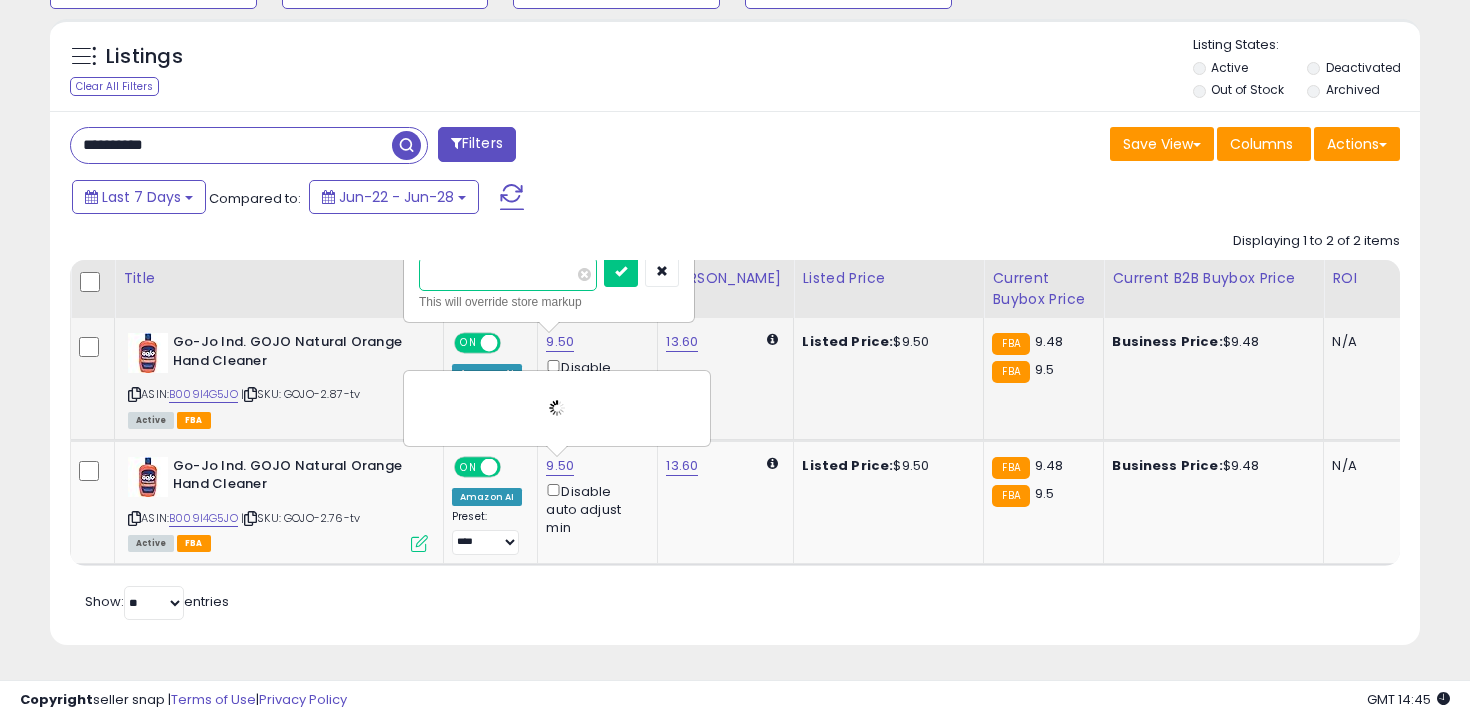 click on "****" at bounding box center (508, 274) 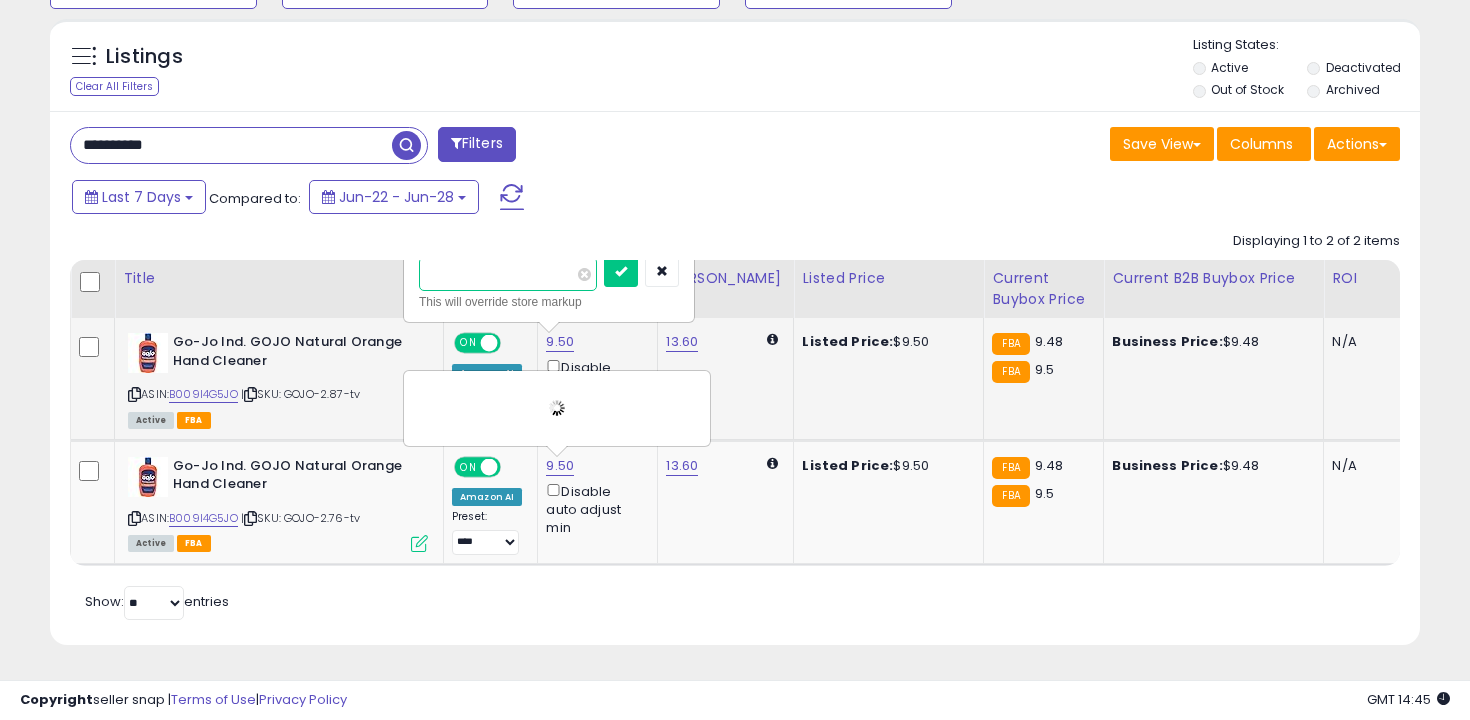 click on "****" at bounding box center [508, 274] 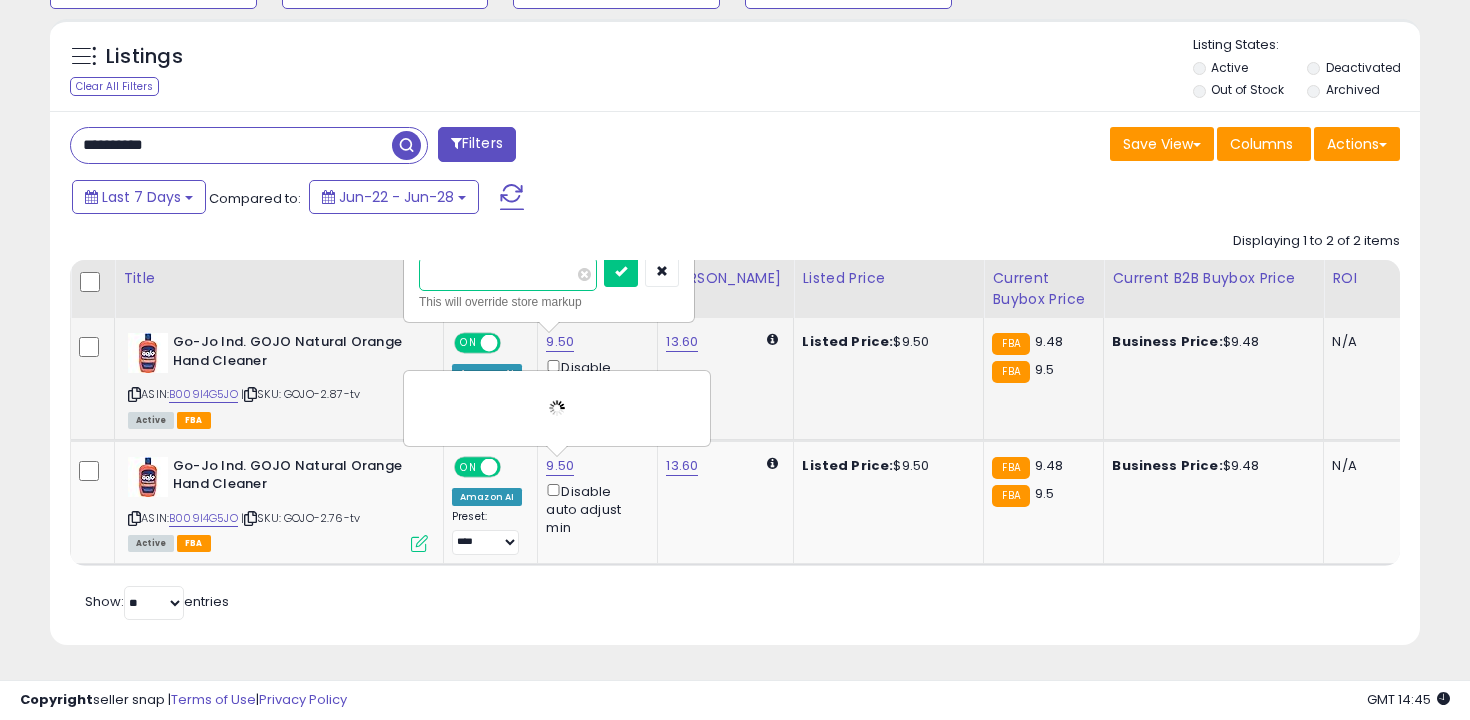click on "****" at bounding box center (508, 274) 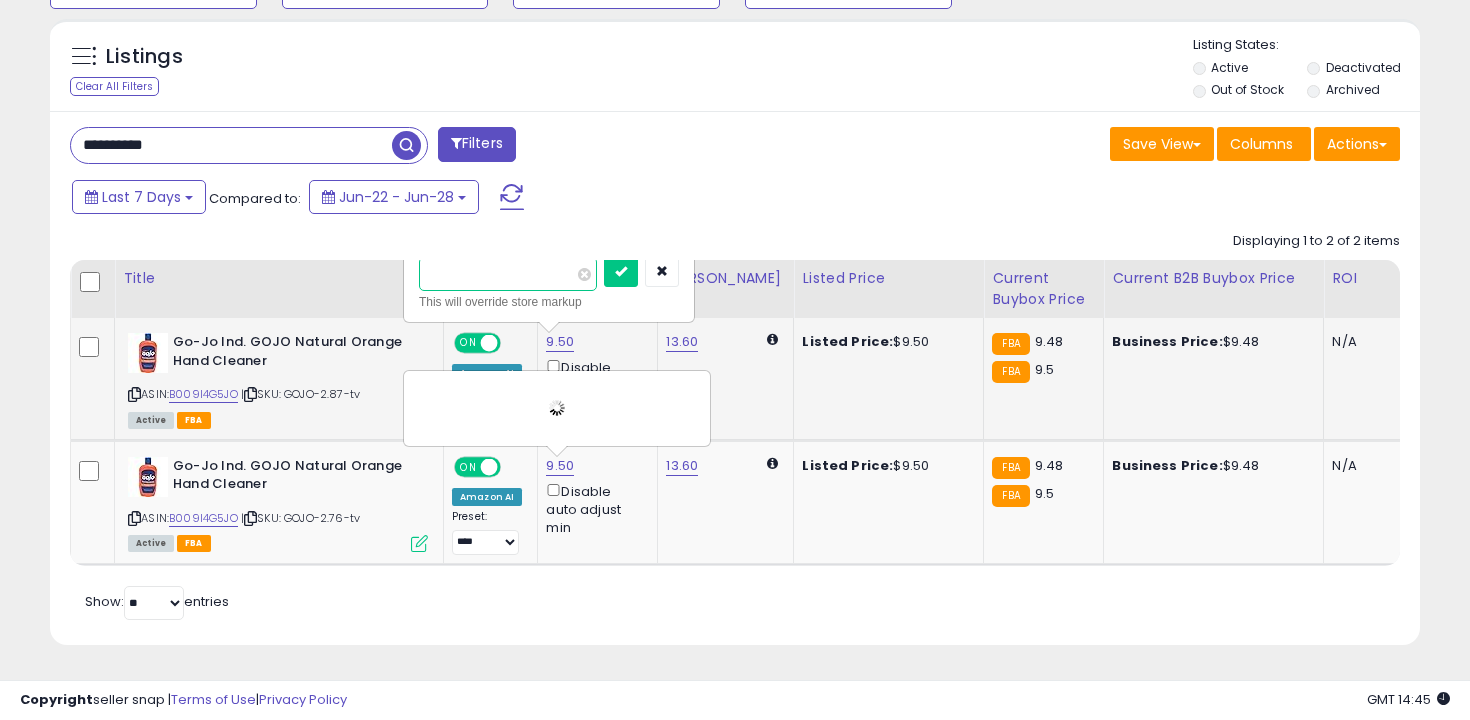 paste 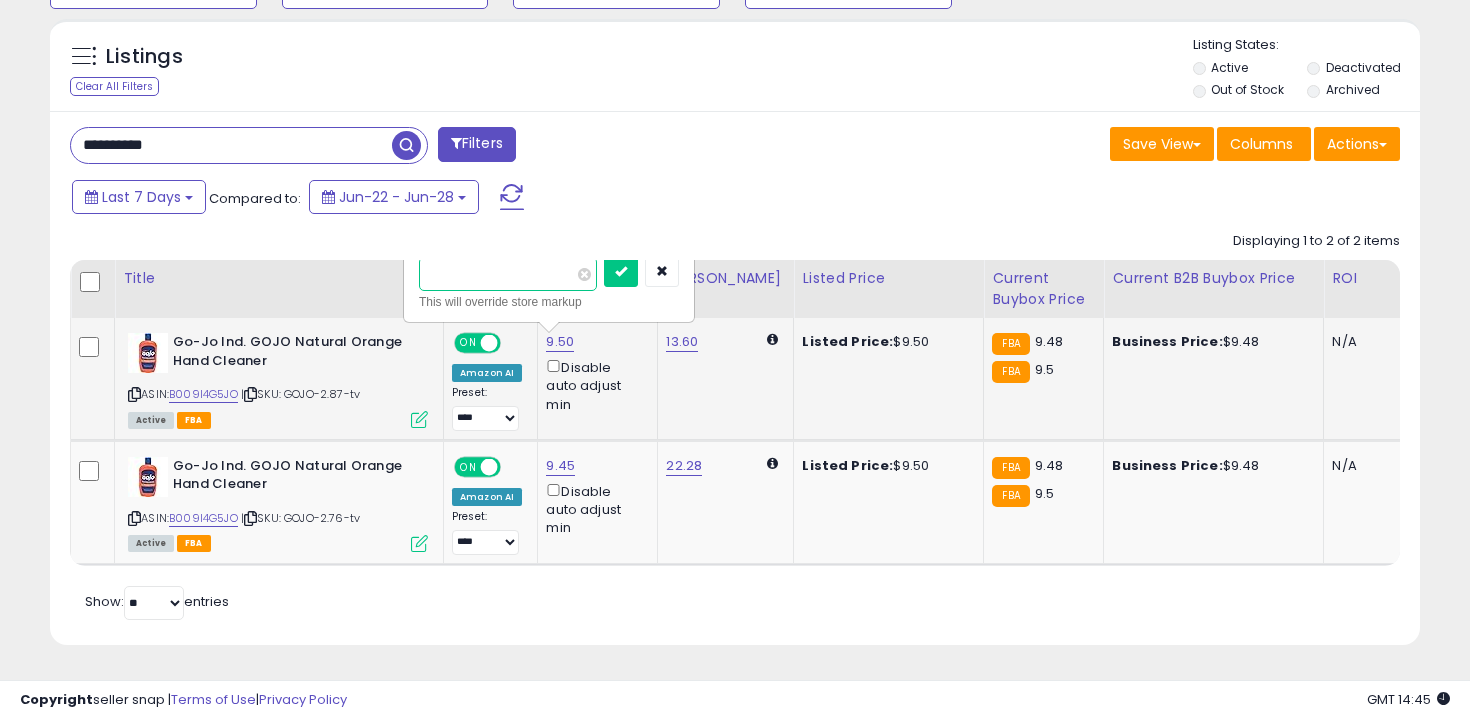 type on "****" 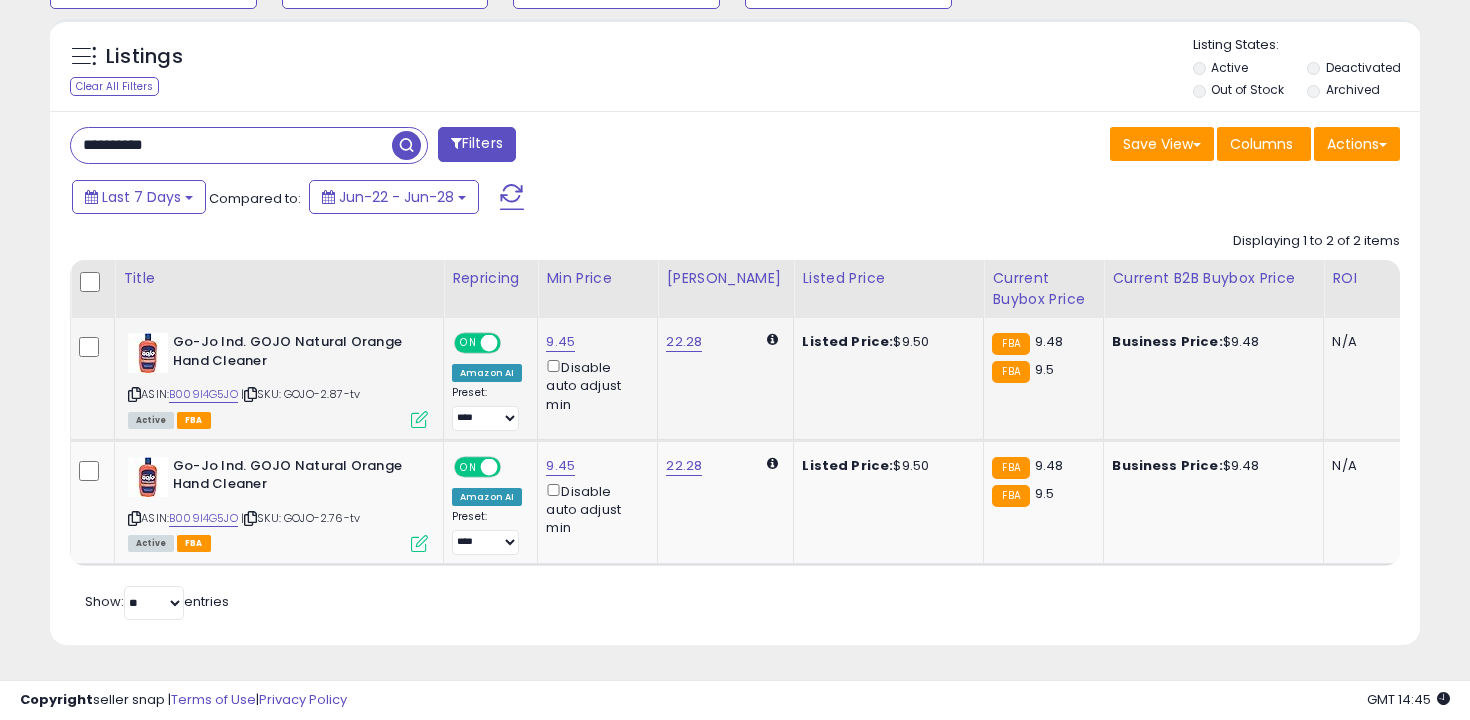 click on "**********" at bounding box center [231, 145] 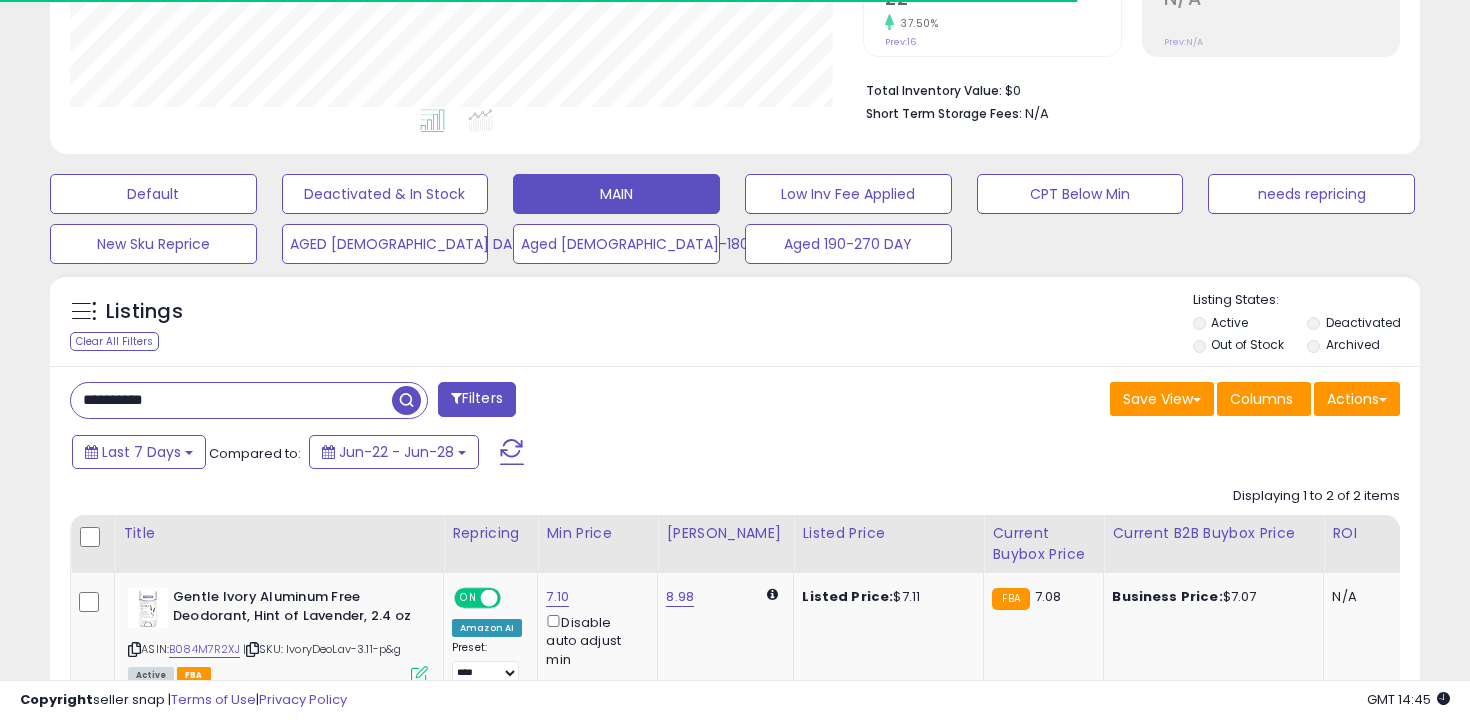 scroll, scrollTop: 711, scrollLeft: 0, axis: vertical 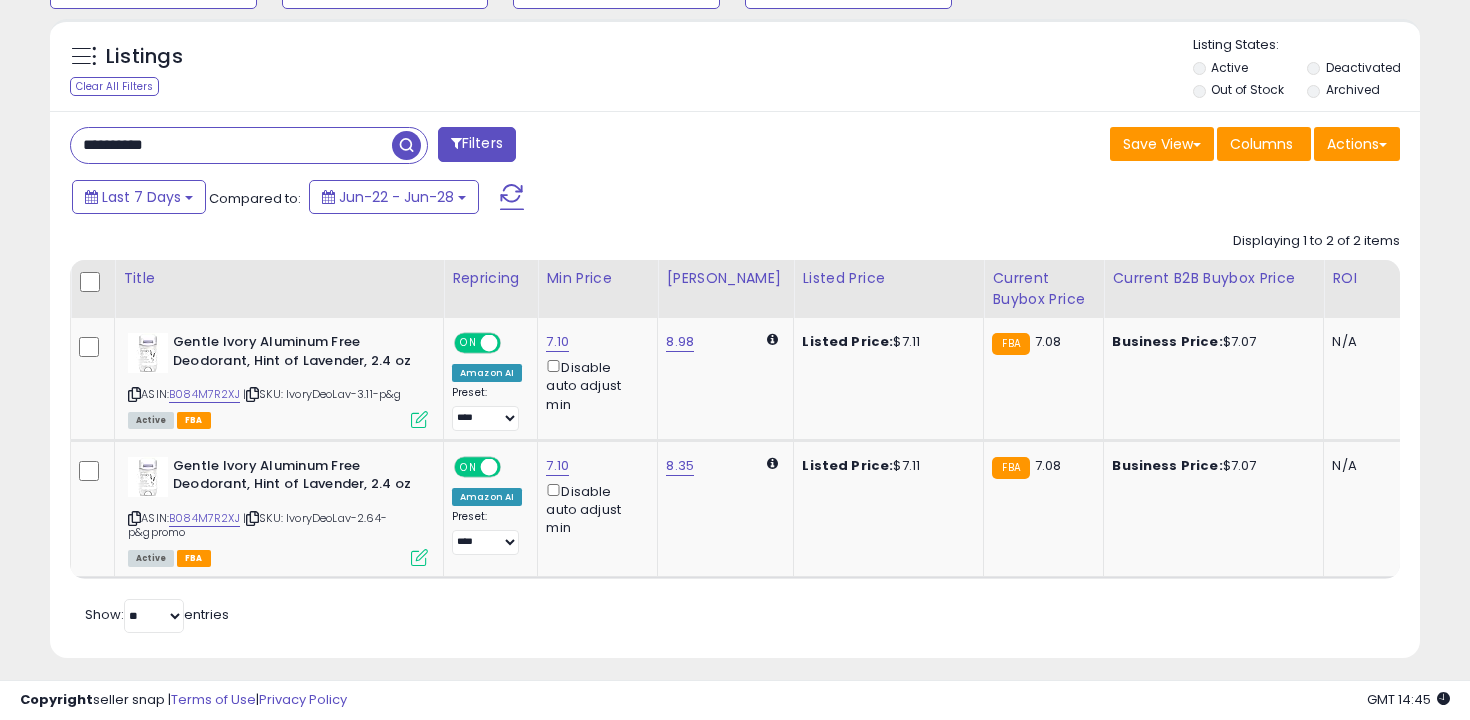click on "**********" at bounding box center (231, 145) 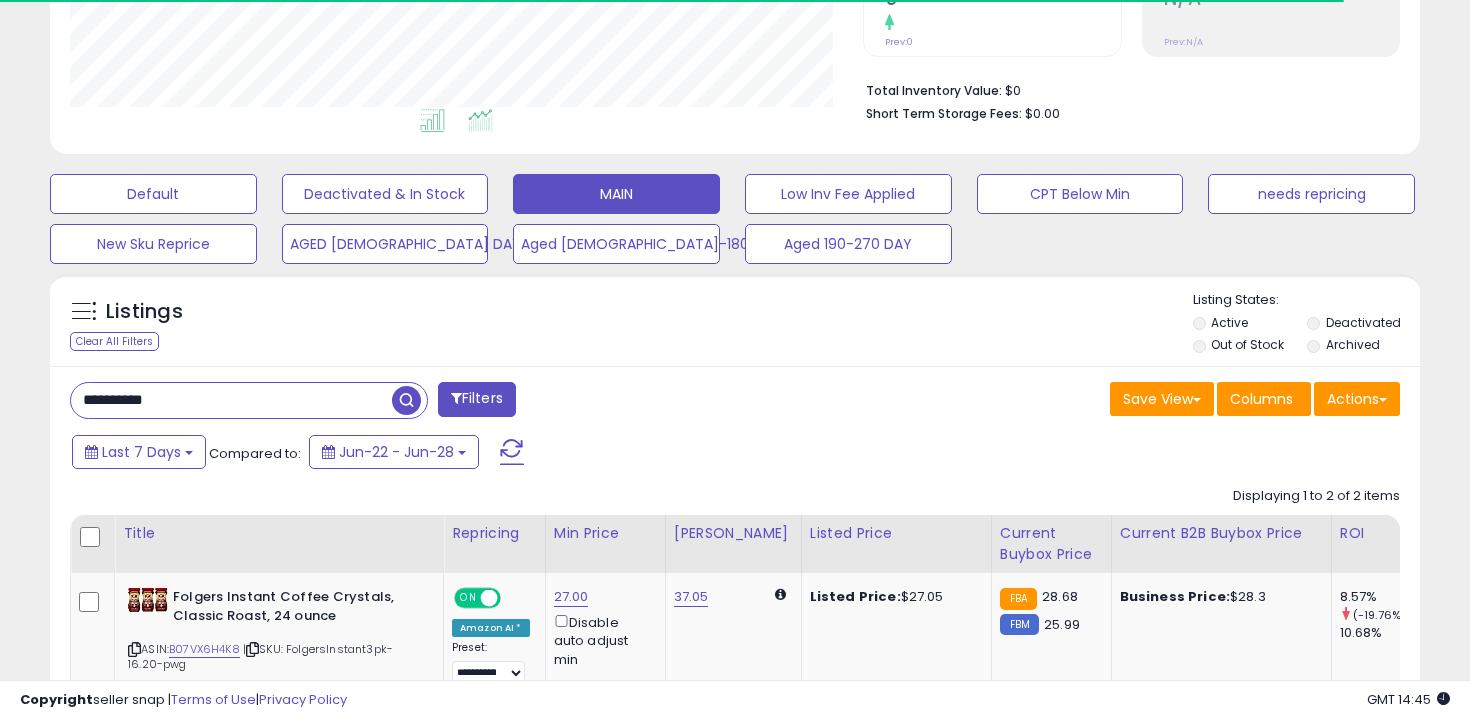 scroll, scrollTop: 711, scrollLeft: 0, axis: vertical 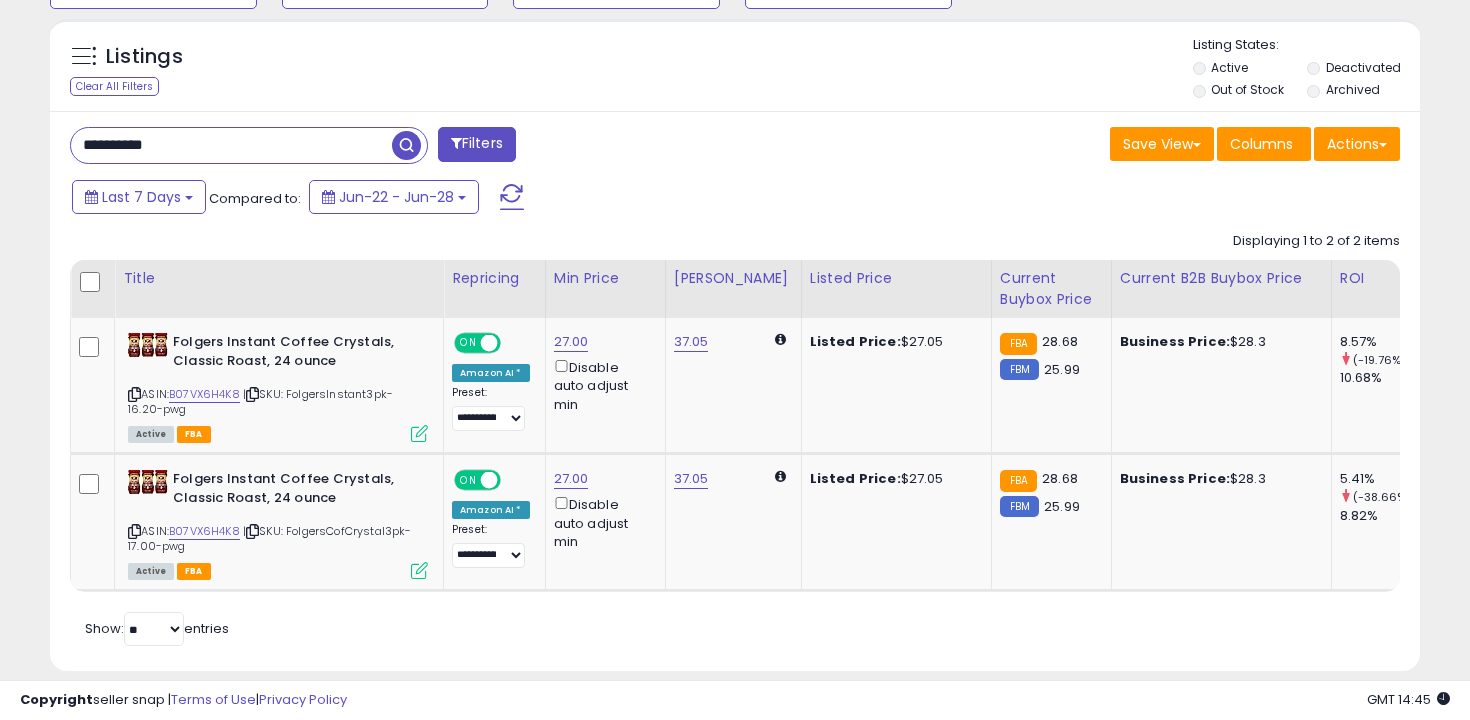 click on "**********" at bounding box center (231, 145) 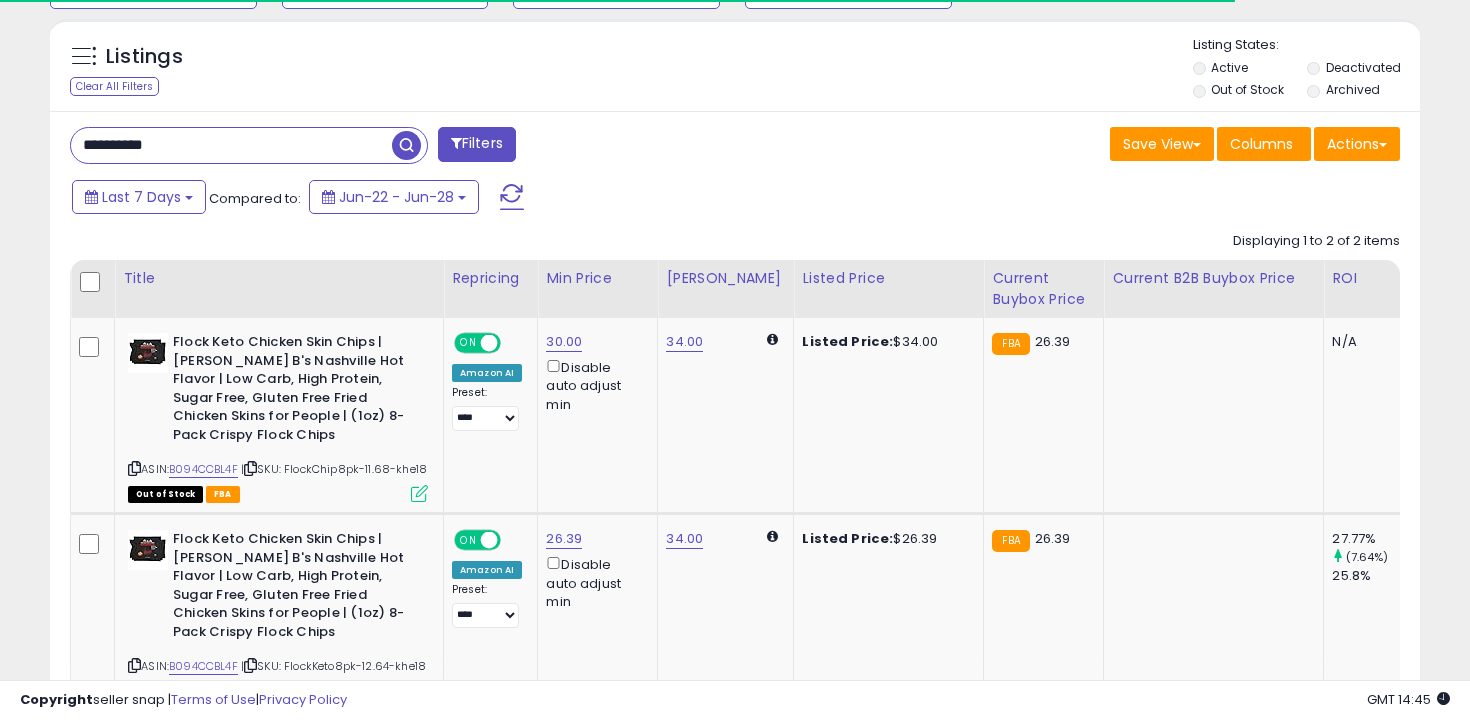 scroll, scrollTop: 886, scrollLeft: 0, axis: vertical 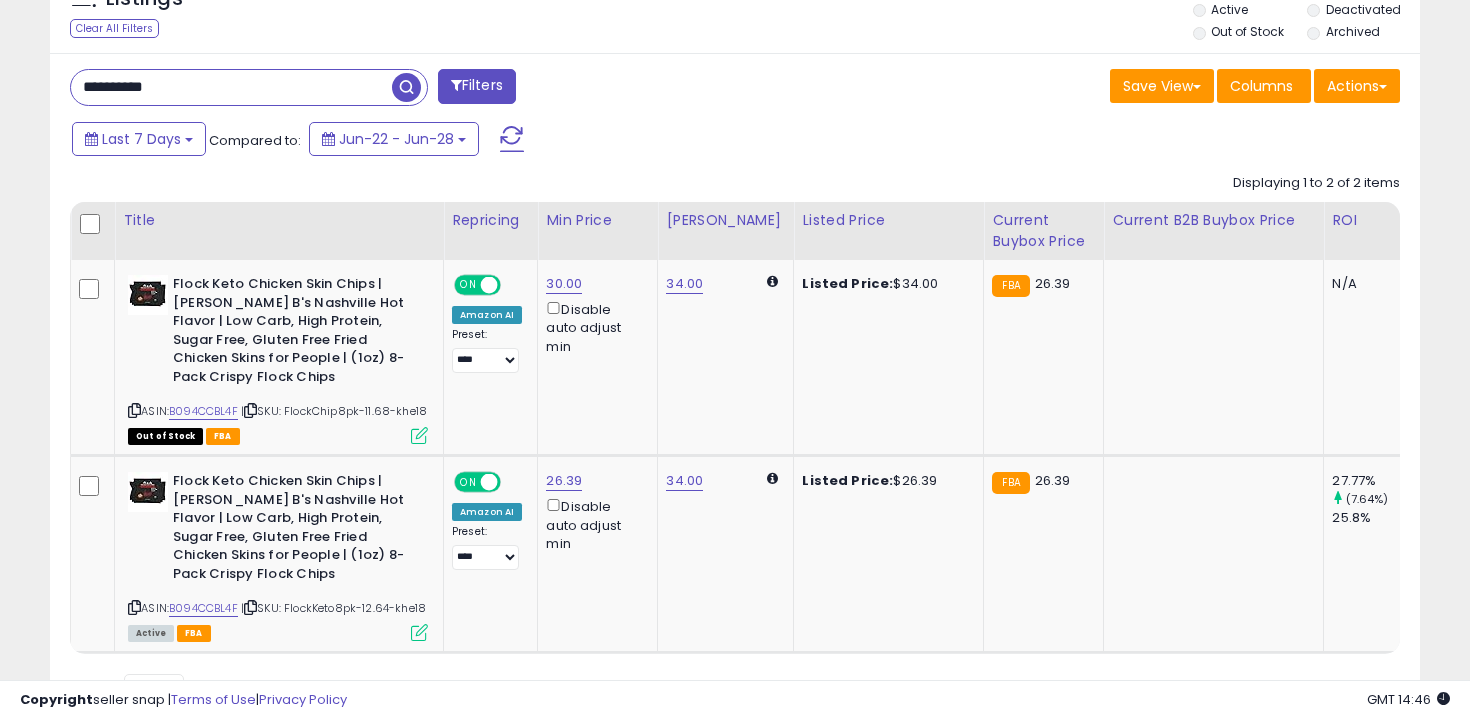 click on "**********" at bounding box center [231, 87] 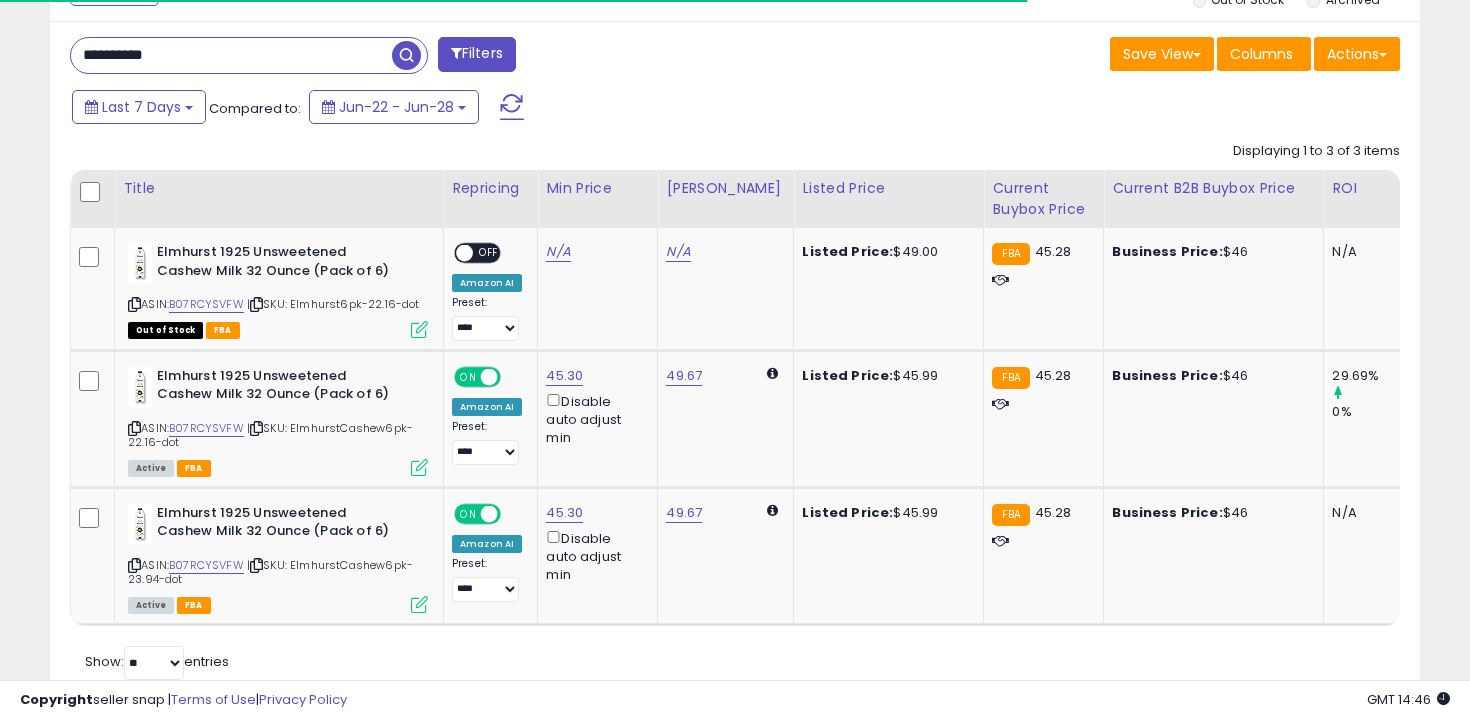 scroll, scrollTop: 843, scrollLeft: 0, axis: vertical 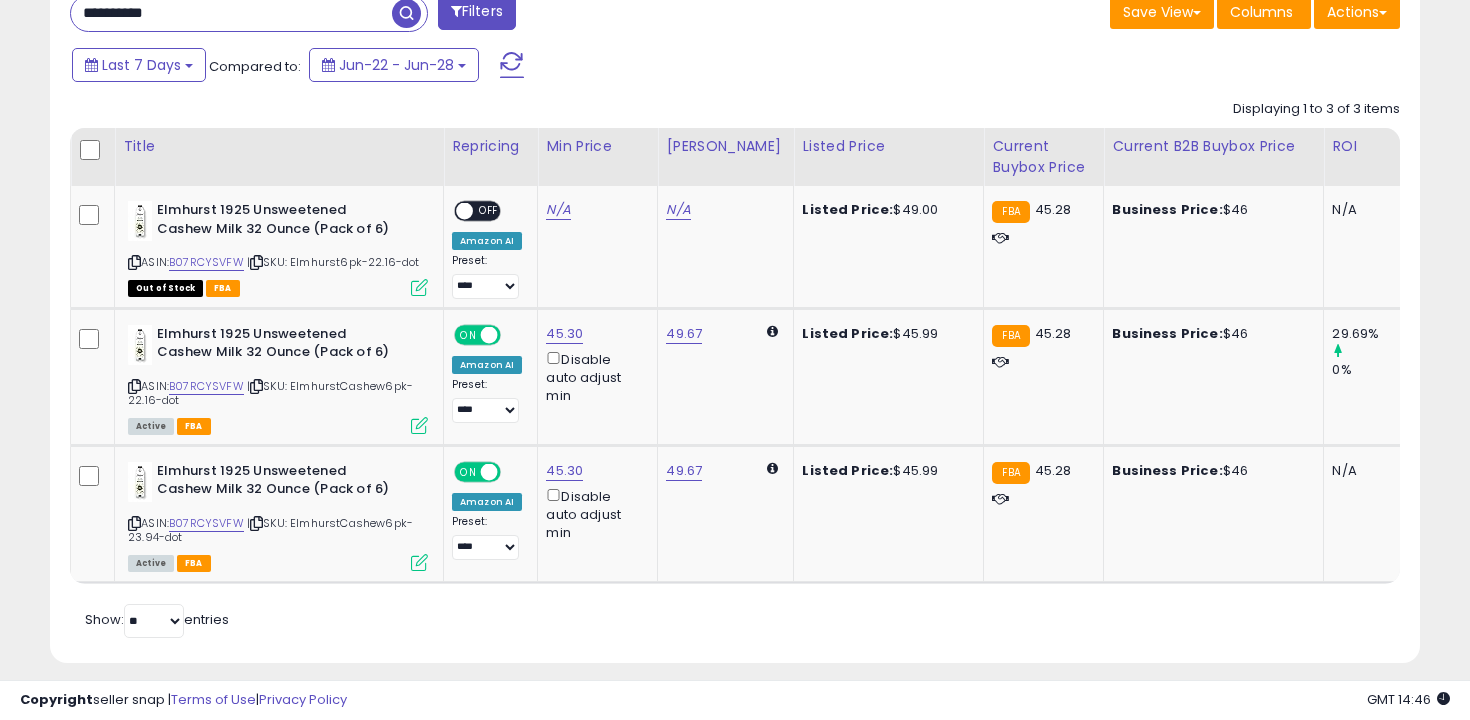 click on "**********" at bounding box center [231, 13] 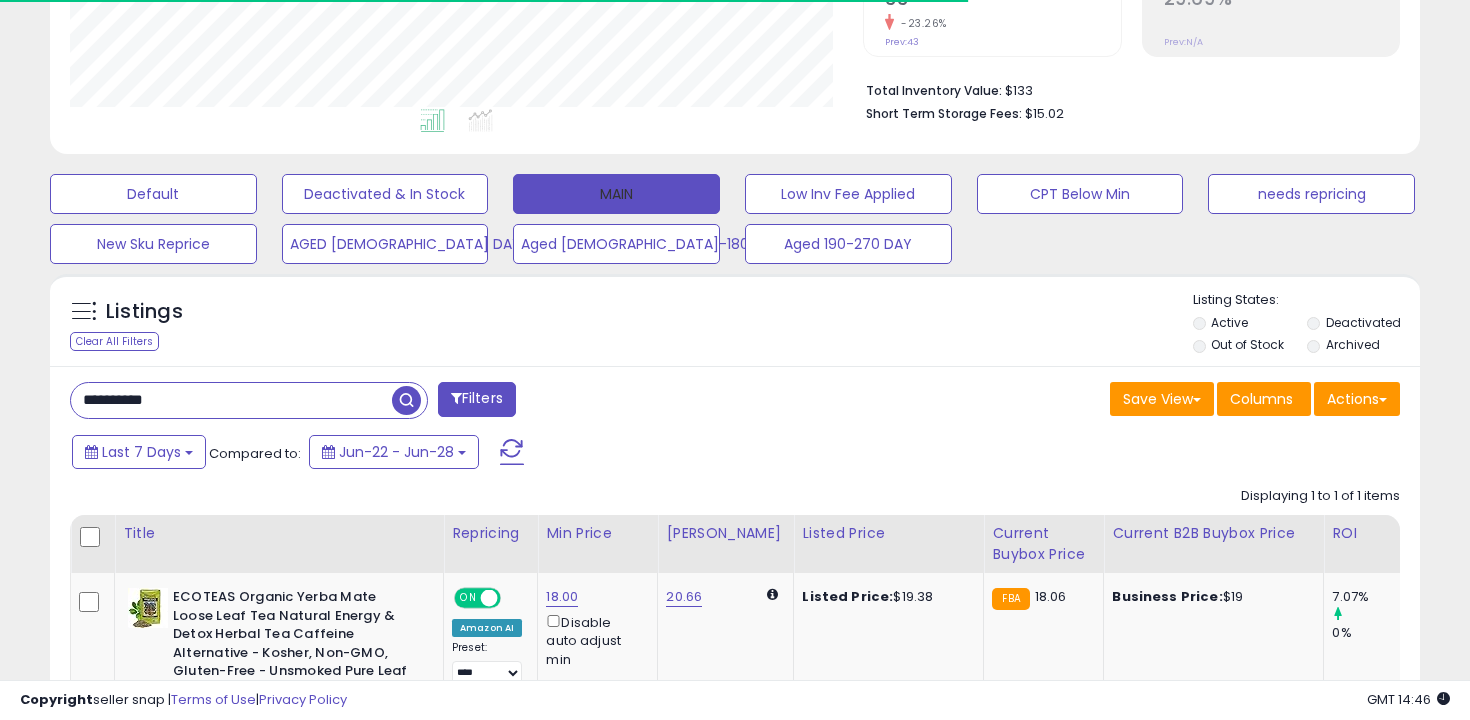 scroll, scrollTop: 660, scrollLeft: 0, axis: vertical 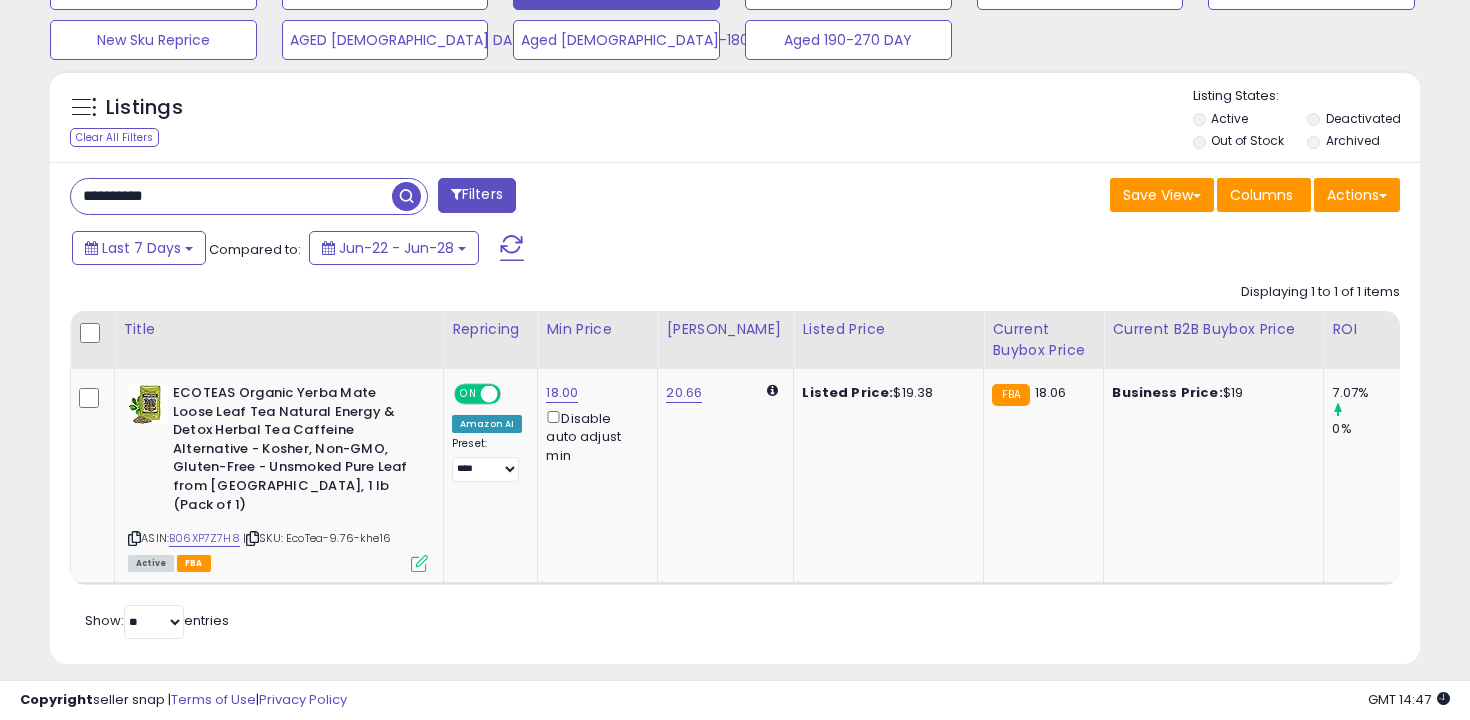 click on "**********" at bounding box center (231, 196) 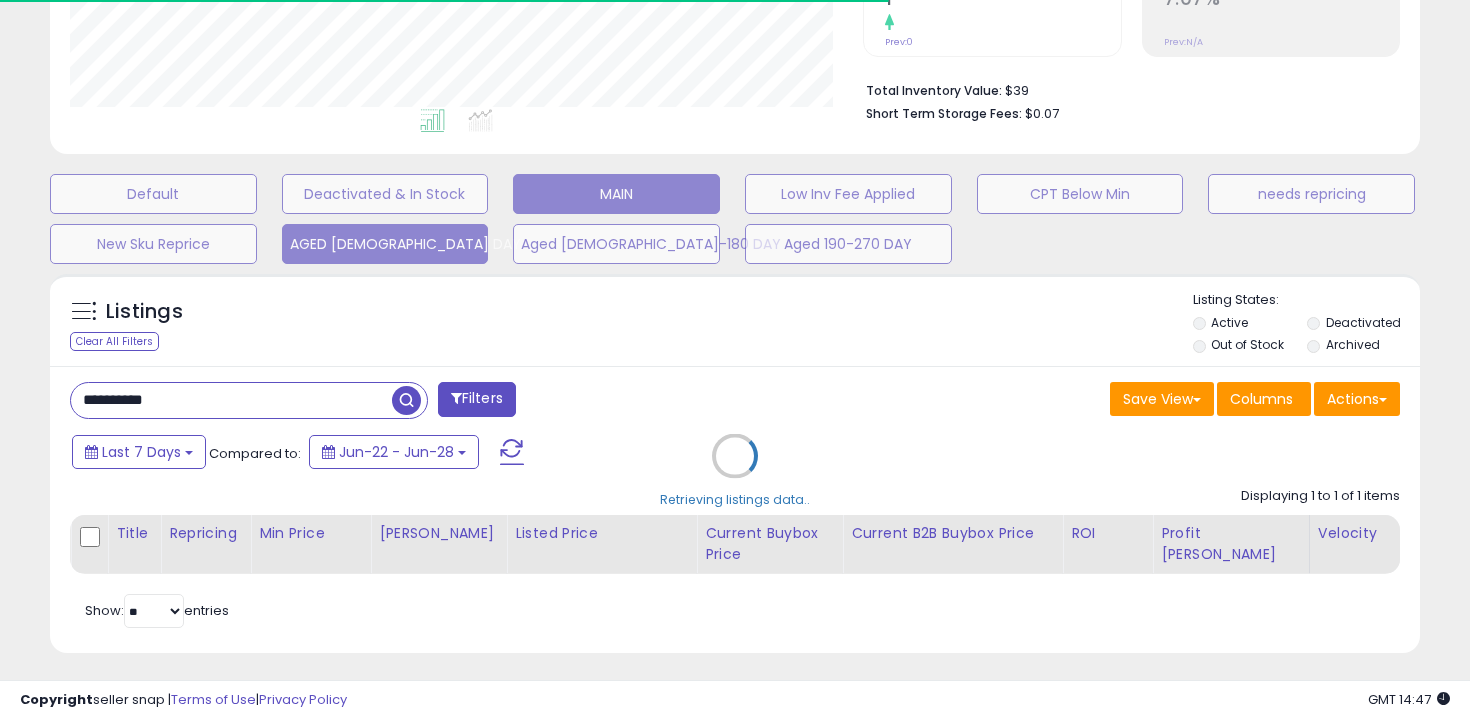 scroll, scrollTop: 619, scrollLeft: 0, axis: vertical 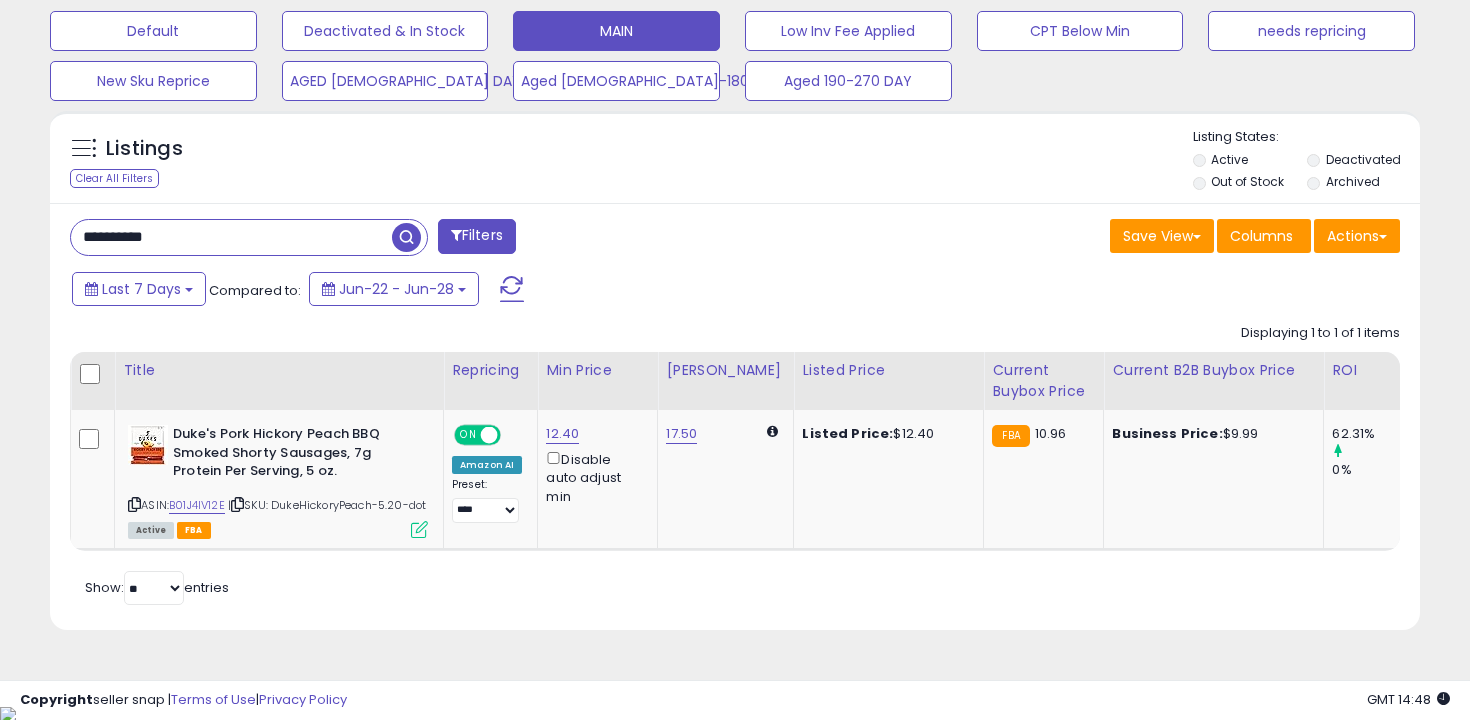 click on "**********" at bounding box center (231, 237) 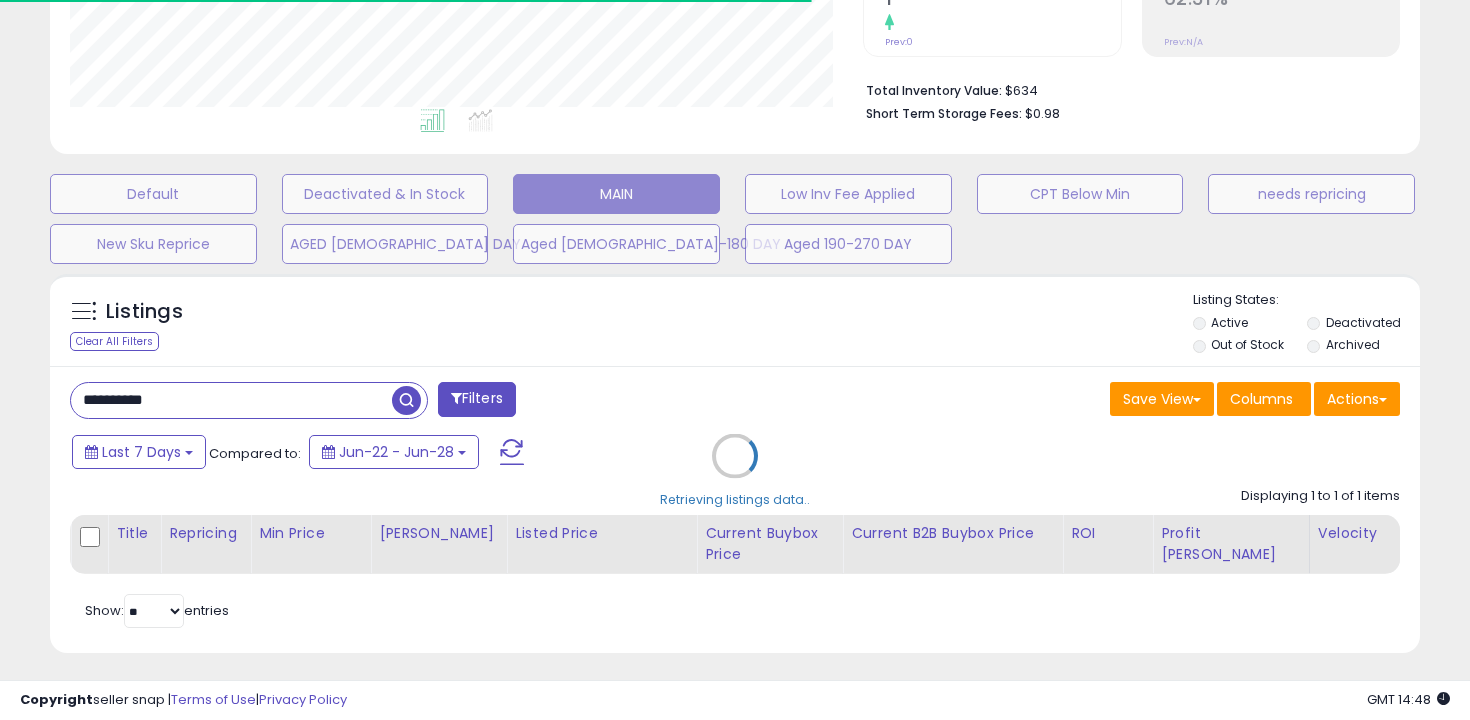 scroll, scrollTop: 598, scrollLeft: 0, axis: vertical 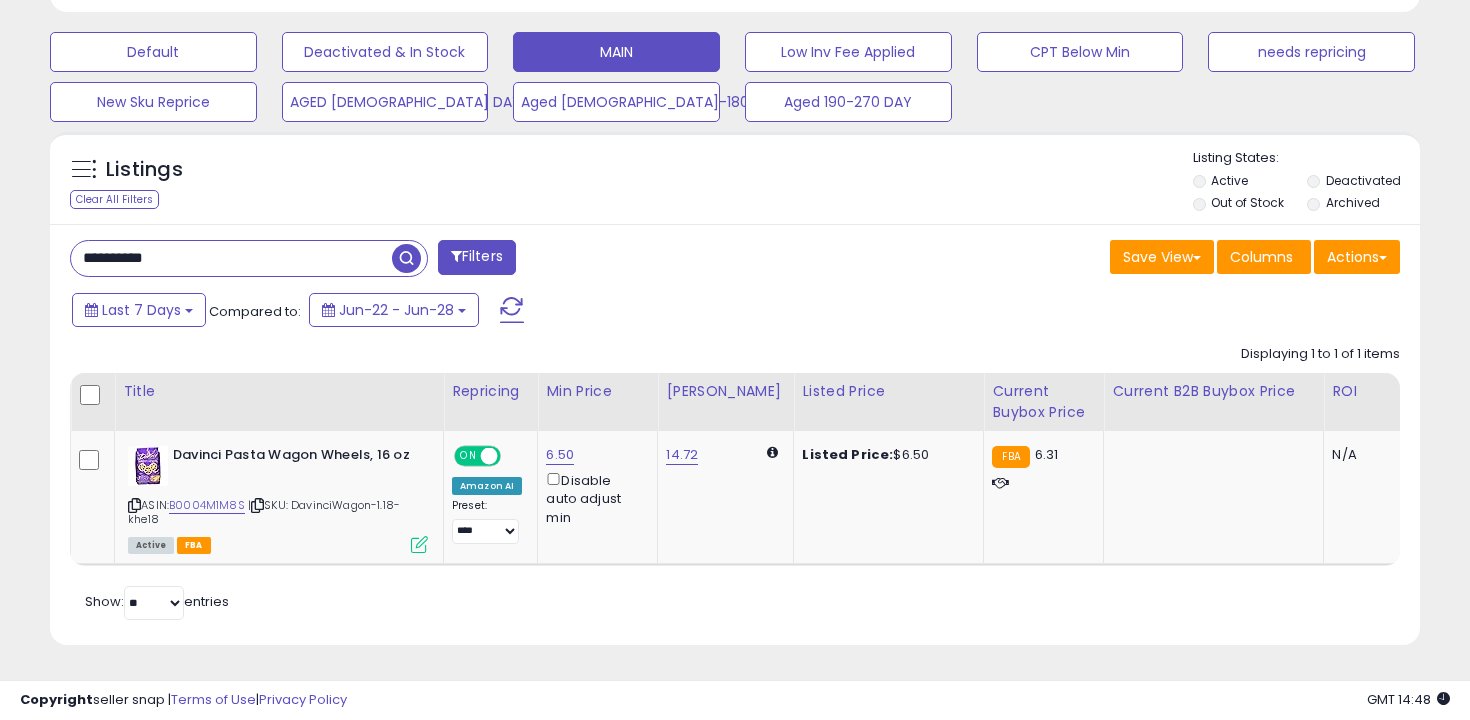 click on "**********" at bounding box center [231, 258] 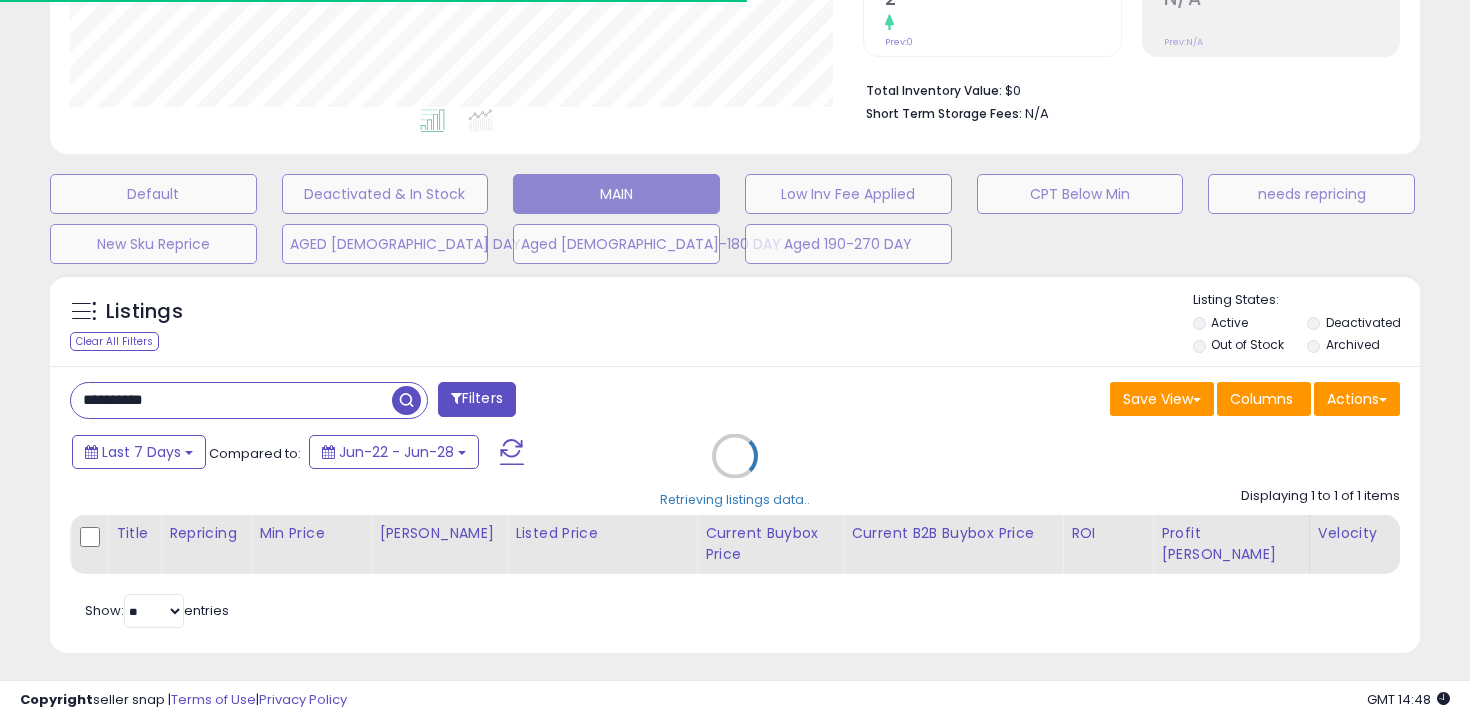 scroll, scrollTop: 598, scrollLeft: 0, axis: vertical 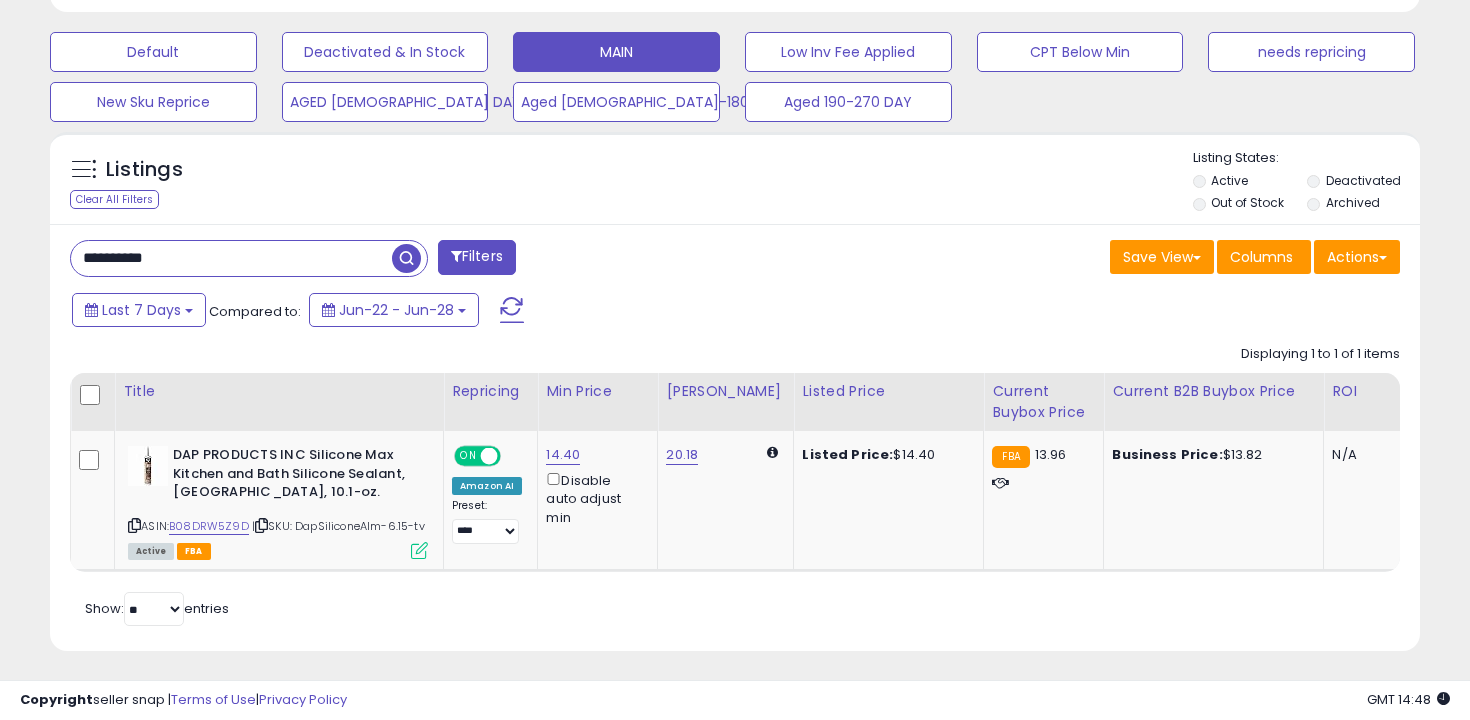click on "**********" at bounding box center (231, 258) 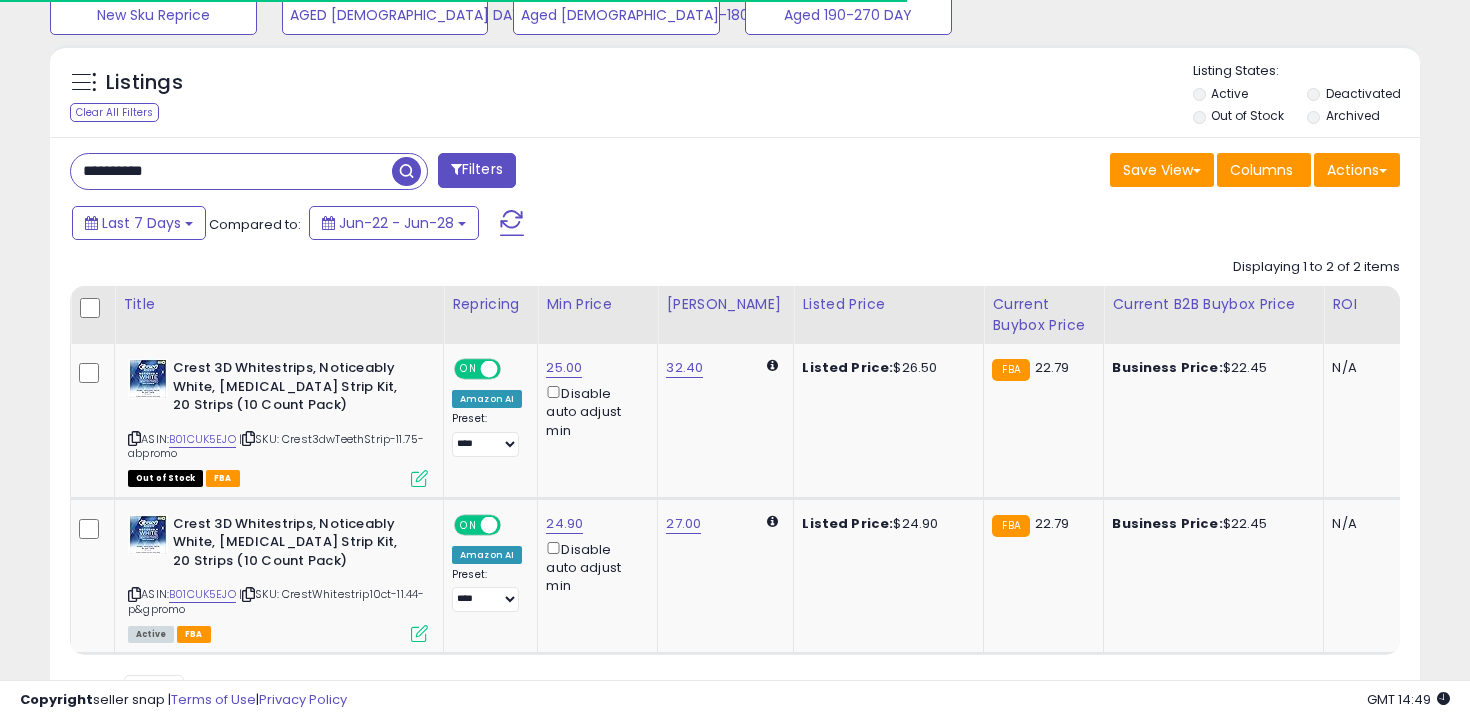 scroll, scrollTop: 775, scrollLeft: 0, axis: vertical 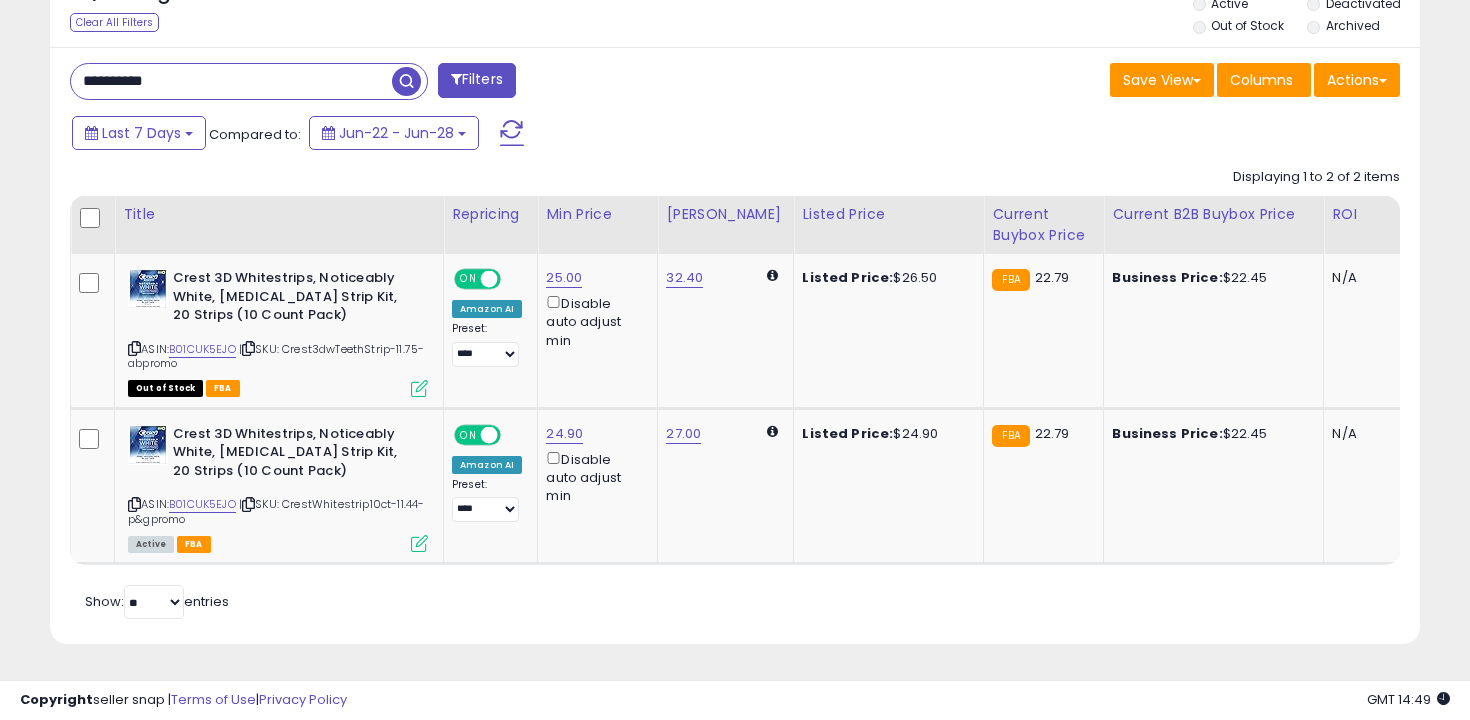 click on "**********" at bounding box center (231, 81) 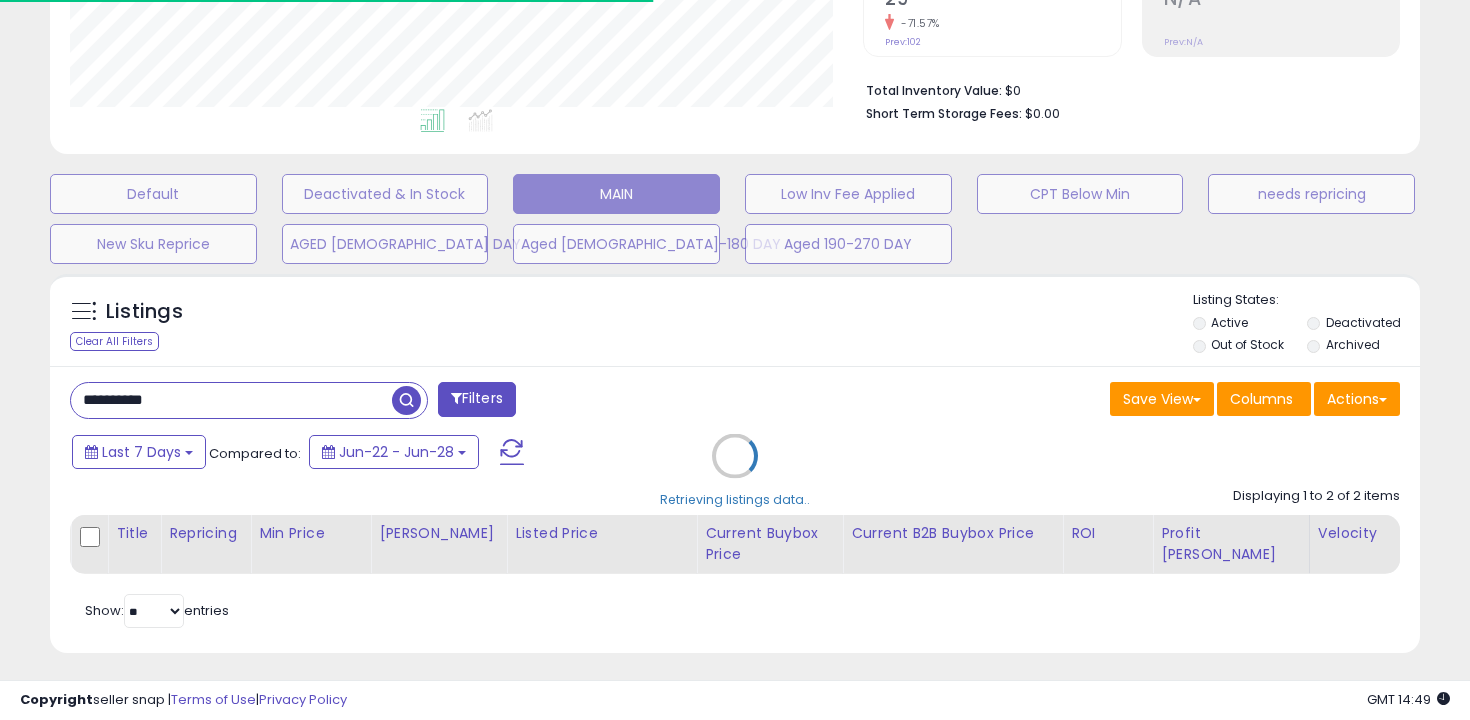 scroll, scrollTop: 724, scrollLeft: 0, axis: vertical 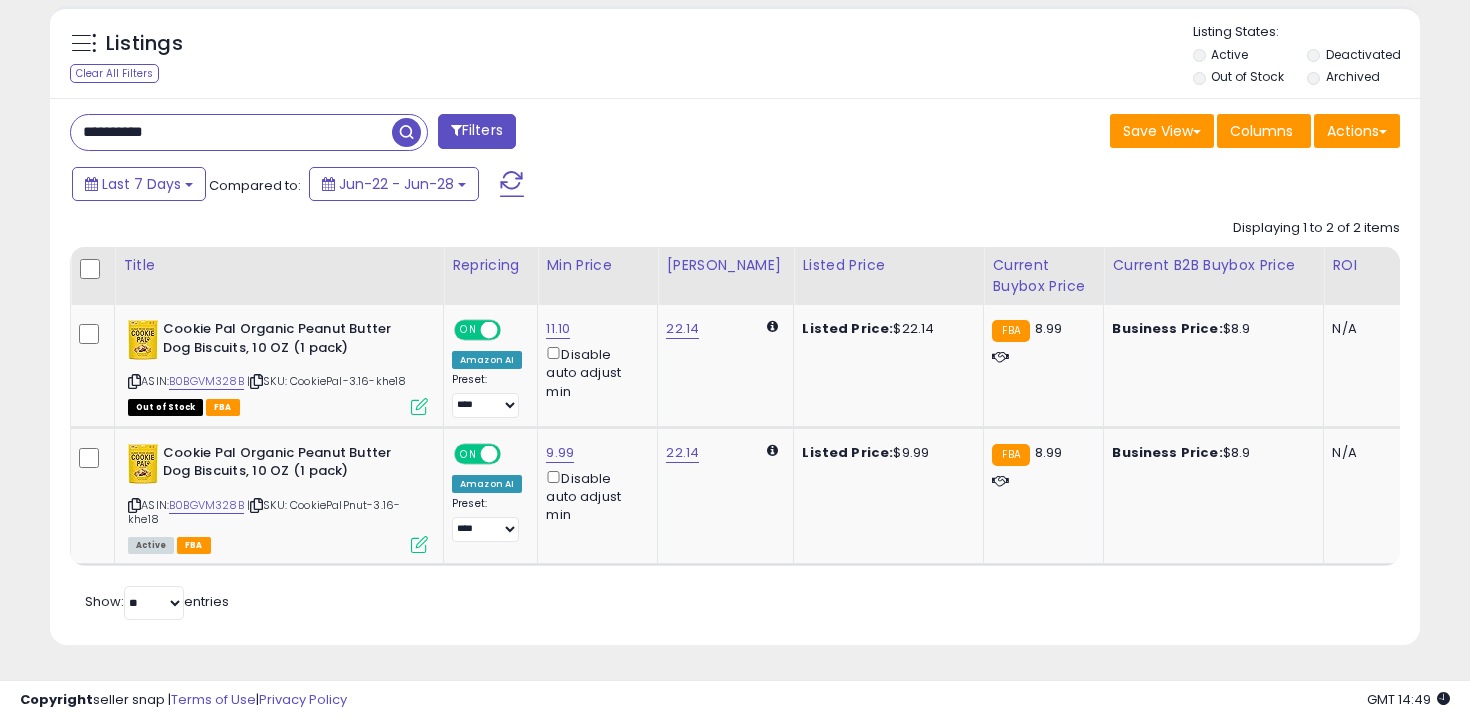 click on "**********" at bounding box center [231, 132] 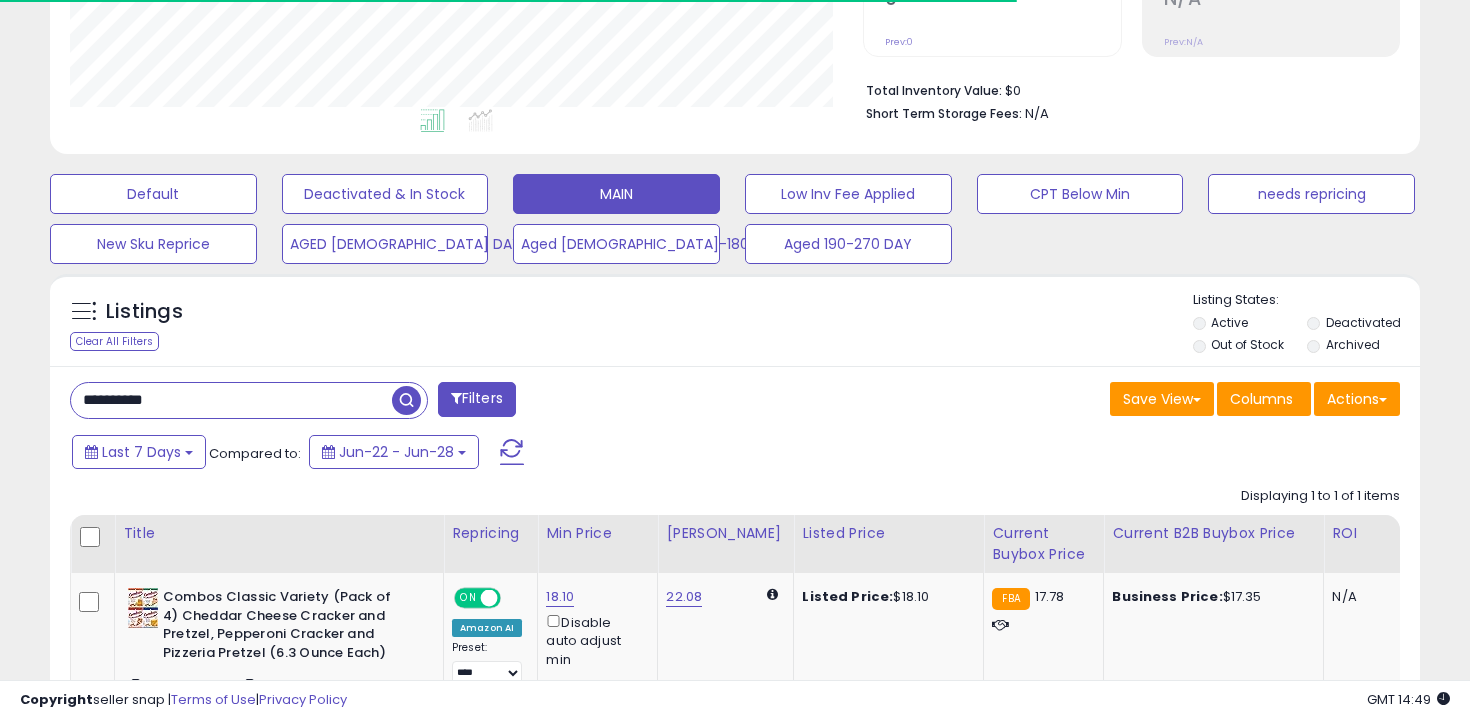 scroll, scrollTop: 638, scrollLeft: 0, axis: vertical 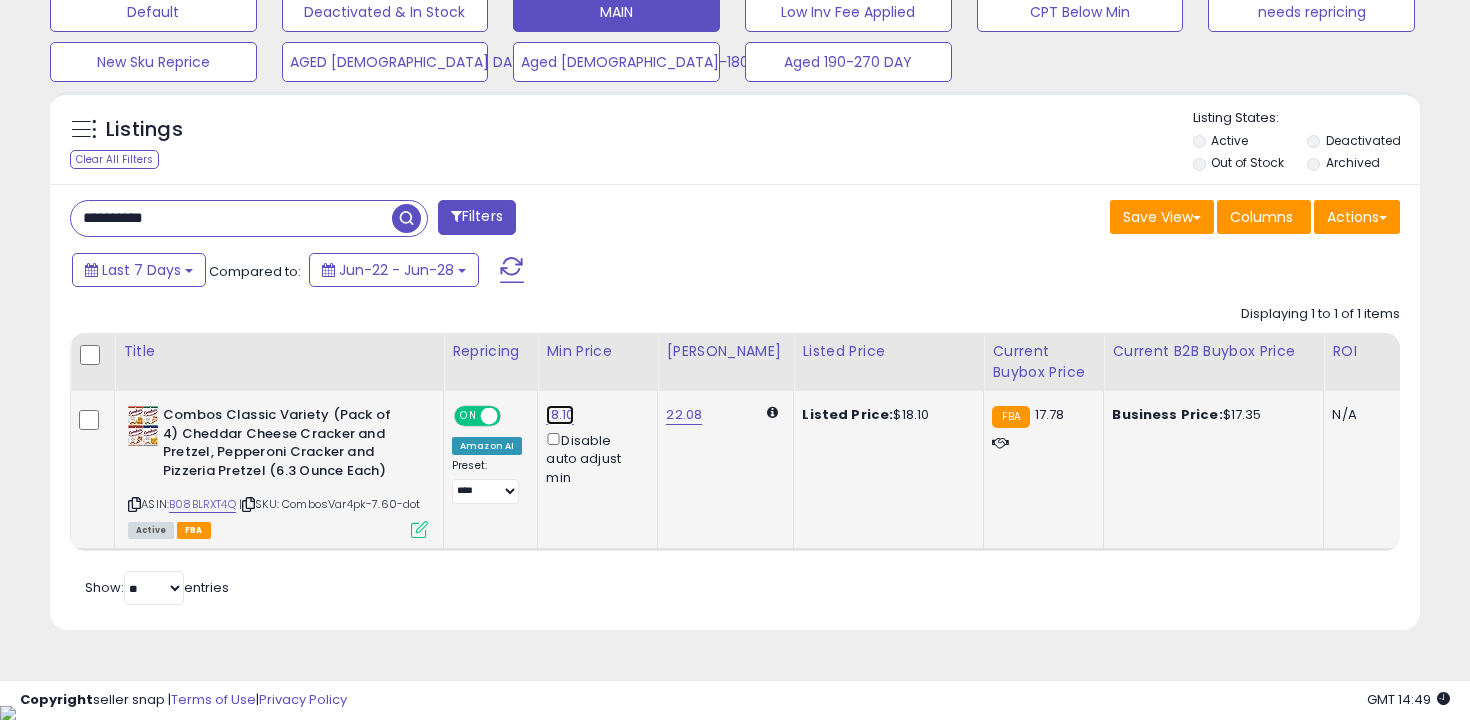 click on "18.10" at bounding box center [560, 415] 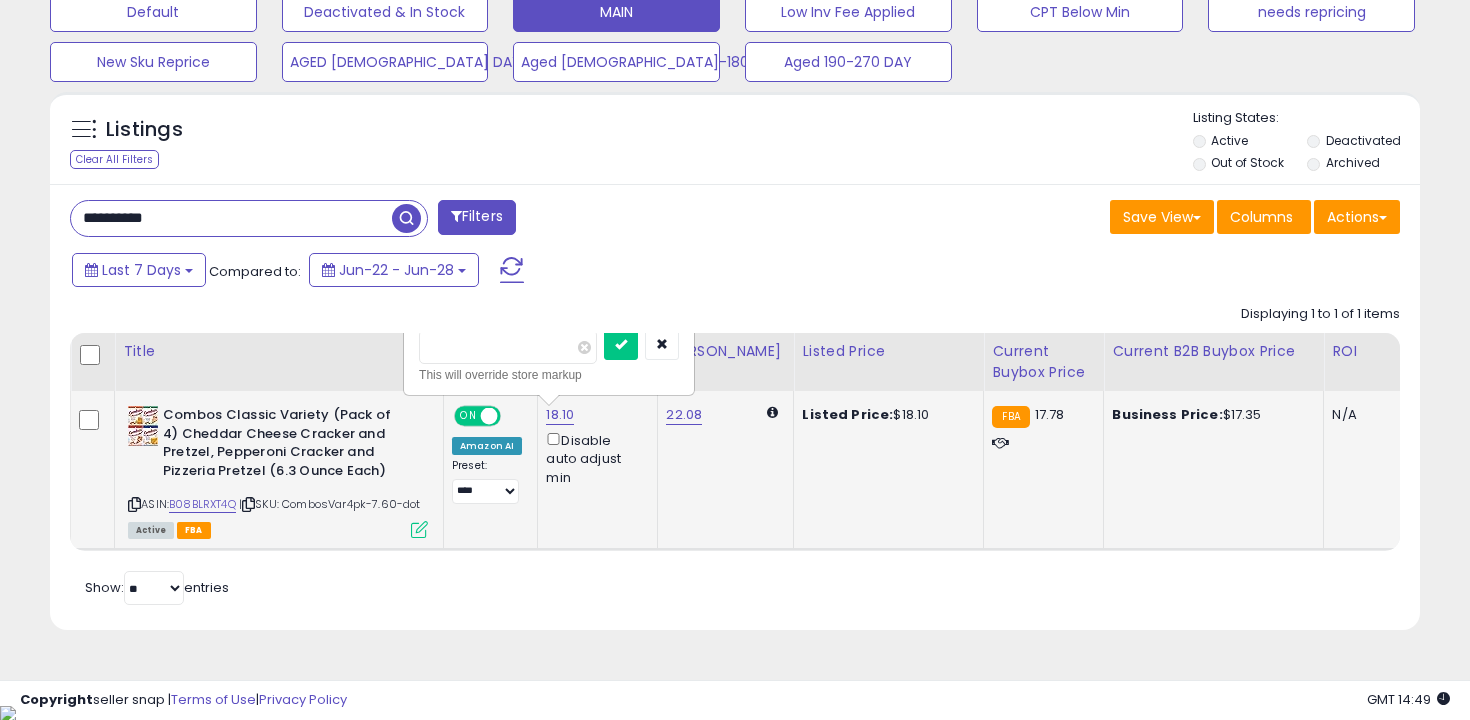 click on "*****" at bounding box center [508, 347] 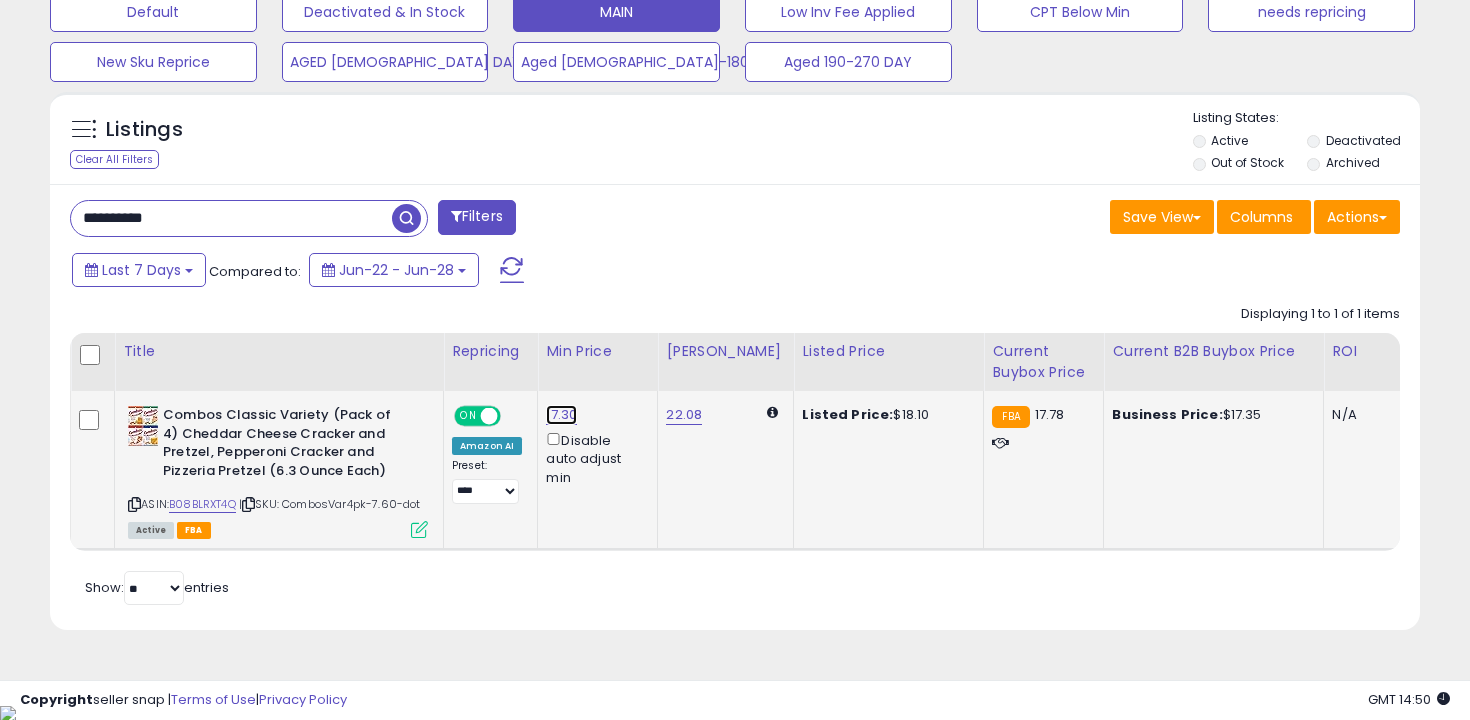 click on "17.30" at bounding box center (561, 415) 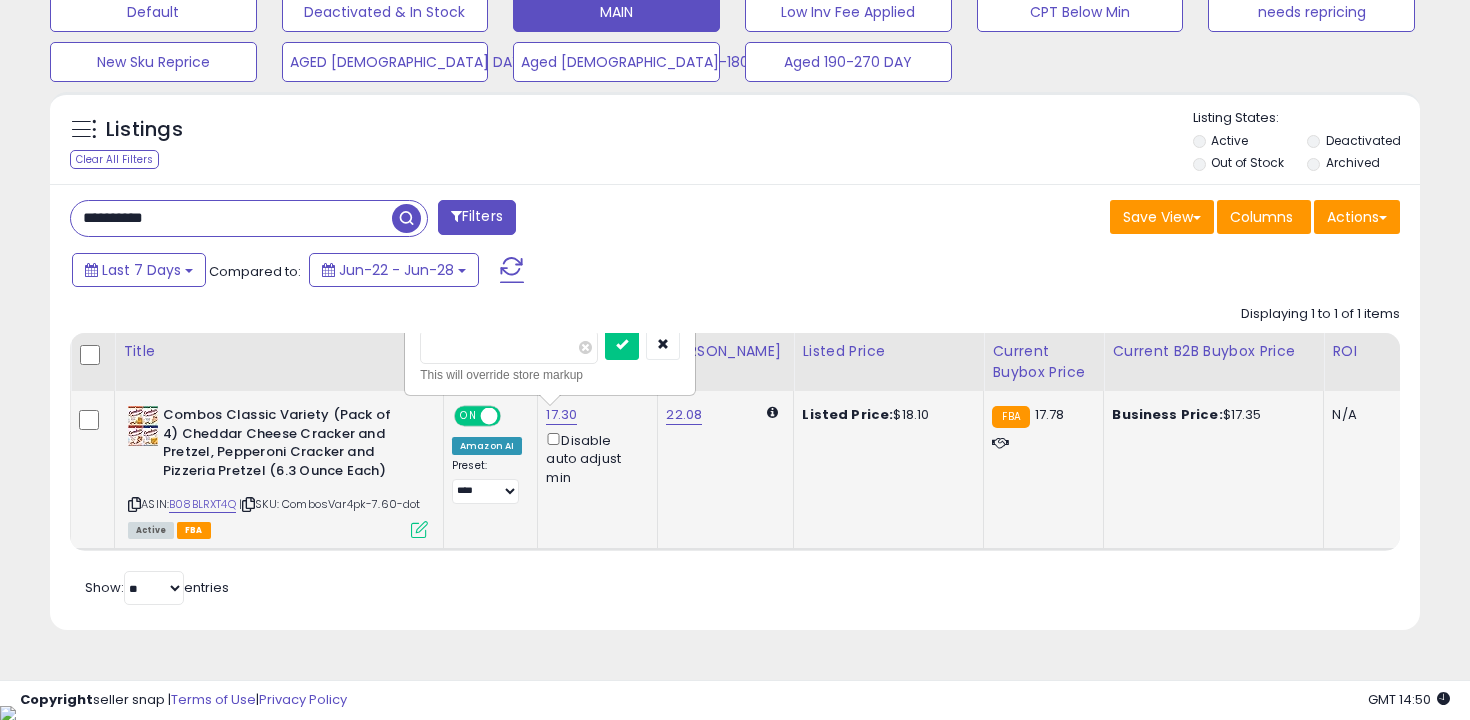 type on "****" 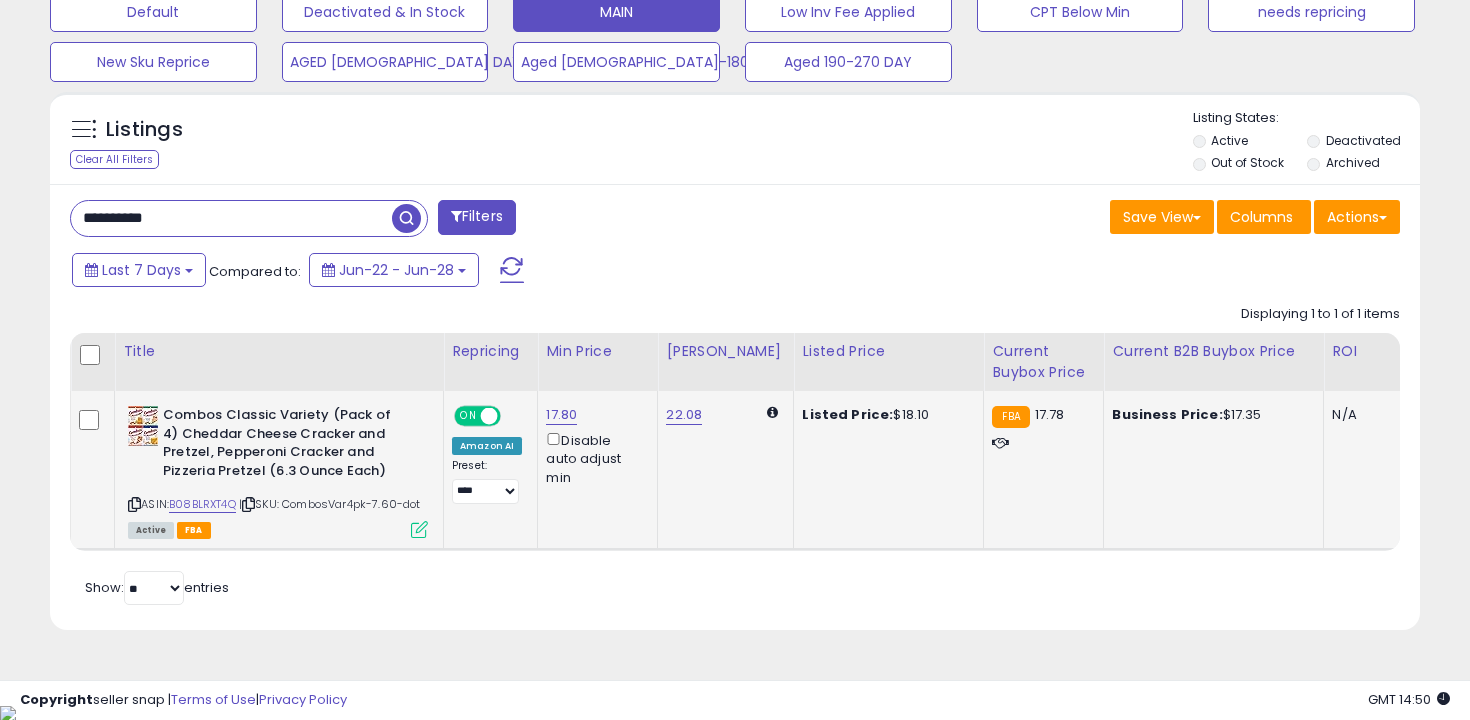 click on "**********" at bounding box center [395, 220] 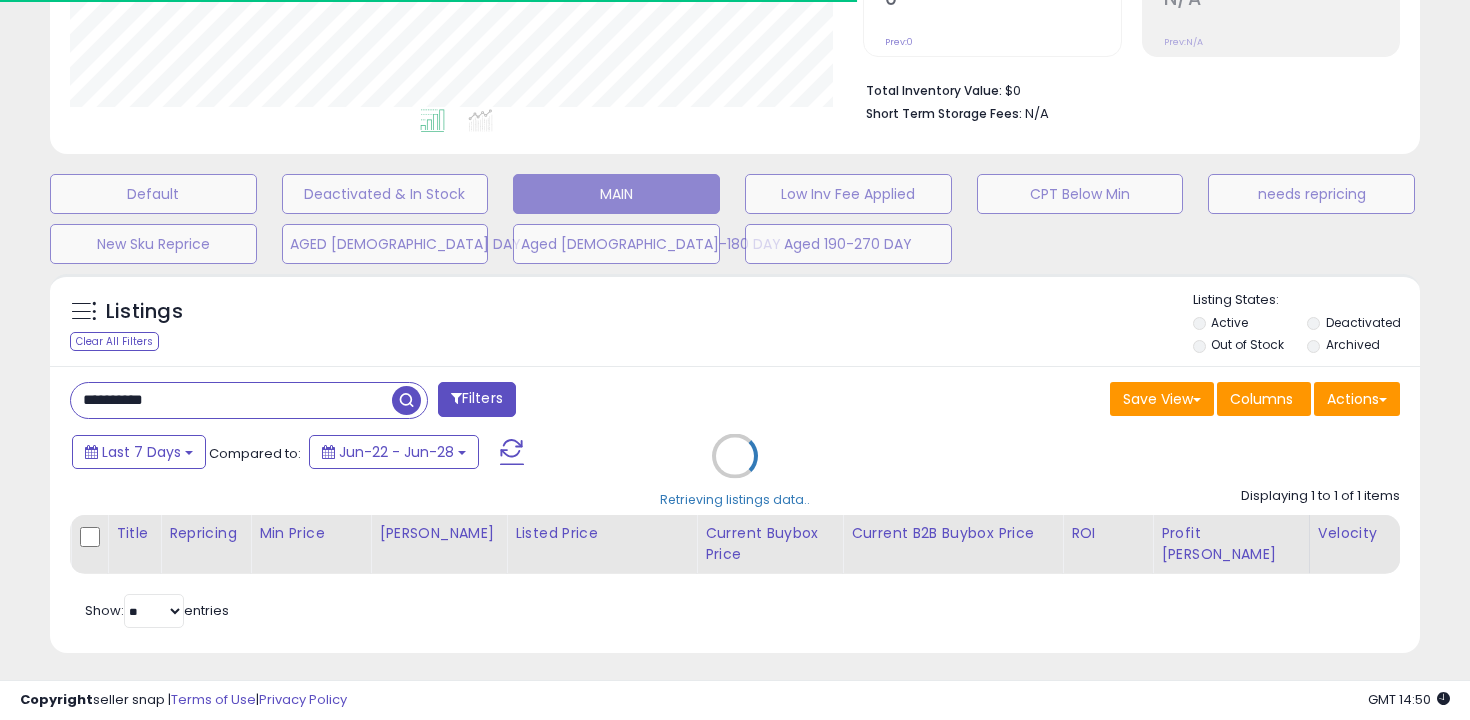 scroll, scrollTop: 619, scrollLeft: 0, axis: vertical 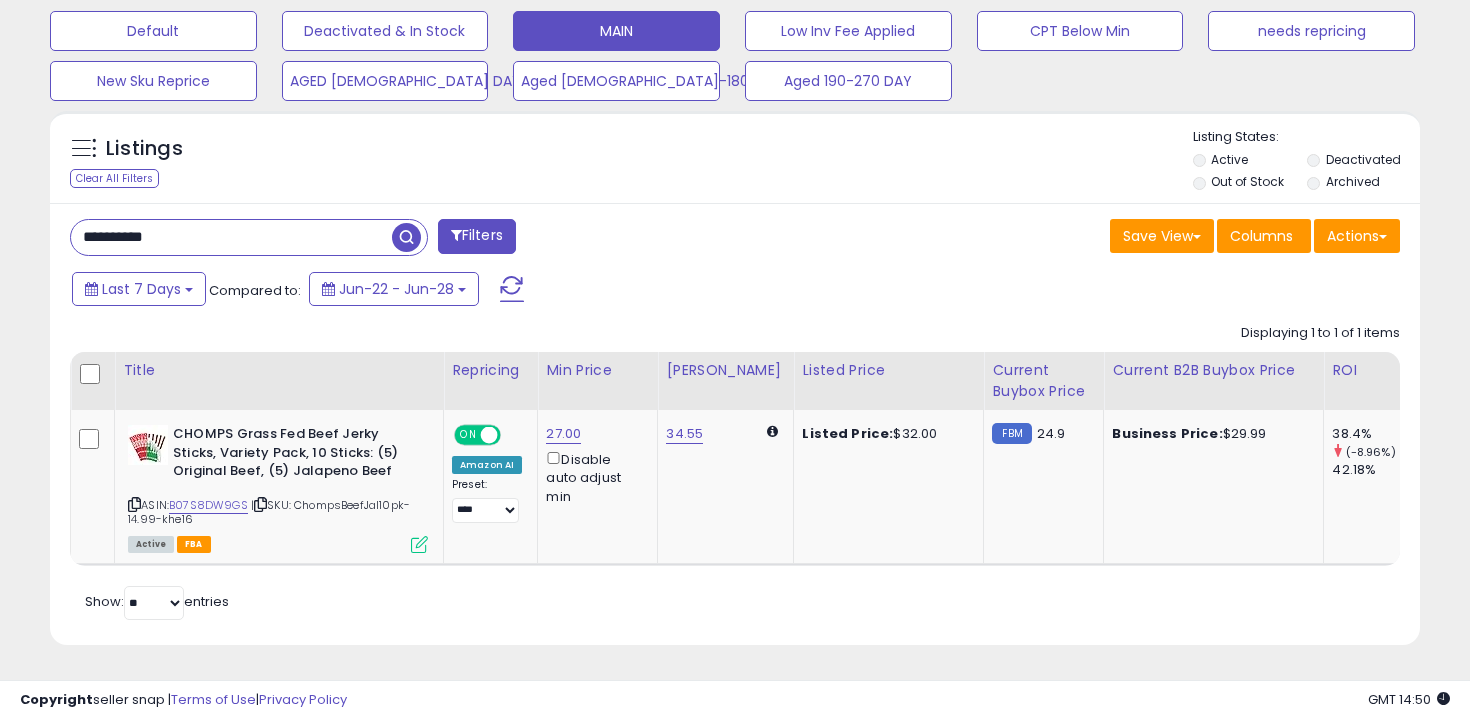 click on "**********" at bounding box center (231, 237) 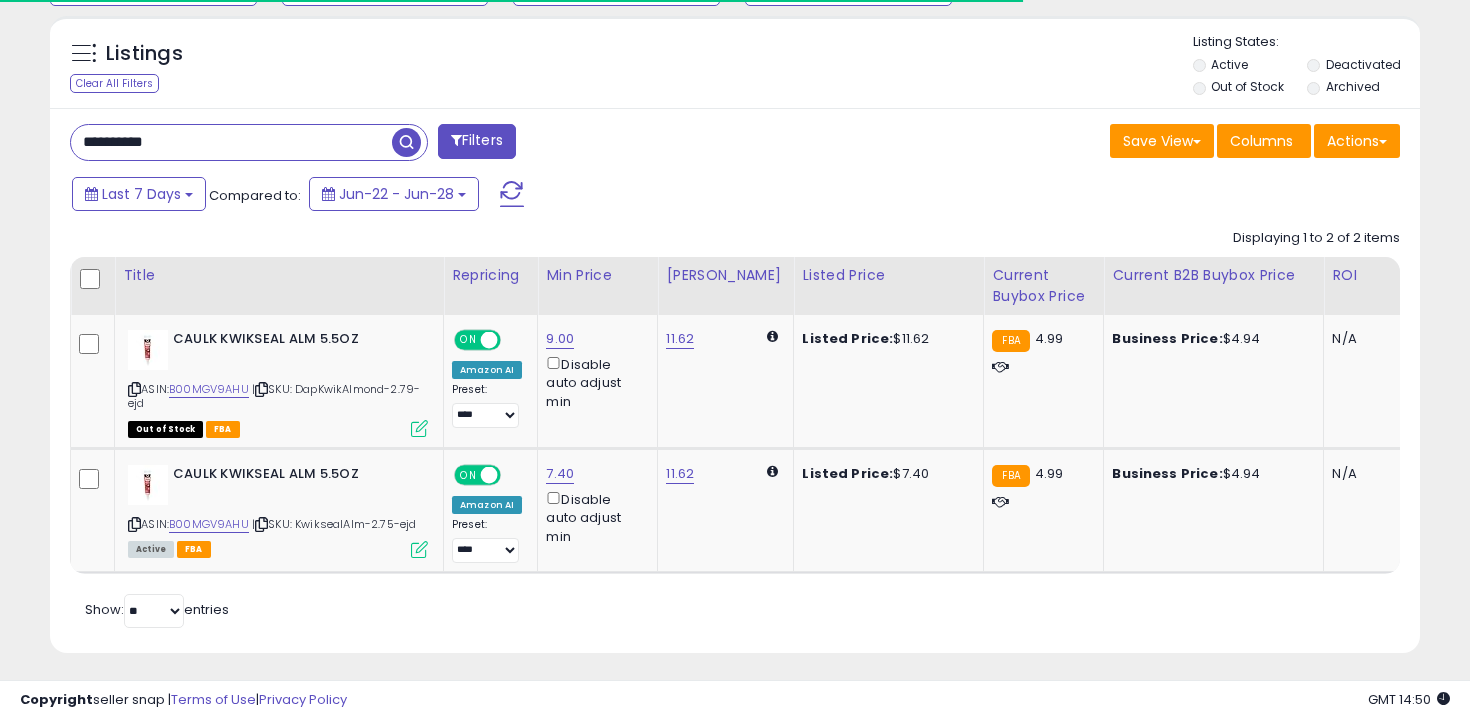 scroll, scrollTop: 722, scrollLeft: 0, axis: vertical 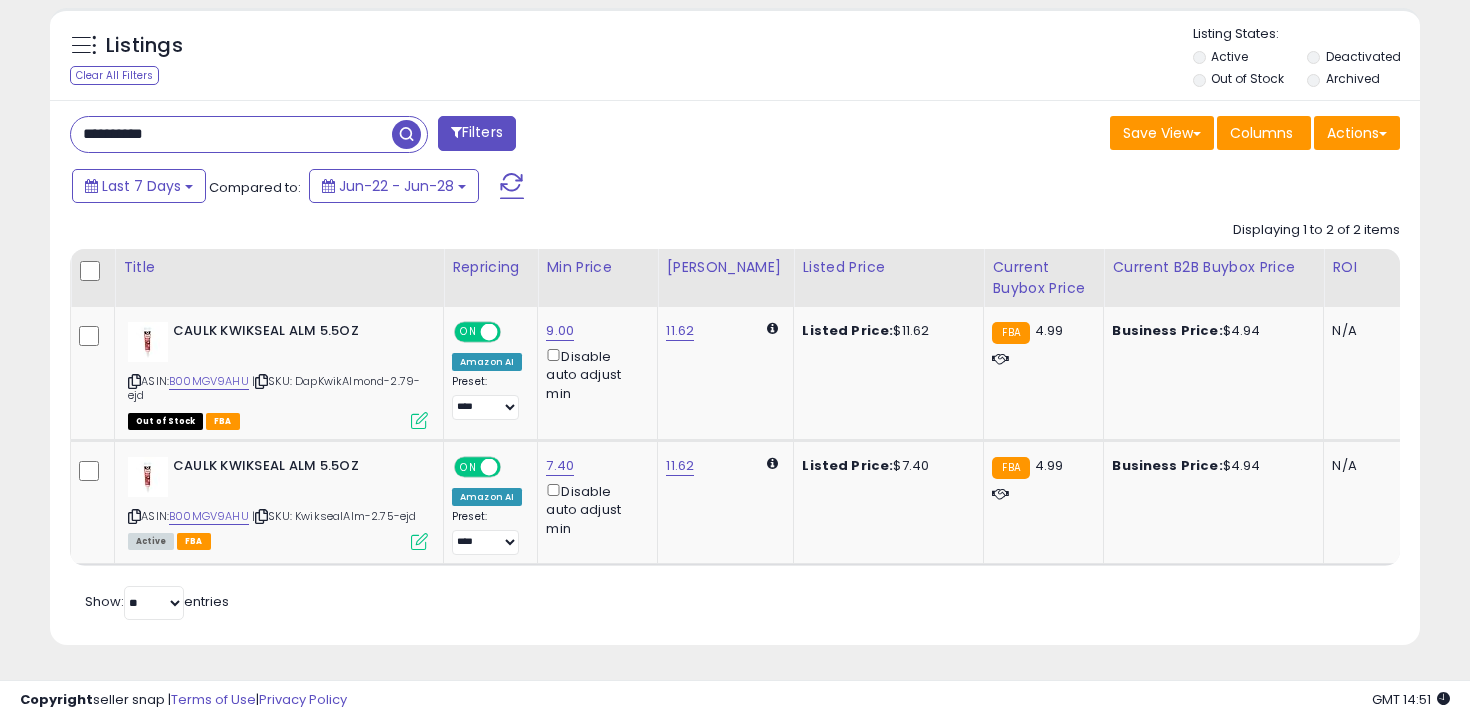 click on "**********" at bounding box center [231, 134] 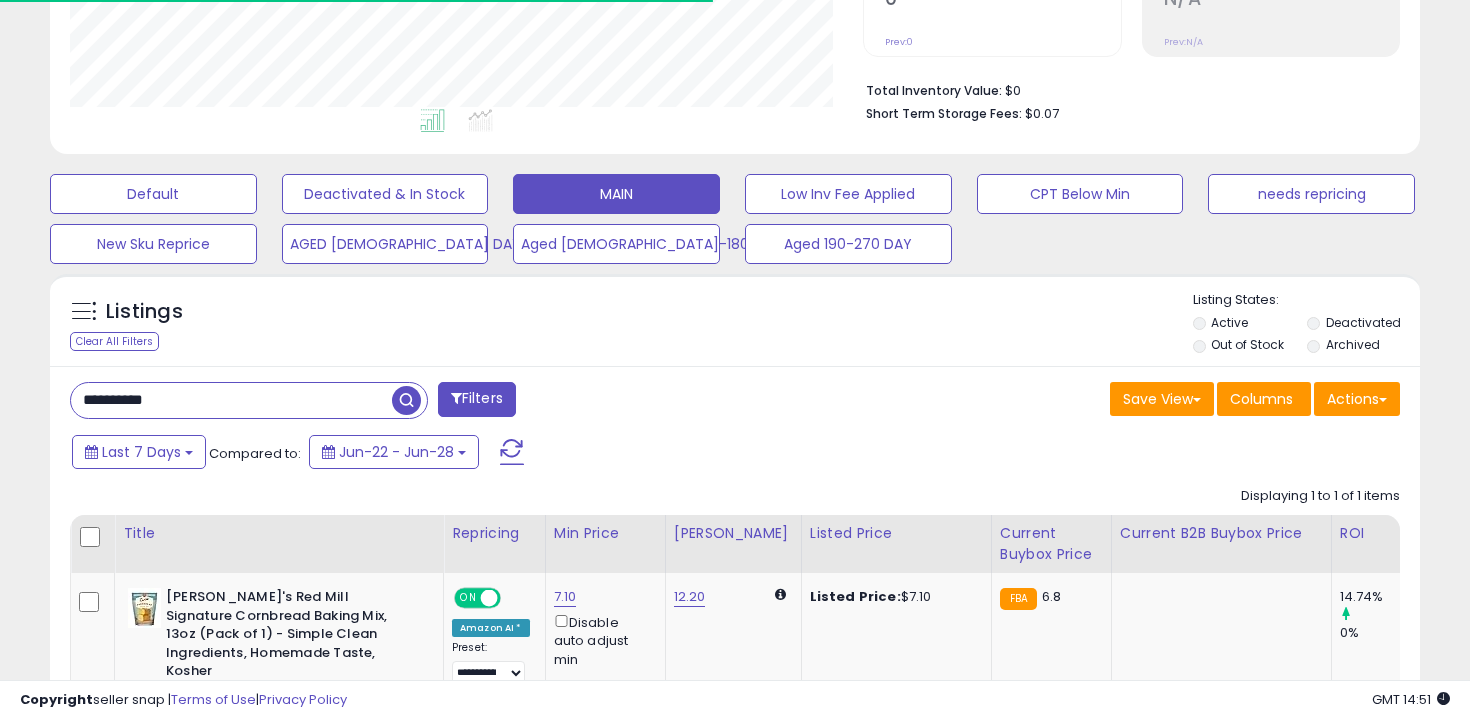 scroll, scrollTop: 638, scrollLeft: 0, axis: vertical 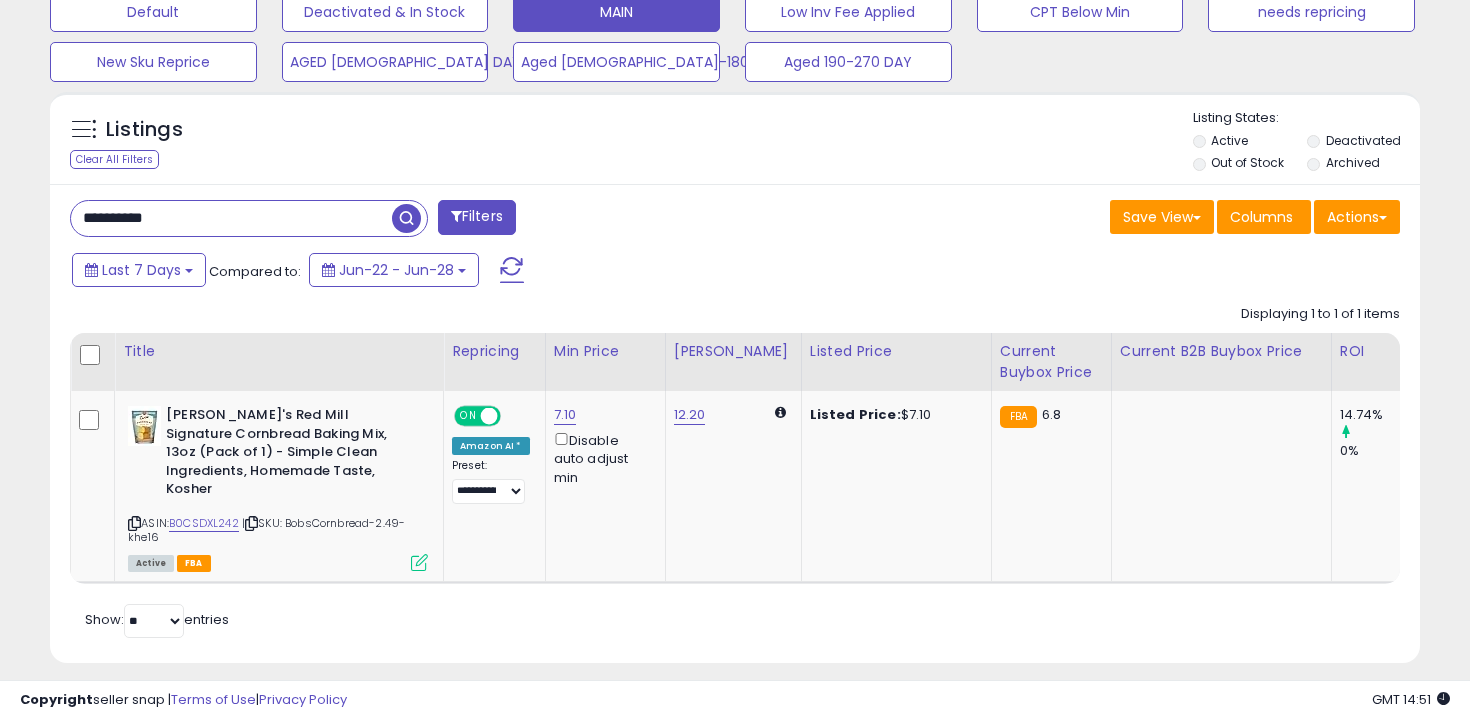 click on "**********" at bounding box center (231, 218) 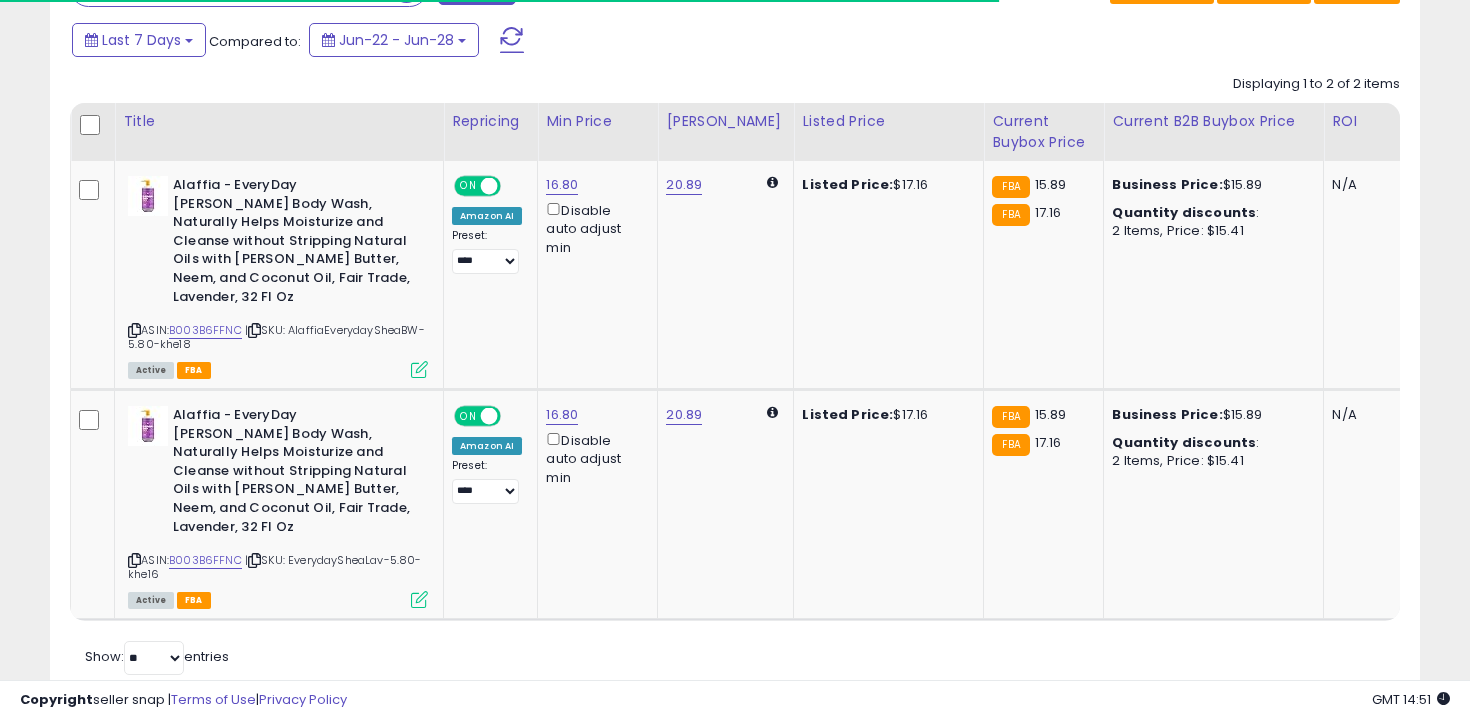 scroll, scrollTop: 848, scrollLeft: 0, axis: vertical 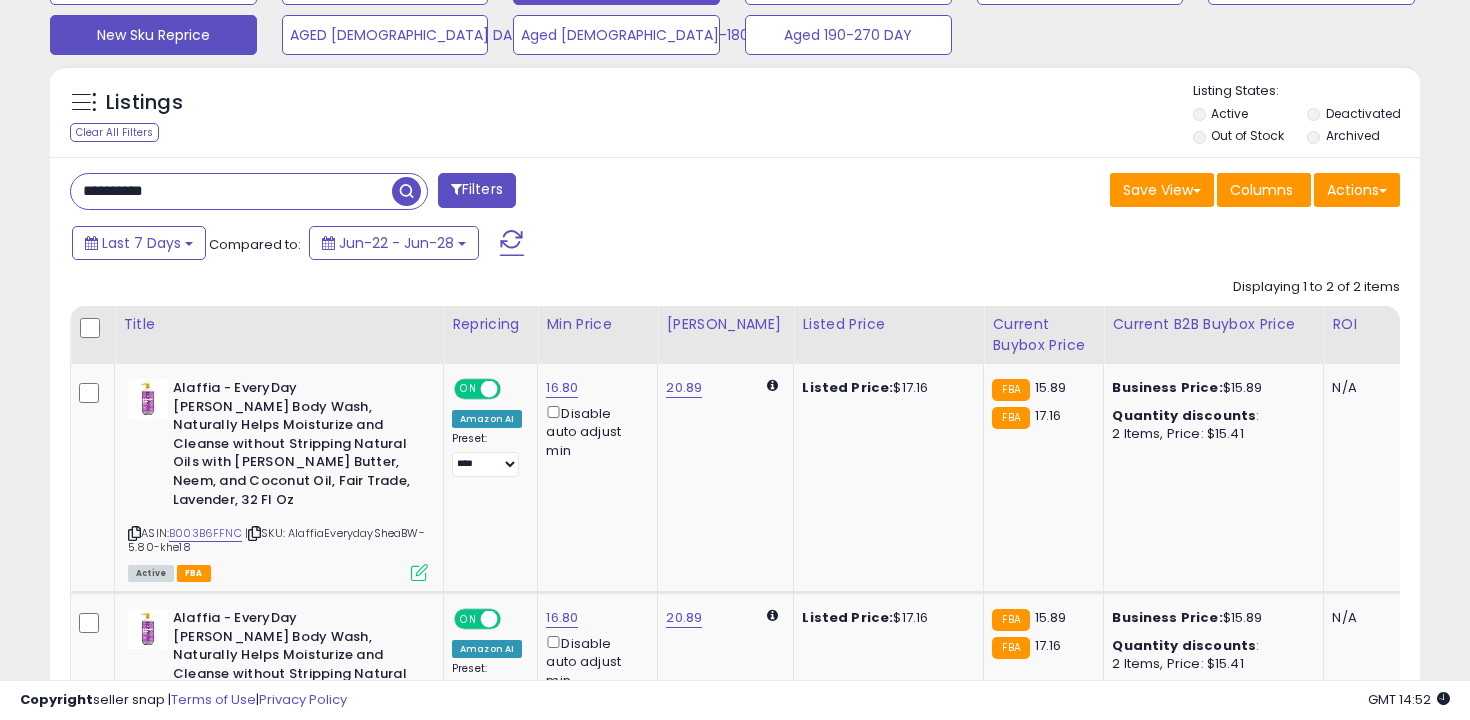 click on "New Sku Reprice" at bounding box center (153, -15) 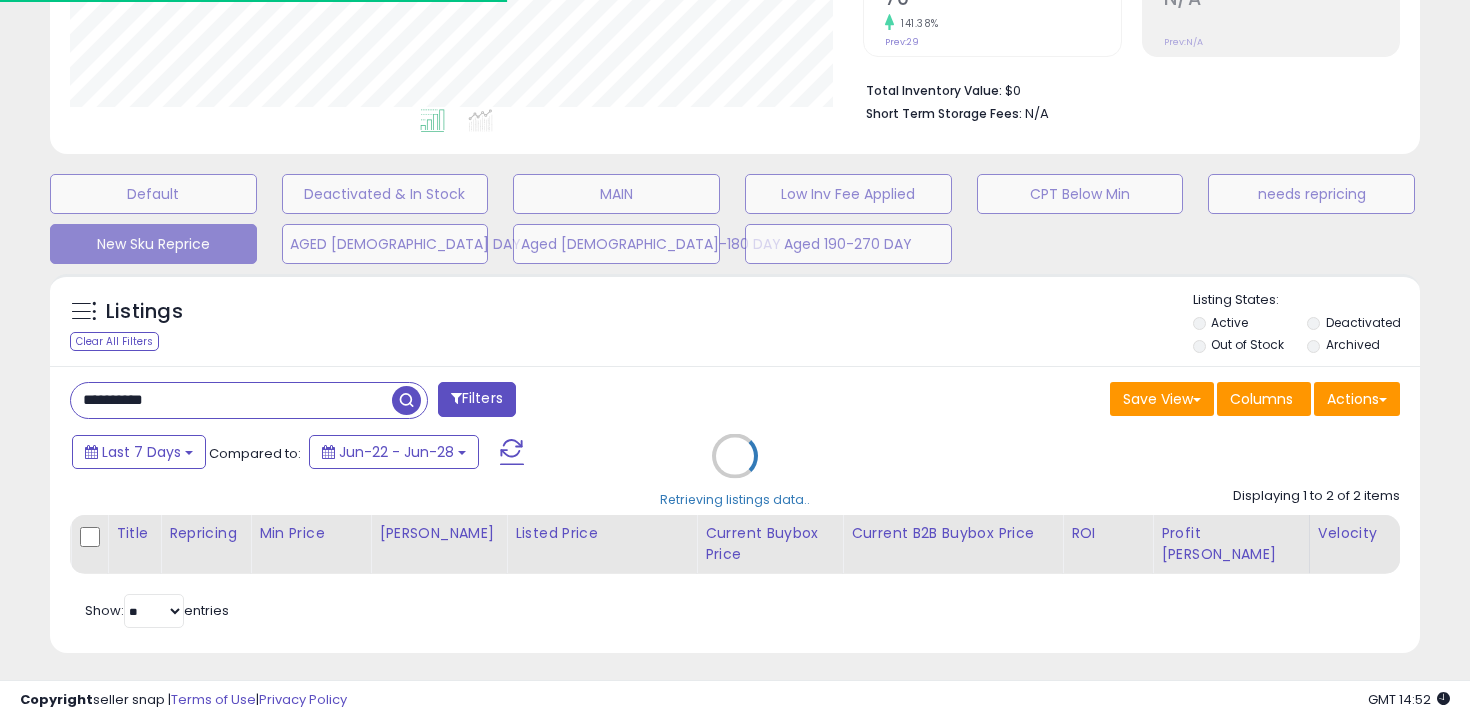type 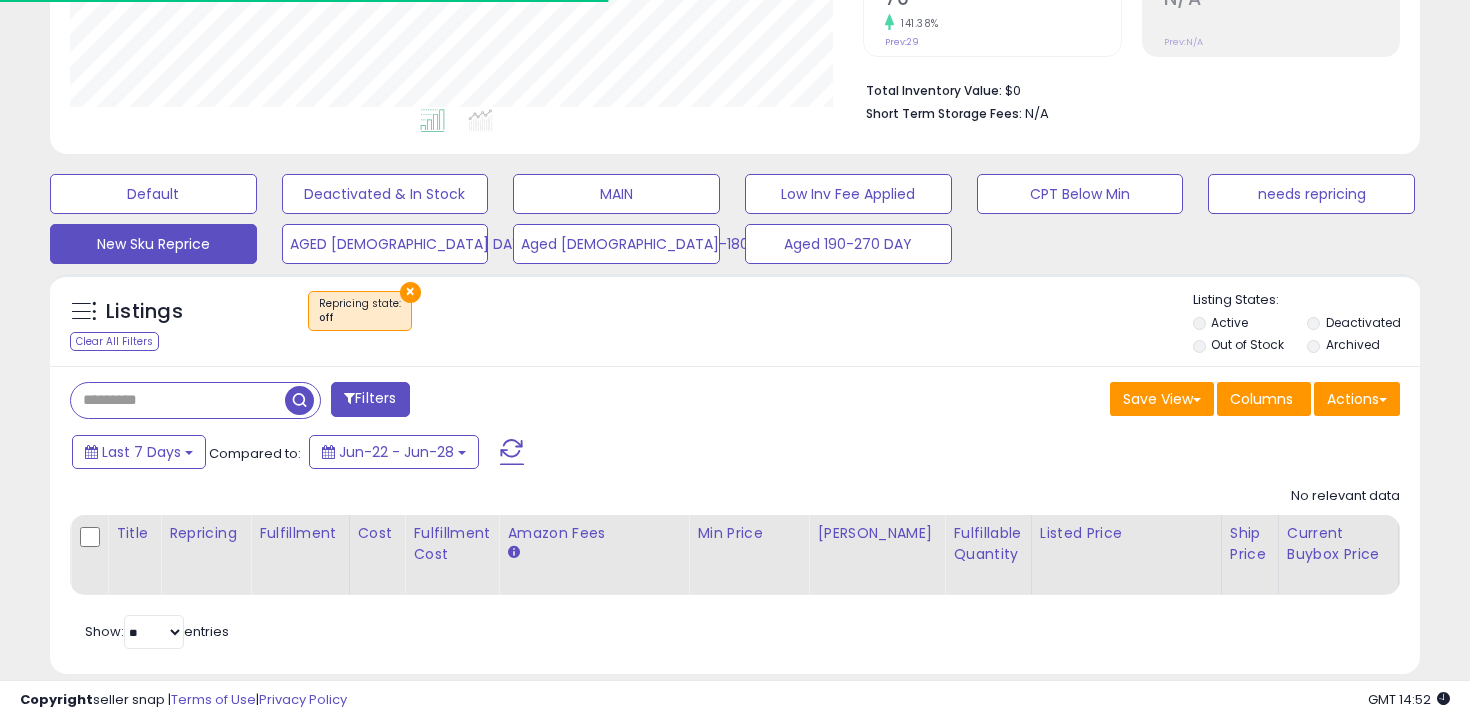 scroll, scrollTop: 485, scrollLeft: 0, axis: vertical 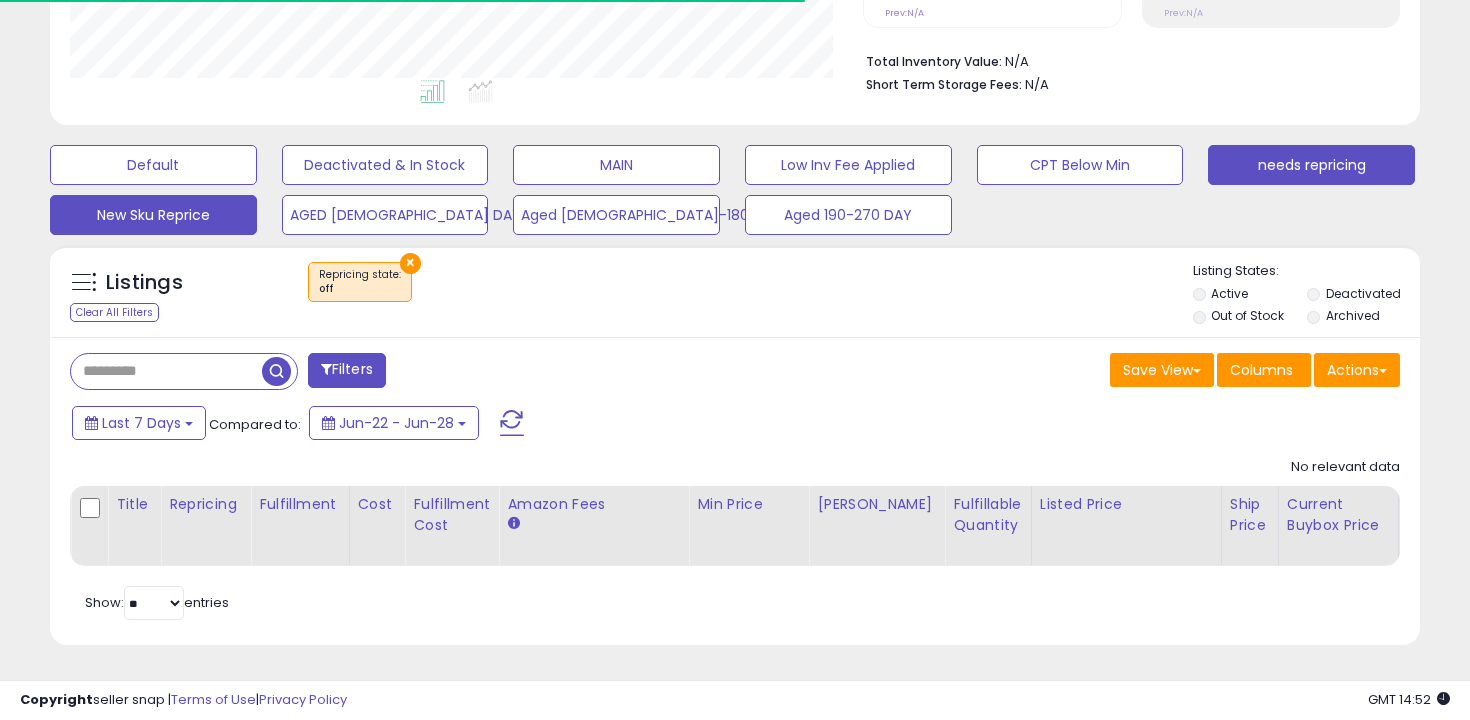 click on "needs repricing" at bounding box center (153, 165) 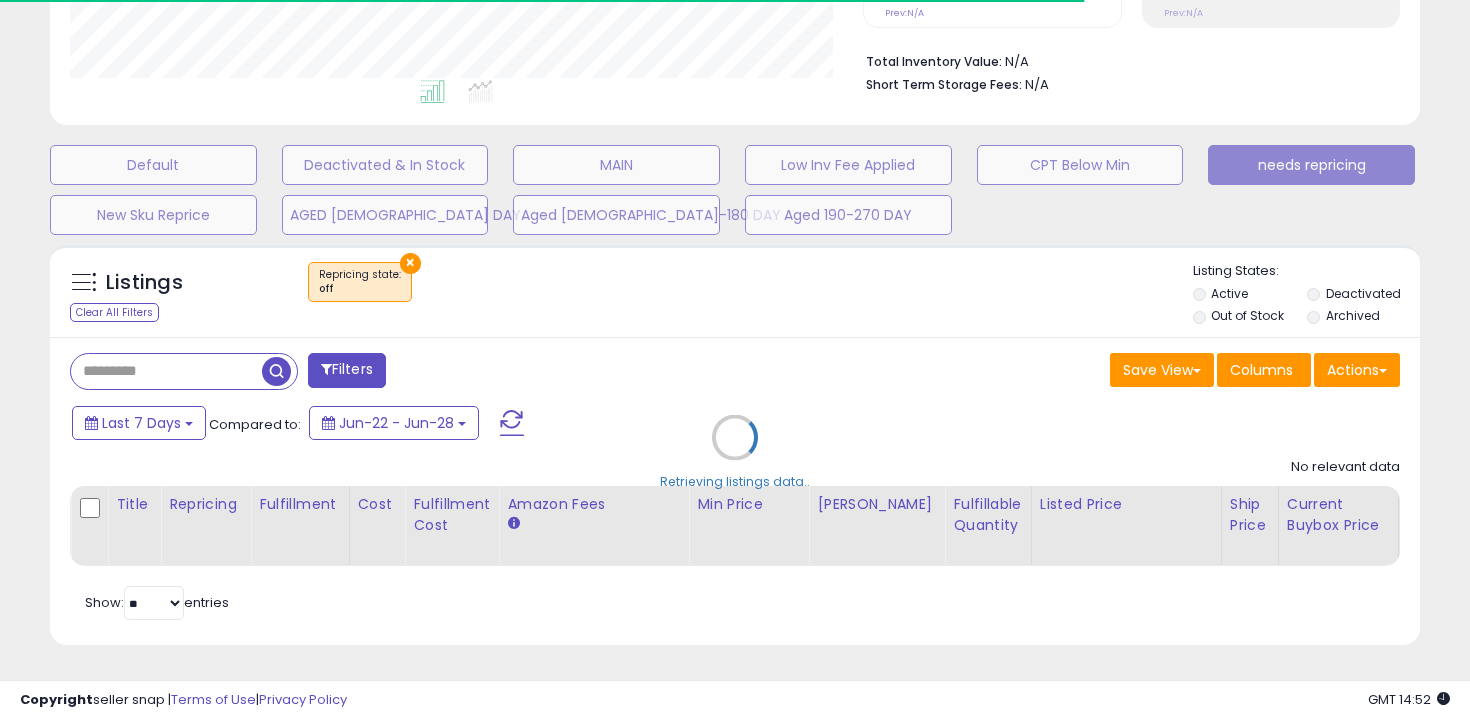 scroll, scrollTop: 999590, scrollLeft: 999206, axis: both 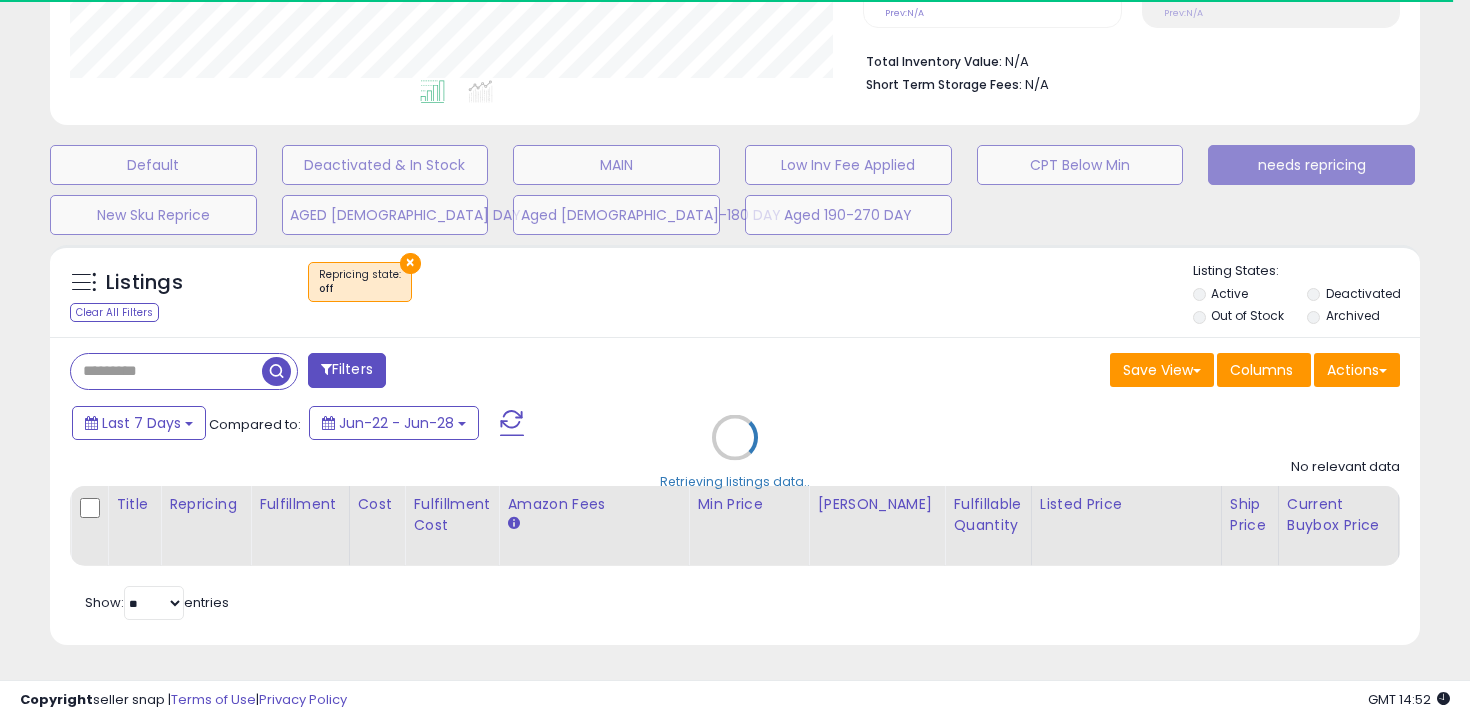 select on "**" 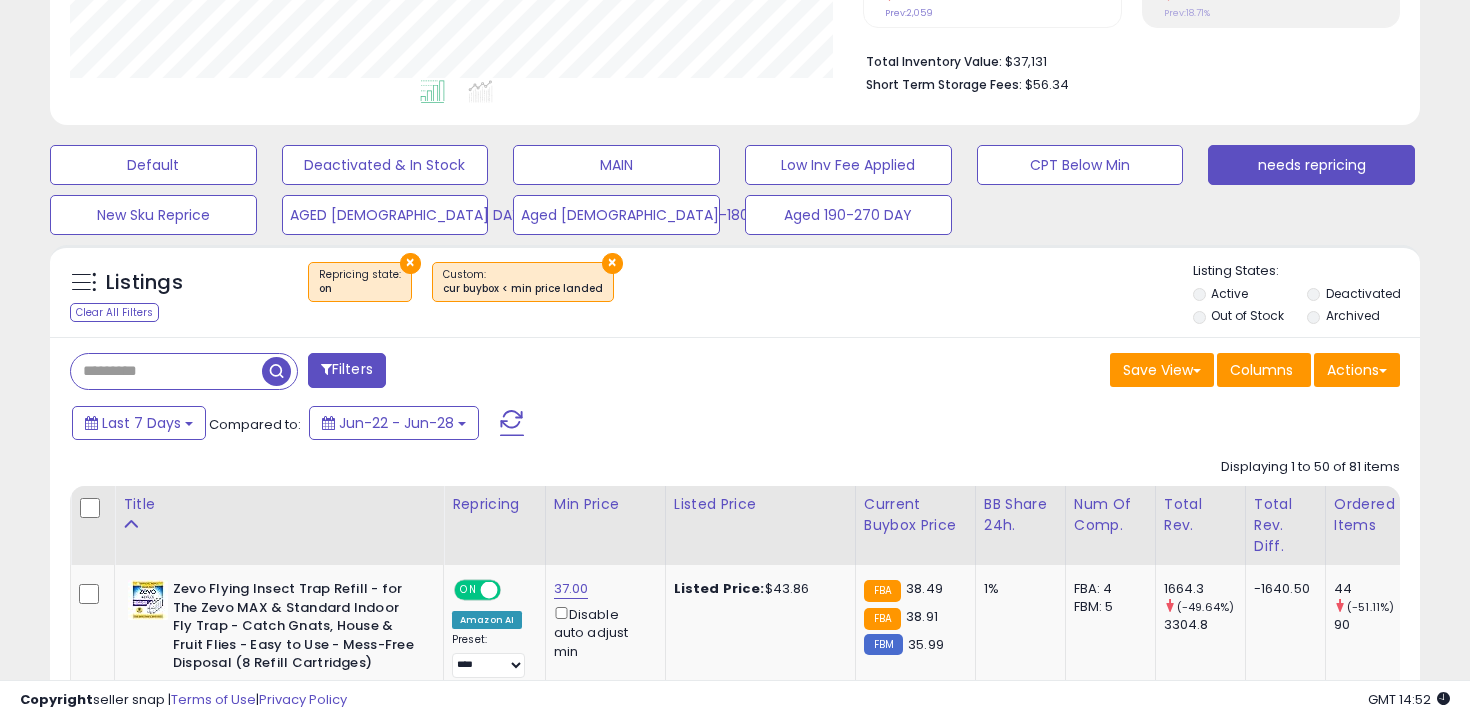 scroll, scrollTop: 999590, scrollLeft: 999206, axis: both 